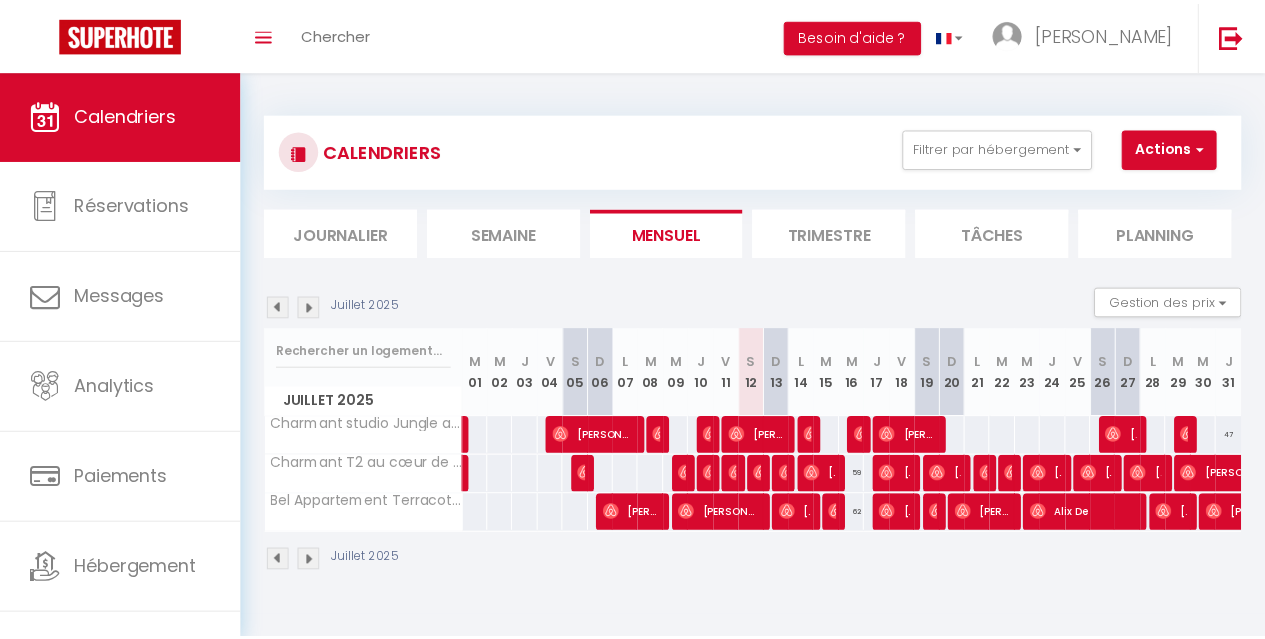 scroll, scrollTop: 0, scrollLeft: 0, axis: both 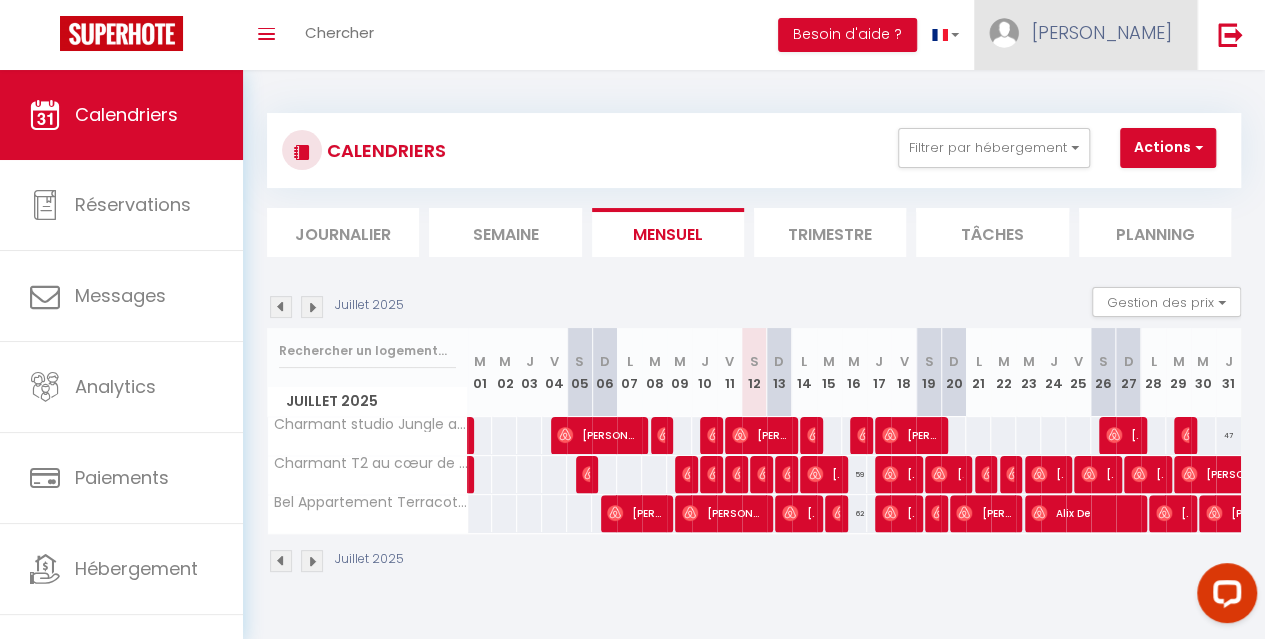 click on "[PERSON_NAME]" at bounding box center [1102, 32] 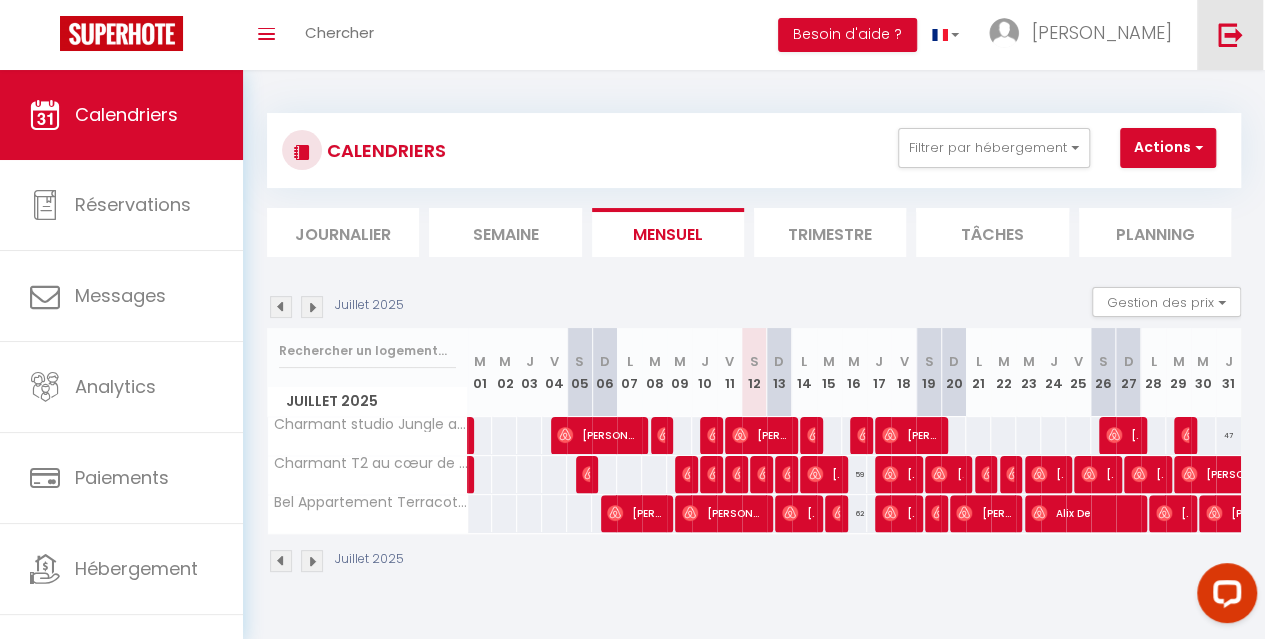 click at bounding box center (1230, 34) 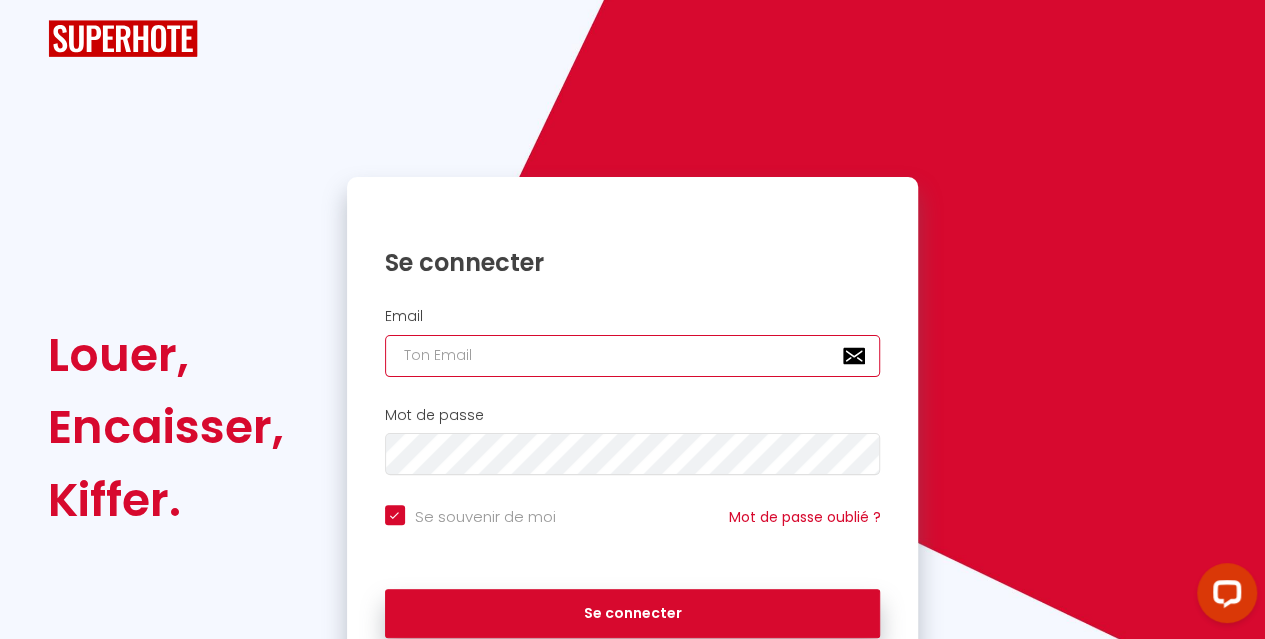 type on "[EMAIL_ADDRESS][DOMAIN_NAME]" 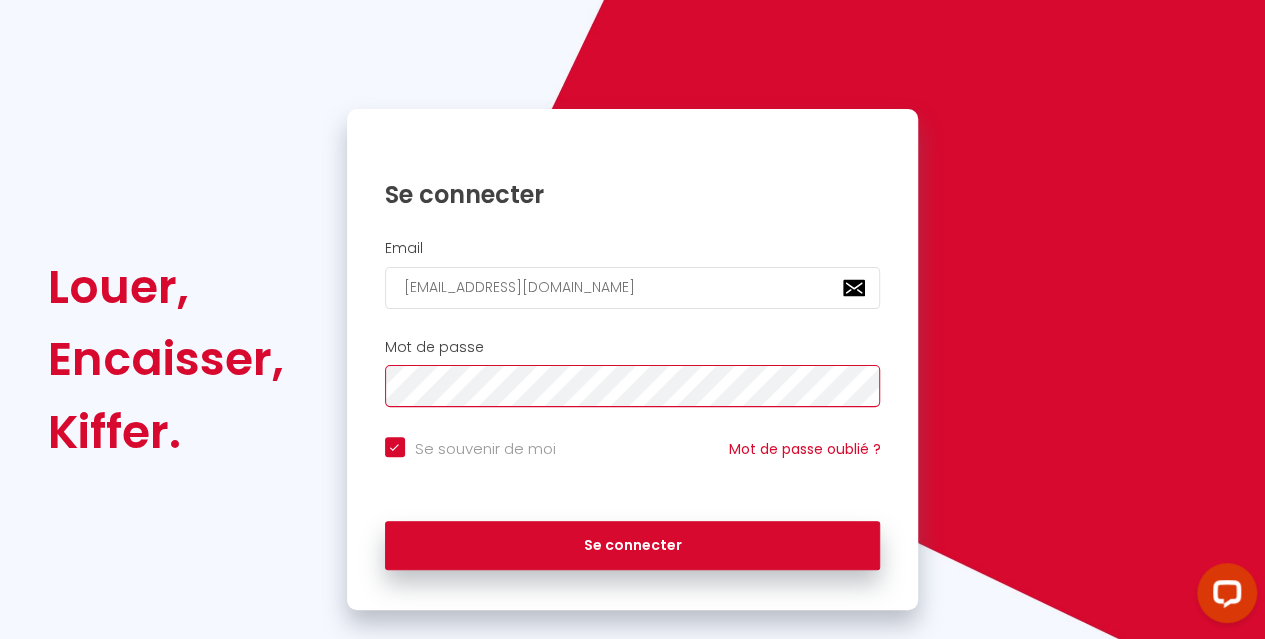 scroll, scrollTop: 97, scrollLeft: 0, axis: vertical 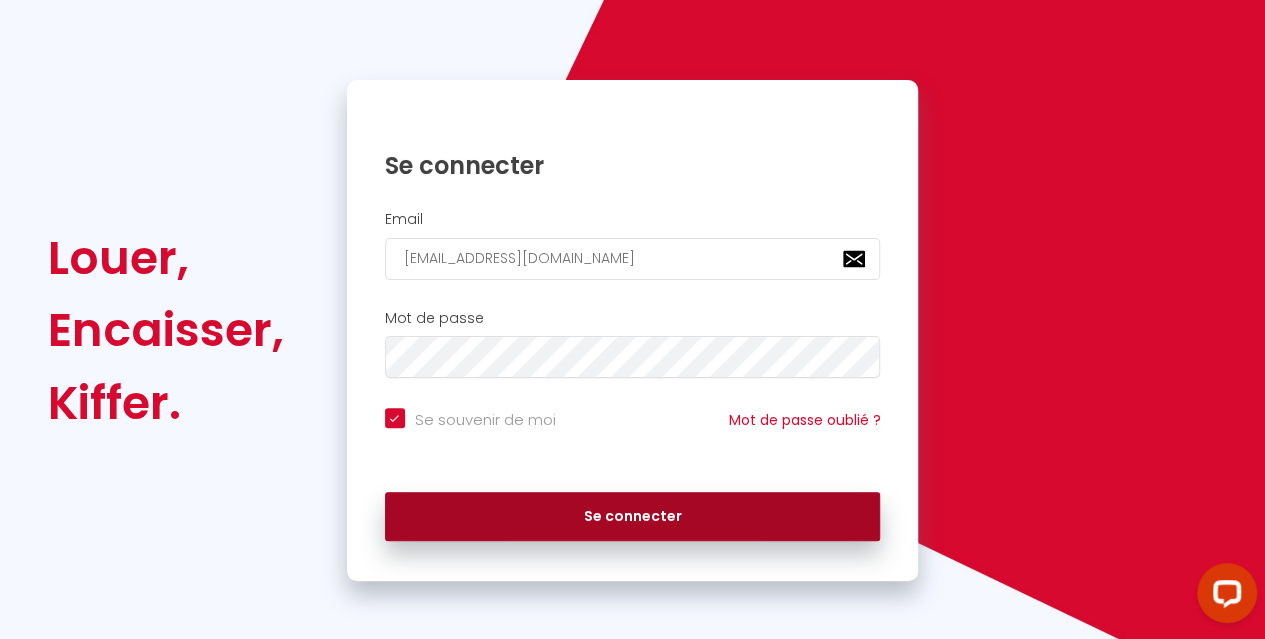 click on "Se connecter" at bounding box center [633, 517] 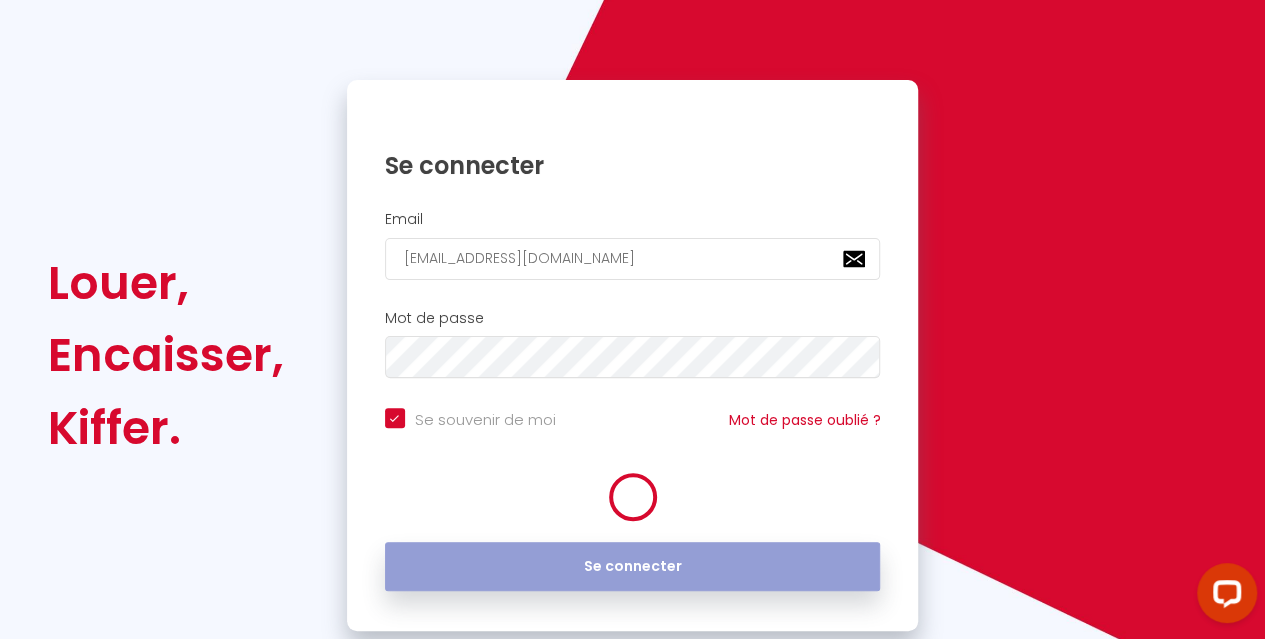 scroll, scrollTop: 0, scrollLeft: 0, axis: both 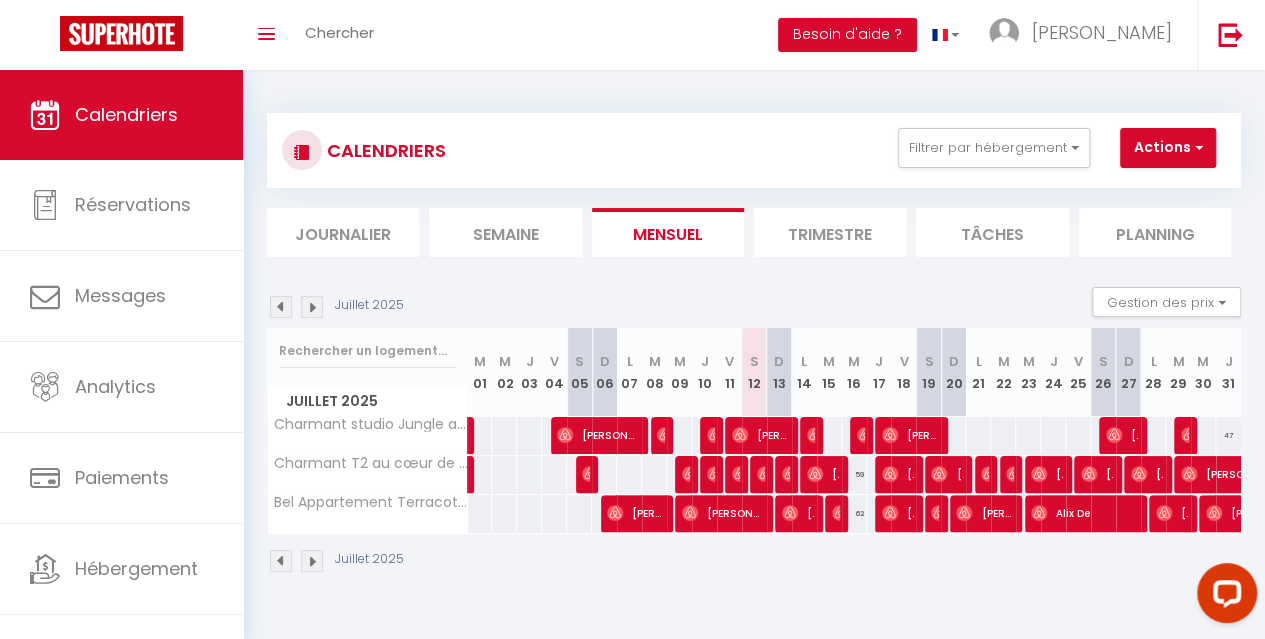 click at bounding box center [953, 435] 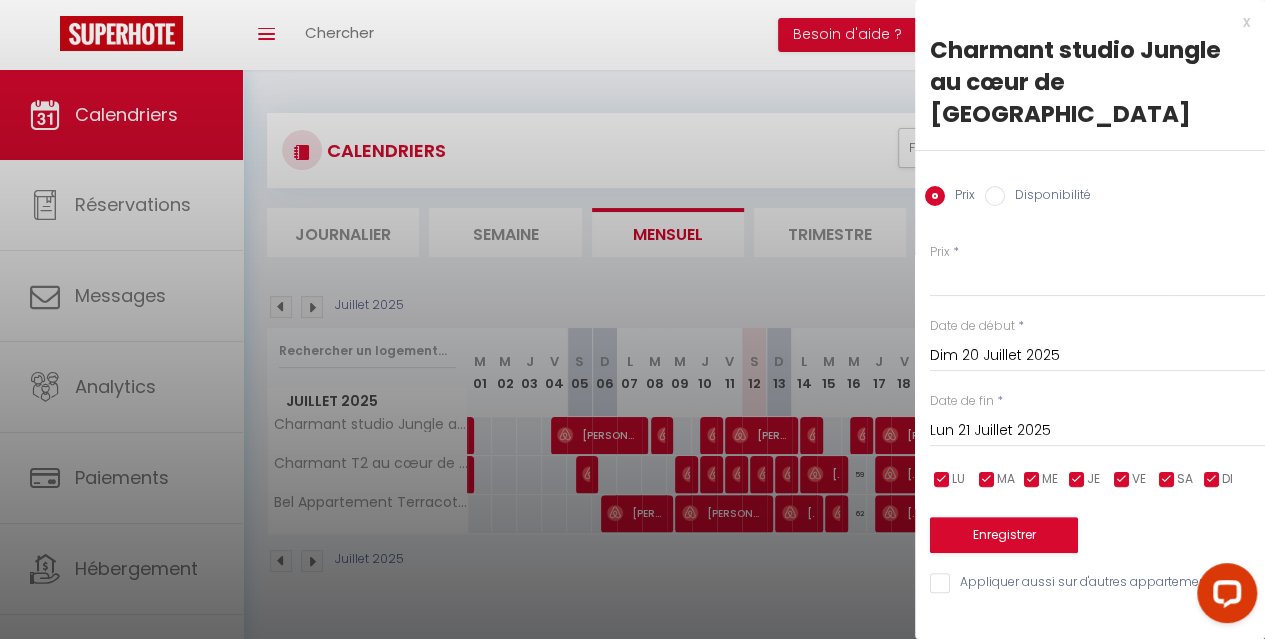 click at bounding box center [632, 319] 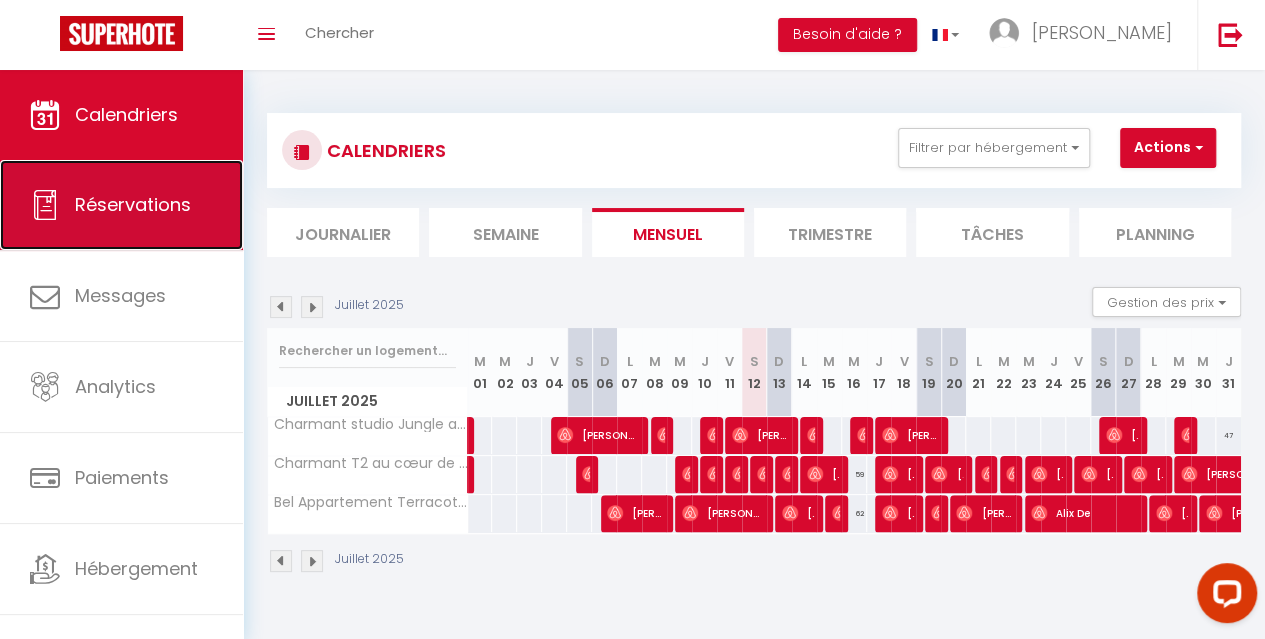 click on "Réservations" at bounding box center (133, 204) 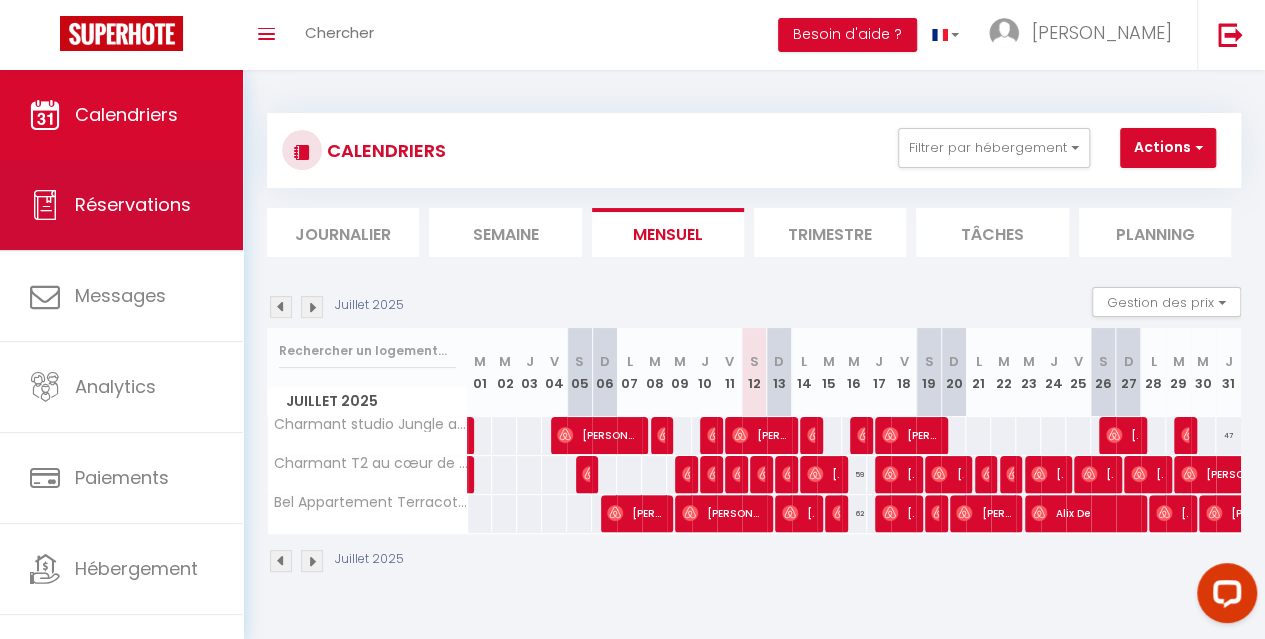 select on "not_cancelled" 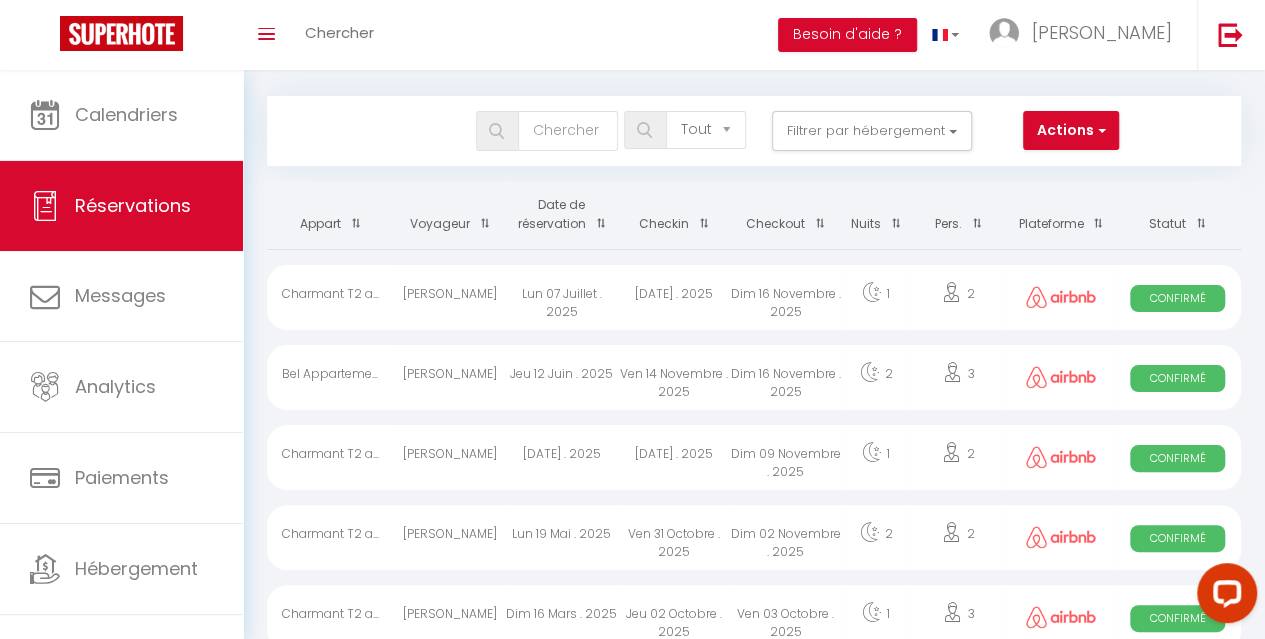 scroll, scrollTop: 0, scrollLeft: 0, axis: both 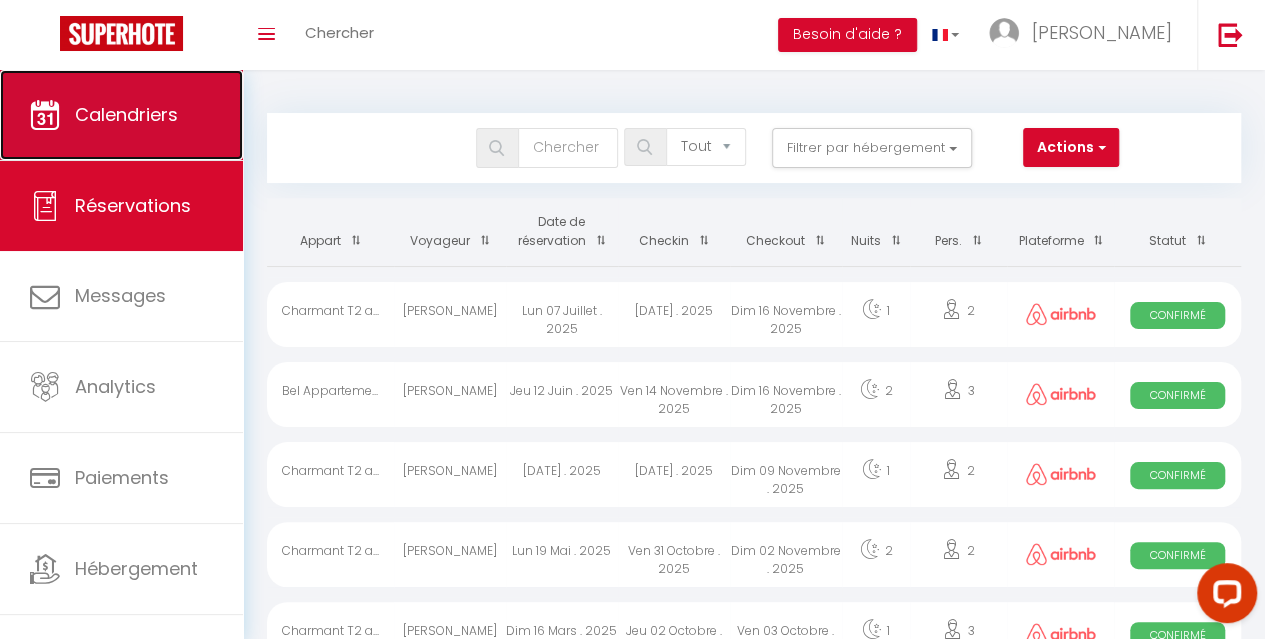 click on "Calendriers" at bounding box center (126, 114) 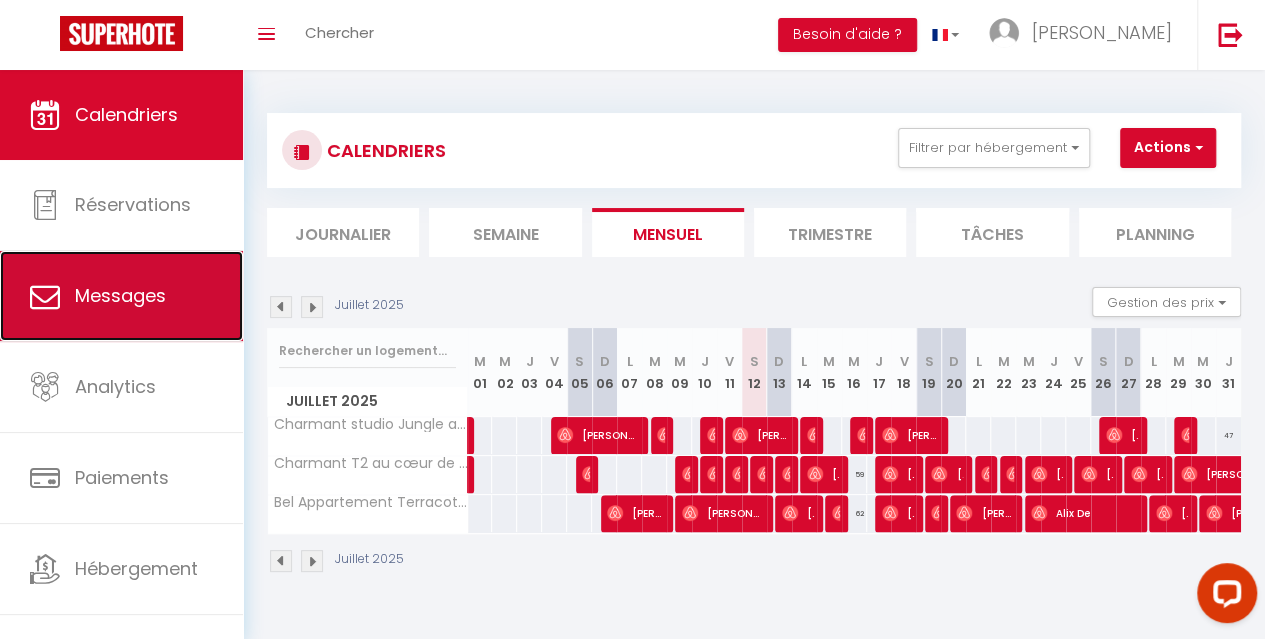 click on "Messages" at bounding box center [120, 295] 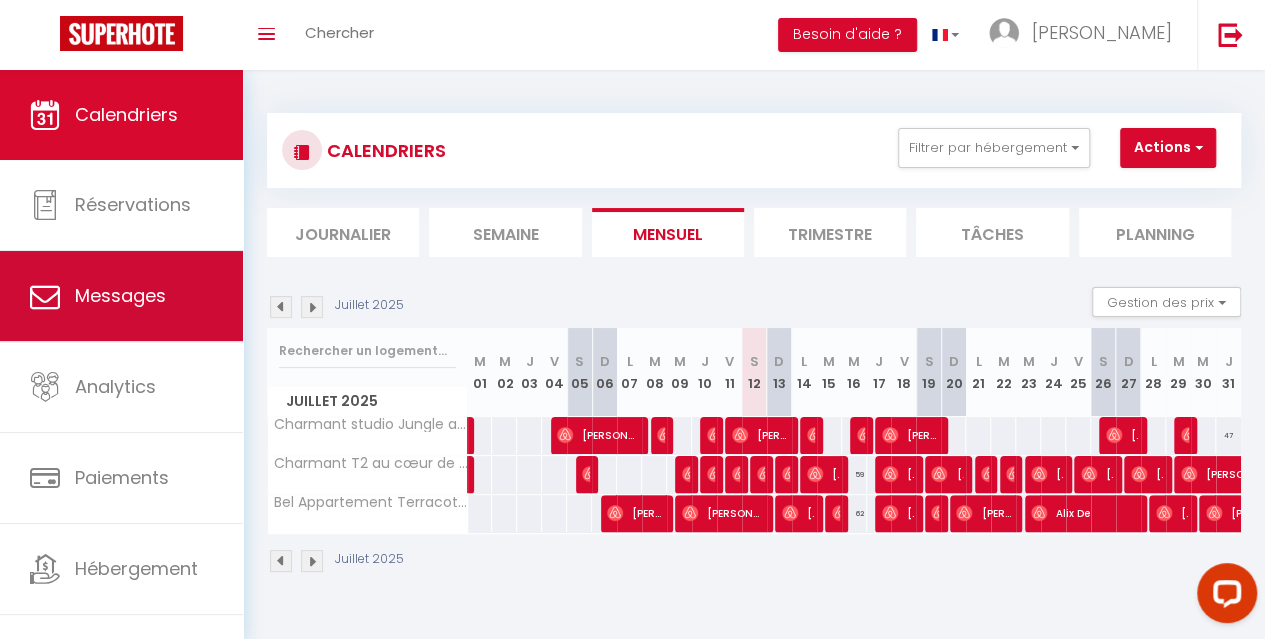 select on "message" 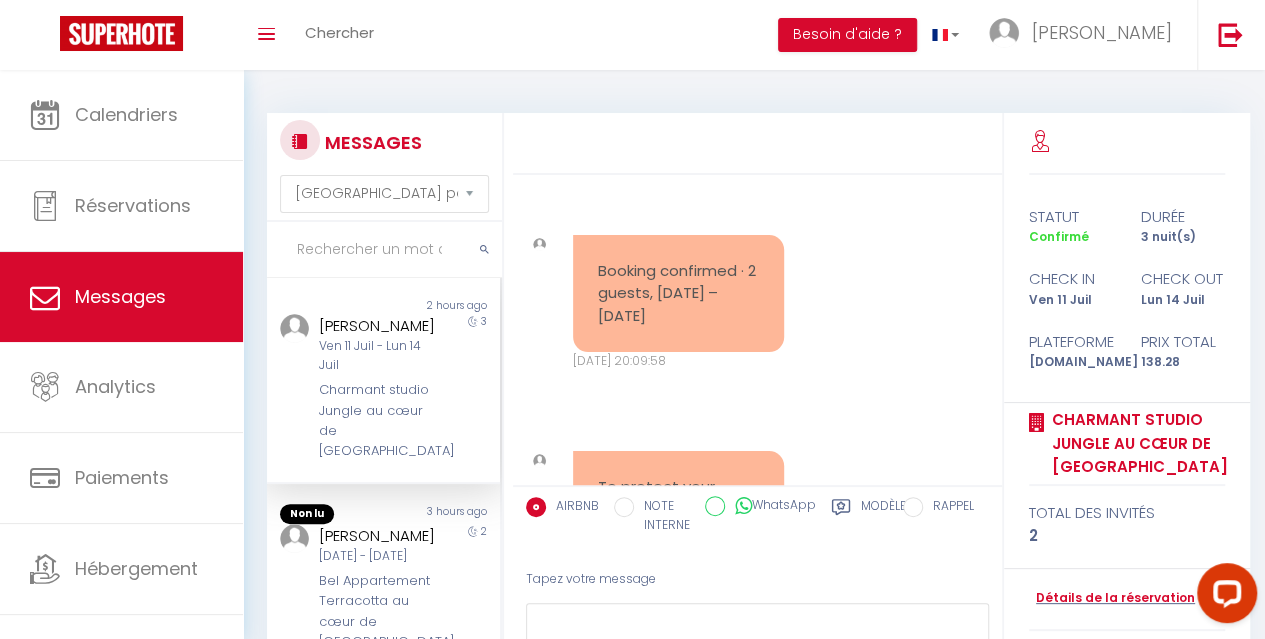 scroll, scrollTop: 5881, scrollLeft: 0, axis: vertical 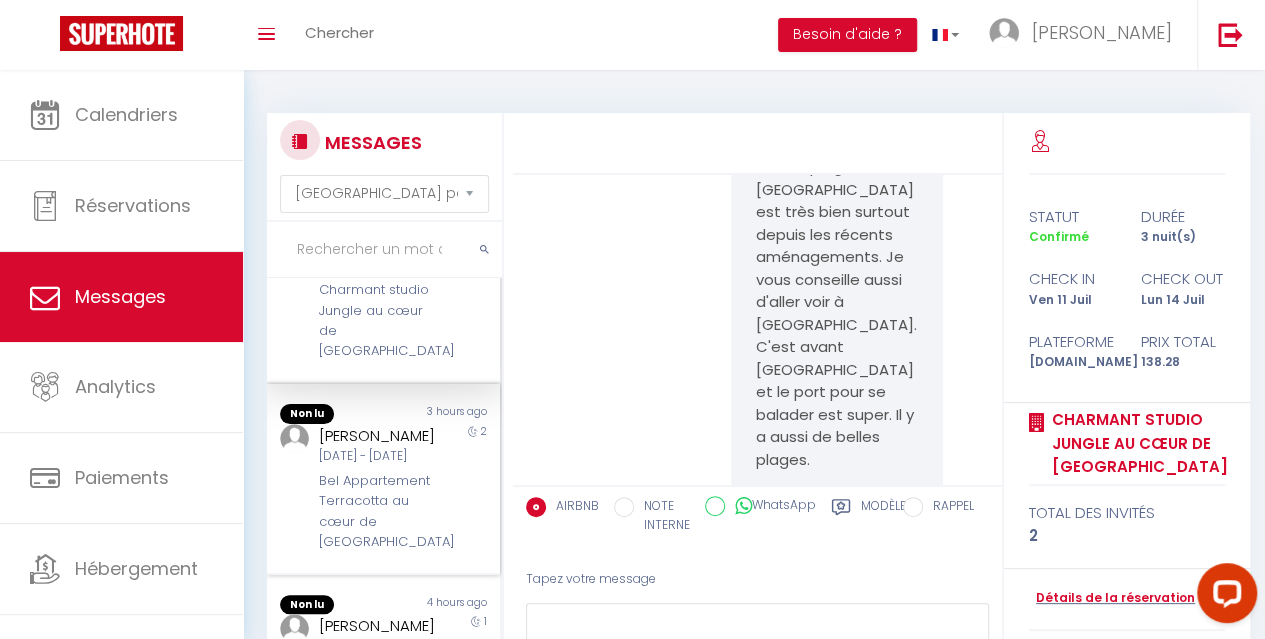 click on "Bel Appartement Terracotta au cœur de [GEOGRAPHIC_DATA]" at bounding box center [380, 512] 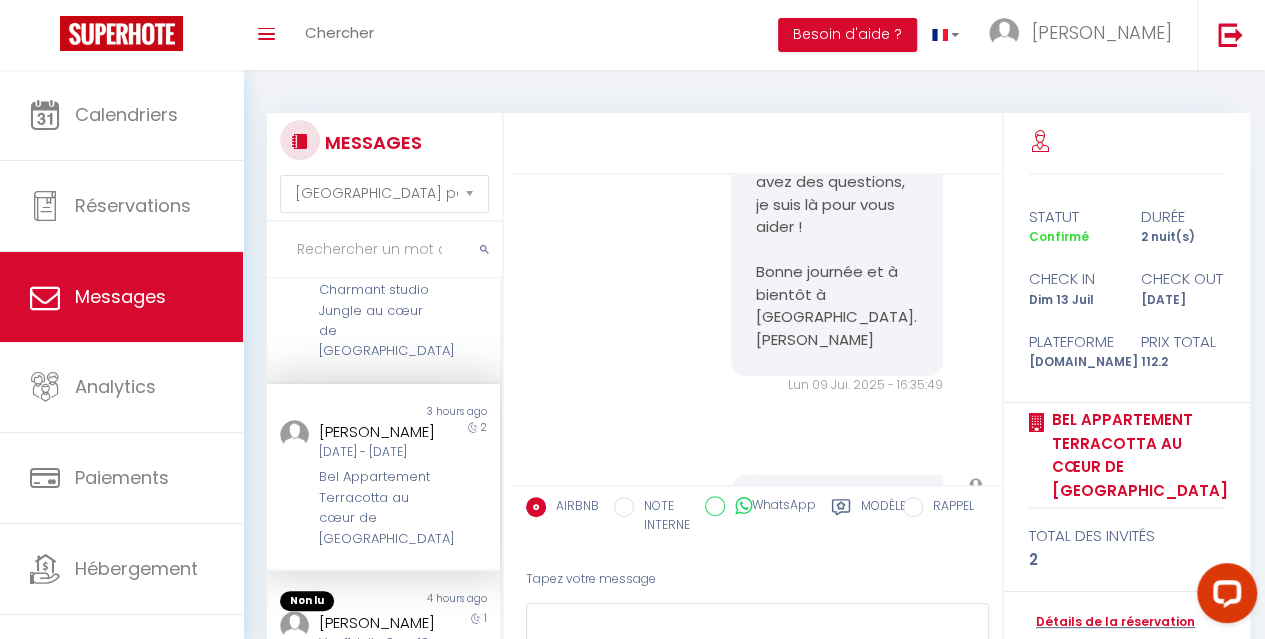 scroll, scrollTop: 1670, scrollLeft: 0, axis: vertical 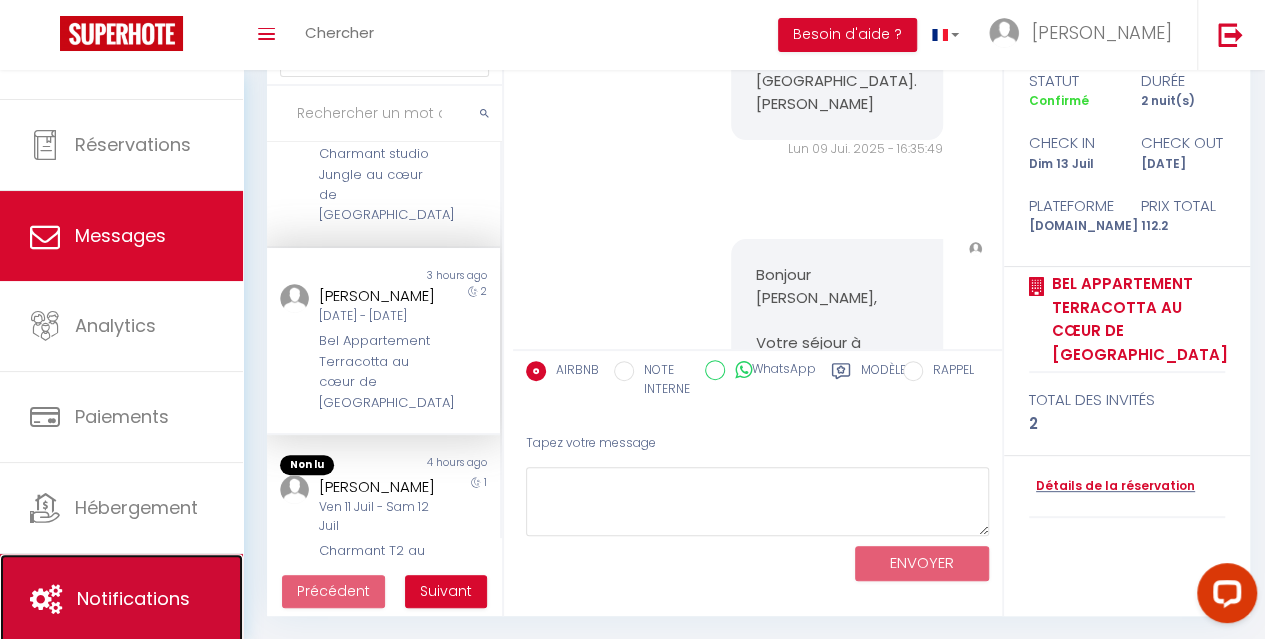 click on "Notifications" at bounding box center (121, 599) 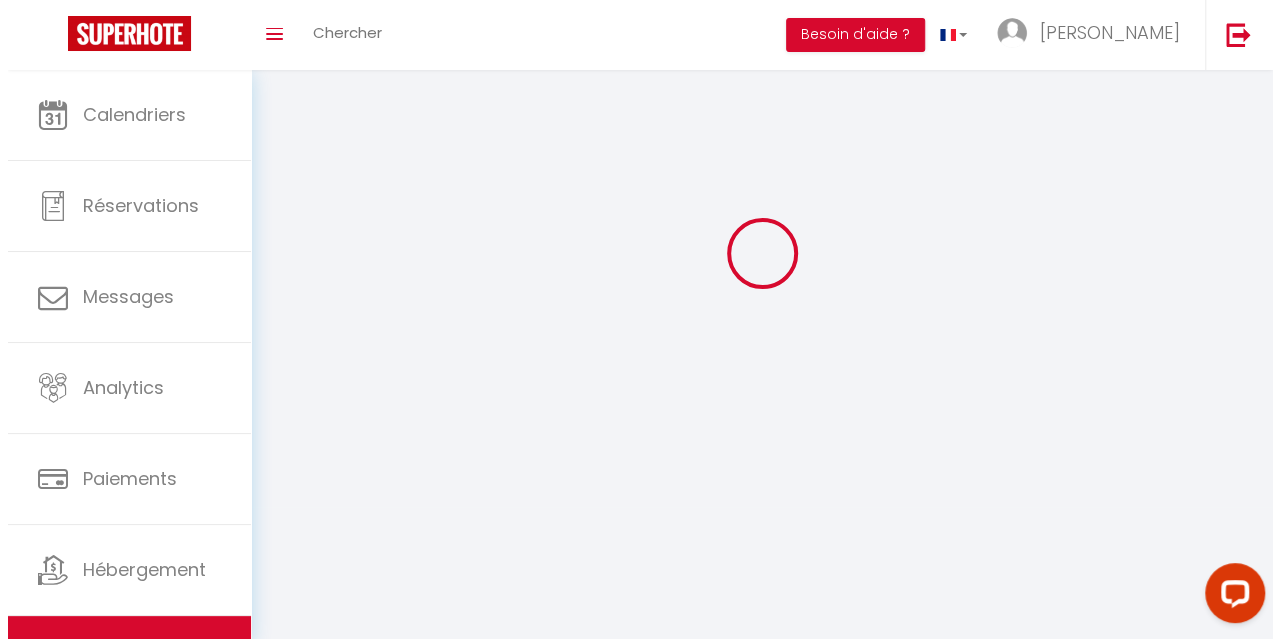 scroll, scrollTop: 0, scrollLeft: 0, axis: both 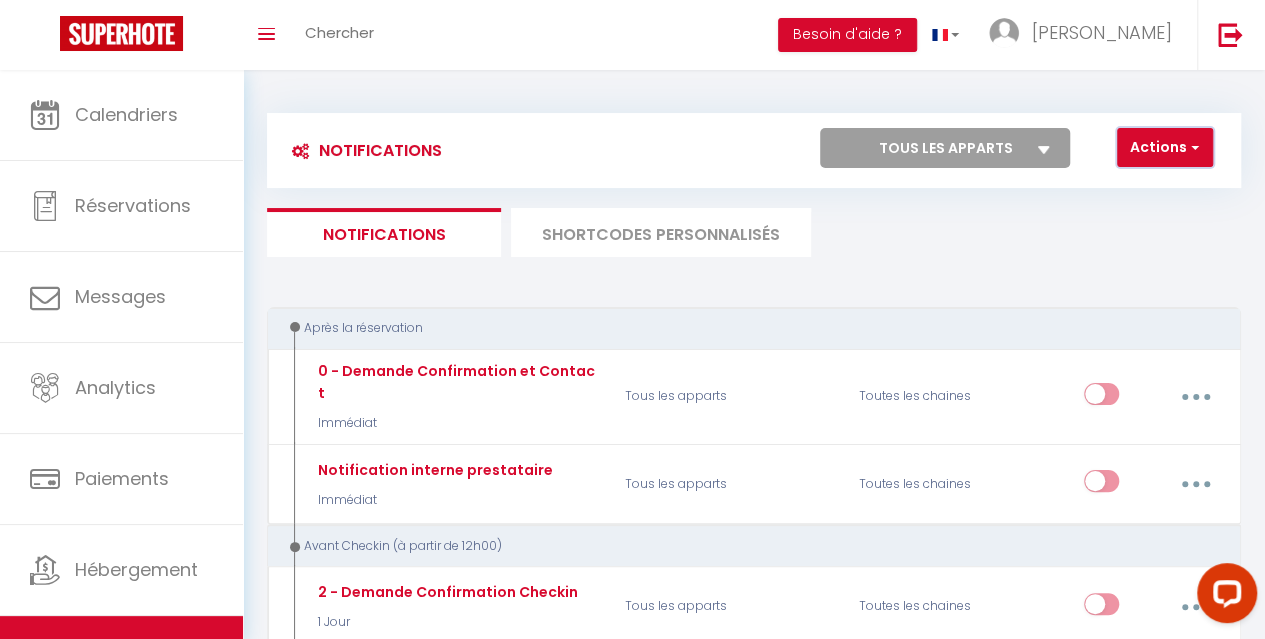 click on "Actions" at bounding box center [1165, 148] 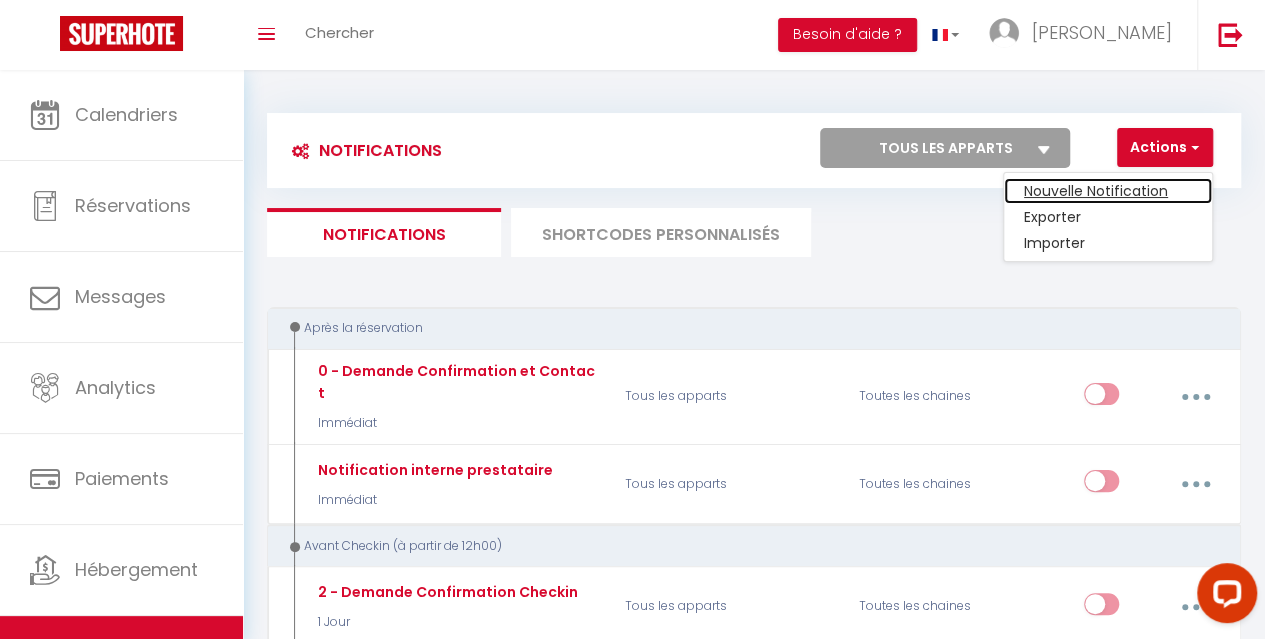 click on "Nouvelle Notification" at bounding box center (1108, 191) 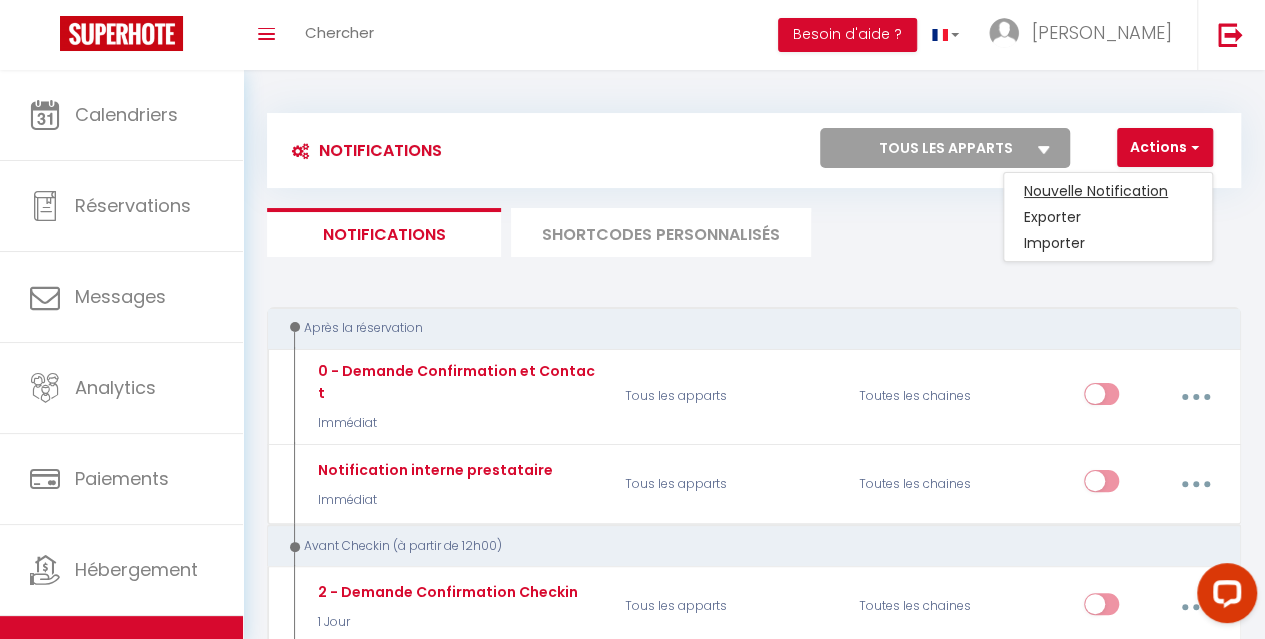 select on "Immédiat" 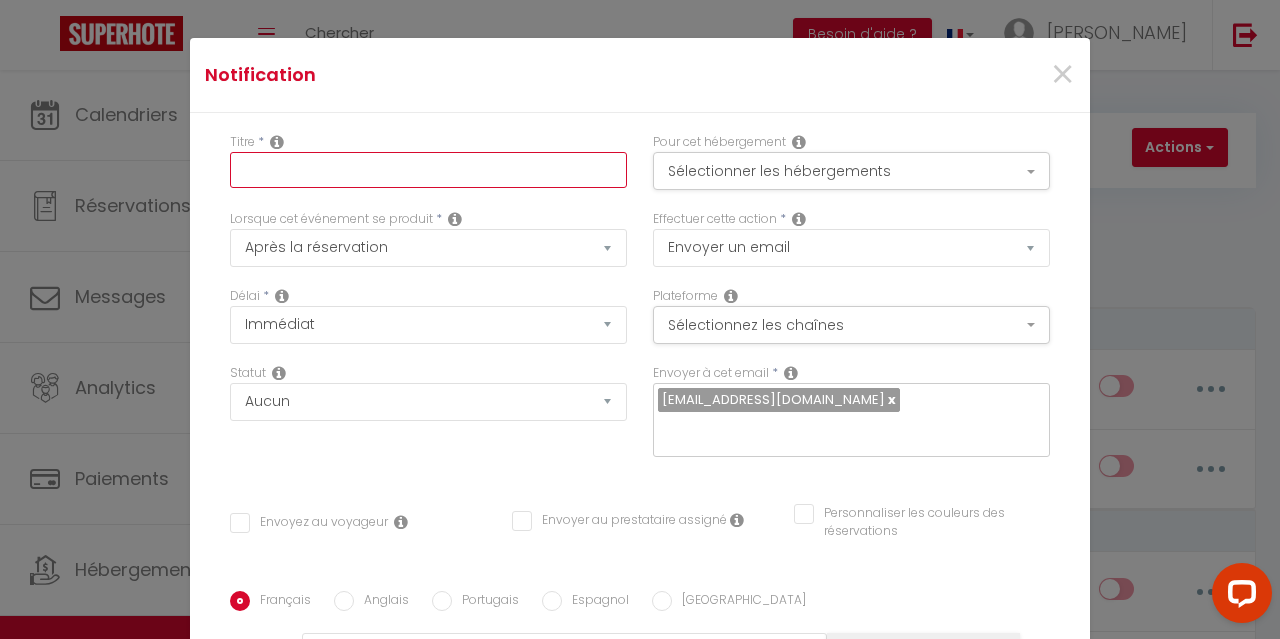 click at bounding box center [428, 170] 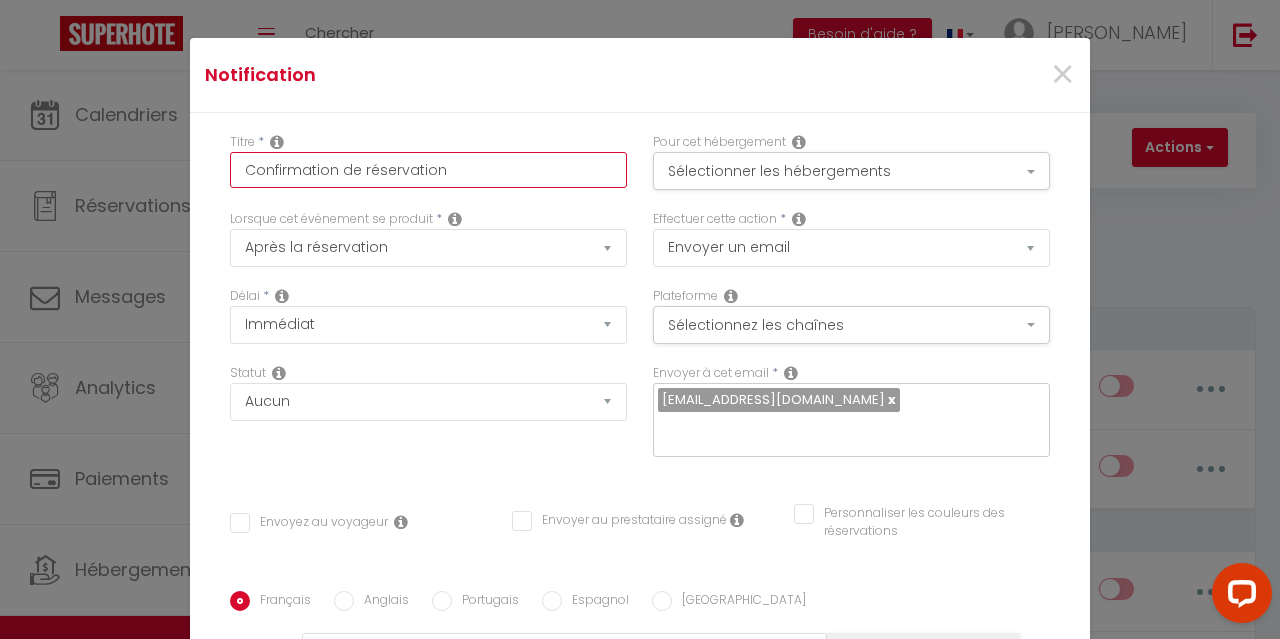 type on "Confirmation de réservation" 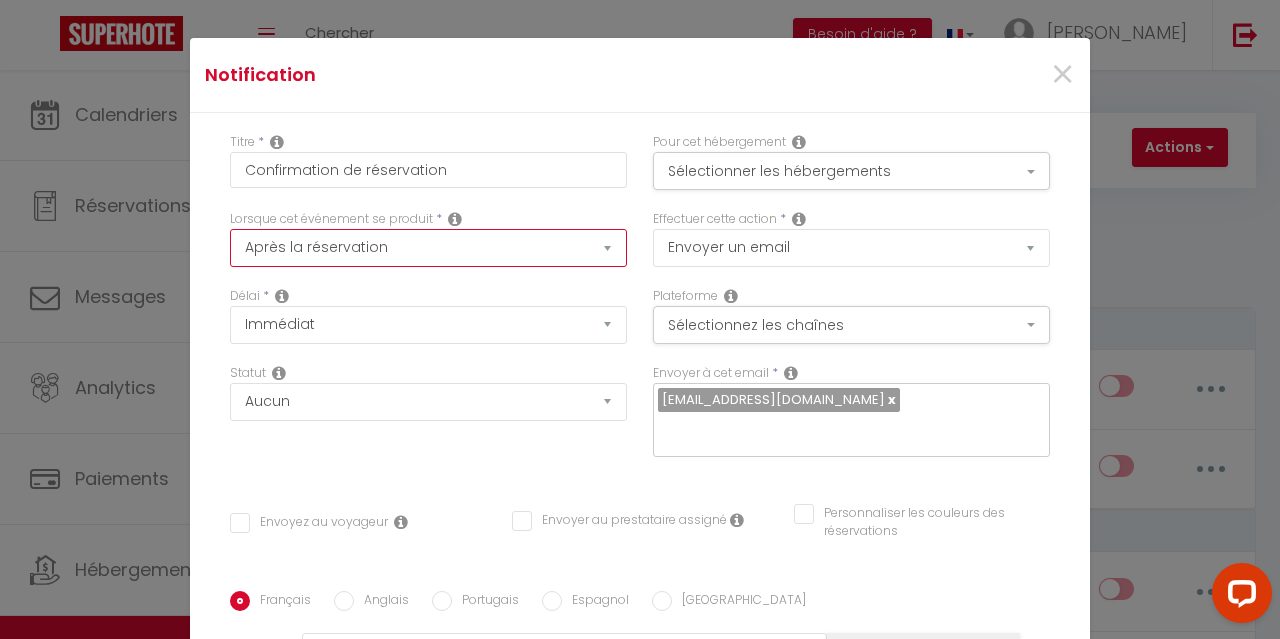 click on "Après la réservation   Avant Checkin (à partir de 12h00)   Après Checkin (à partir de 12h00)   Avant Checkout (à partir de 12h00)   Après Checkout (à partir de 12h00)   Température   Co2   Bruit sonore   Après visualisation lien paiement   Après Paiement Lien KO   Après Caution Lien KO   Après Paiement Automatique KO   Après Caution Automatique KO   Après Visualisation du Contrat   Après Signature du Contrat   Paiement OK   Après soumission formulaire bienvenue   Aprés annulation réservation   Après remboursement automatique   Date spécifique   Après Assignation   Après Désassignation   Après soumission online checkin   Caution OK" at bounding box center (428, 248) 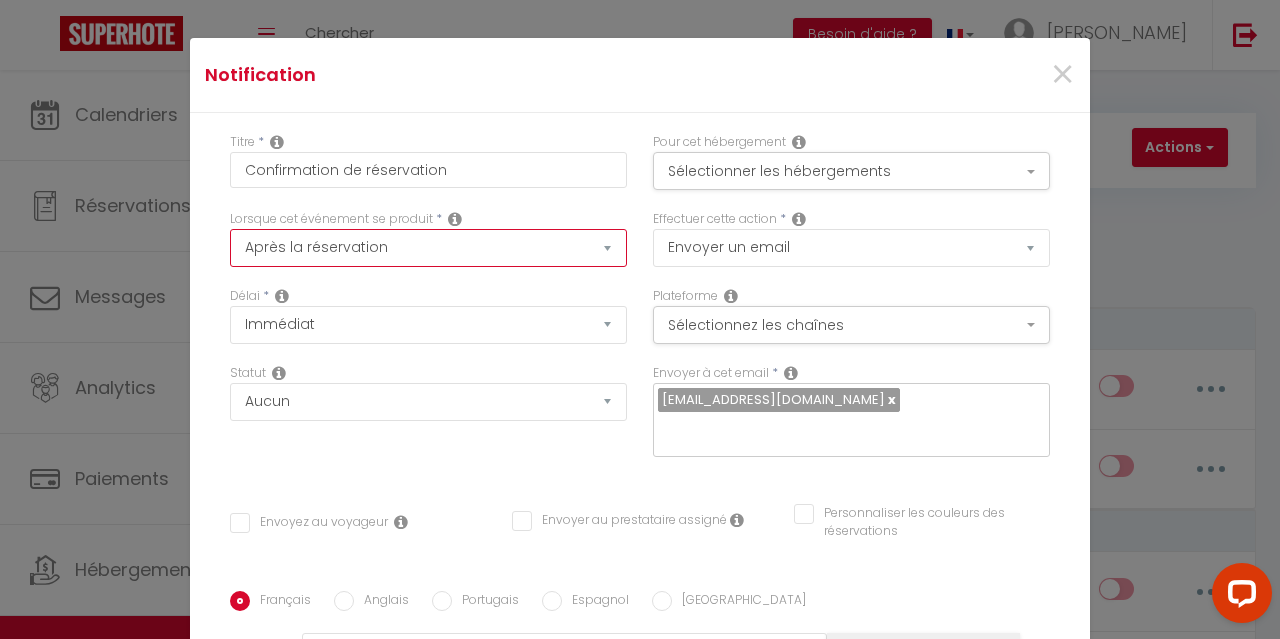 click on "Après la réservation   Avant Checkin (à partir de 12h00)   Après Checkin (à partir de 12h00)   Avant Checkout (à partir de 12h00)   Après Checkout (à partir de 12h00)   Température   Co2   Bruit sonore   Après visualisation lien paiement   Après Paiement Lien KO   Après Caution Lien KO   Après Paiement Automatique KO   Après Caution Automatique KO   Après Visualisation du Contrat   Après Signature du Contrat   Paiement OK   Après soumission formulaire bienvenue   Aprés annulation réservation   Après remboursement automatique   Date spécifique   Après Assignation   Après Désassignation   Après soumission online checkin   Caution OK" at bounding box center (428, 248) 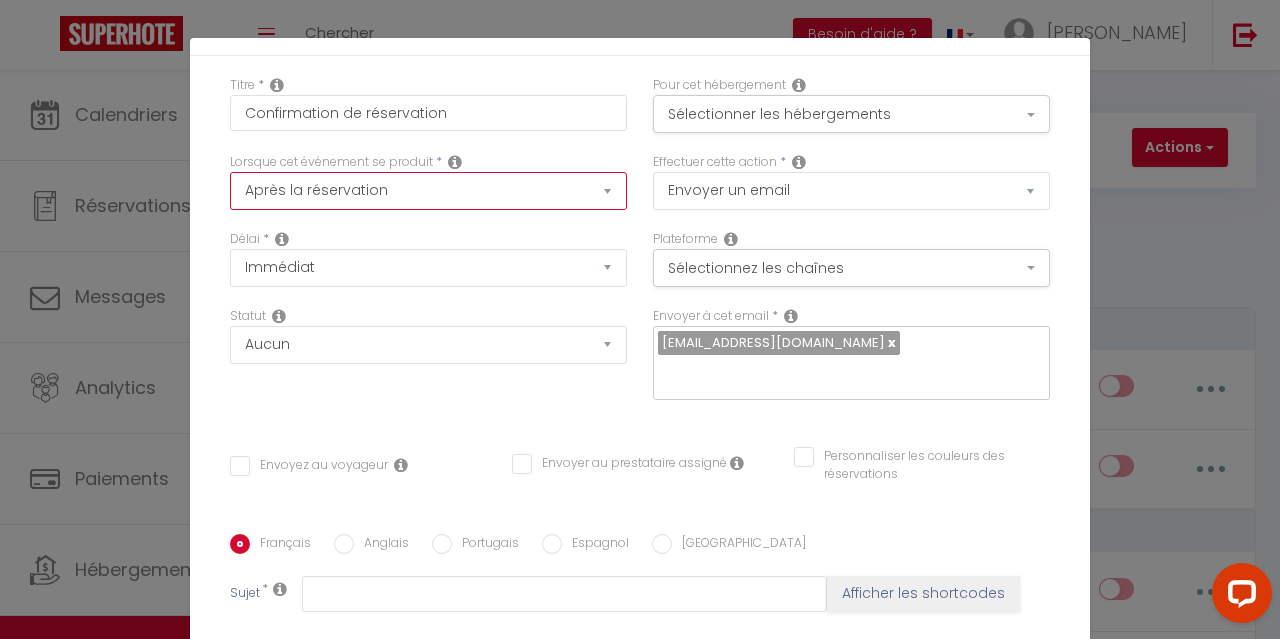 scroll, scrollTop: 100, scrollLeft: 0, axis: vertical 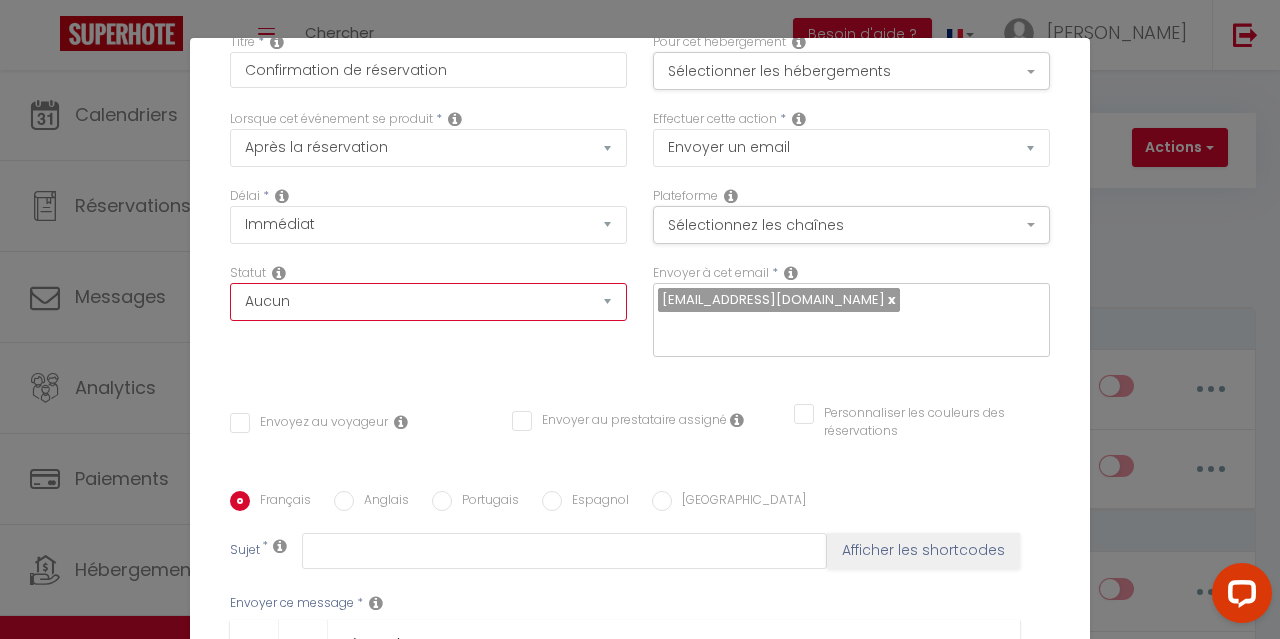 click on "Aucun   Si la réservation est payée   Si réservation non payée   Si la caution a été prise   Si caution non payée" at bounding box center (428, 302) 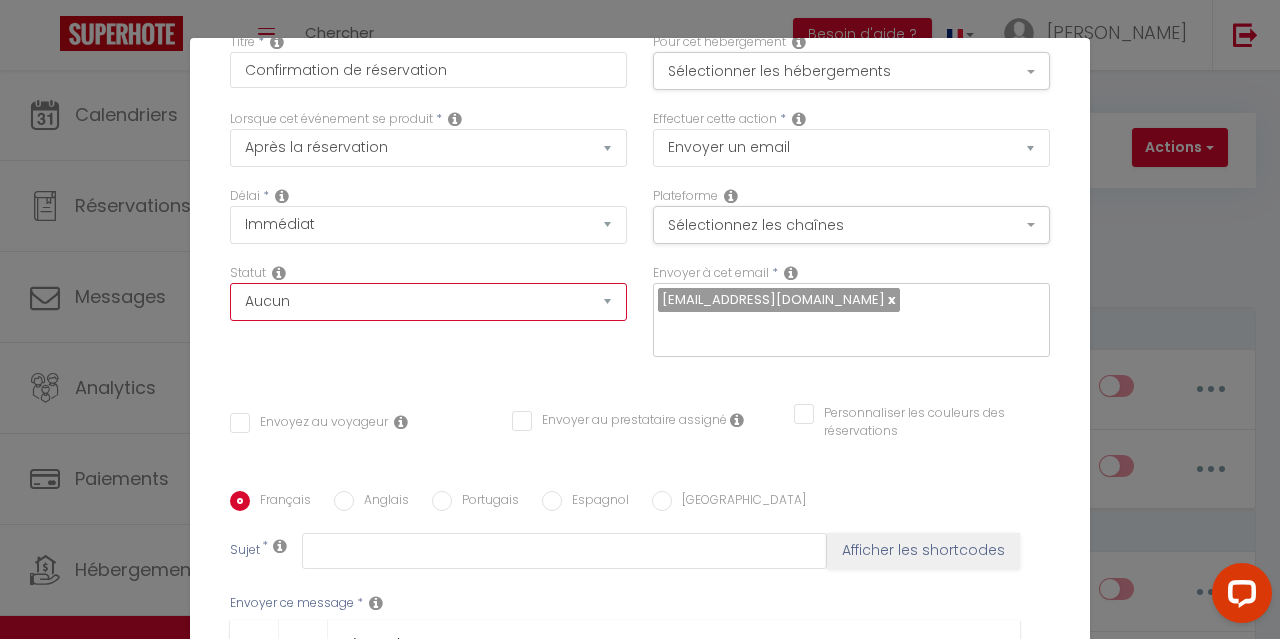 select on "if_booking_is_paid" 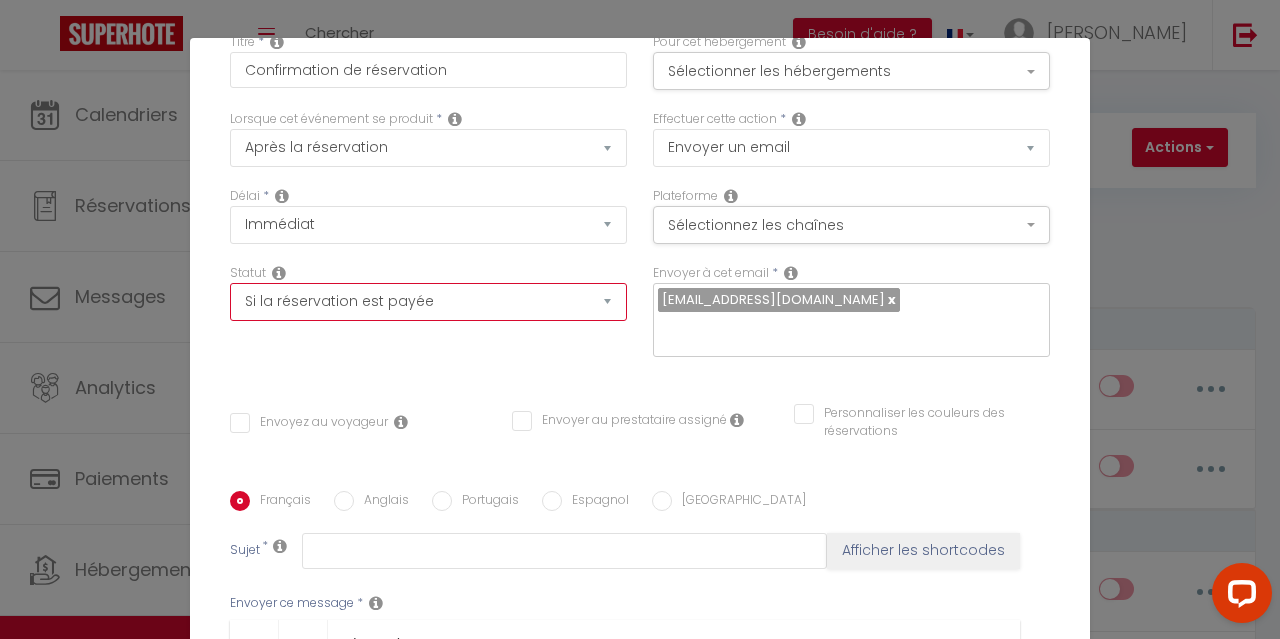 click on "Aucun   Si la réservation est payée   Si réservation non payée   Si la caution a été prise   Si caution non payée" at bounding box center [428, 302] 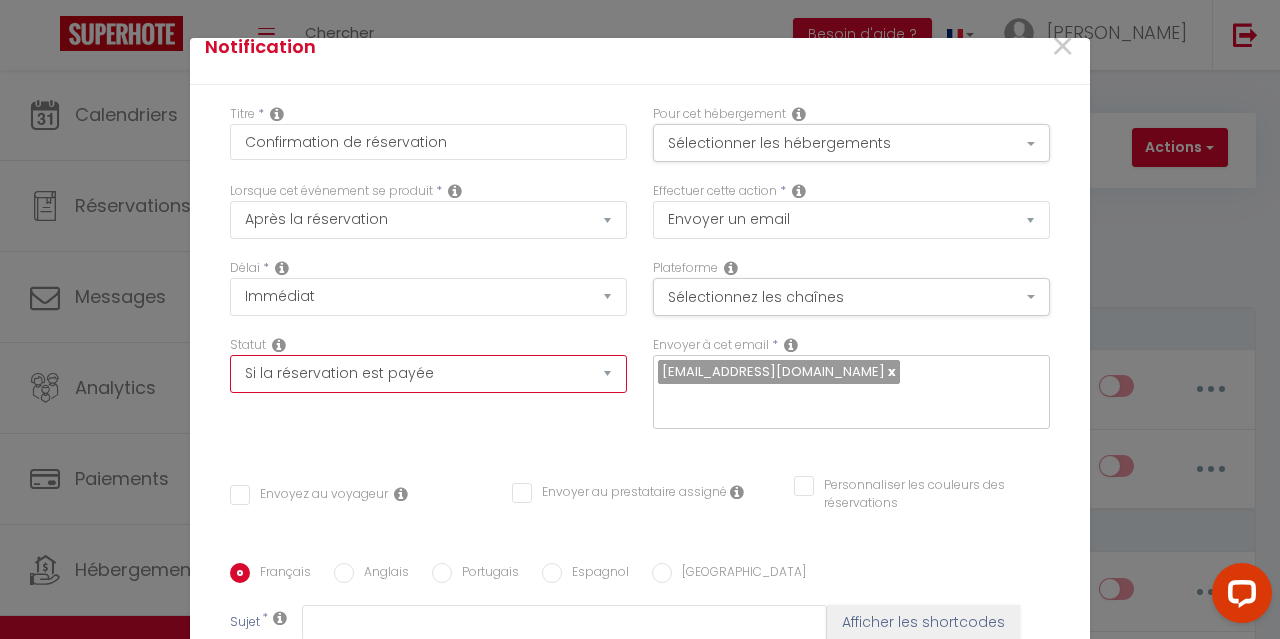 scroll, scrollTop: 0, scrollLeft: 0, axis: both 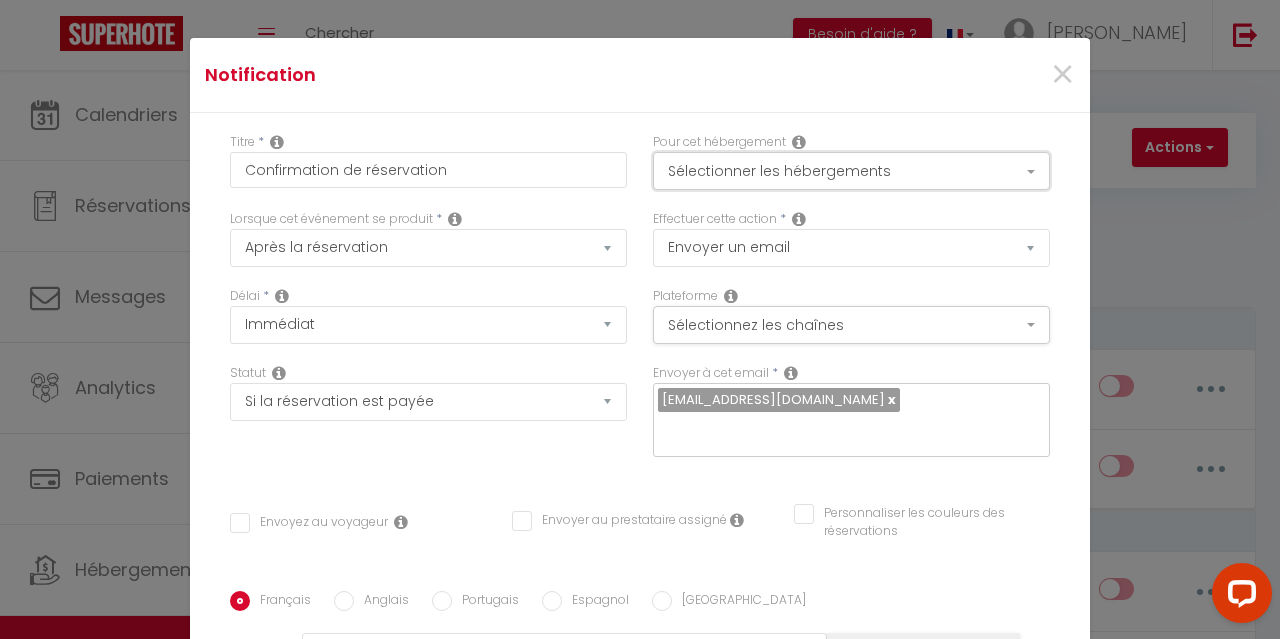 click on "Pour cet hébergement
Sélectionner les hébergements
Tous les apparts
Autres
[GEOGRAPHIC_DATA] au cœur de [GEOGRAPHIC_DATA]
Charmant T2 au cœur de [GEOGRAPHIC_DATA]
Bel Appartement Terracotta au cœur de [GEOGRAPHIC_DATA]" at bounding box center (851, 171) 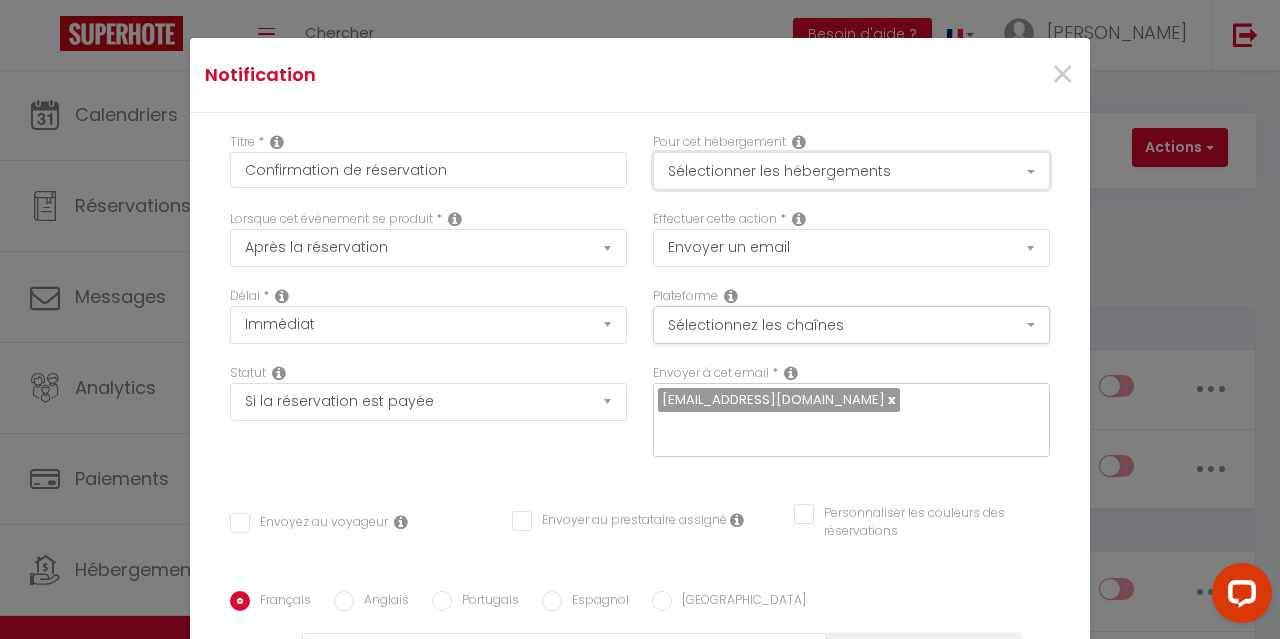 click on "Sélectionner les hébergements" at bounding box center [851, 171] 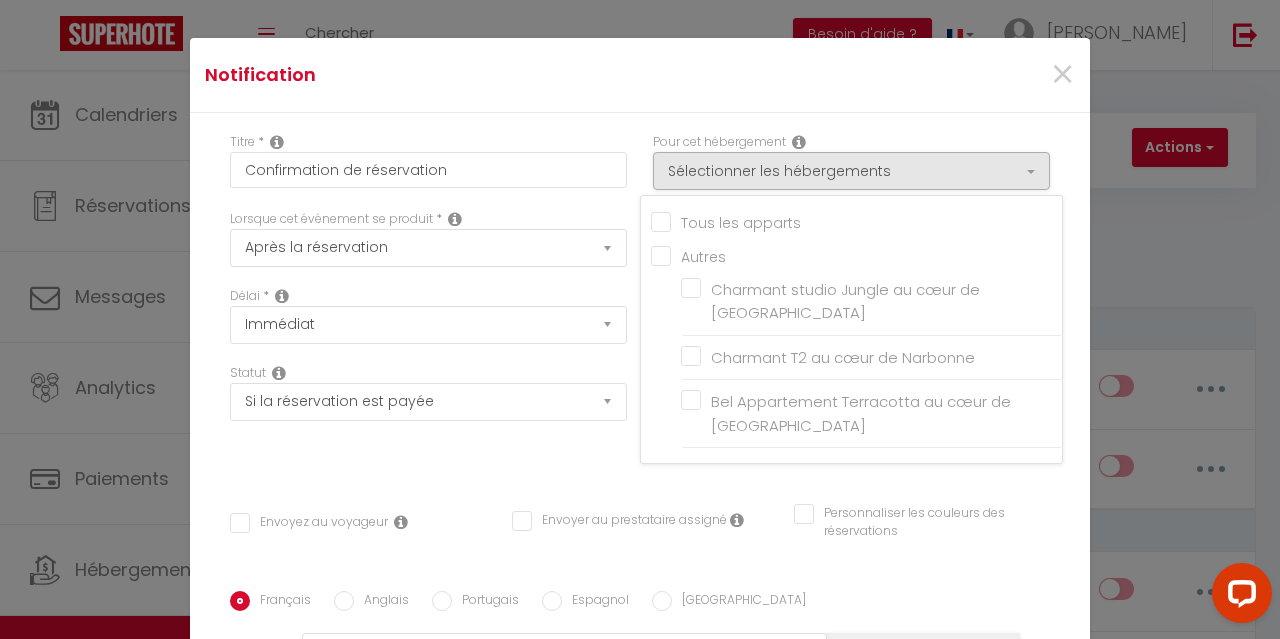 click on "Tous les apparts" at bounding box center [856, 221] 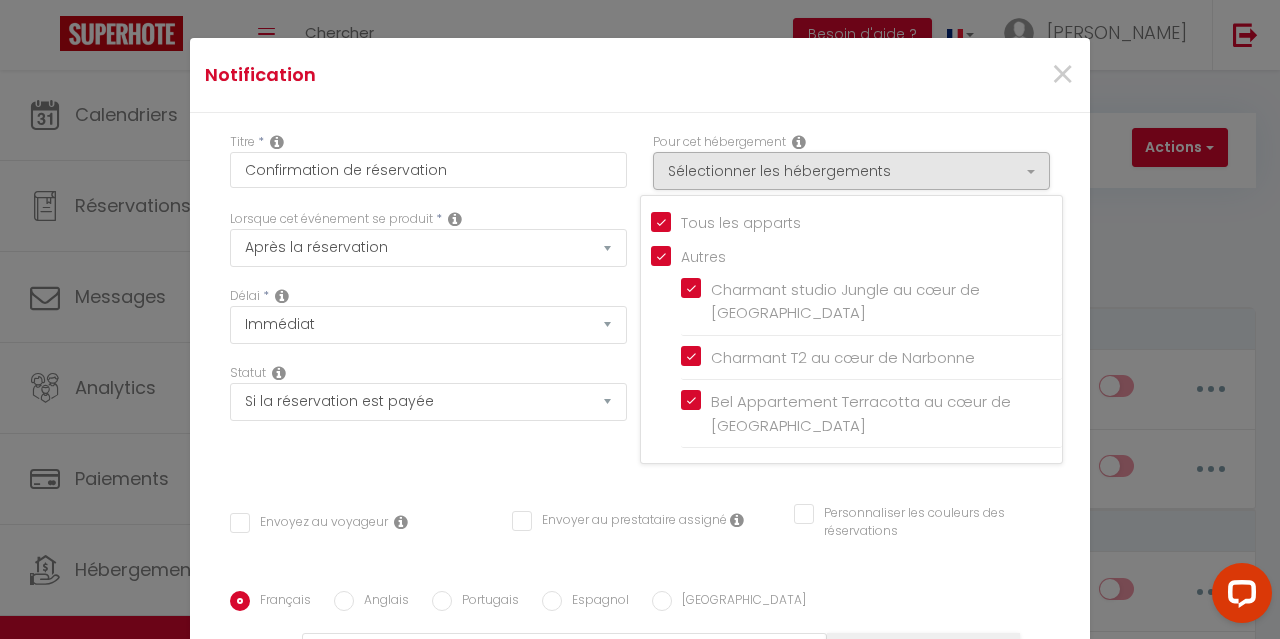 checkbox on "false" 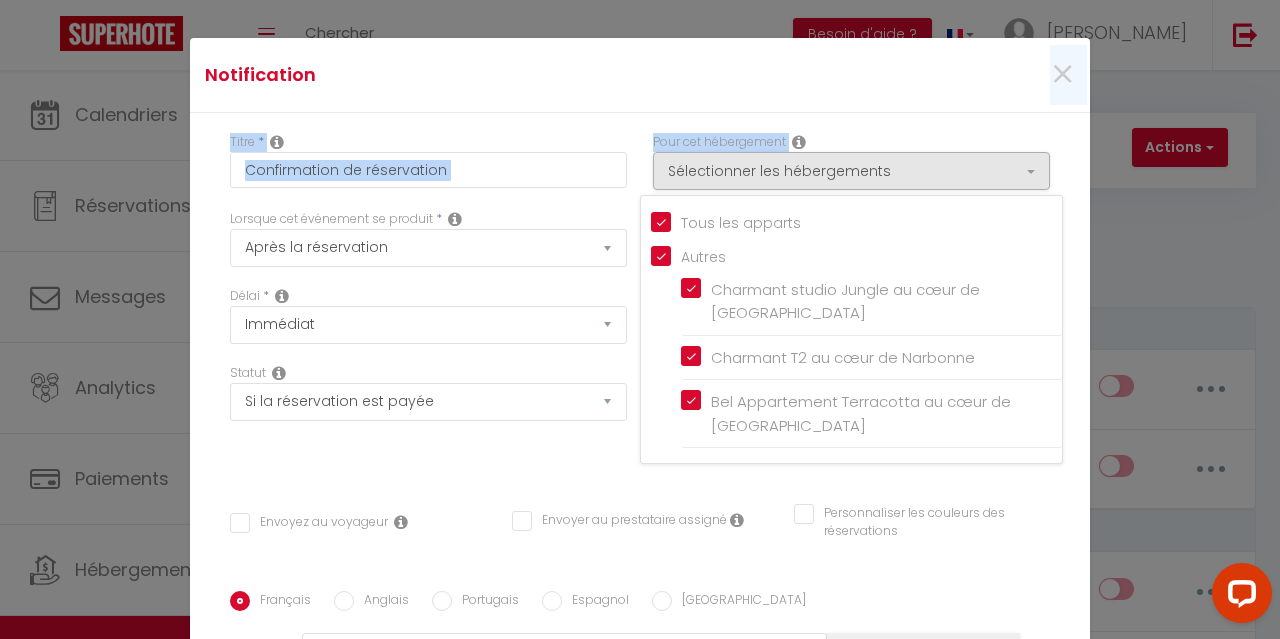 click on "Notification   ×   Titre   *     Confirmation de réservation   Pour cet hébergement
Sélectionner les hébergements
Tous les apparts
Autres
[GEOGRAPHIC_DATA] au cœur de [GEOGRAPHIC_DATA]
Charmant T2 au cœur de [GEOGRAPHIC_DATA]
Bel Appartement Terracotta au cœur de Narbonne
Lorsque cet événement se produit   *      Après la réservation   Avant Checkin (à partir de 12h00)   Après Checkin (à partir de 12h00)   Avant Checkout (à partir de 12h00)   Après Checkout (à partir de 12h00)   Température   Co2   [MEDICAL_DATA] sonore   Après visualisation lien paiement   Après Paiement Lien KO   Après Caution Lien KO      *" at bounding box center (640, 583) 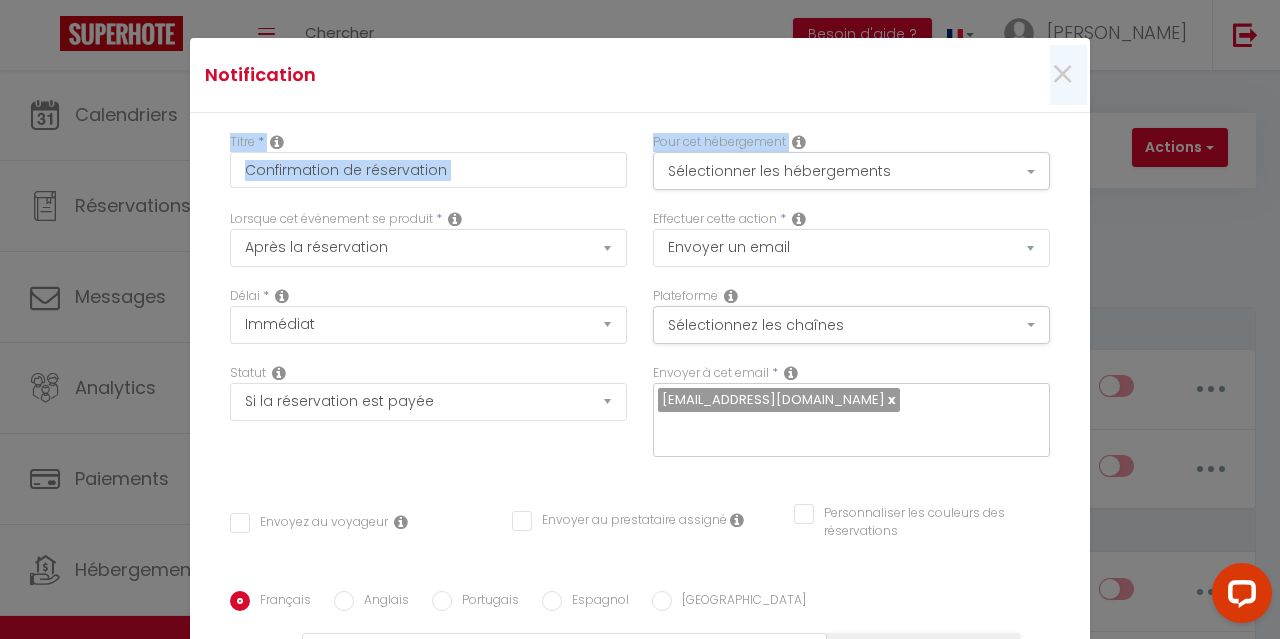 click on "Titre   *     Confirmation de réservation   Pour cet hébergement
Sélectionner les hébergements
Tous les apparts
Autres
[GEOGRAPHIC_DATA] au cœur de [GEOGRAPHIC_DATA]
Charmant T2 au cœur de [GEOGRAPHIC_DATA]
Bel Appartement Terracotta au cœur de Narbonne
Lorsque cet événement se produit   *      Après la réservation   Avant Checkin (à partir de 12h00)   Après Checkin (à partir de 12h00)   Avant Checkout (à partir de 12h00)   Après Checkout (à partir de 12h00)   Température   Co2   [MEDICAL_DATA] sonore   Après visualisation lien paiement   Après Paiement Lien KO   Après Caution Lien KO   Après Signature du Contrat" at bounding box center [640, 591] 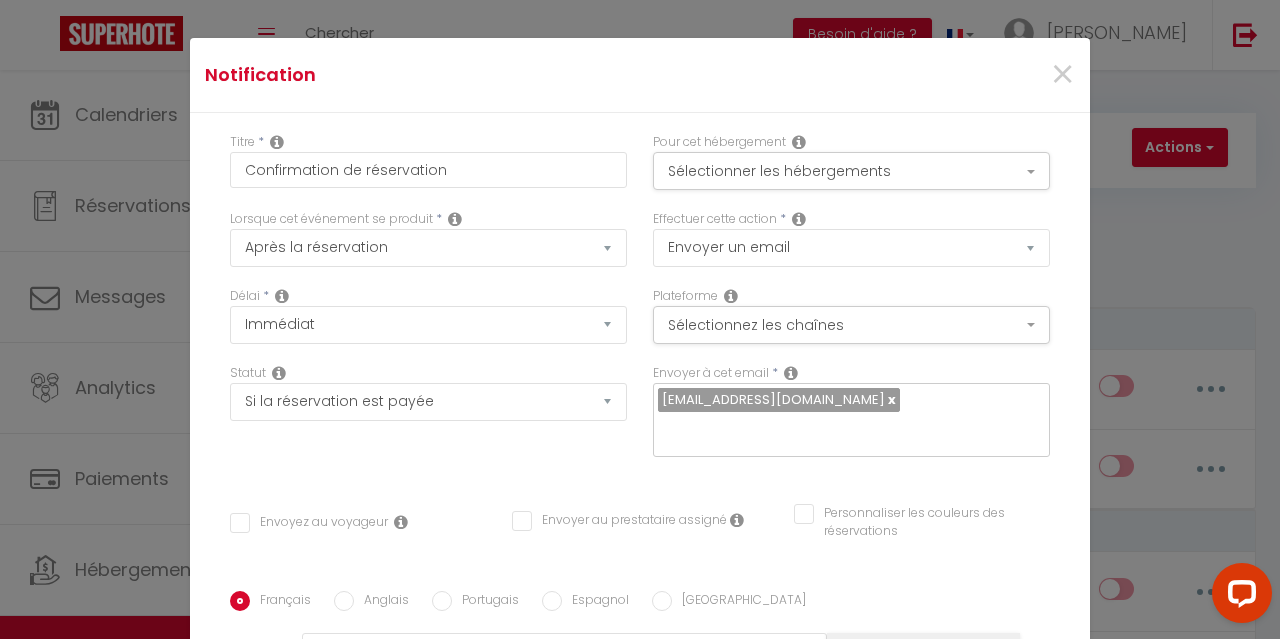click on "Titre   *     Confirmation de réservation   Pour cet hébergement
Sélectionner les hébergements
Tous les apparts
Autres
[GEOGRAPHIC_DATA] au cœur de [GEOGRAPHIC_DATA]
Charmant T2 au cœur de [GEOGRAPHIC_DATA]
Bel Appartement Terracotta au cœur de Narbonne
Lorsque cet événement se produit   *      Après la réservation   Avant Checkin (à partir de 12h00)   Après Checkin (à partir de 12h00)   Avant Checkout (à partir de 12h00)   Après Checkout (à partir de 12h00)   Température   Co2   [MEDICAL_DATA] sonore   Après visualisation lien paiement   Après Paiement Lien KO   Après Caution Lien KO   Après Signature du Contrat" at bounding box center [640, 591] 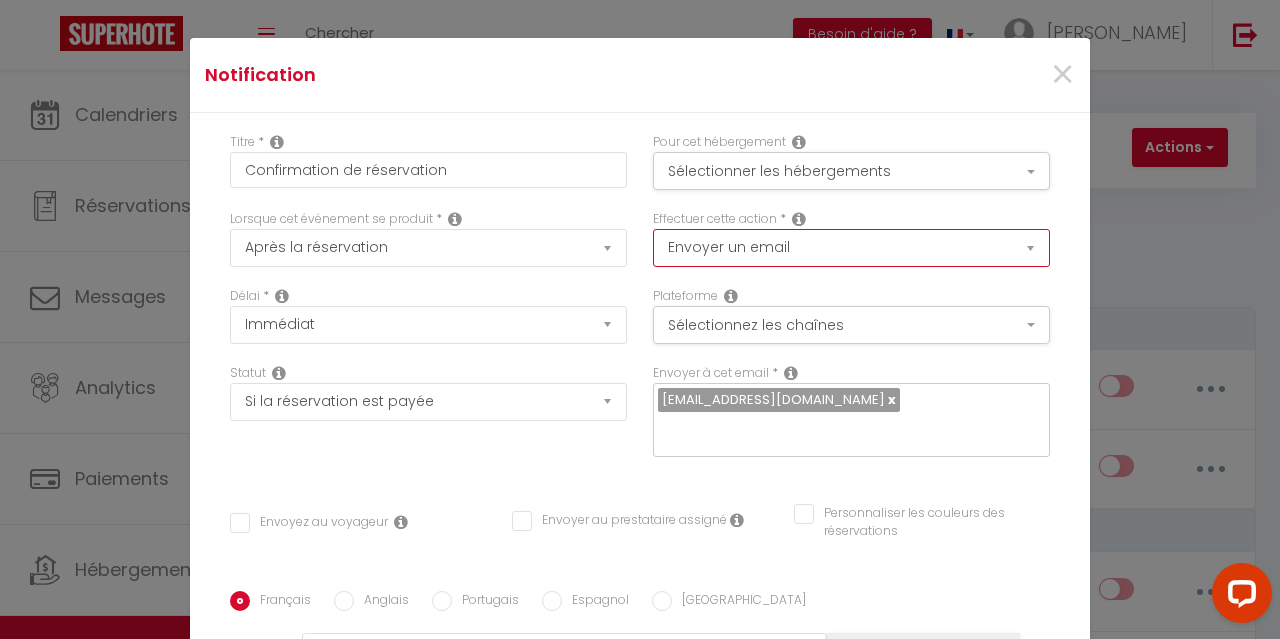 click on "Envoyer un email   Envoyer un SMS   Envoyer une notification push" at bounding box center [851, 248] 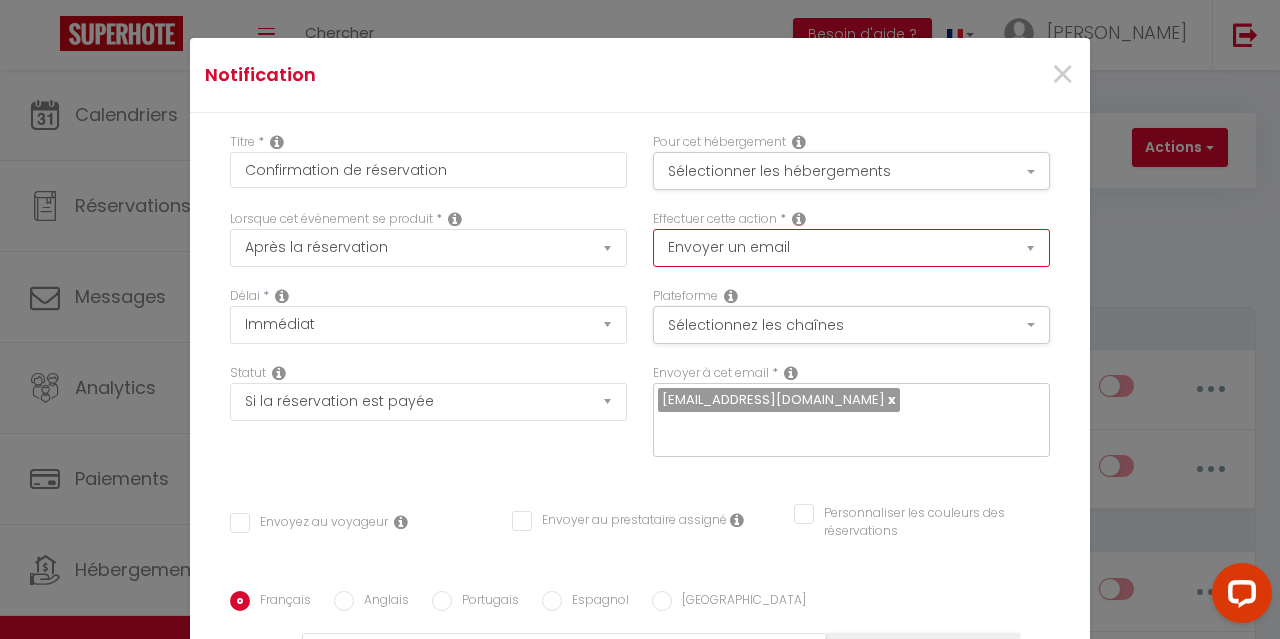 select on "notification" 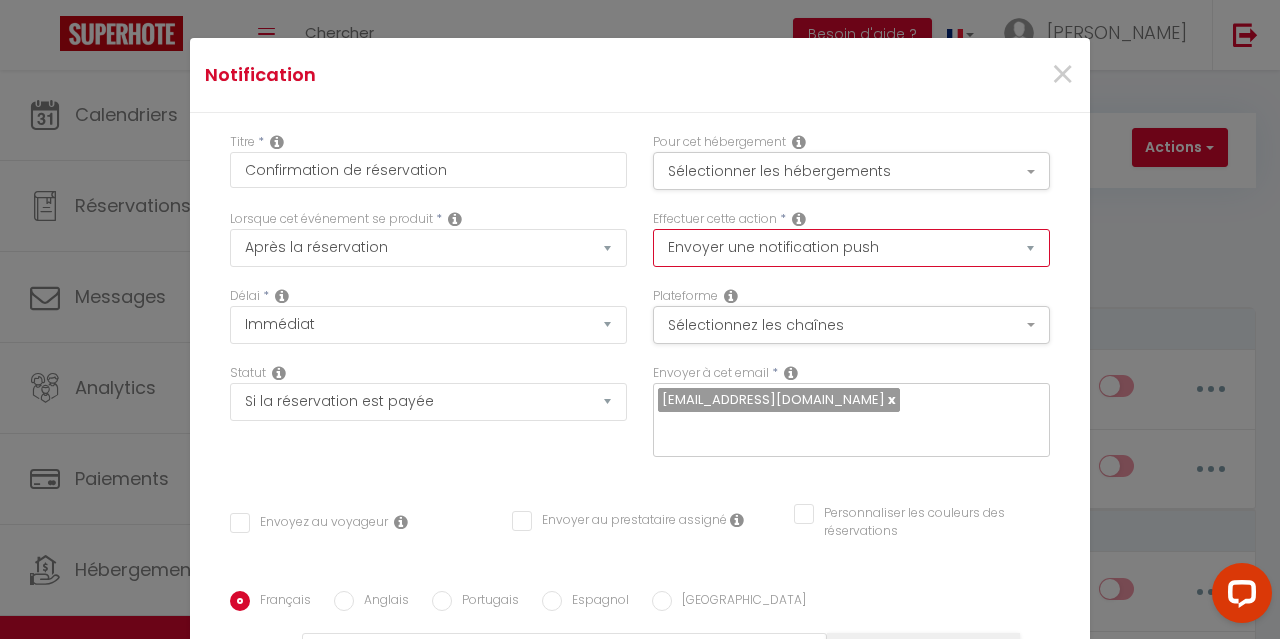 click on "Envoyer un email   Envoyer un SMS   Envoyer une notification push" at bounding box center (851, 248) 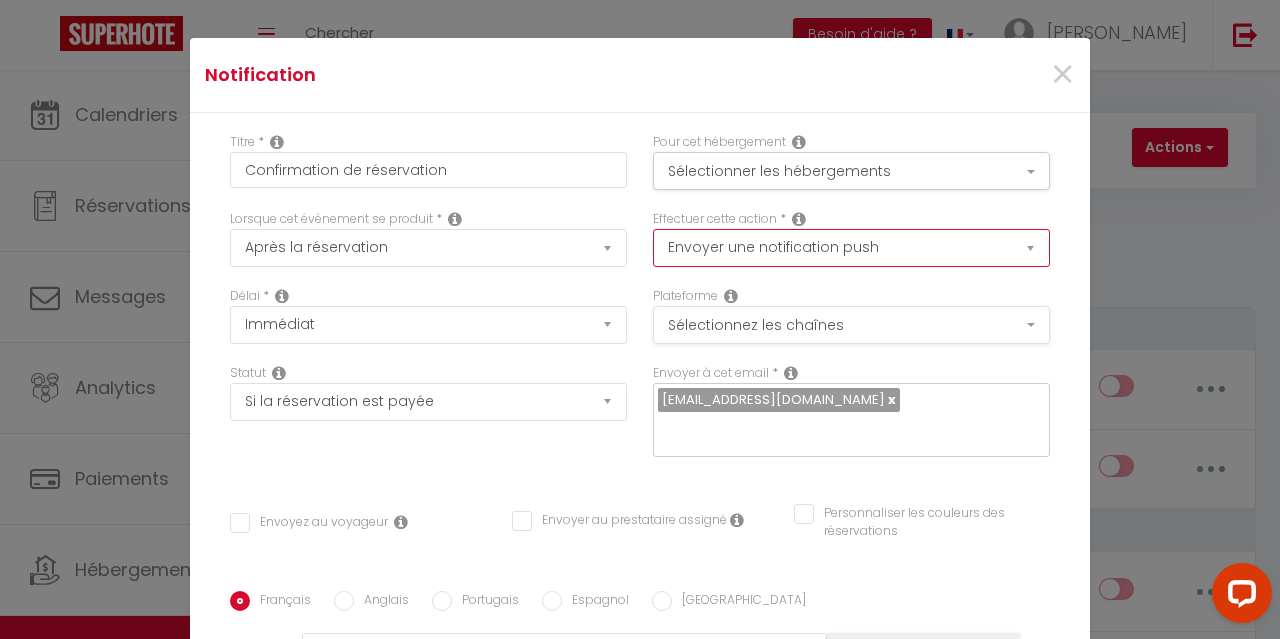 checkbox on "false" 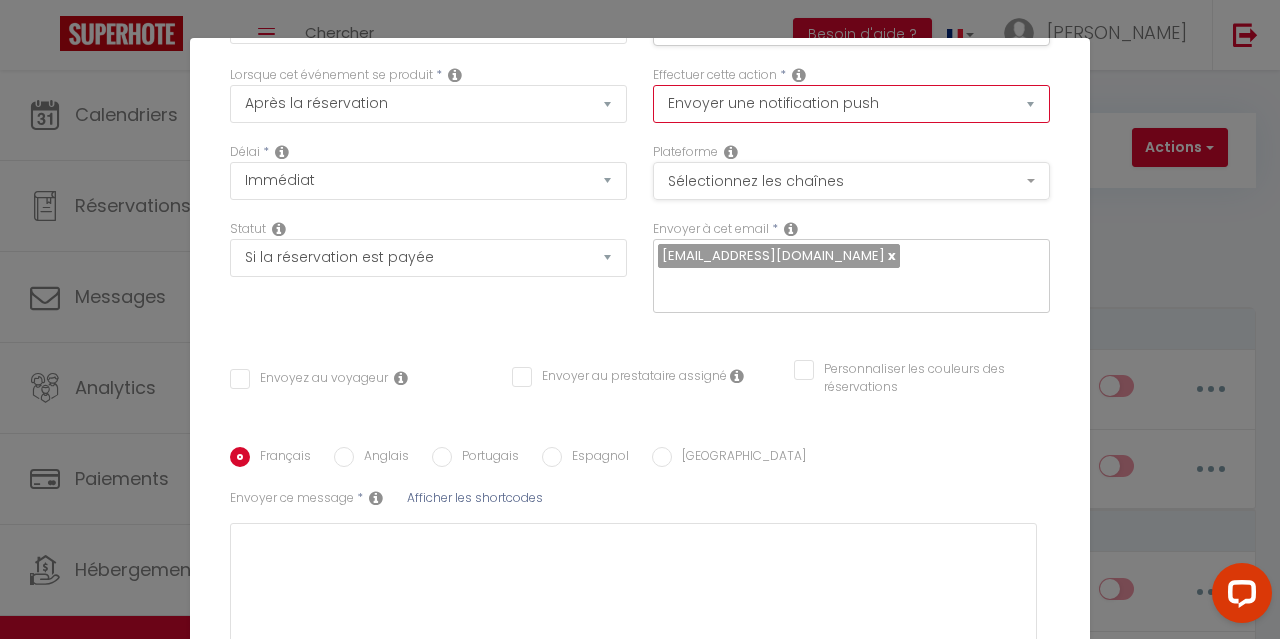 scroll, scrollTop: 100, scrollLeft: 0, axis: vertical 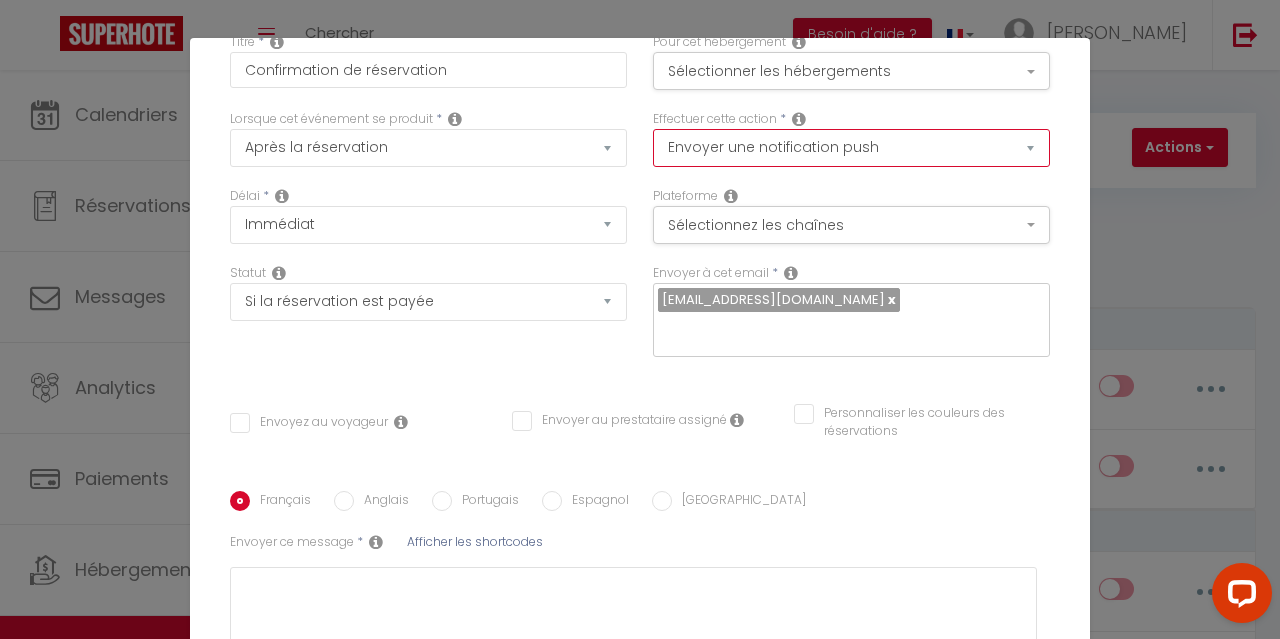 click on "Envoyer un email   Envoyer un SMS   Envoyer une notification push" at bounding box center [851, 148] 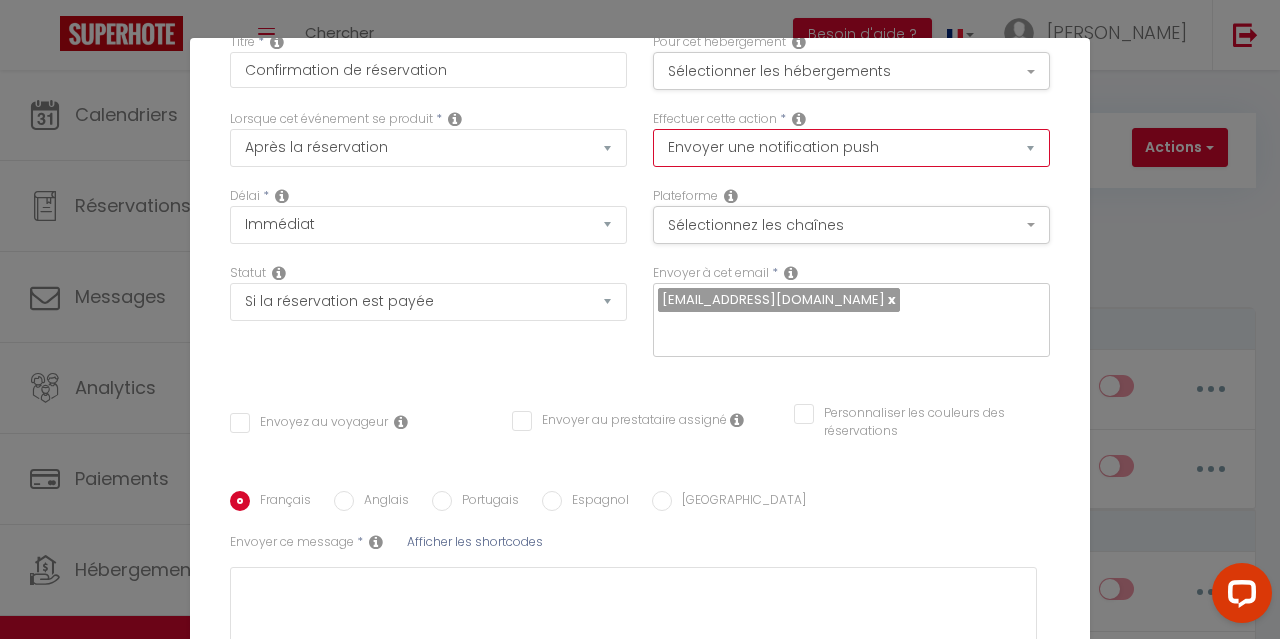 select on "email" 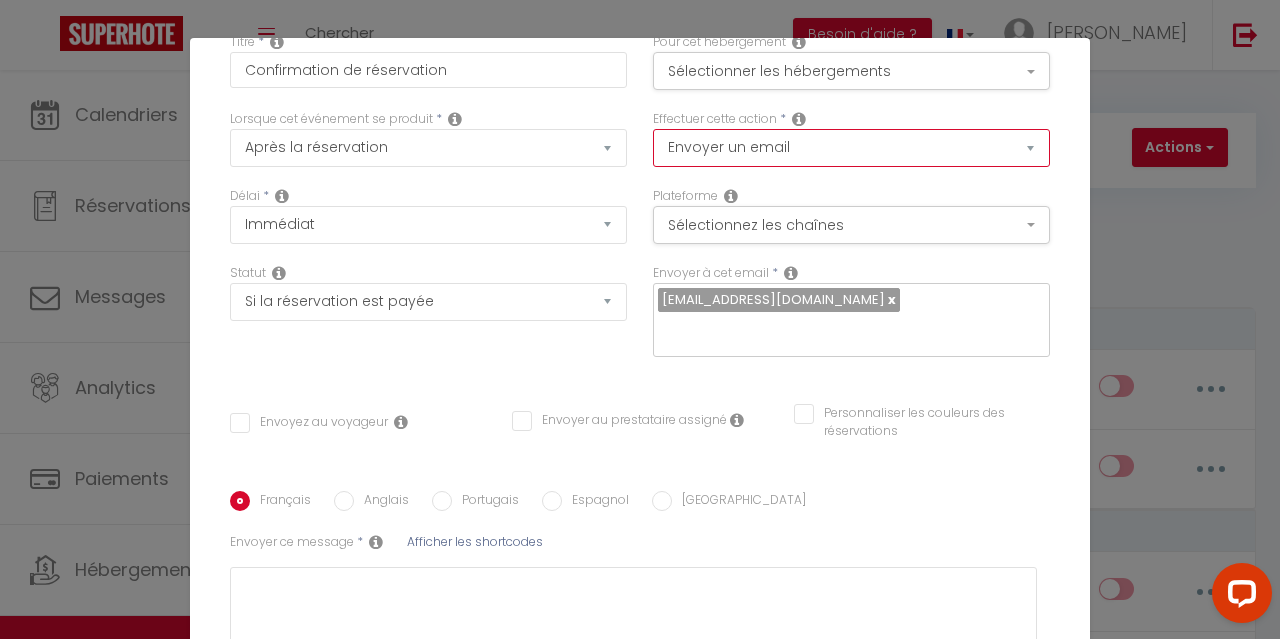 click on "Envoyer un email   Envoyer un SMS   Envoyer une notification push" at bounding box center (851, 148) 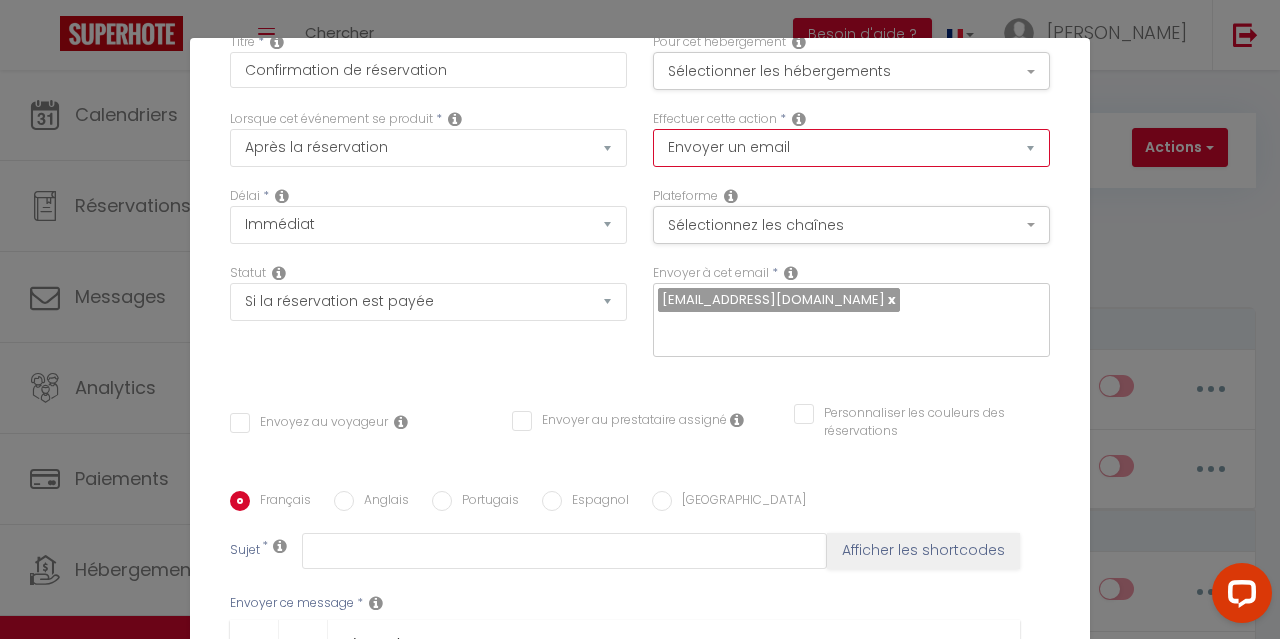 scroll, scrollTop: 0, scrollLeft: 0, axis: both 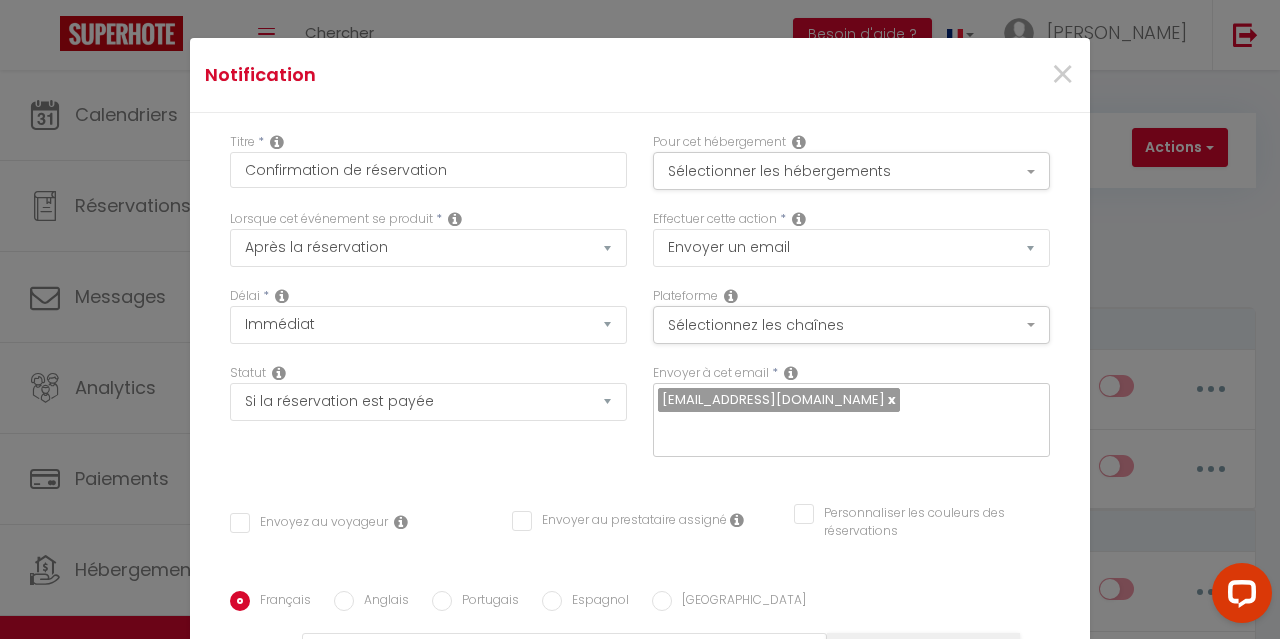 click at bounding box center [799, 219] 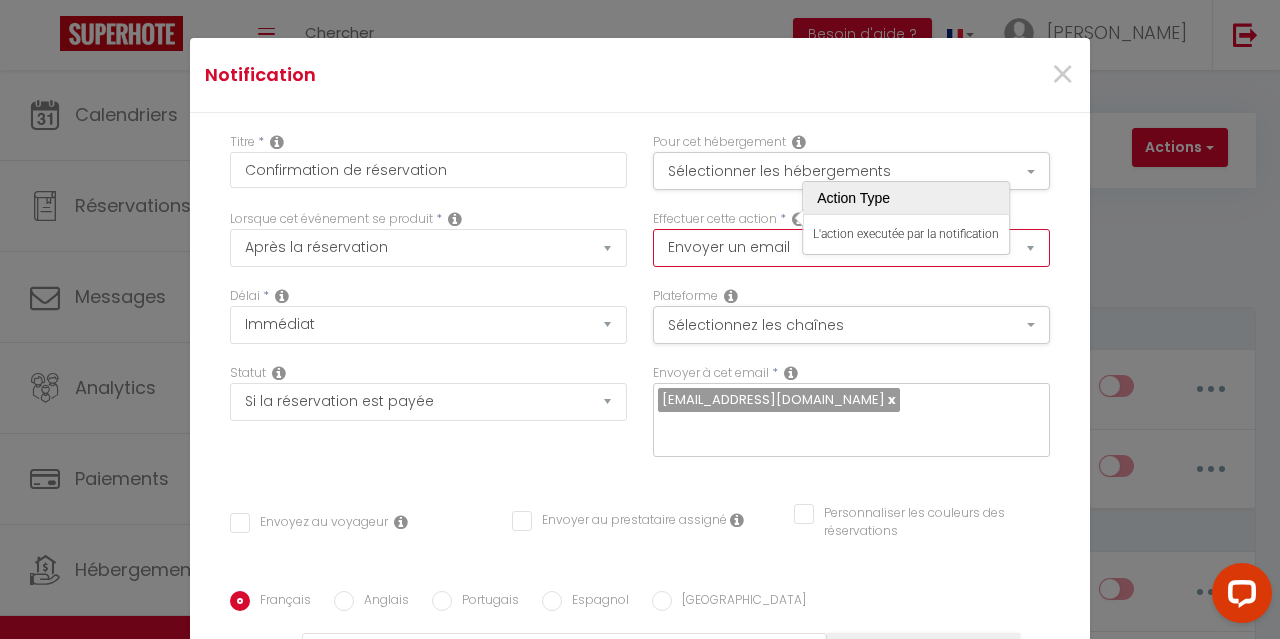 click on "Envoyer un email   Envoyer un SMS   Envoyer une notification push" at bounding box center (851, 248) 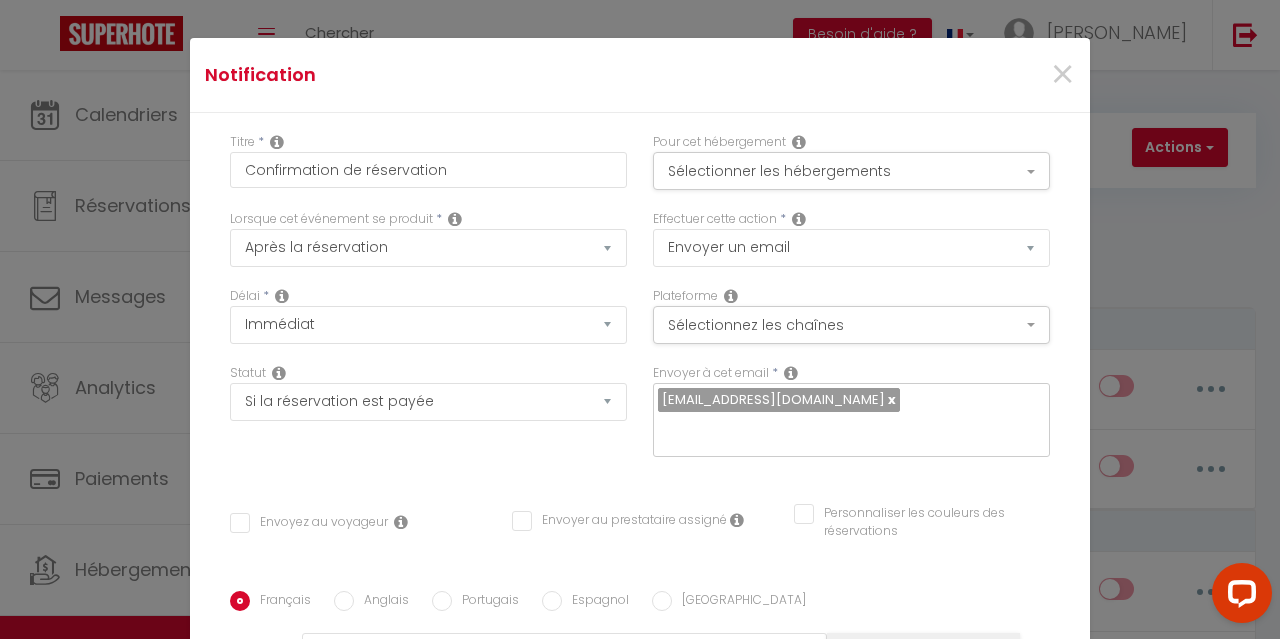 click on "Effectuer cette action   *     Envoyer un email   Envoyer un SMS   Envoyer une notification push" at bounding box center [851, 238] 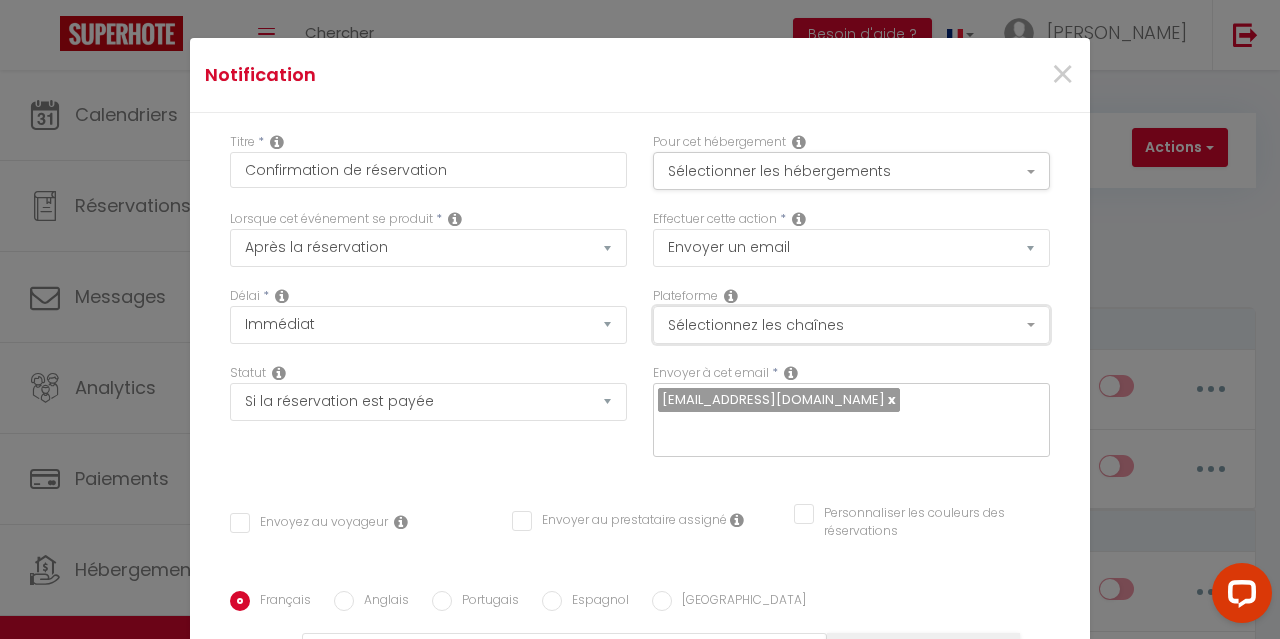 click on "Sélectionnez les chaînes" at bounding box center (851, 325) 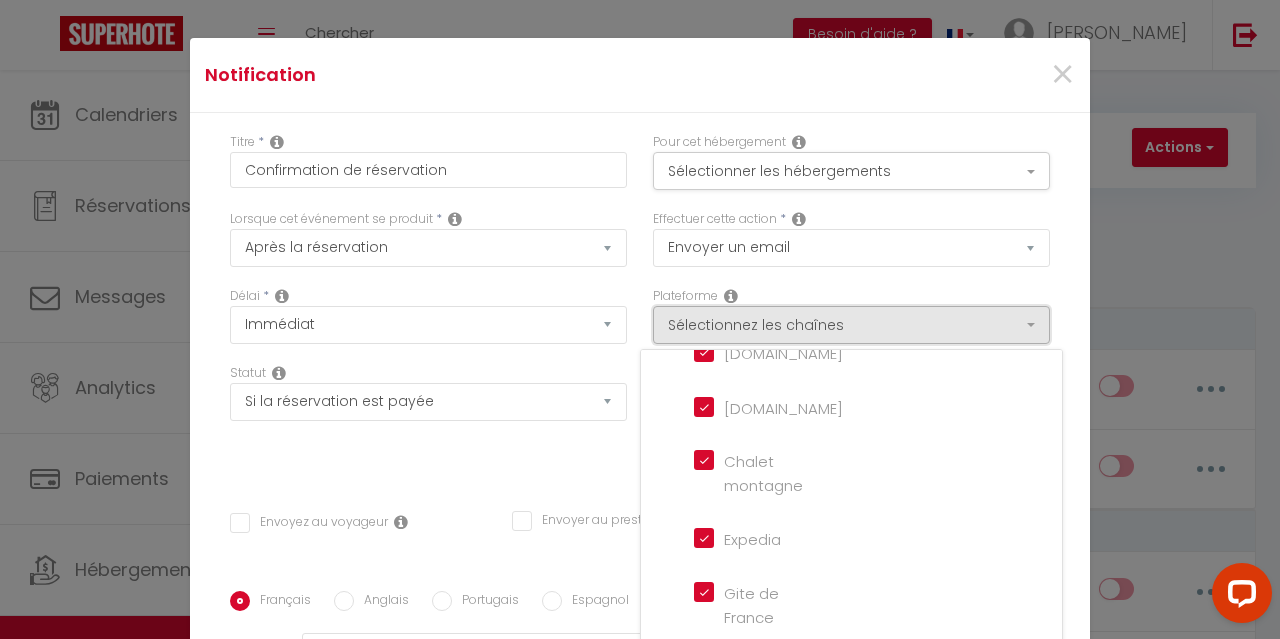 scroll, scrollTop: 0, scrollLeft: 0, axis: both 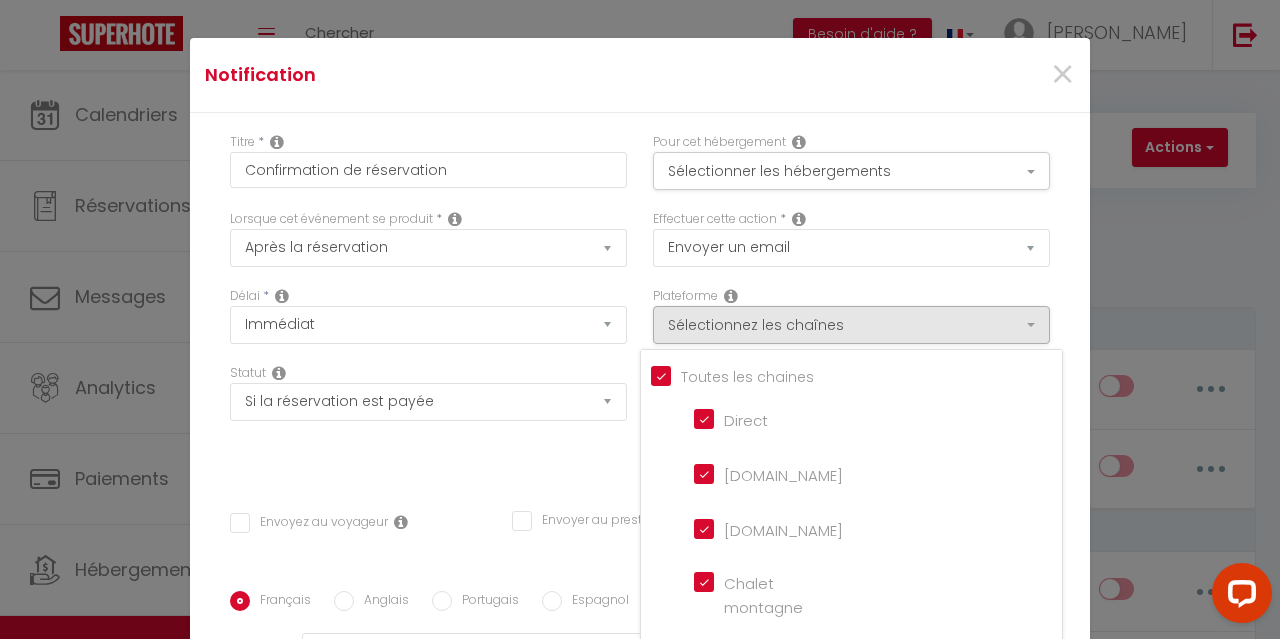 click on "Effectuer cette action   *     Envoyer un email   Envoyer un SMS   Envoyer une notification push" at bounding box center [851, 248] 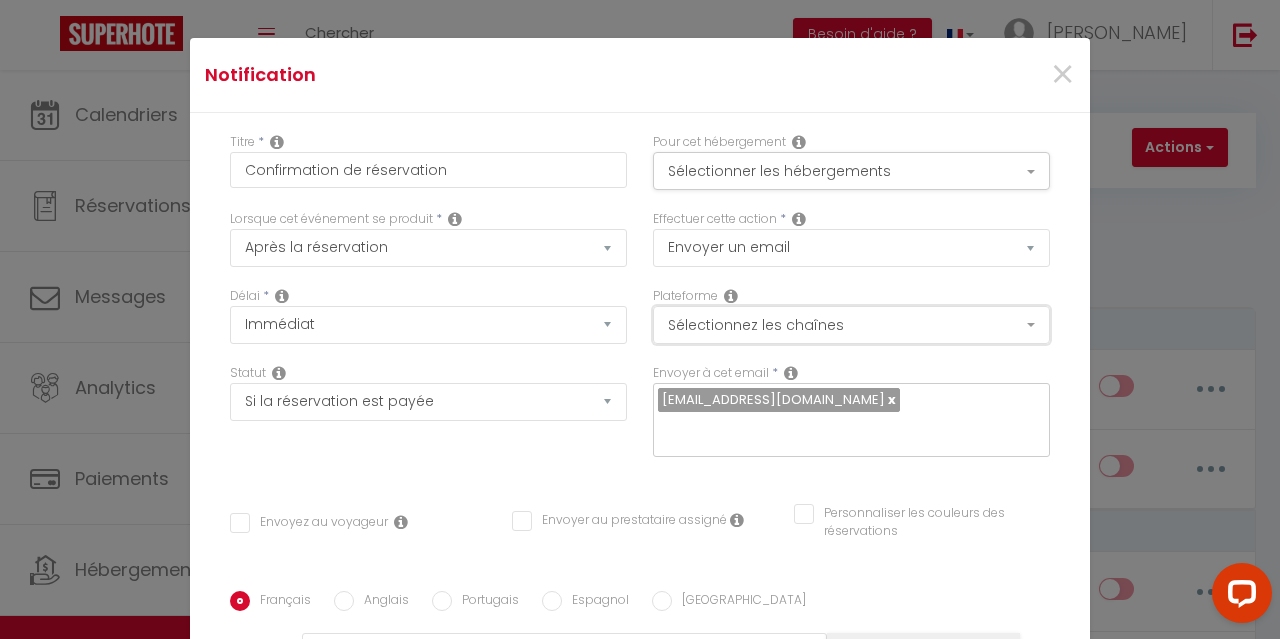 click on "Sélectionnez les chaînes" at bounding box center [851, 325] 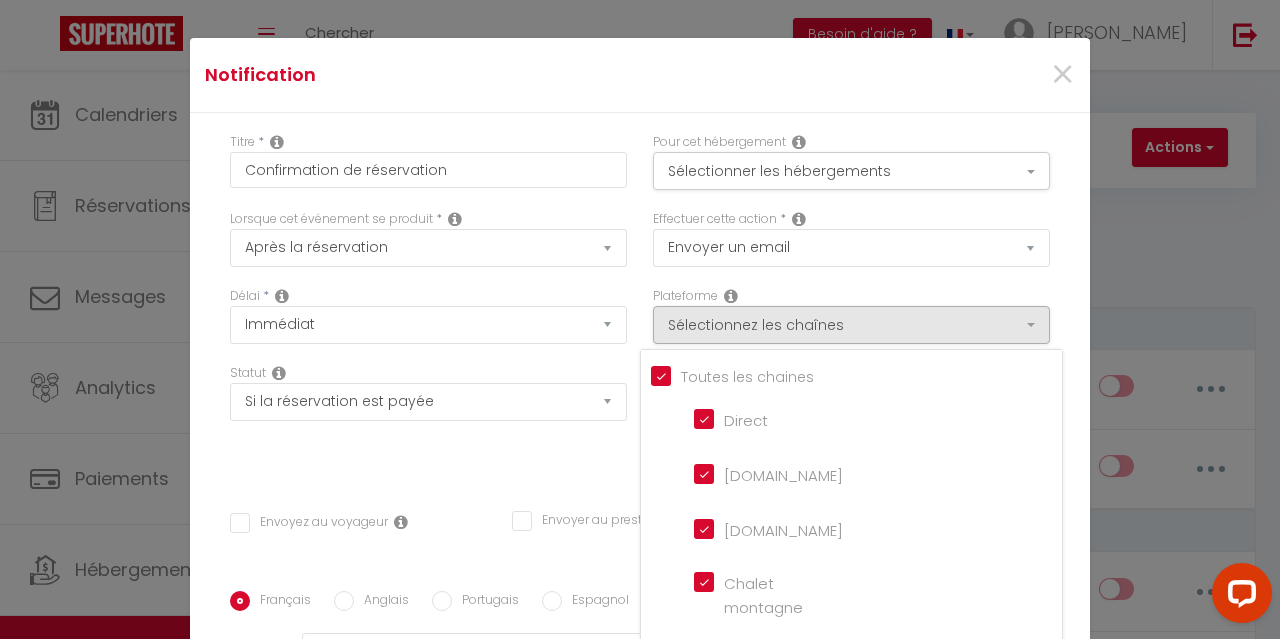 click on "Effectuer cette action   *     Envoyer un email   Envoyer un SMS   Envoyer une notification push" at bounding box center (851, 248) 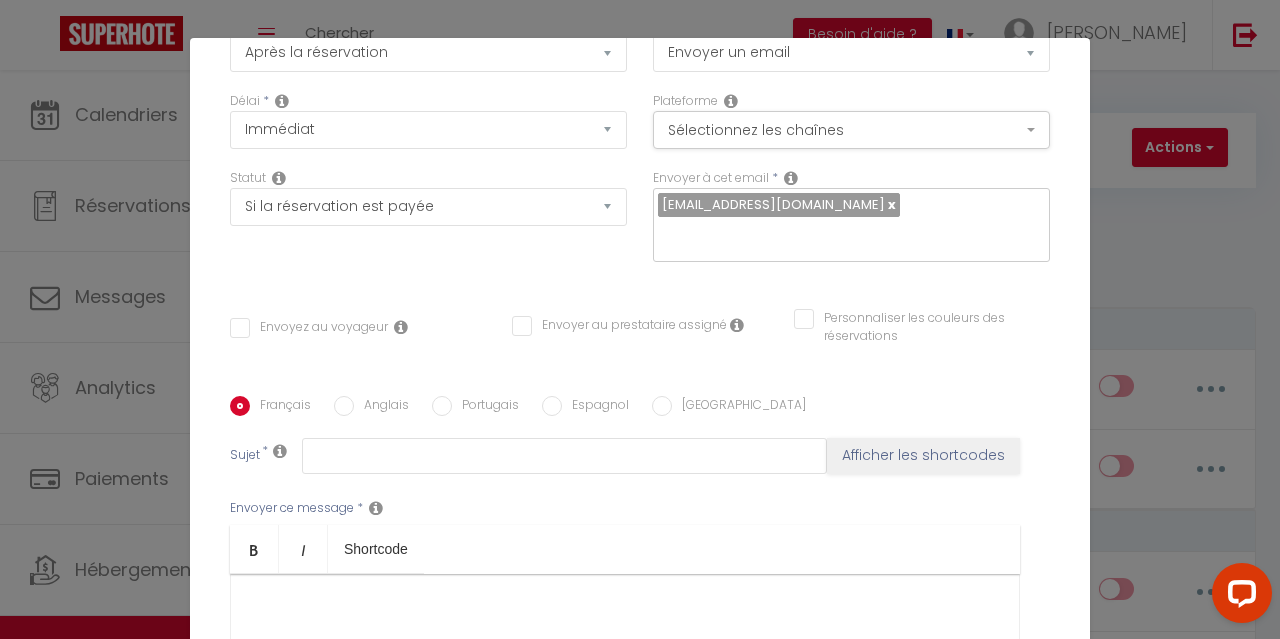 scroll, scrollTop: 200, scrollLeft: 0, axis: vertical 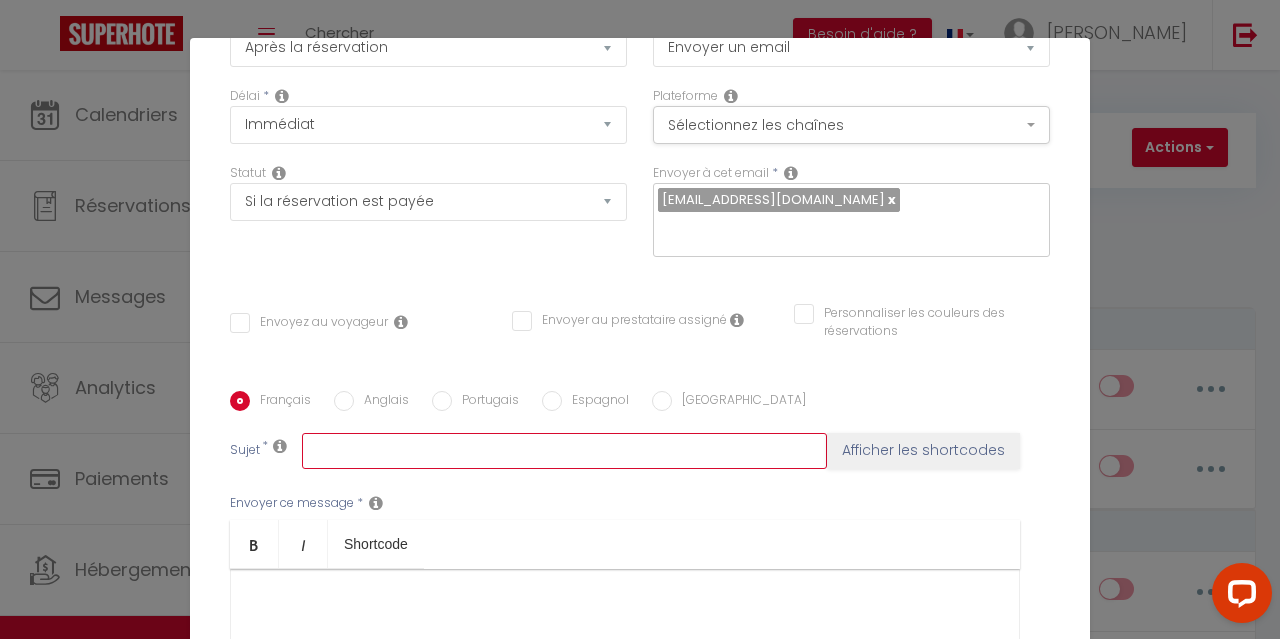 click at bounding box center (564, 451) 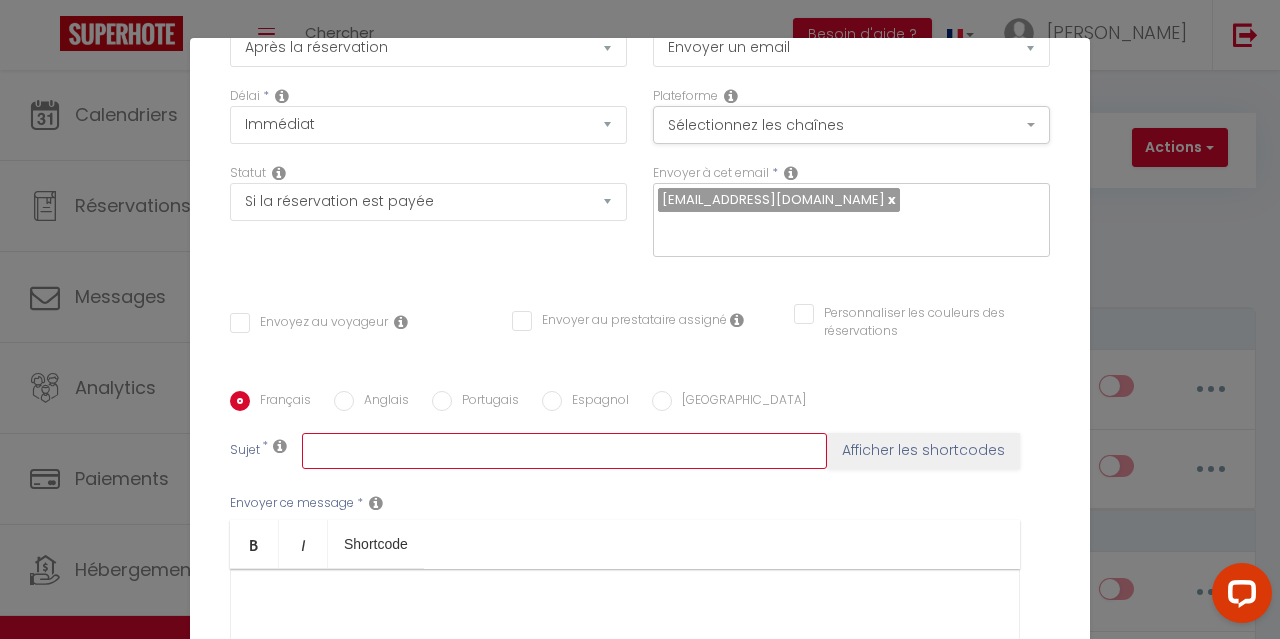 click at bounding box center [564, 451] 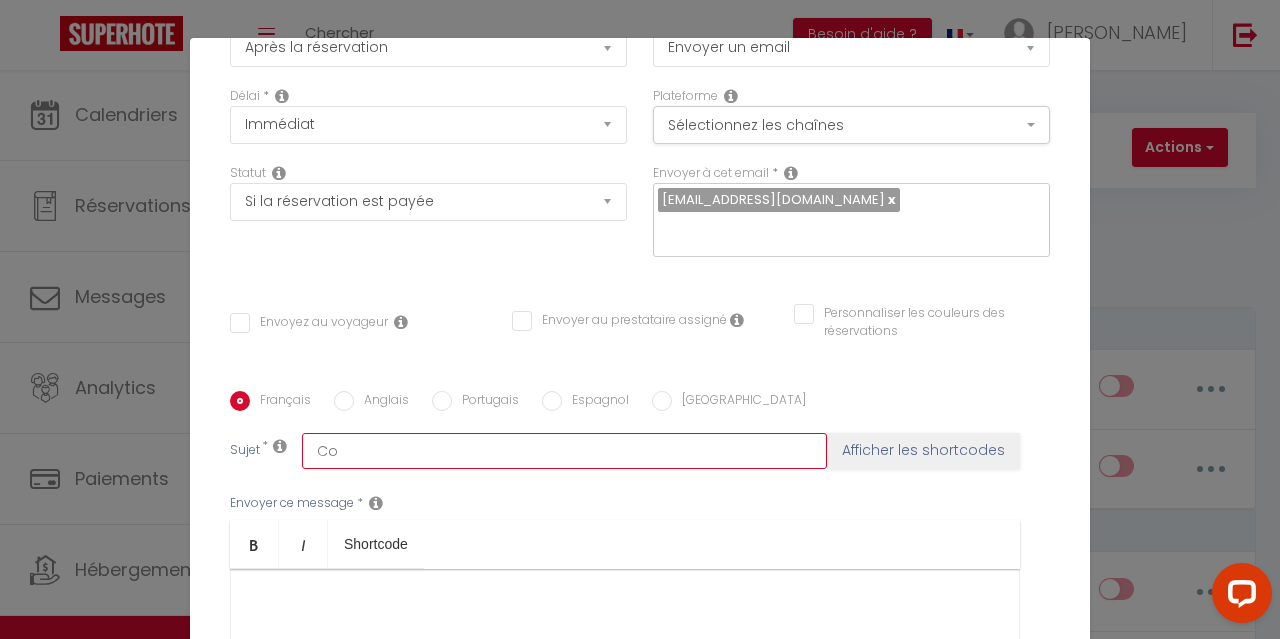 type on "C" 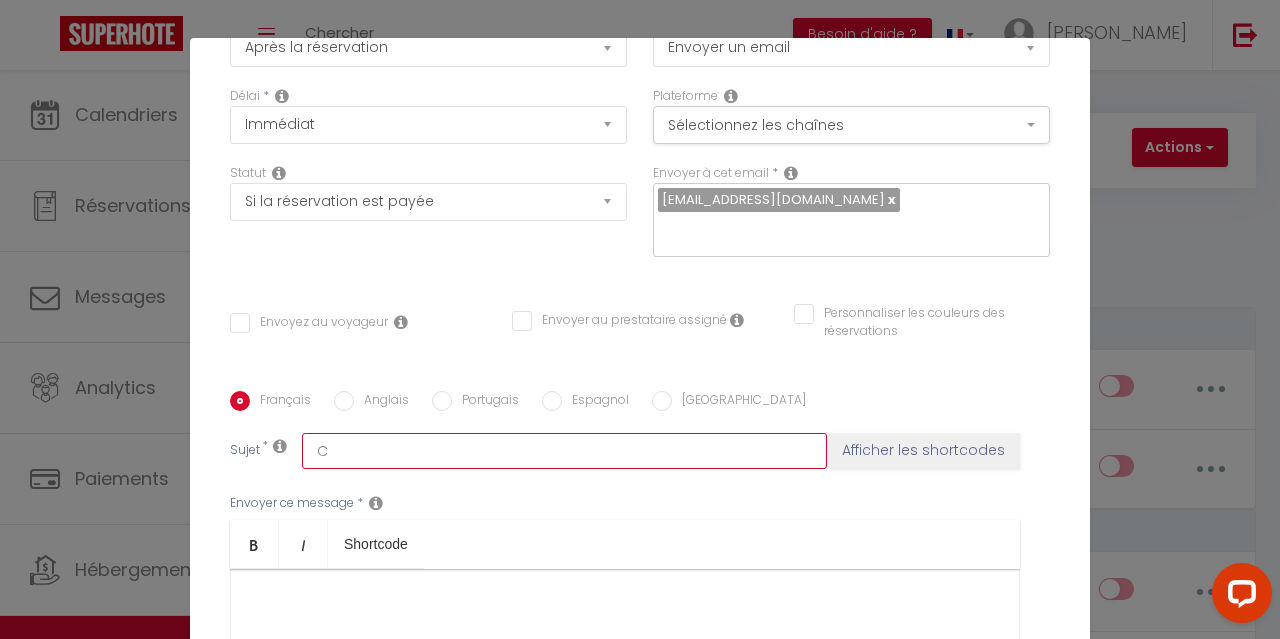 type 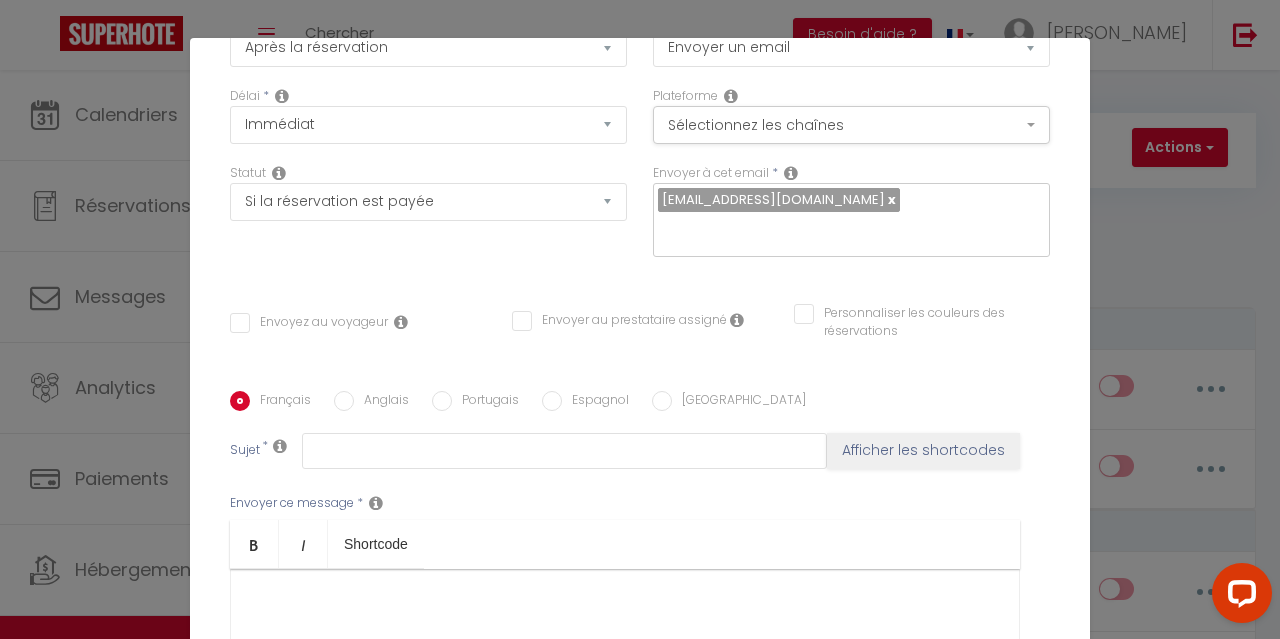click at bounding box center (280, 446) 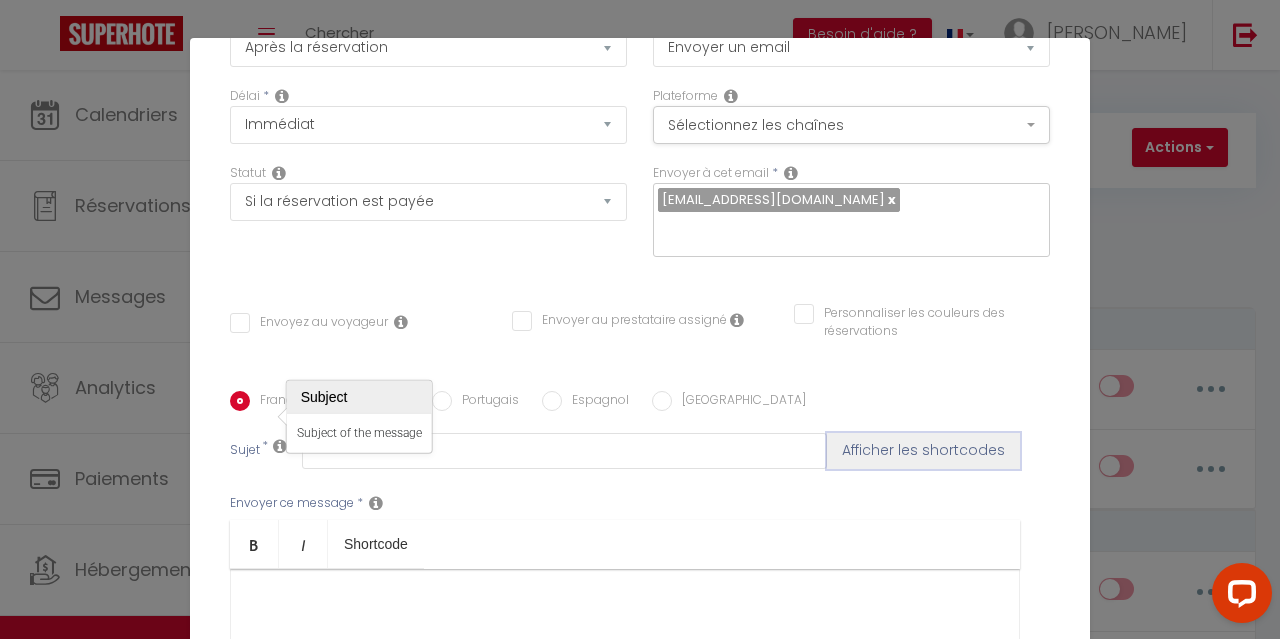 click on "Afficher les shortcodes" at bounding box center (923, 451) 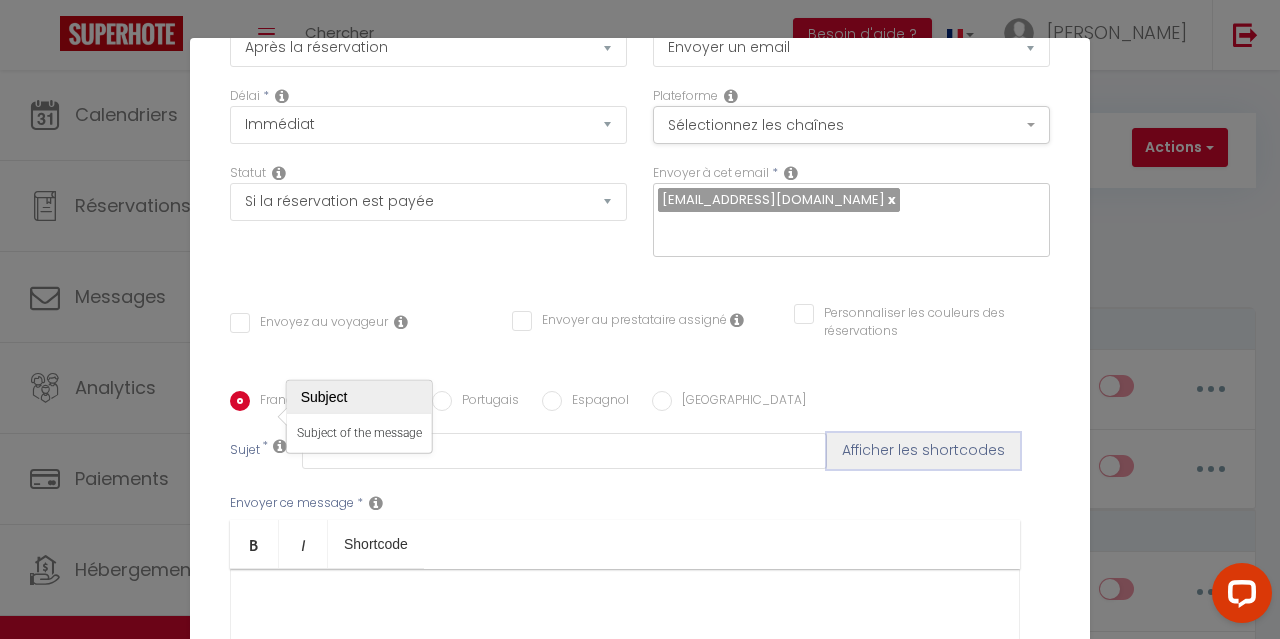 checkbox on "false" 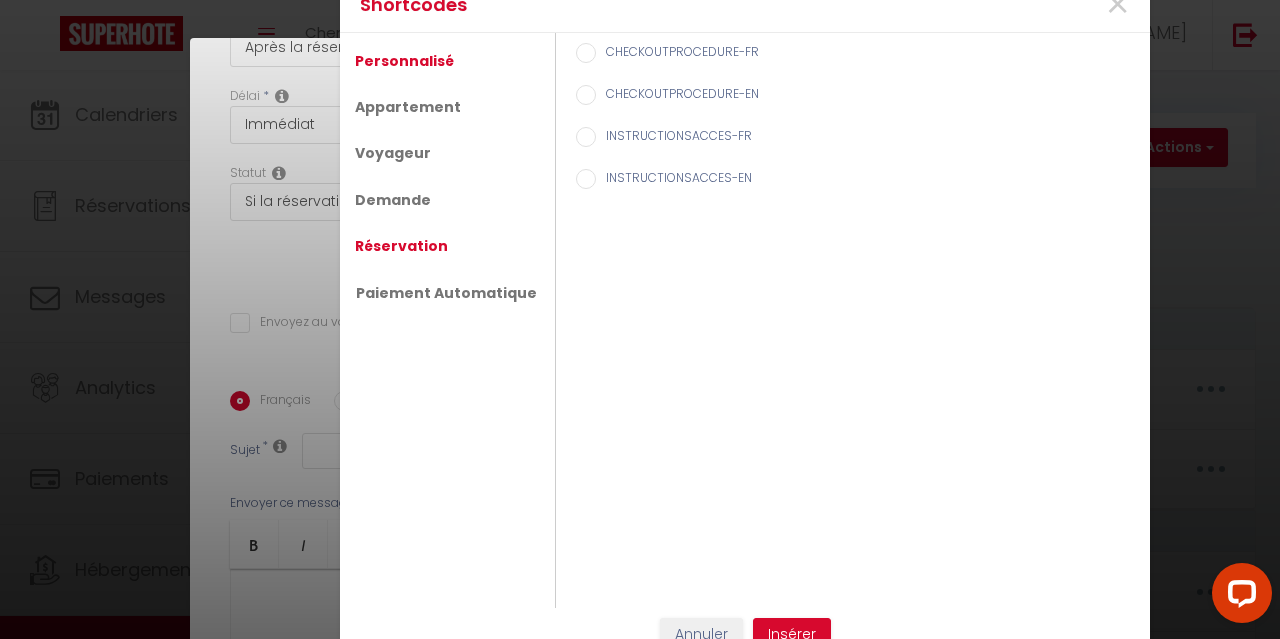click on "Réservation" at bounding box center [401, 246] 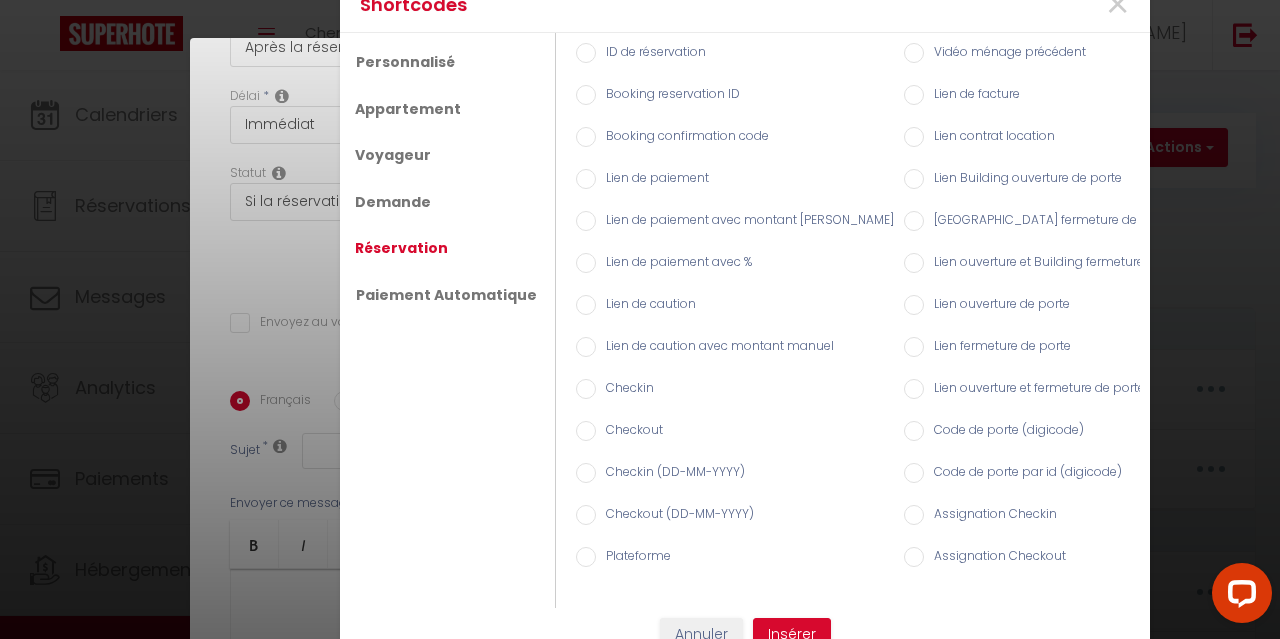 scroll, scrollTop: 29, scrollLeft: 0, axis: vertical 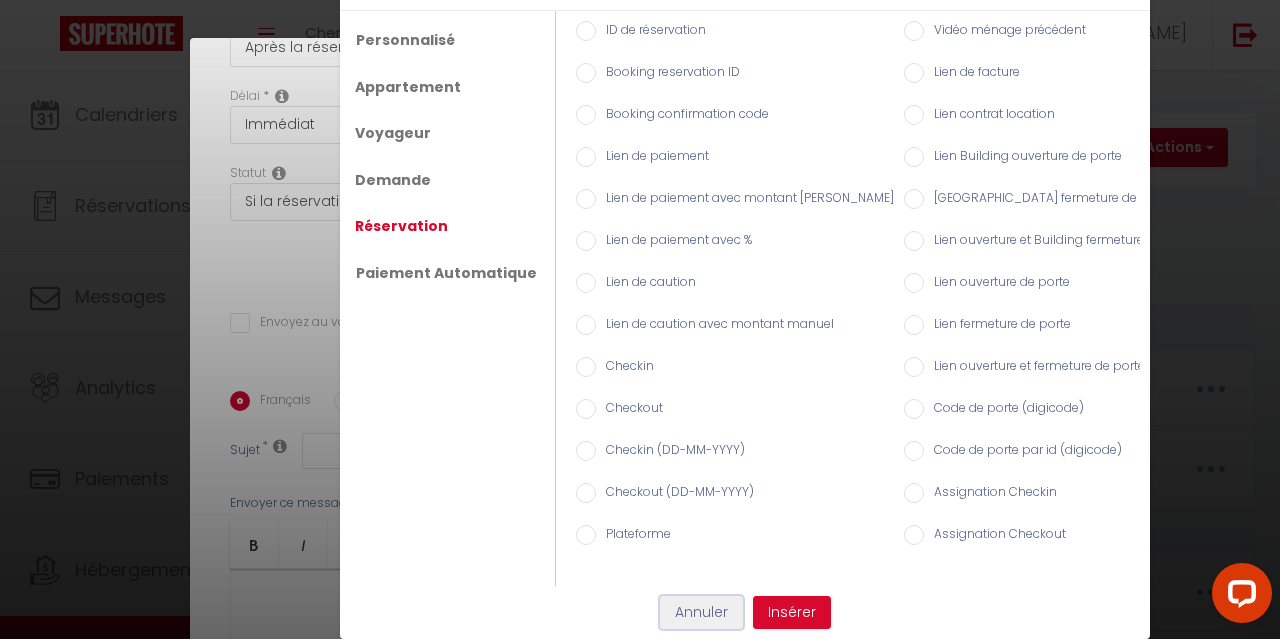 click on "Annuler" at bounding box center [701, 613] 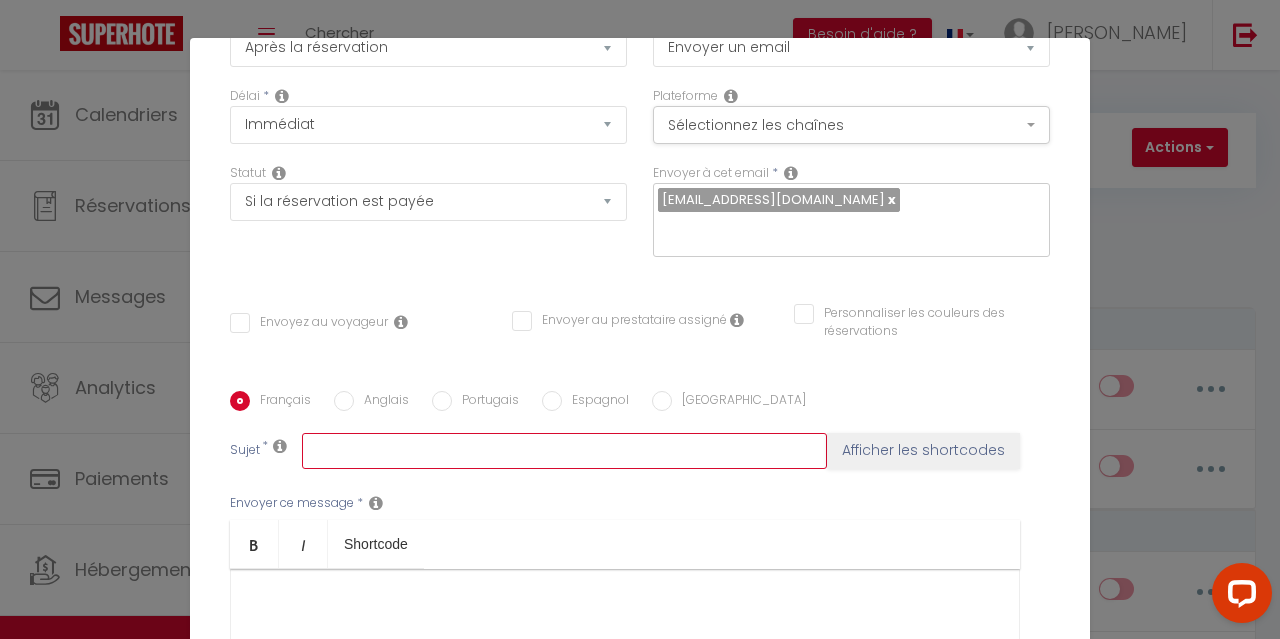 click at bounding box center [564, 451] 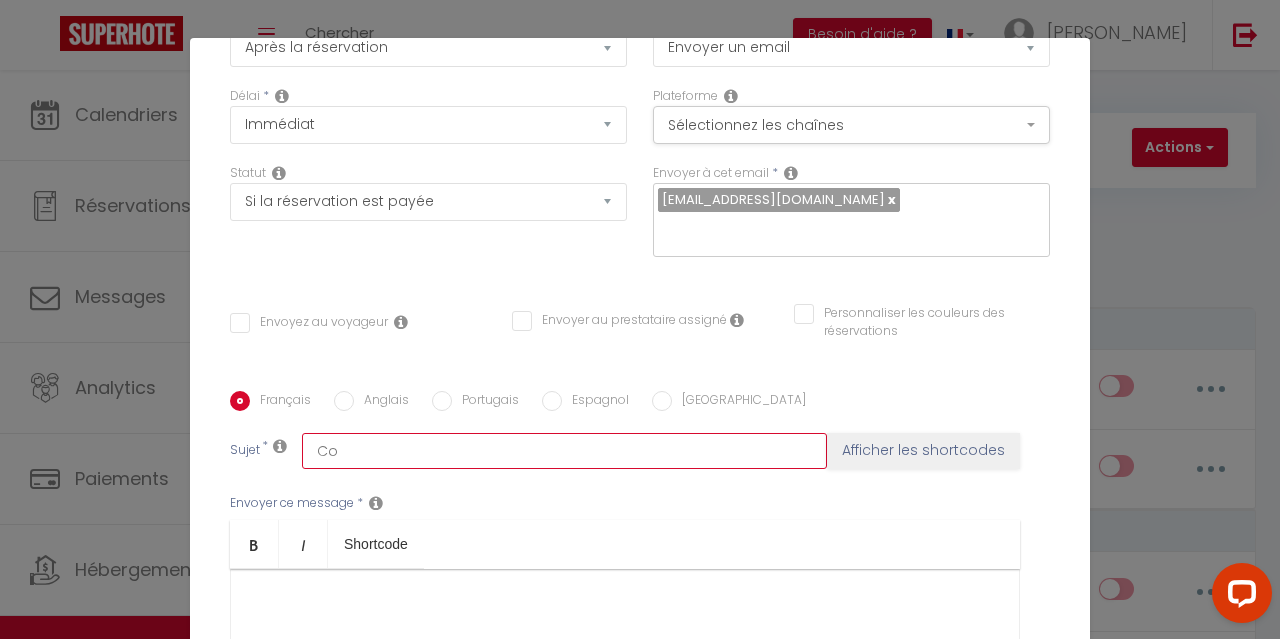 type on "C" 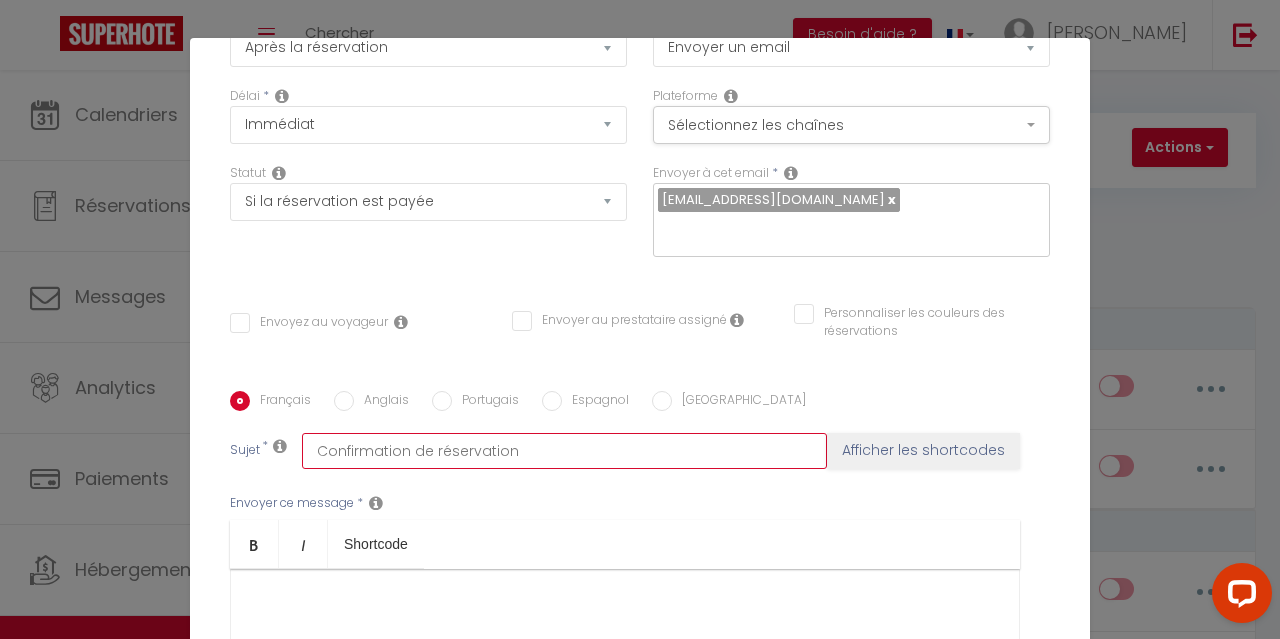 type on "Confirmation de réservation" 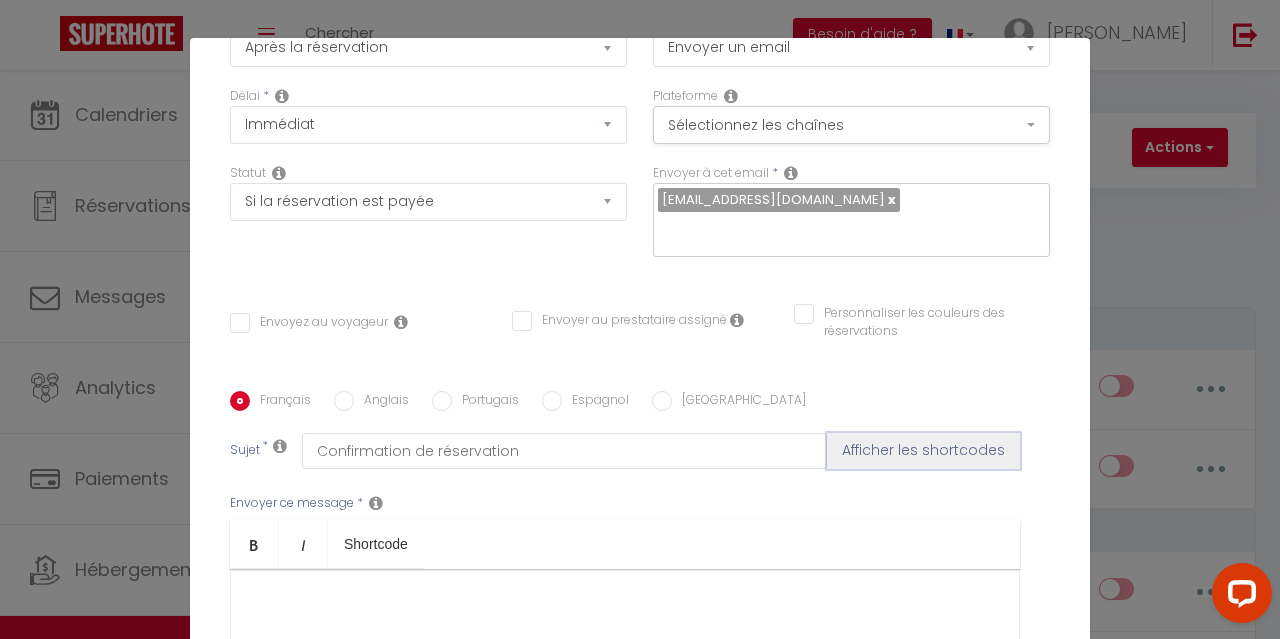 click on "Afficher les shortcodes" at bounding box center [923, 451] 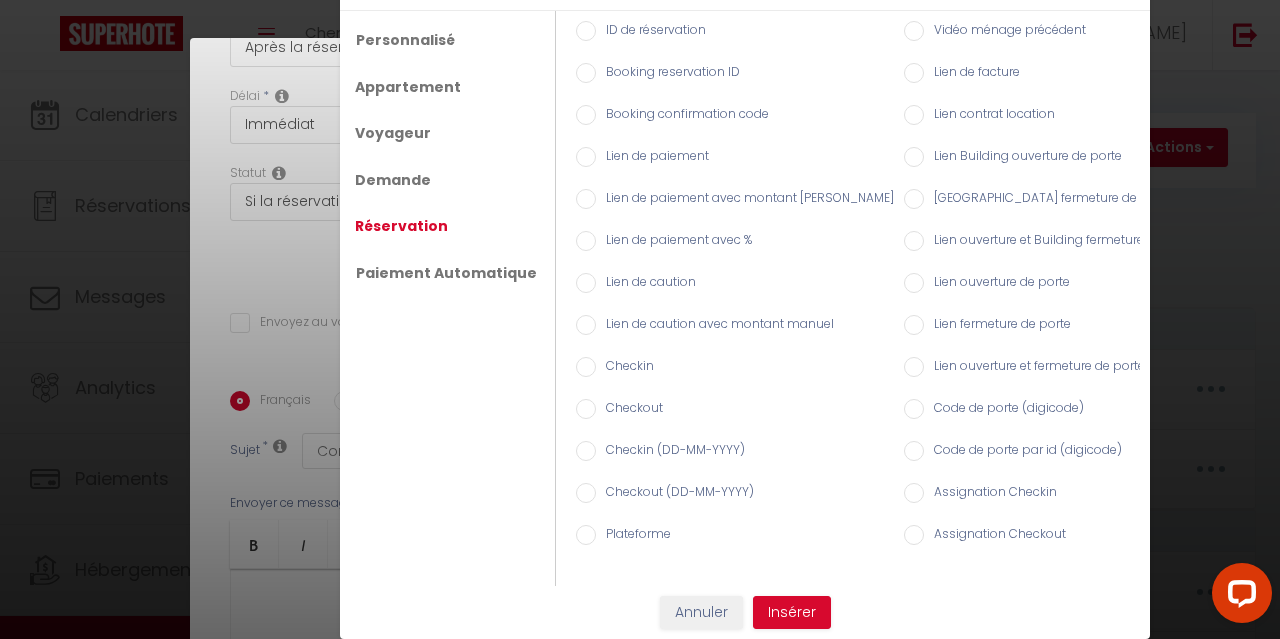 click on "Checkin (DD-MM-YYYY)" at bounding box center [670, 452] 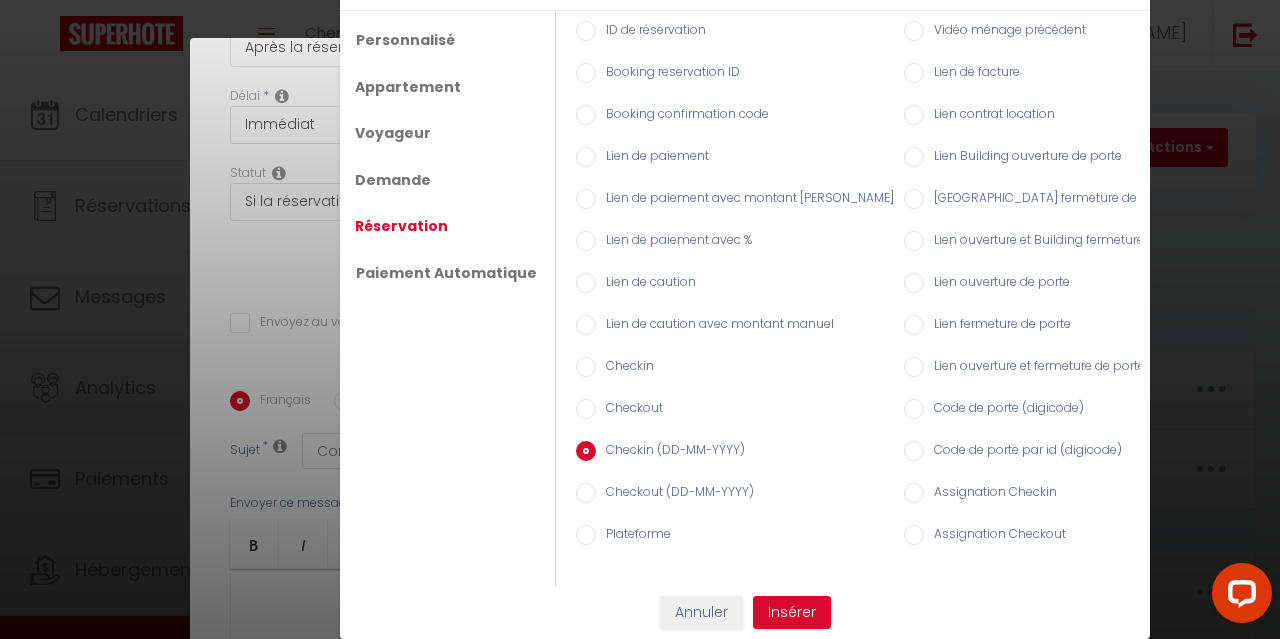 radio on "true" 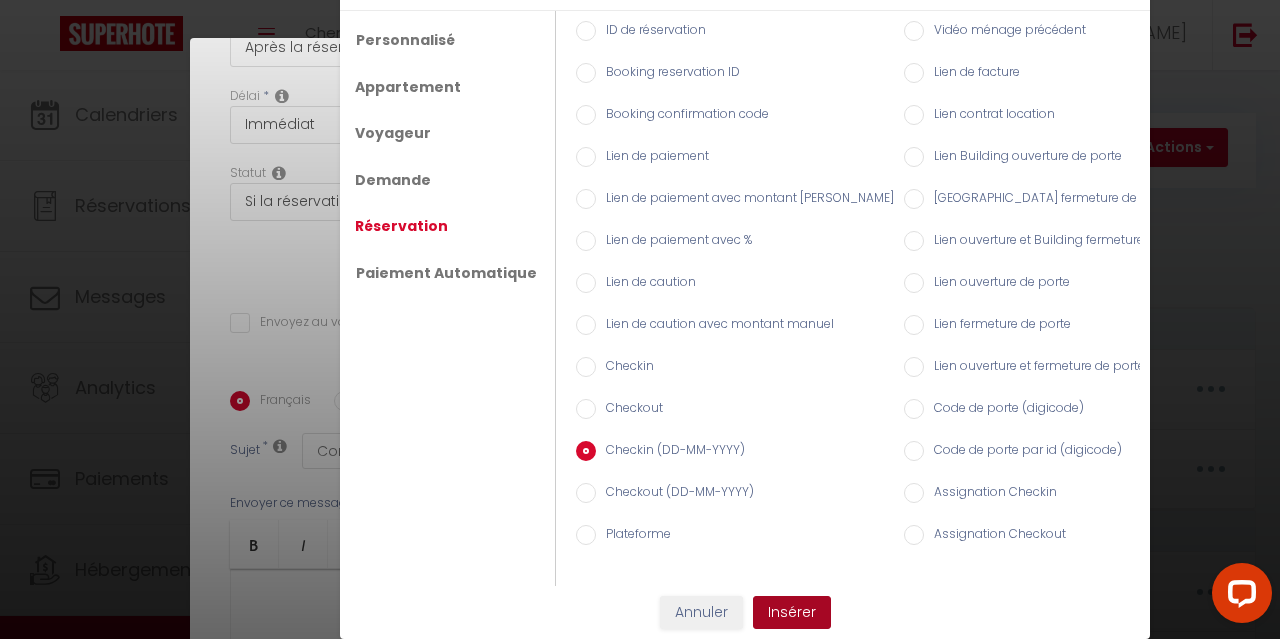 click on "Insérer" at bounding box center [792, 613] 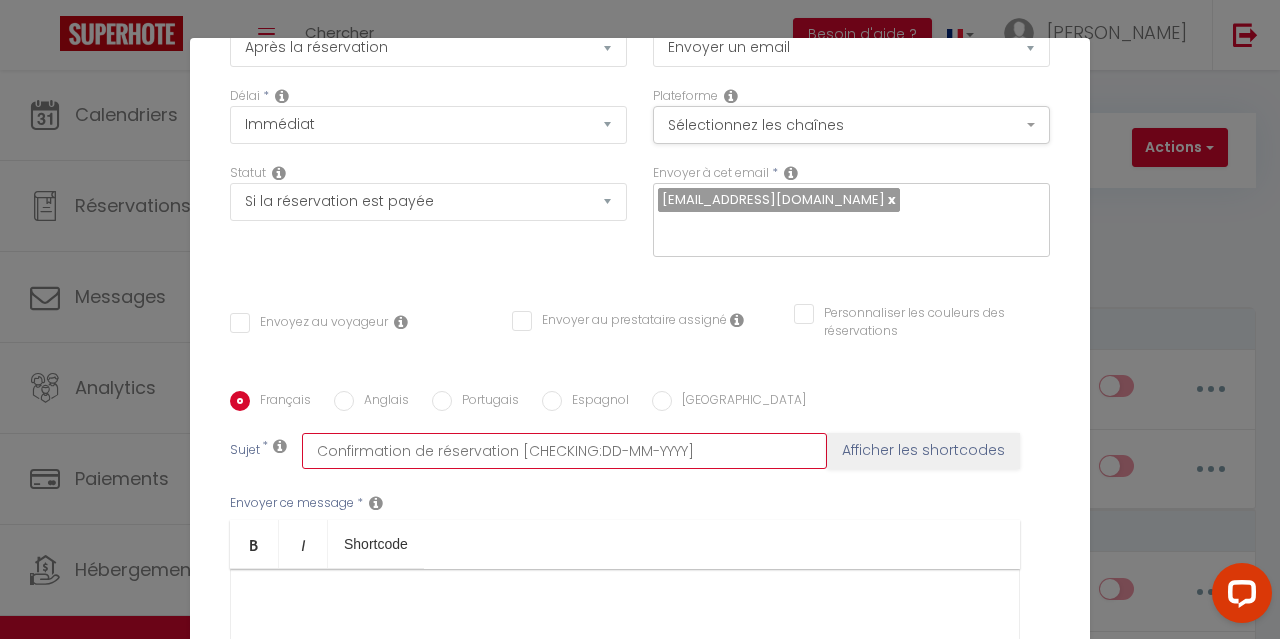 click on "Confirmation de réservation [CHECKING:DD-MM-YYYY]" at bounding box center (564, 451) 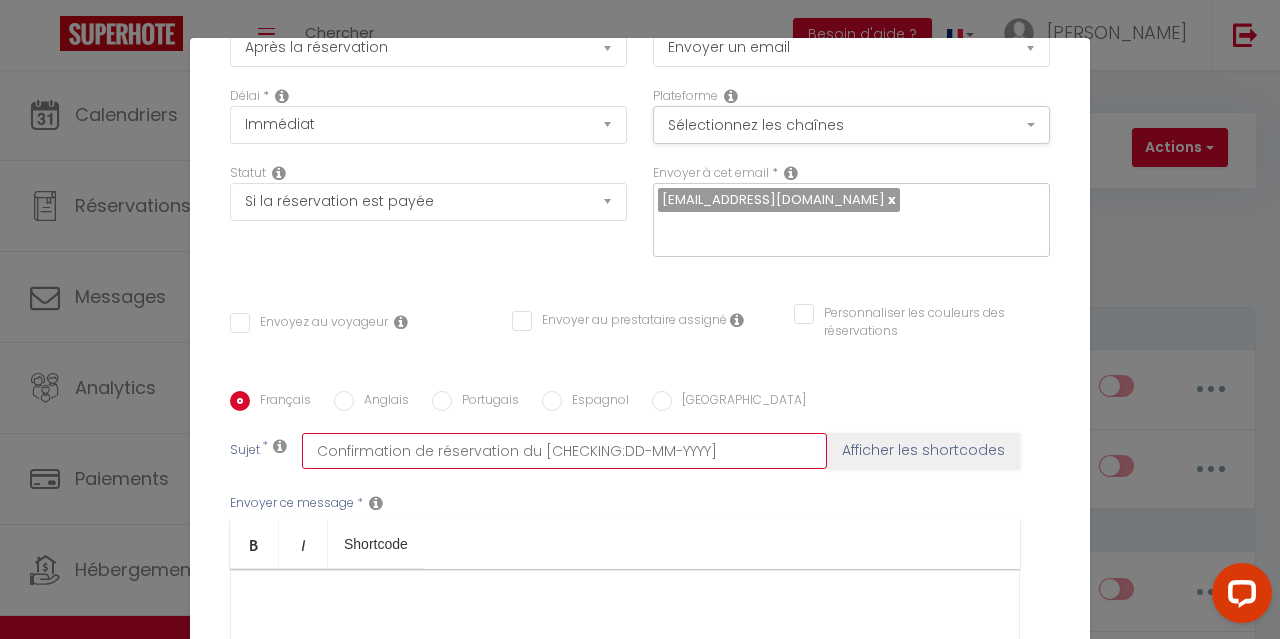 click on "Confirmation de réservation du [CHECKING:DD-MM-YYYY]" at bounding box center (564, 451) 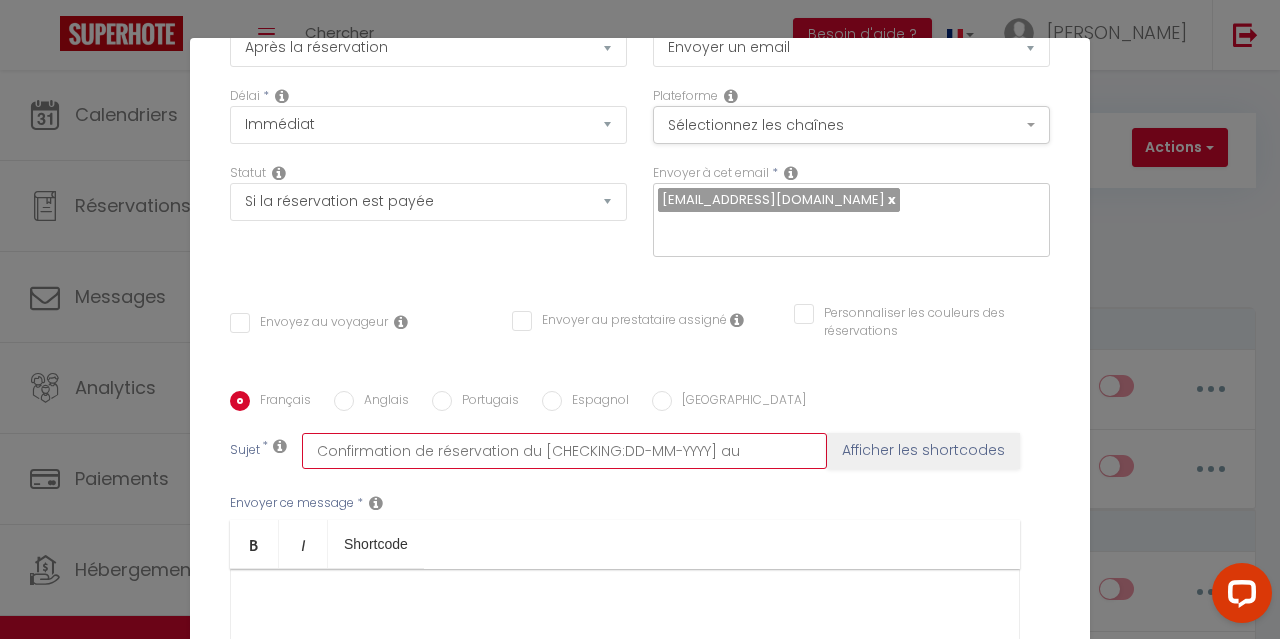 type on "Confirmation de réservation du [CHECKING:DD-MM-YYYY] au" 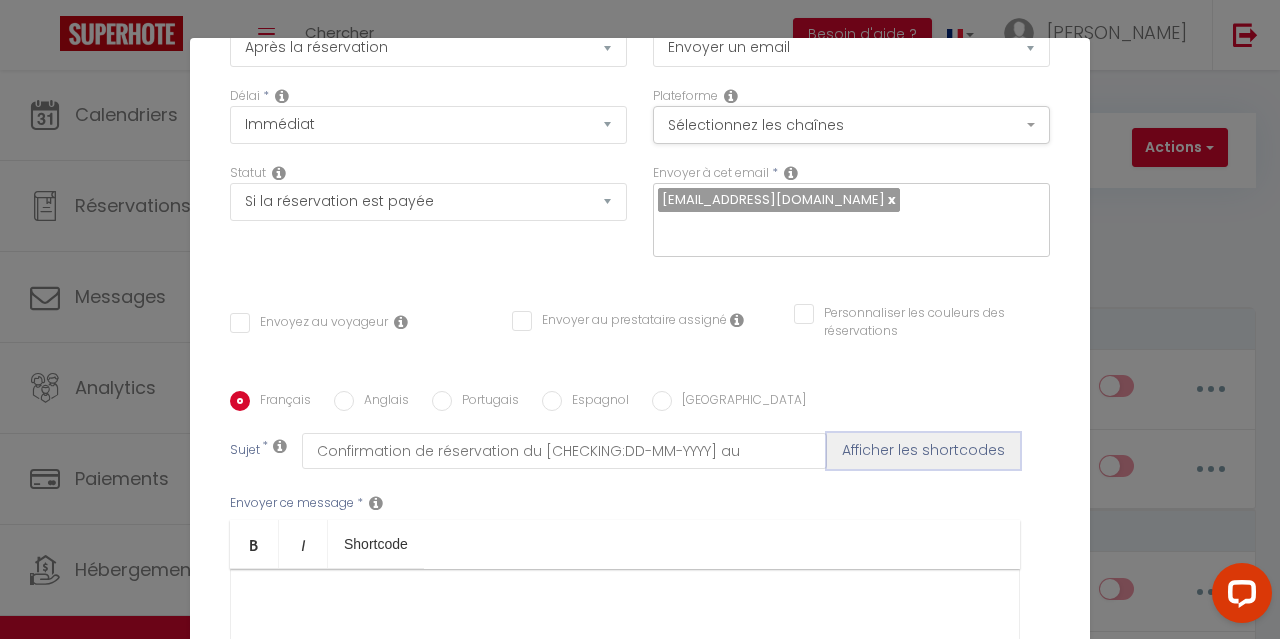 click on "Afficher les shortcodes" at bounding box center [923, 451] 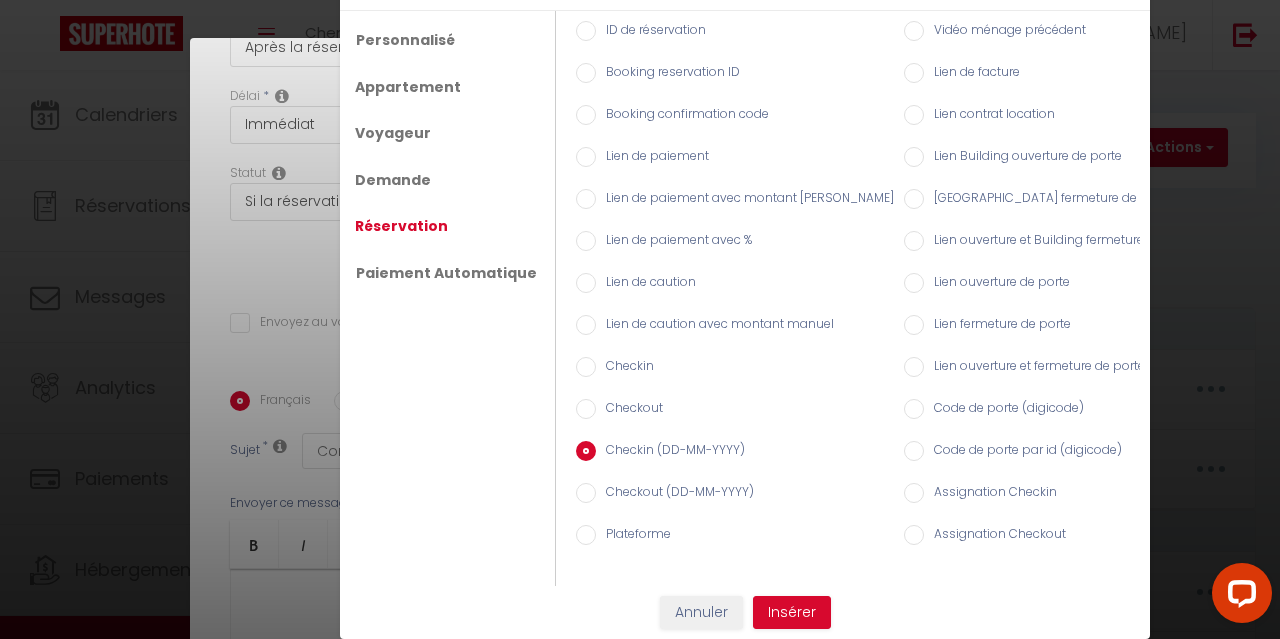 click on "Checkout (DD-MM-YYYY)" at bounding box center [675, 494] 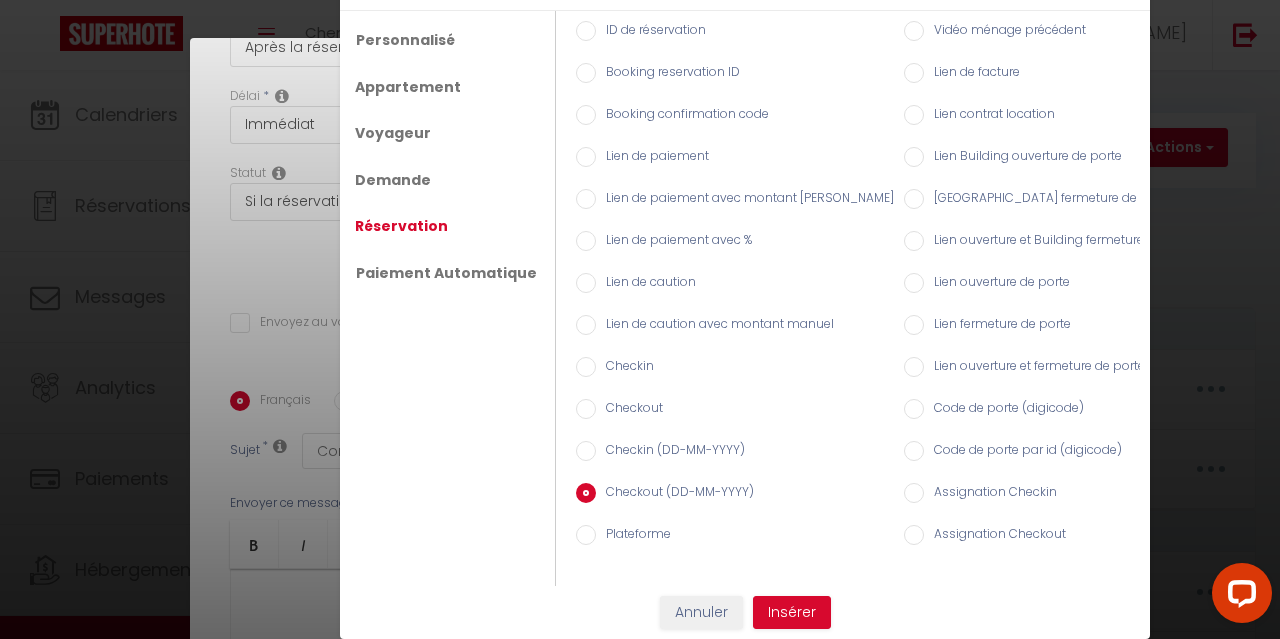 radio on "true" 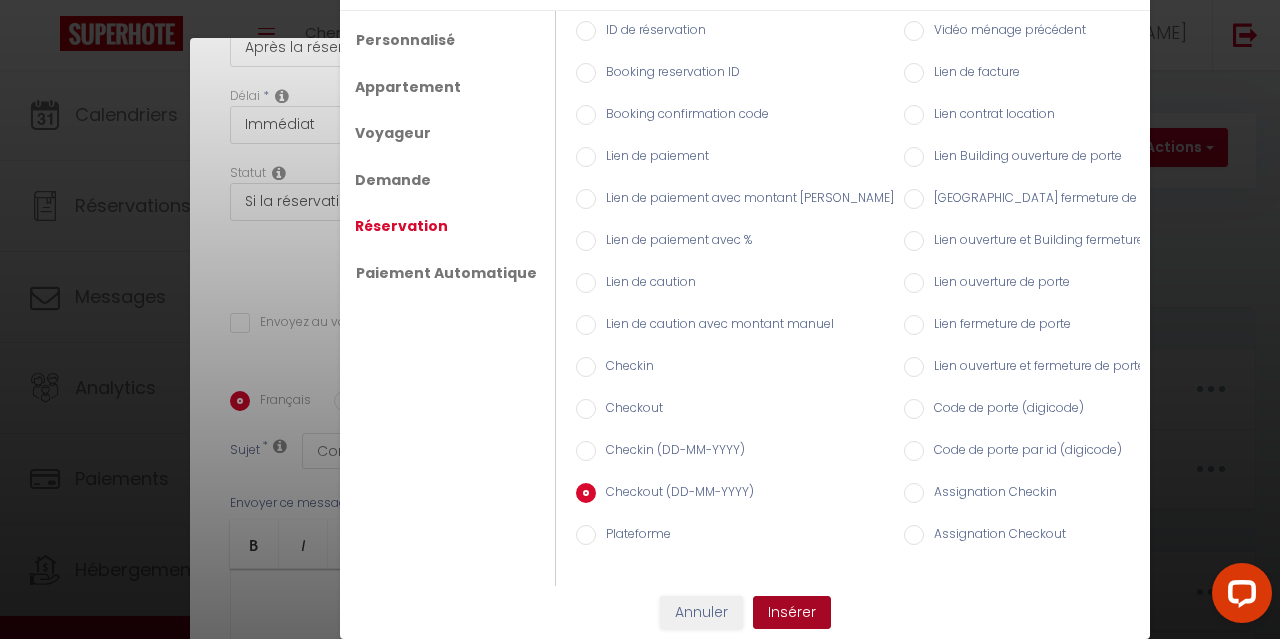 click on "Insérer" at bounding box center (792, 613) 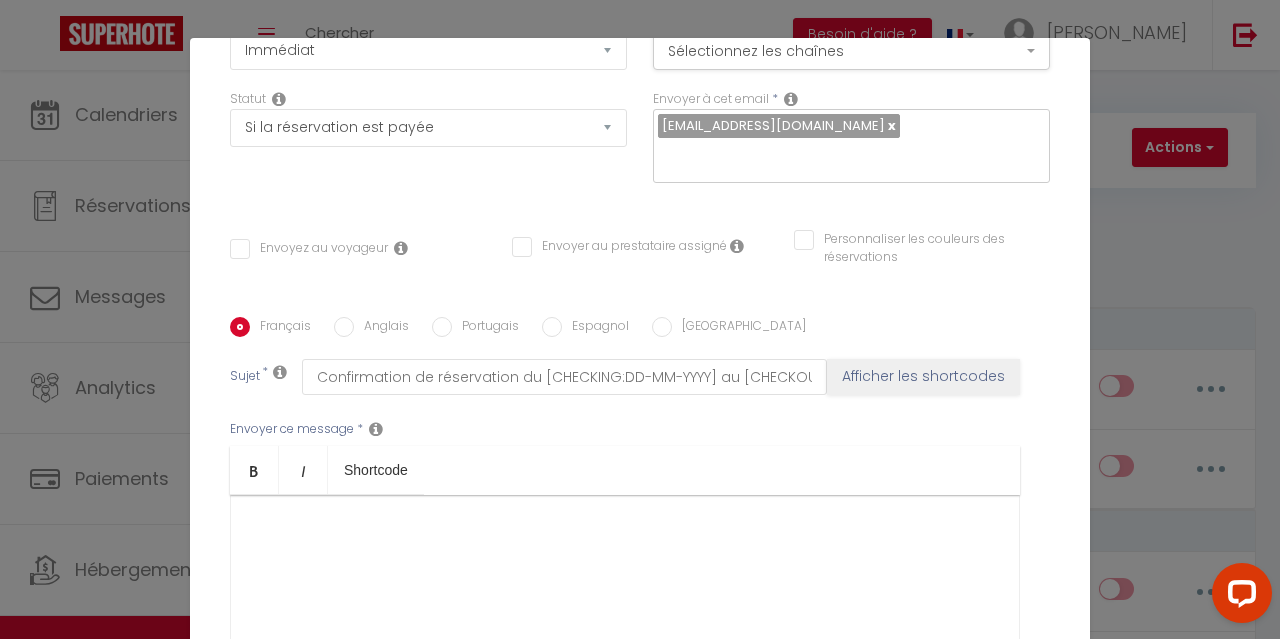 scroll, scrollTop: 400, scrollLeft: 0, axis: vertical 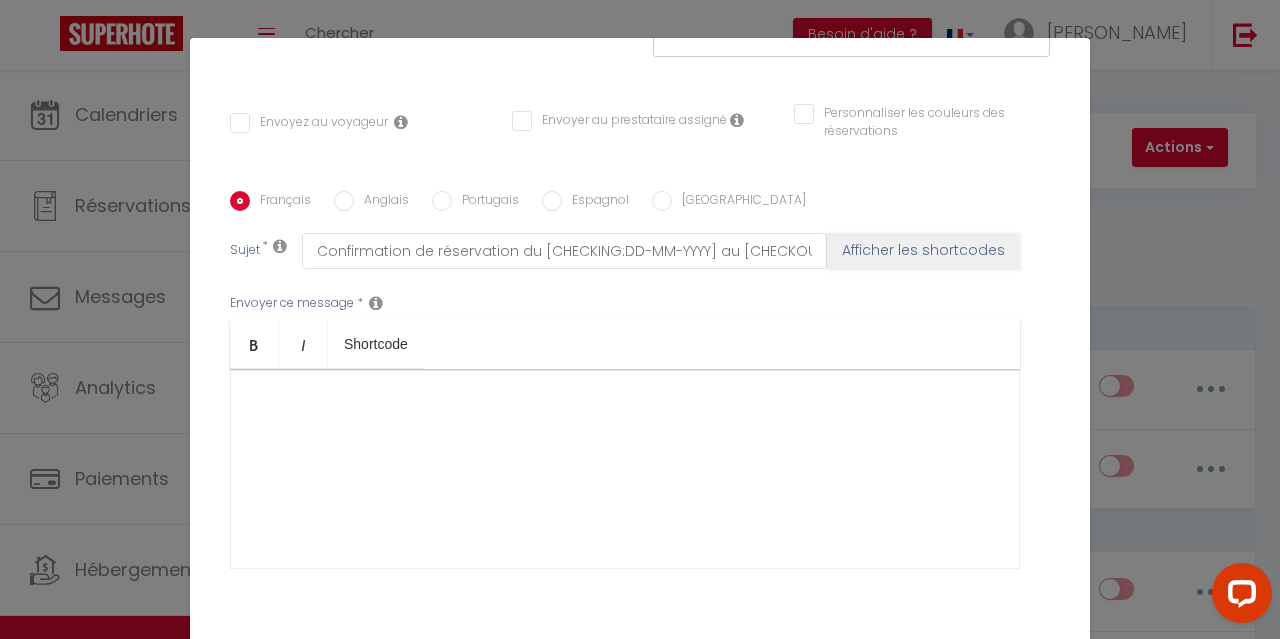 click at bounding box center [625, 469] 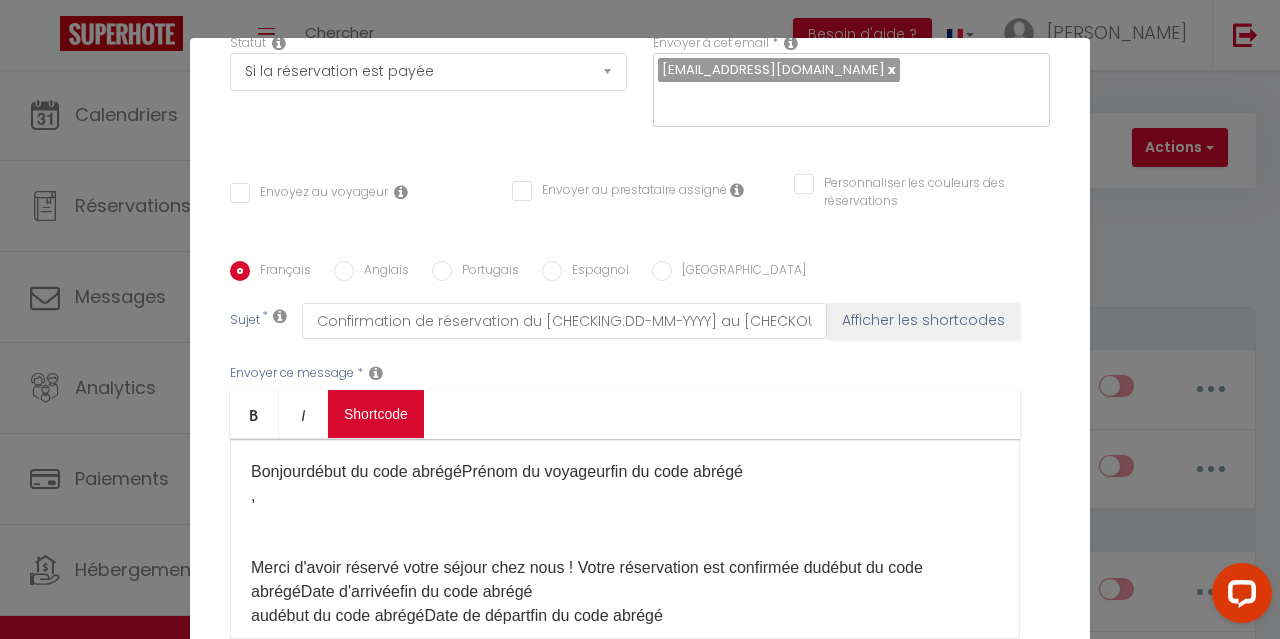 scroll, scrollTop: 300, scrollLeft: 0, axis: vertical 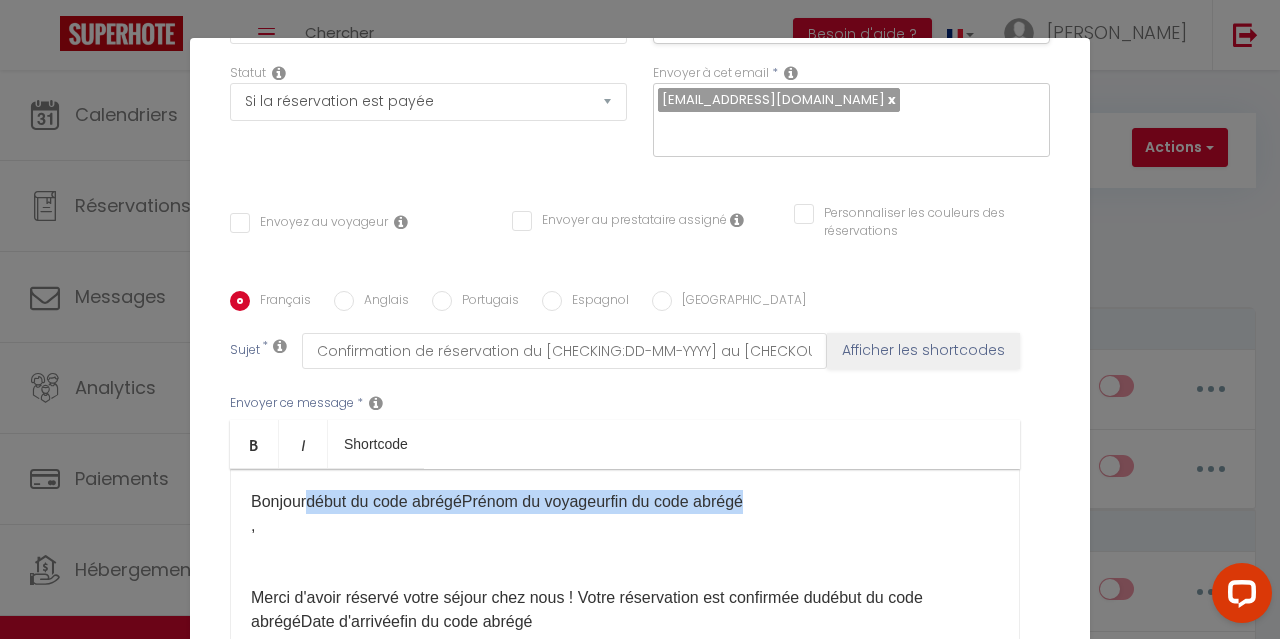 drag, startPoint x: 305, startPoint y: 475, endPoint x: 748, endPoint y: 465, distance: 443.11285 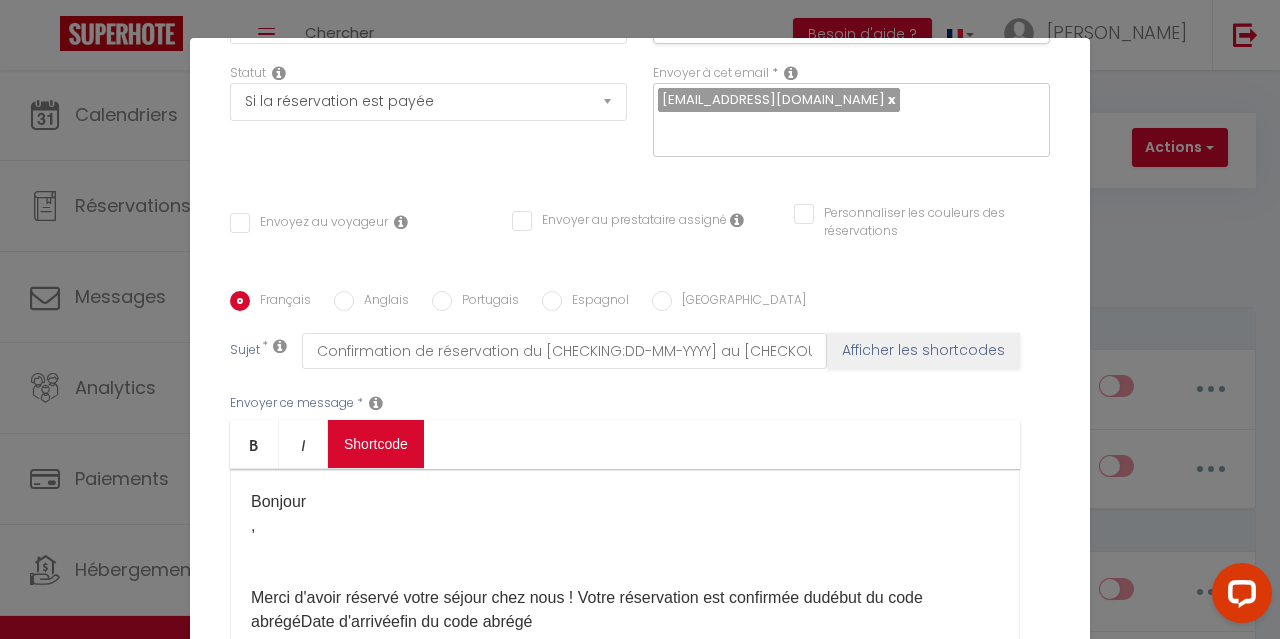 click on "Coaching SuperHote ce soir à 18h00, pour participer:  [URL][DOMAIN_NAME][SECURITY_DATA]   ×     Toggle navigation       Toggle Search     Toggle menubar     Chercher   BUTTON
Besoin d'aide ?
[PERSON_NAME]        Équipe     Résultat de la recherche   Aucun résultat     Calendriers     Réservations     Messages     Analytics      Paiements     Hébergement     Notifications                 Résultat de la recherche   Id   Appart   Voyageur    Checkin   Checkout   Nuits   Pers.   Plateforme   Statut     Résultat de la recherche   Aucun résultat          Notifications
Actions
Nouvelle Notification    Exporter    Importer    Tous les apparts    Charmant studio Jungle au cœur de Narbonne Charmant T2 au cœur de Narbonne Bel Appartement Terracotta au cœur de Narbonne
Actions
Notifications" at bounding box center [640, 1893] 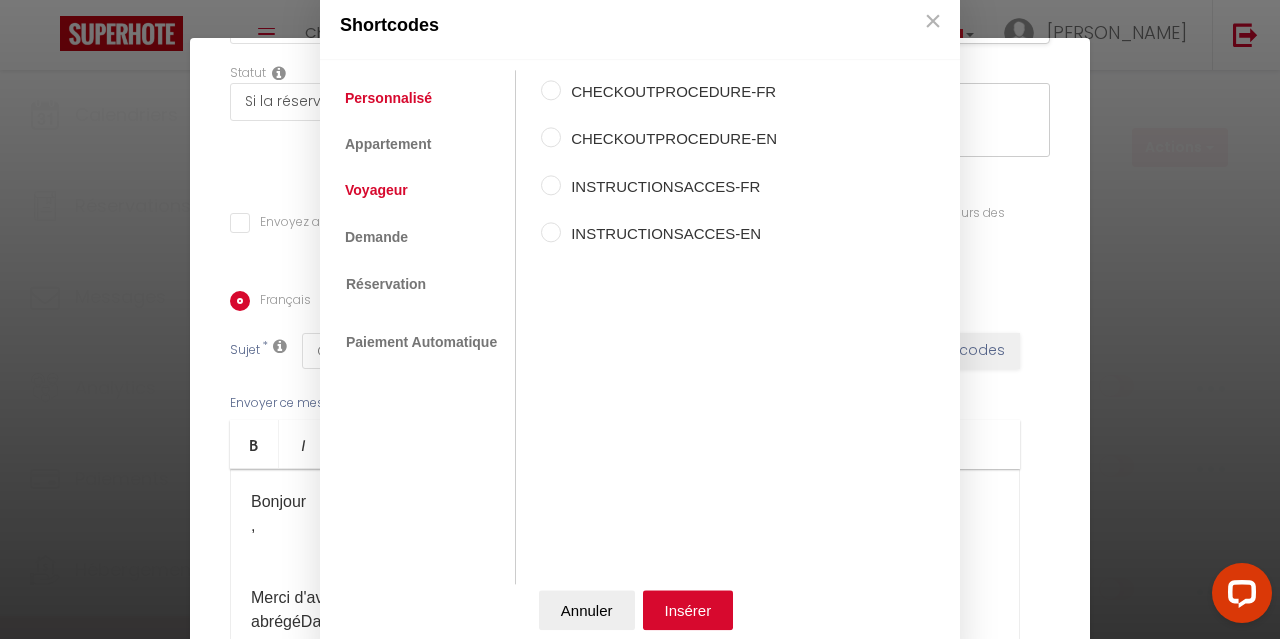 click on "Voyageur" at bounding box center [376, 191] 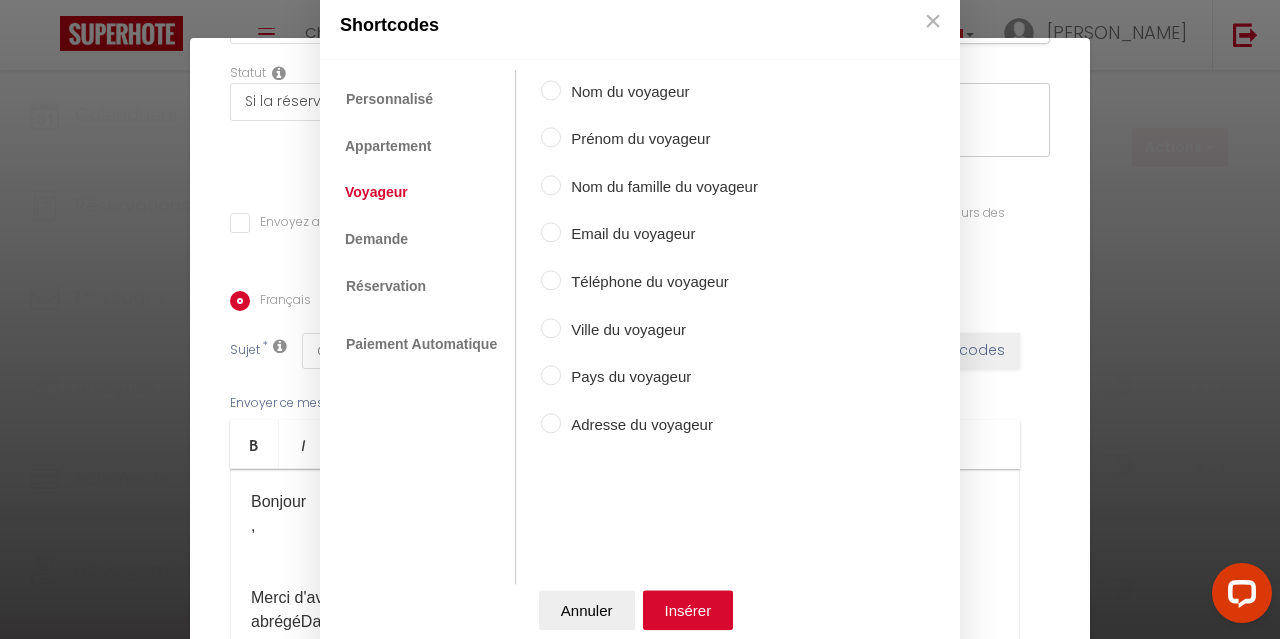 click on "Prénom du voyageur" at bounding box center [659, 140] 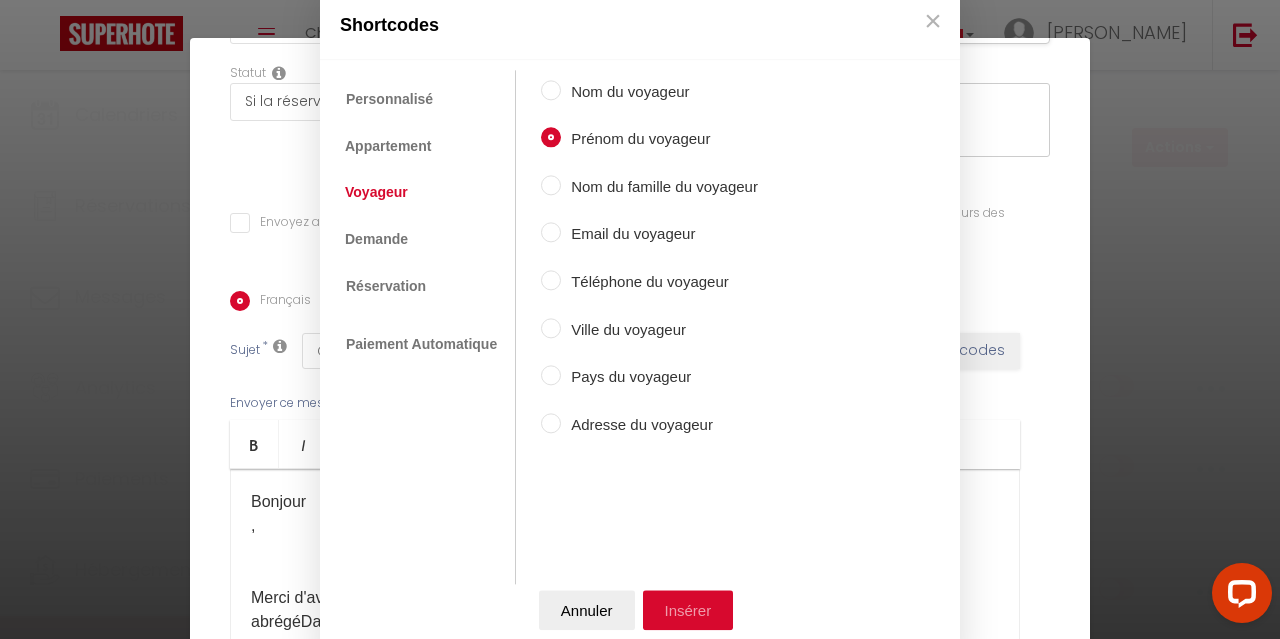 click on "Insérer" at bounding box center (688, 610) 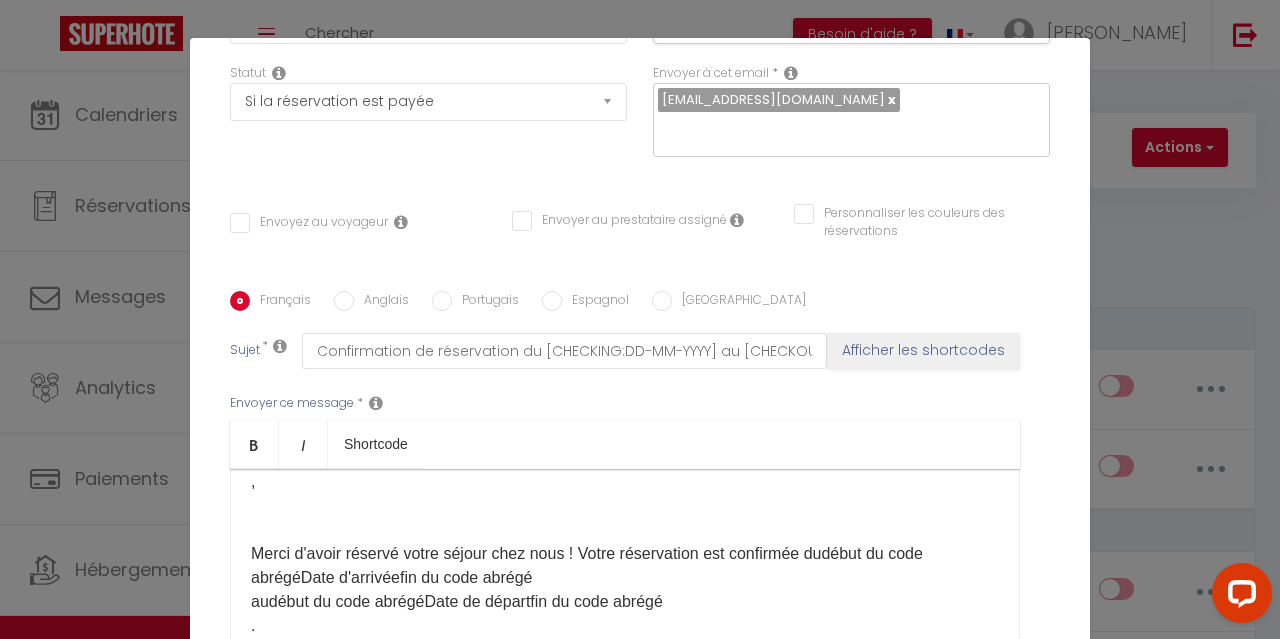 scroll, scrollTop: 0, scrollLeft: 0, axis: both 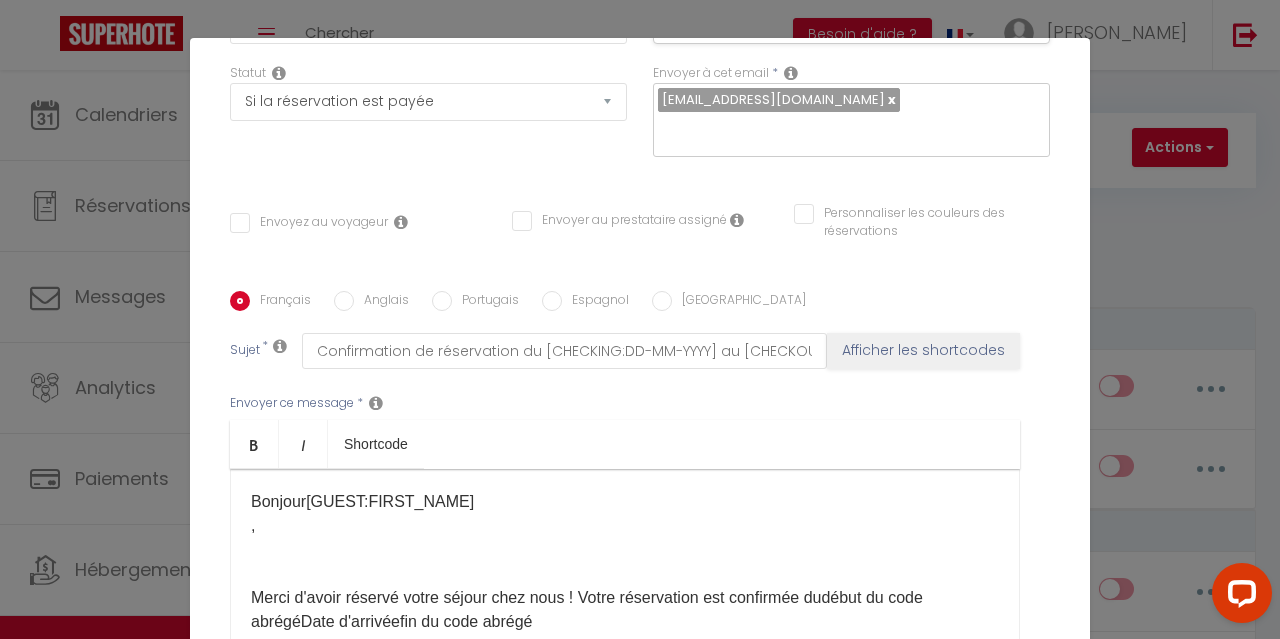 click on "Bonjour  [GUEST:FIRST_NAME] ​ , Merci d'avoir réservé votre séjour chez nous ! Votre réservation est confirmée du  début du code abrégé Date d'arrivée fin du code abrégé  au  début du code abrégé Date de départ fin du code abrégé . Si vous avez besoin d’indications pour vous rendre dans mon logement ou de conseils sur [GEOGRAPHIC_DATA], n’hésitez pas à me contacter au [PHONE_NUMBER] ou m'envoyer un email à [PERSON_NAME][EMAIL_ADDRESS][DOMAIN_NAME] Si vous connaissez déjà votre heure d’arrivée, merci de m’en informer. Cela me permettra de vous accueillir au mieux.  N’hésitez pas si vous avez des questions, je suis là pour vous aider !  Bonne journée et à bientôt à [GEOGRAPHIC_DATA]. Cordialement, [PERSON_NAME]" at bounding box center (625, 778) 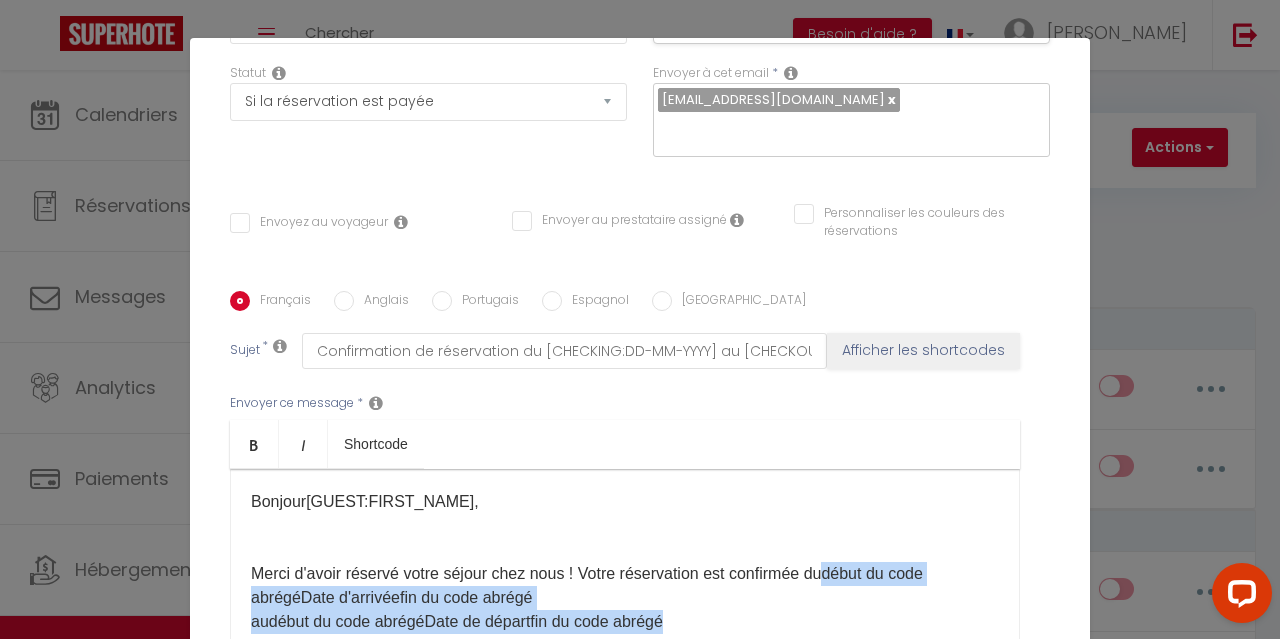 drag, startPoint x: 832, startPoint y: 548, endPoint x: 660, endPoint y: 589, distance: 176.81912 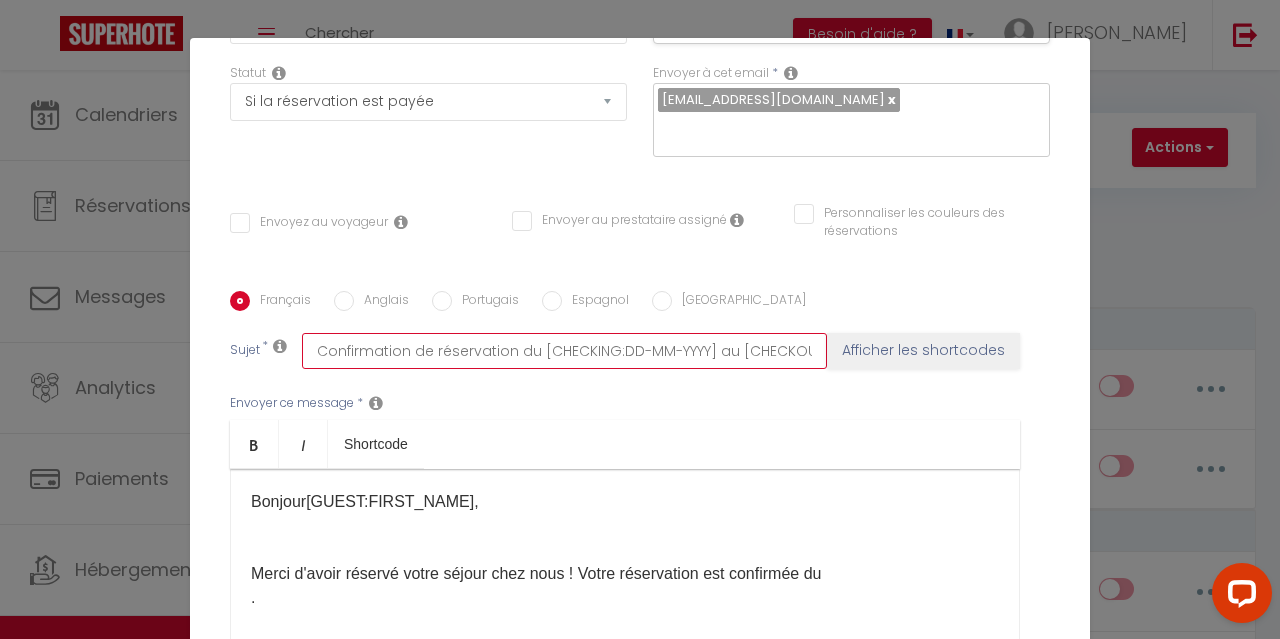 scroll, scrollTop: 0, scrollLeft: 106, axis: horizontal 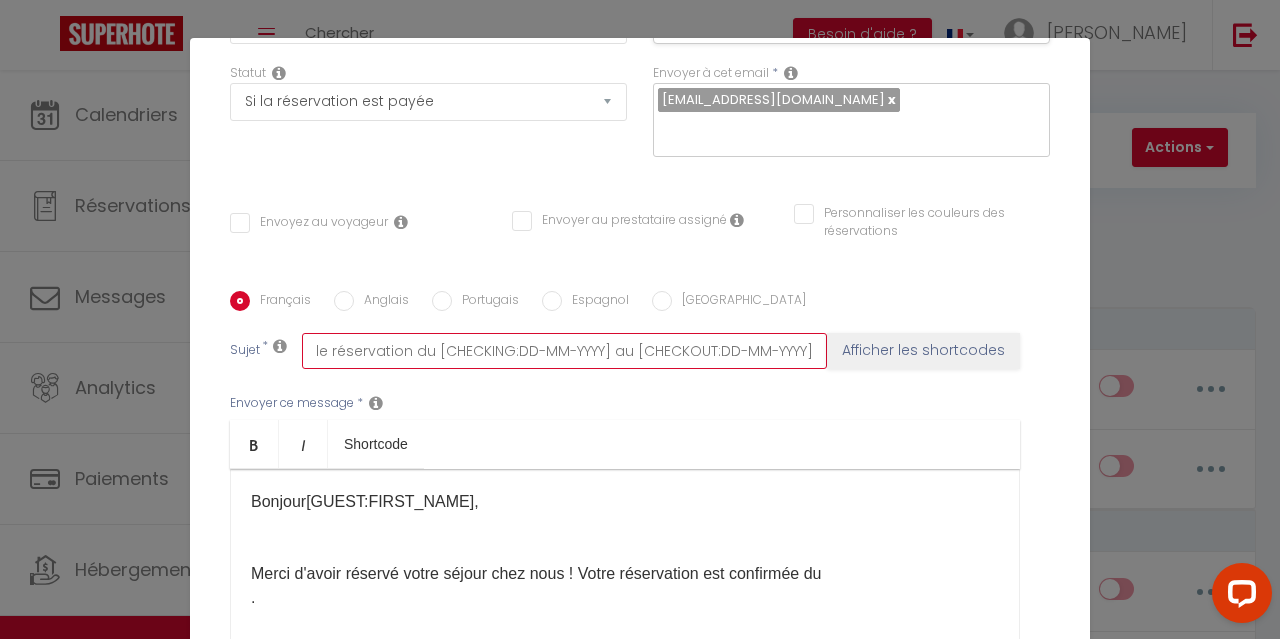 drag, startPoint x: 527, startPoint y: 325, endPoint x: 841, endPoint y: 333, distance: 314.1019 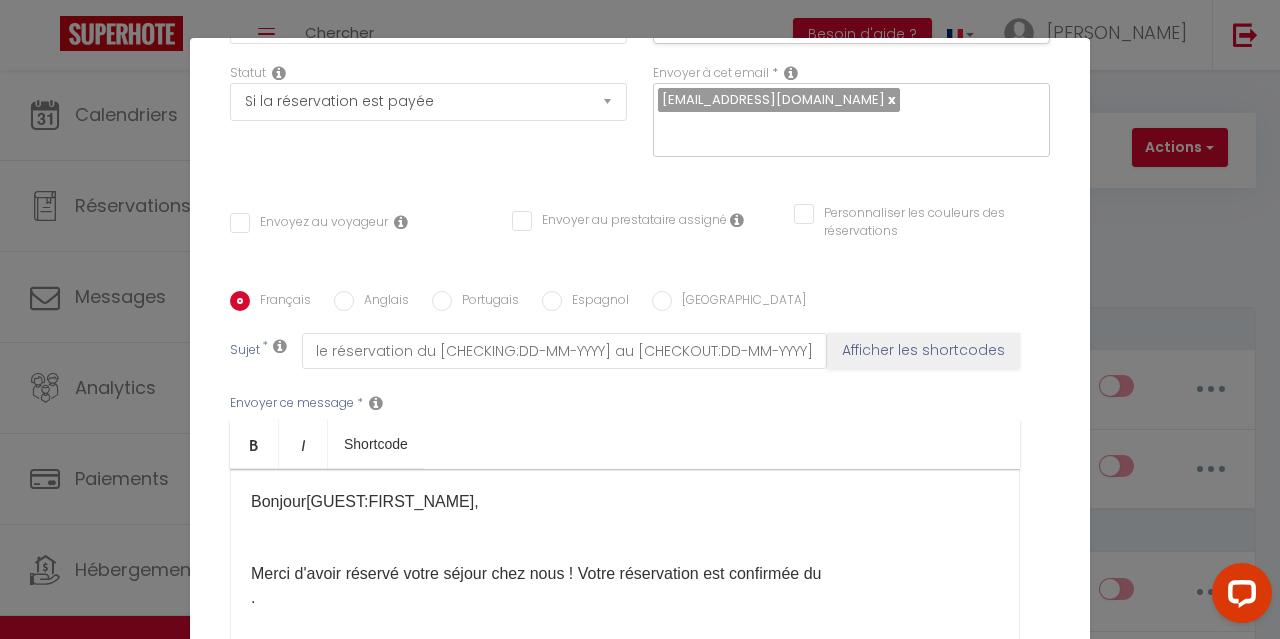 scroll, scrollTop: 0, scrollLeft: 0, axis: both 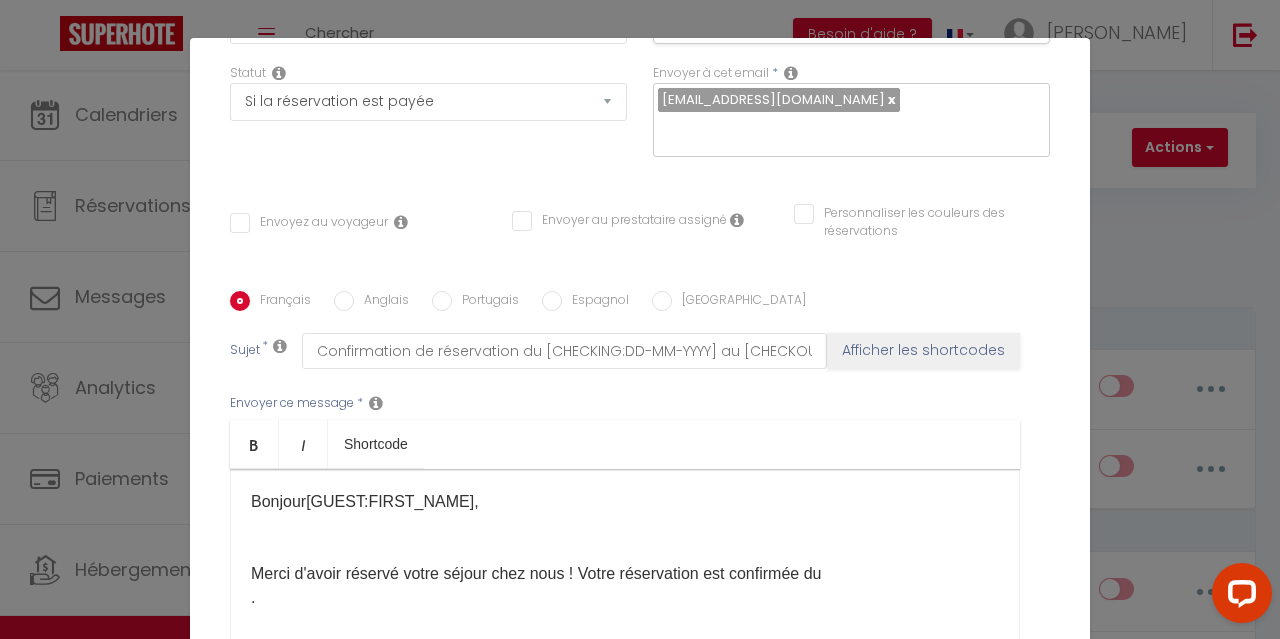 click on "Bonjour  [GUEST:FIRST_NAME] ​ , Merci d'avoir réservé votre séjour chez nous ! Votre réservation est confirmée du  . Si vous avez besoin d’indications pour vous rendre dans mon logement ou de conseils sur [GEOGRAPHIC_DATA], n’hésitez pas à me contacter au [PHONE_NUMBER] ou m'envoyer un email à [PERSON_NAME][EMAIL_ADDRESS][DOMAIN_NAME] Si vous connaissez déjà votre heure d’arrivée, merci de m’en informer. Cela me permettra de vous accueillir au mieux.  N’hésitez pas si vous avez des questions, je suis là pour vous aider !  Bonne journée et à bientôt à [GEOGRAPHIC_DATA]. Cordialement, [PERSON_NAME]" at bounding box center [625, 742] 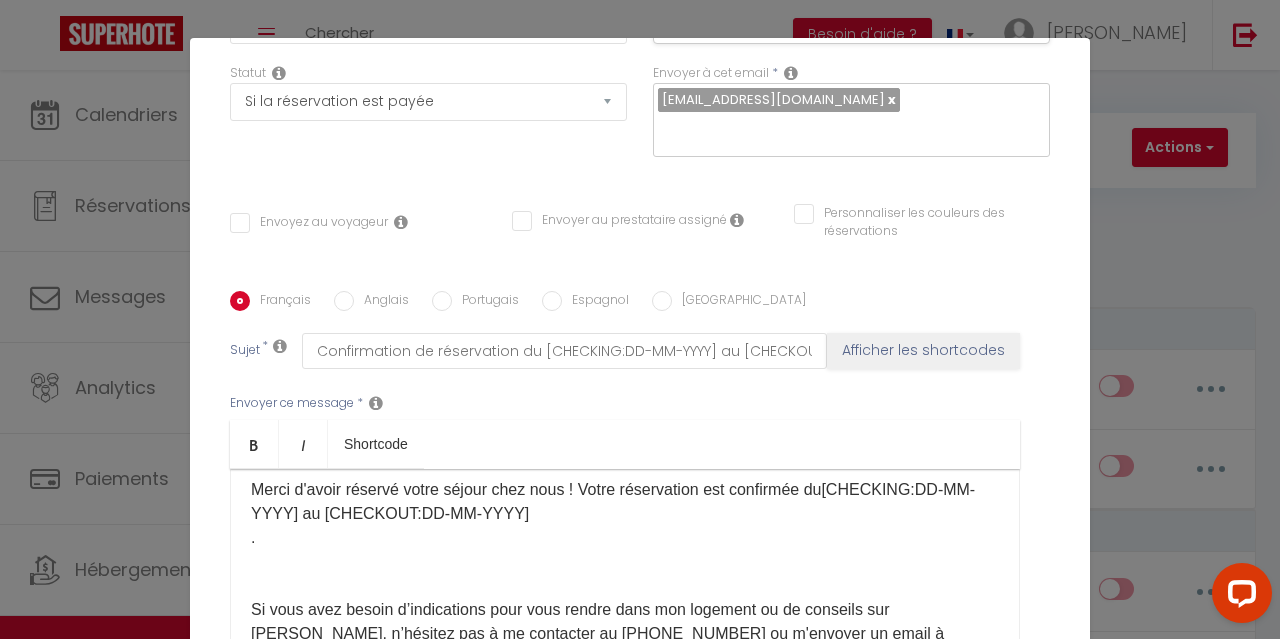 scroll, scrollTop: 40, scrollLeft: 0, axis: vertical 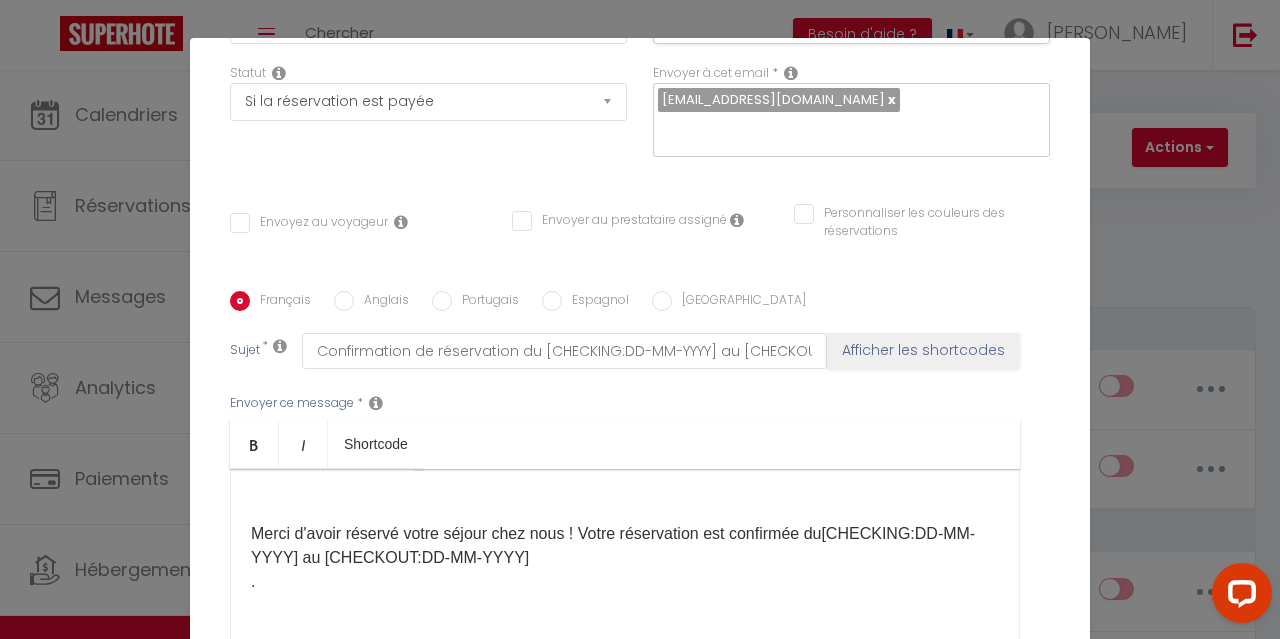 click on "Bonjour  [GUEST:FIRST_NAME] ​ , Merci d'avoir réservé votre séjour chez nous ! Votre réservation est confirmée du  [CHECKING:DD-MM-YYYY] au [CHECKOUT:DD-MM-YYYY] ​ . Si vous avez besoin d’indications pour vous rendre dans mon logement ou de conseils sur [GEOGRAPHIC_DATA], n’hésitez pas à me contacter au [PHONE_NUMBER] ou m'envoyer un email à [PERSON_NAME][EMAIL_ADDRESS][DOMAIN_NAME] Si vous connaissez déjà votre heure d’arrivée, merci de m’en informer. Cela me permettra de vous accueillir au mieux.  N’hésitez pas si vous avez des questions, je suis là pour vous aider !  Bonne journée et à bientôt à [GEOGRAPHIC_DATA]. Cordialement, [PERSON_NAME]" at bounding box center [625, 714] 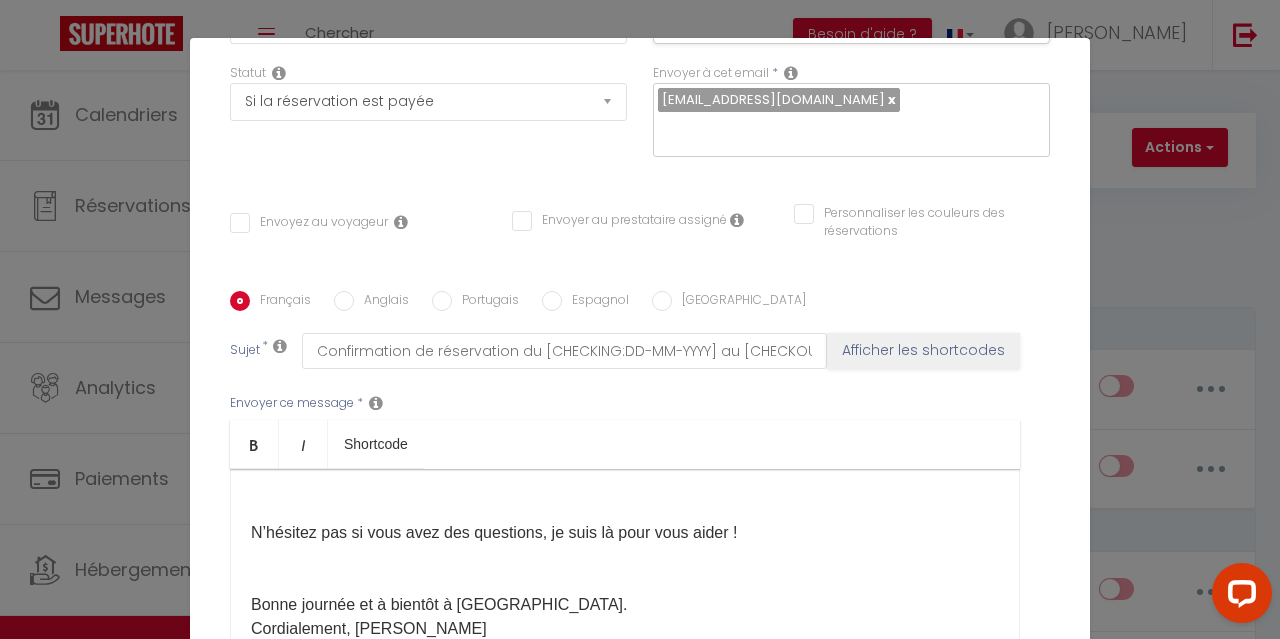scroll, scrollTop: 365, scrollLeft: 0, axis: vertical 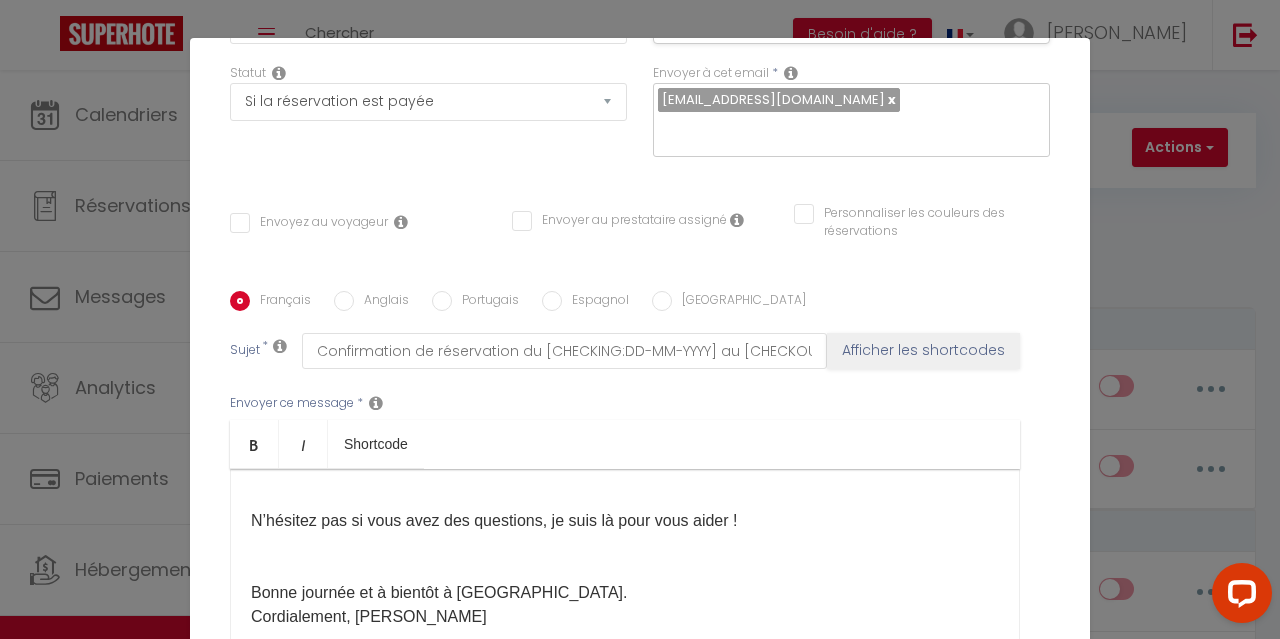 click on "Bonjour  [GUEST:FIRST_NAME] ​ , Merci d'avoir réservé votre séjour chez nous ! Votre réservation est confirmée du  [CHECKING:DD-MM-YYYY] au [CHECKOUT:DD-MM-YYYY]  . Si vous avez besoin d’indications pour vous rendre dans mon logement ou de conseils sur [GEOGRAPHIC_DATA], n’hésitez pas à me contacter au [PHONE_NUMBER] ou m'envoyer un email à [PERSON_NAME][EMAIL_ADDRESS][DOMAIN_NAME] Si vous connaissez déjà votre heure d’arrivée, merci de m’en informer. Cela me permettra de vous accueillir au mieux.  N’hésitez pas si vous avez des questions, je suis là pour vous aider !  Bonne journée et à bientôt à [GEOGRAPHIC_DATA]. Cordialement, [PERSON_NAME]" at bounding box center [625, 377] 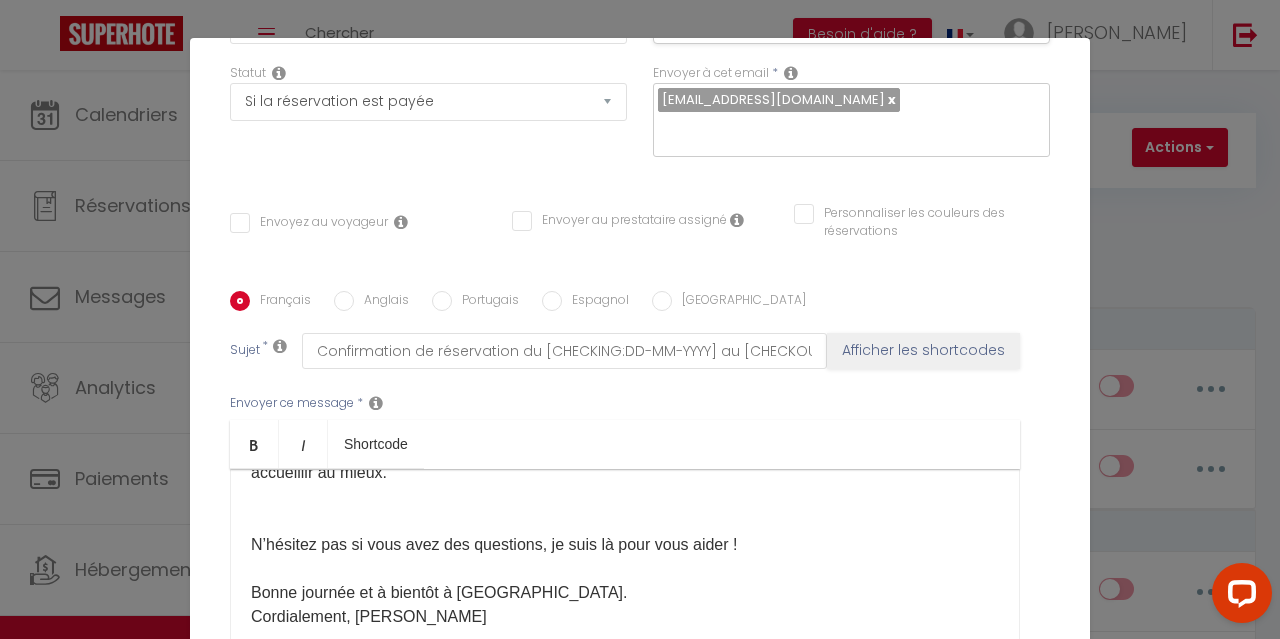 scroll, scrollTop: 241, scrollLeft: 0, axis: vertical 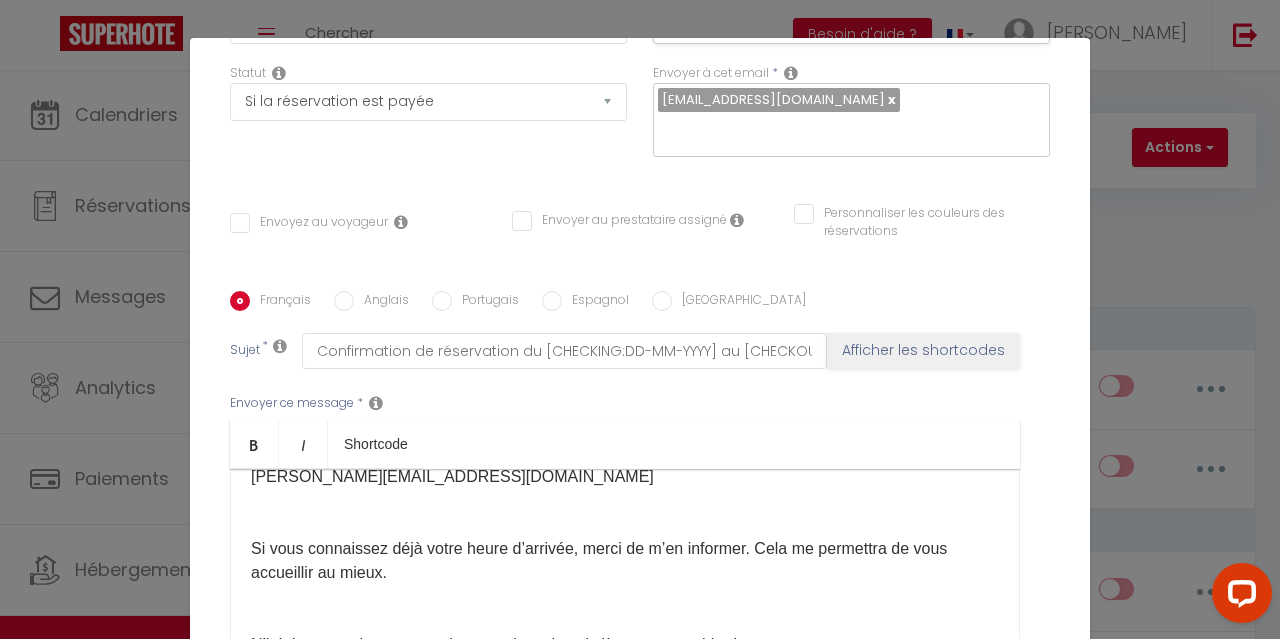 click on "Bonjour  [GUEST:FIRST_NAME] ​ , Merci d'avoir réservé votre séjour chez nous ! Votre réservation est confirmée du  [CHECKING:DD-MM-YYYY] au [CHECKOUT:DD-MM-YYYY]  . Si vous avez besoin d’indications pour vous rendre dans mon logement ou de conseils sur [GEOGRAPHIC_DATA], n’hésitez pas à me contacter au [PHONE_NUMBER] ou m'envoyer un email à [PERSON_NAME][EMAIL_ADDRESS][DOMAIN_NAME] Si vous connaissez déjà votre heure d’arrivée, merci de m’en informer. Cela me permettra de vous accueillir au mieux.  N’hésitez pas si vous avez des questions, je suis là pour vous aider !  Bonne journée et à bientôt à [GEOGRAPHIC_DATA]. Cordialement, [PERSON_NAME]" at bounding box center [625, 489] 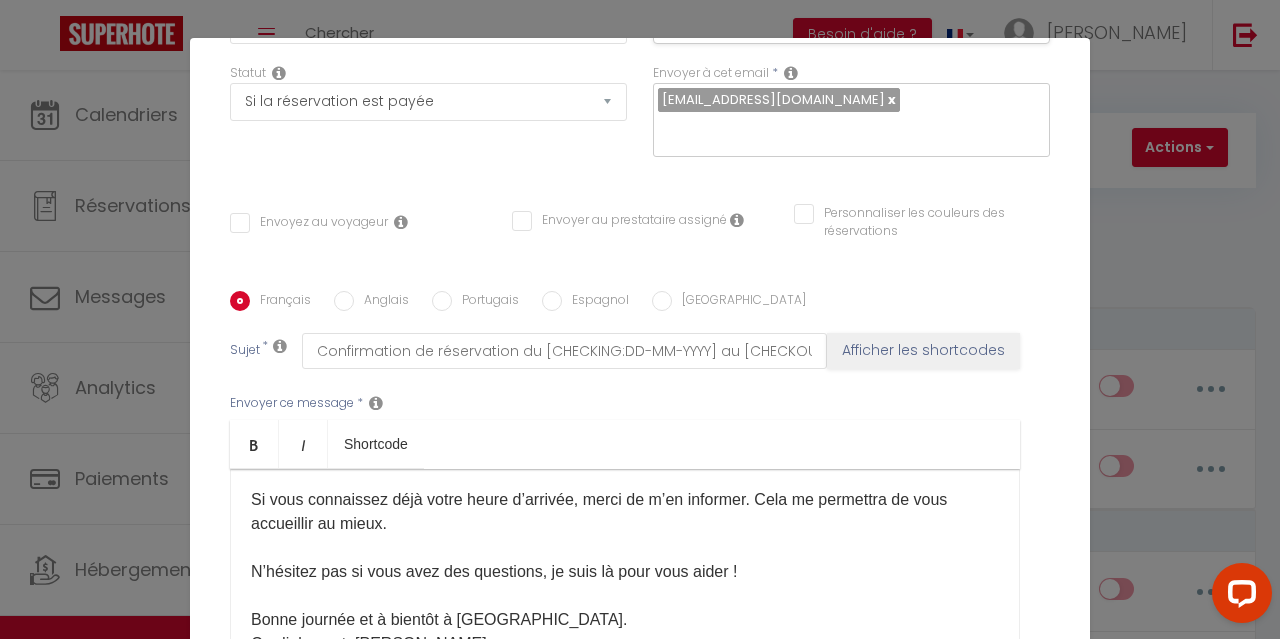 scroll, scrollTop: 317, scrollLeft: 0, axis: vertical 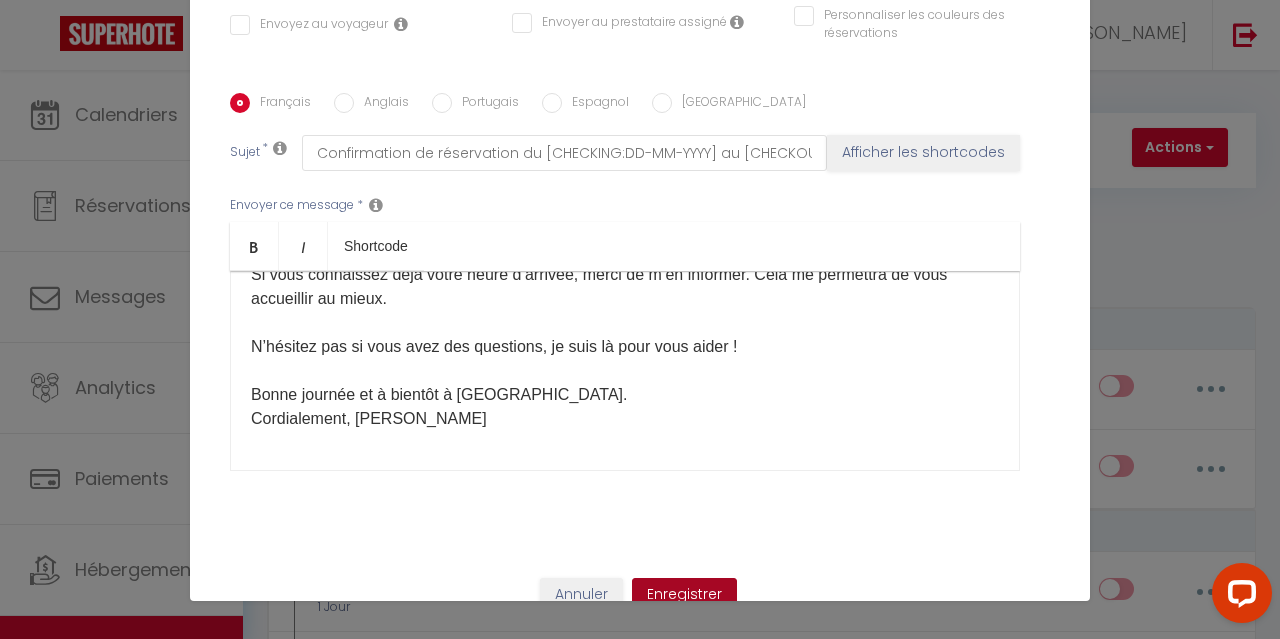 click on "Enregistrer" at bounding box center (684, 595) 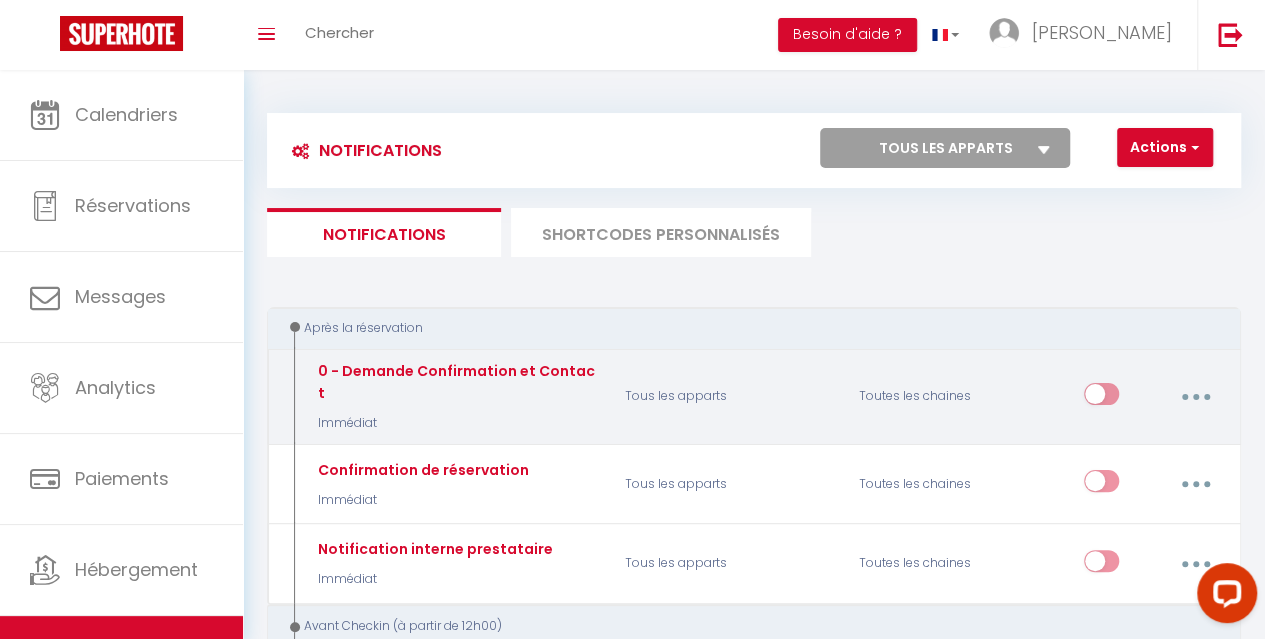 click at bounding box center [1195, 397] 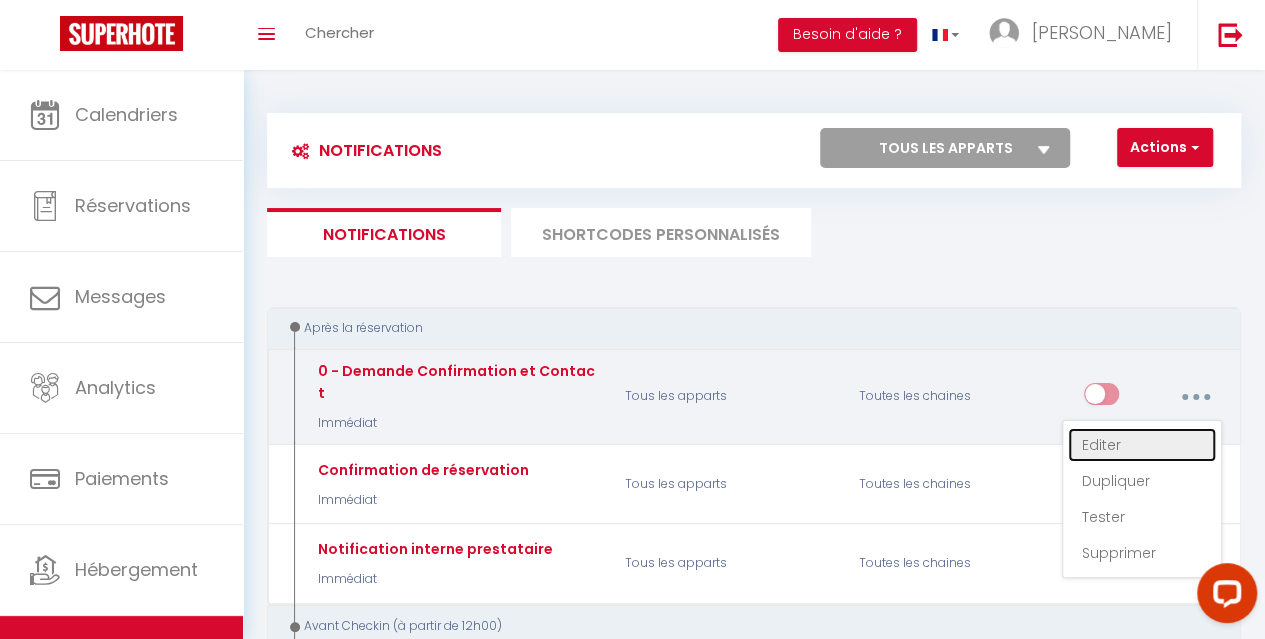 click on "Editer" at bounding box center [1142, 445] 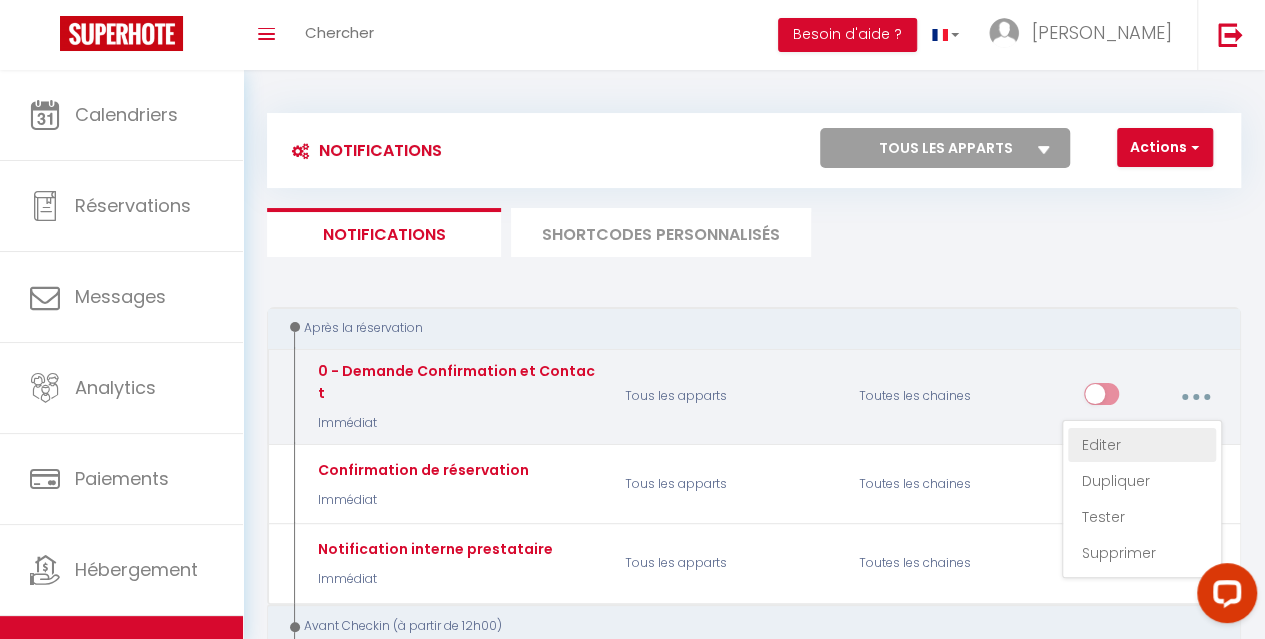 type on "0 - Demande Confirmation et Contact" 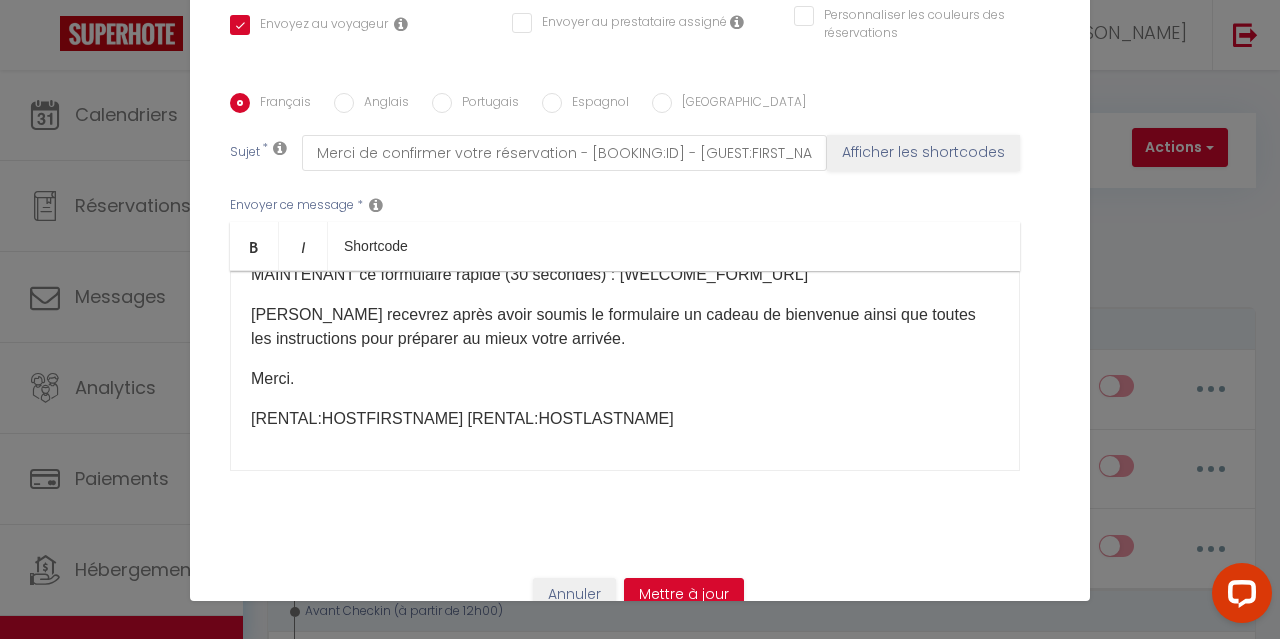 scroll, scrollTop: 0, scrollLeft: 0, axis: both 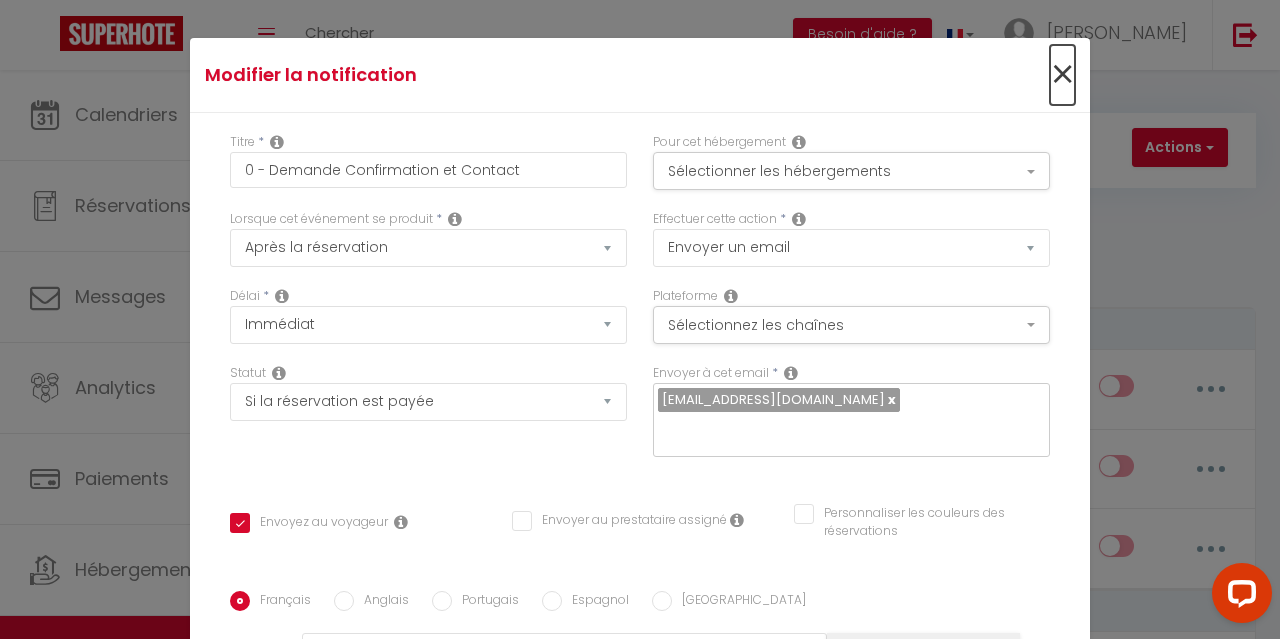 click on "×" at bounding box center (1062, 75) 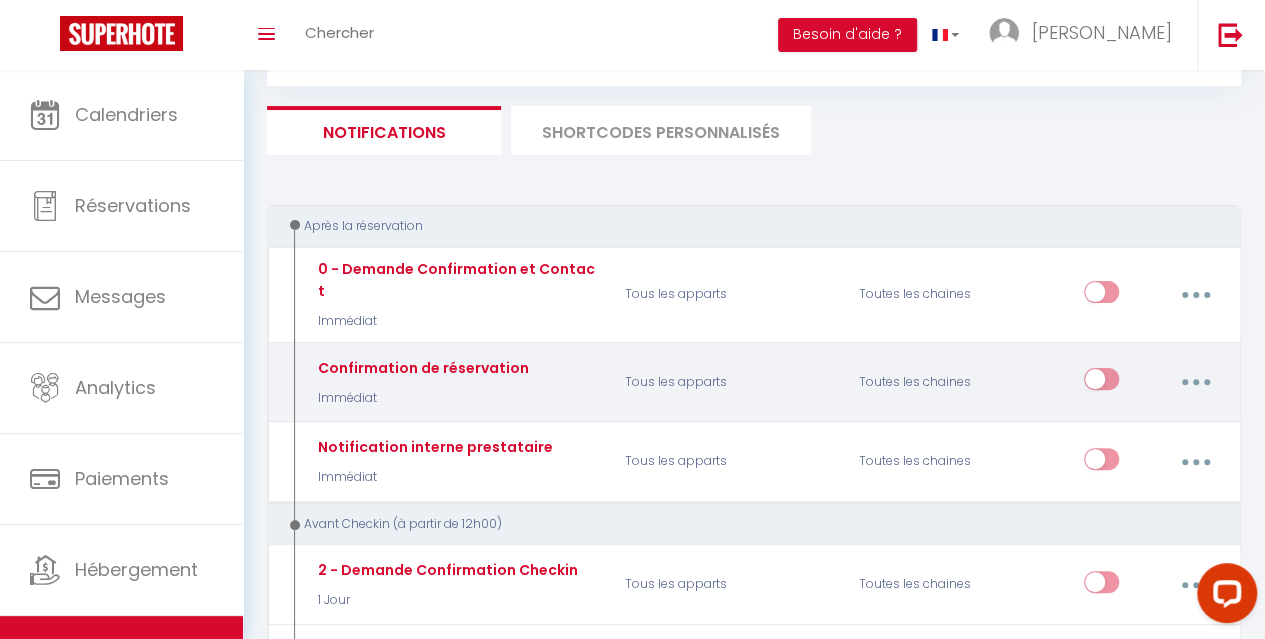 scroll, scrollTop: 100, scrollLeft: 0, axis: vertical 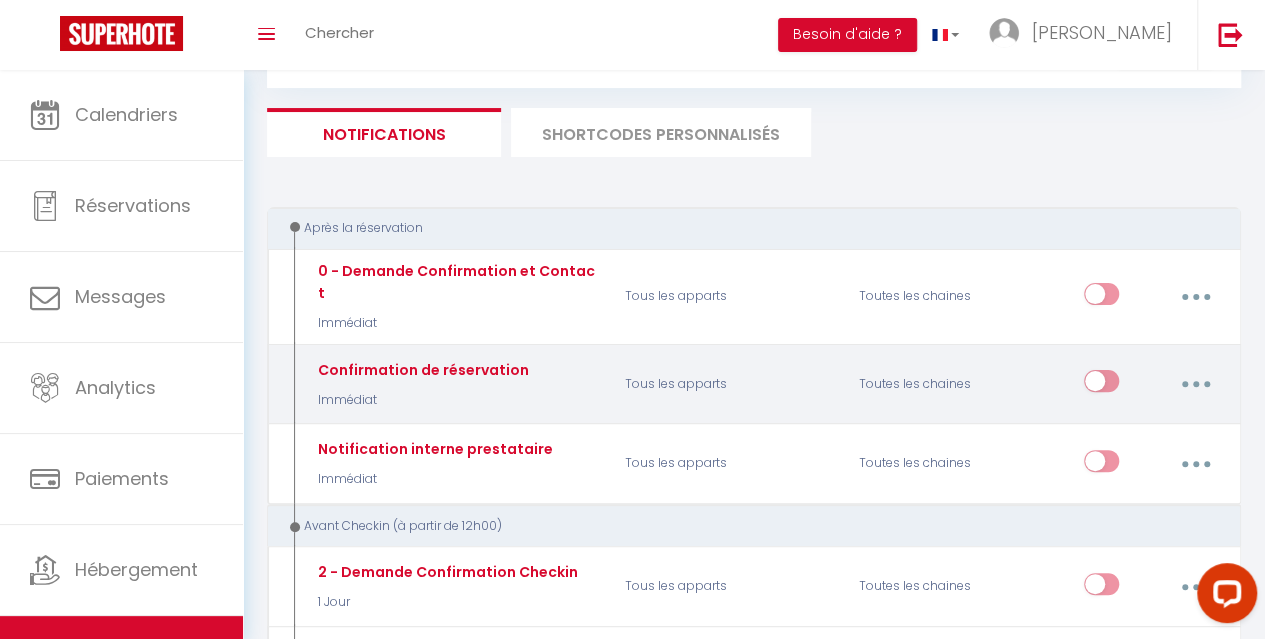 click at bounding box center [1195, 384] 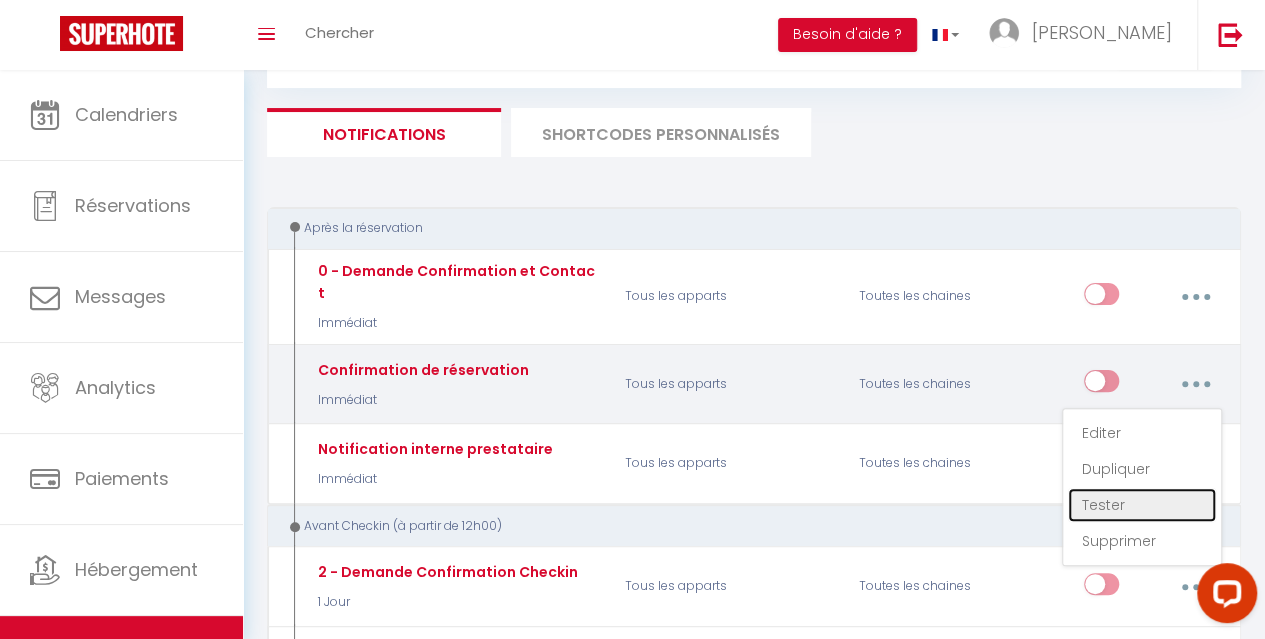 click on "Tester" at bounding box center [1142, 505] 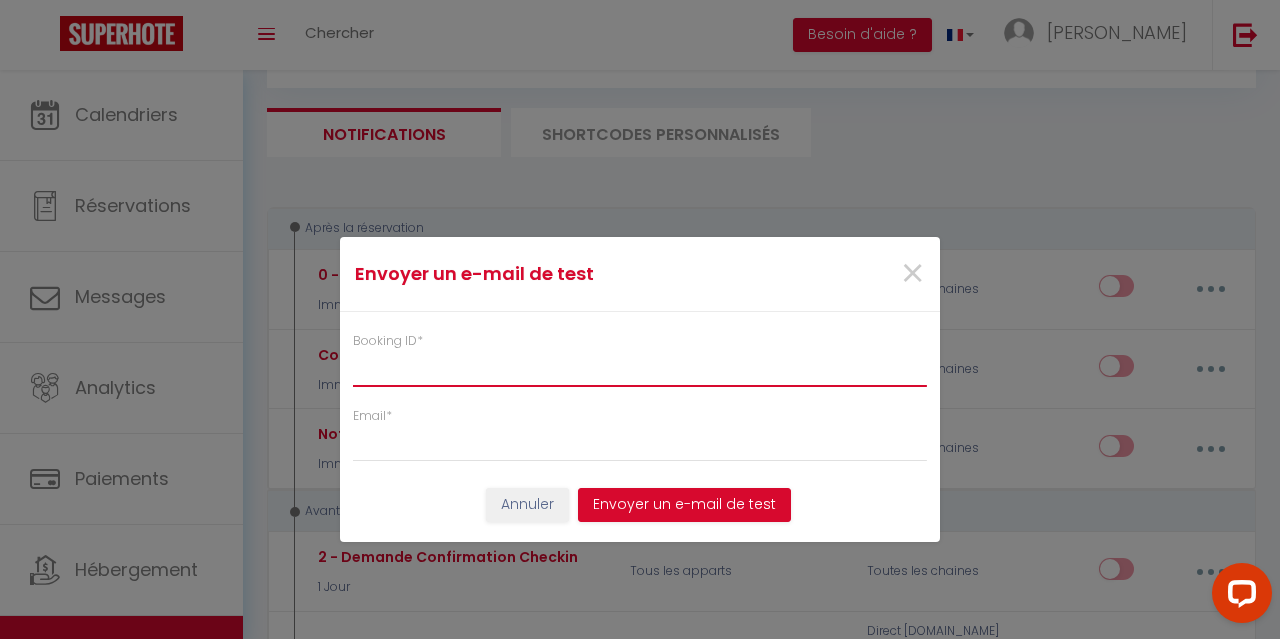 click on "Booking ID
*" at bounding box center (640, 369) 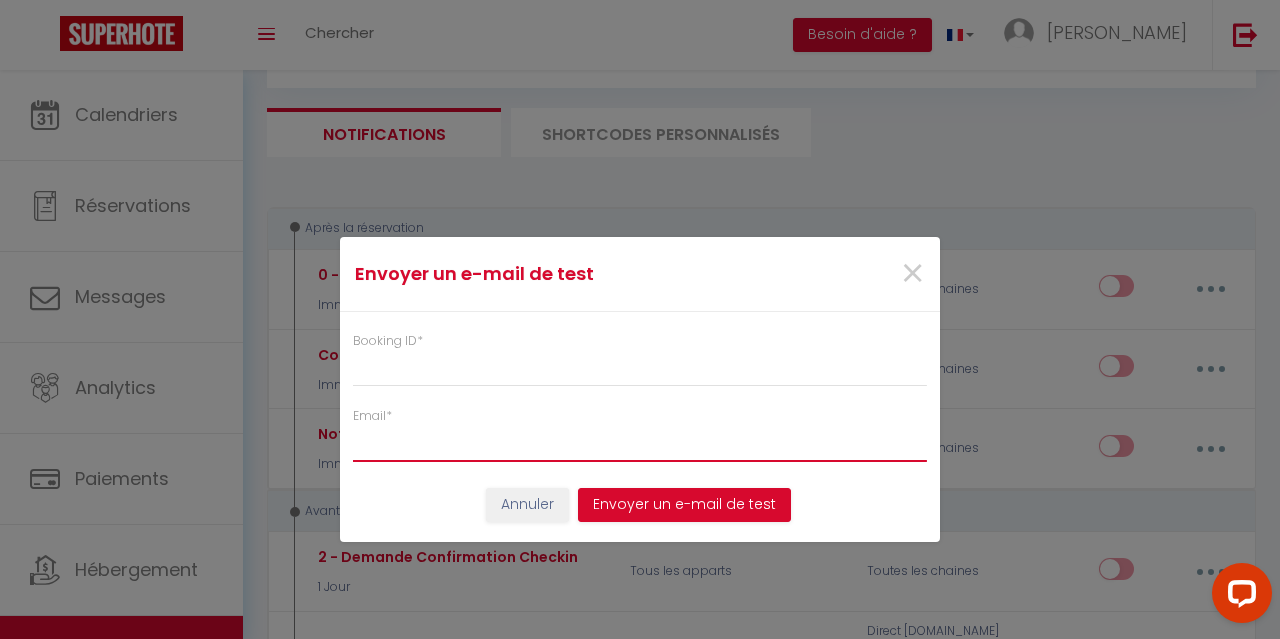 click on "Email
*" at bounding box center [640, 444] 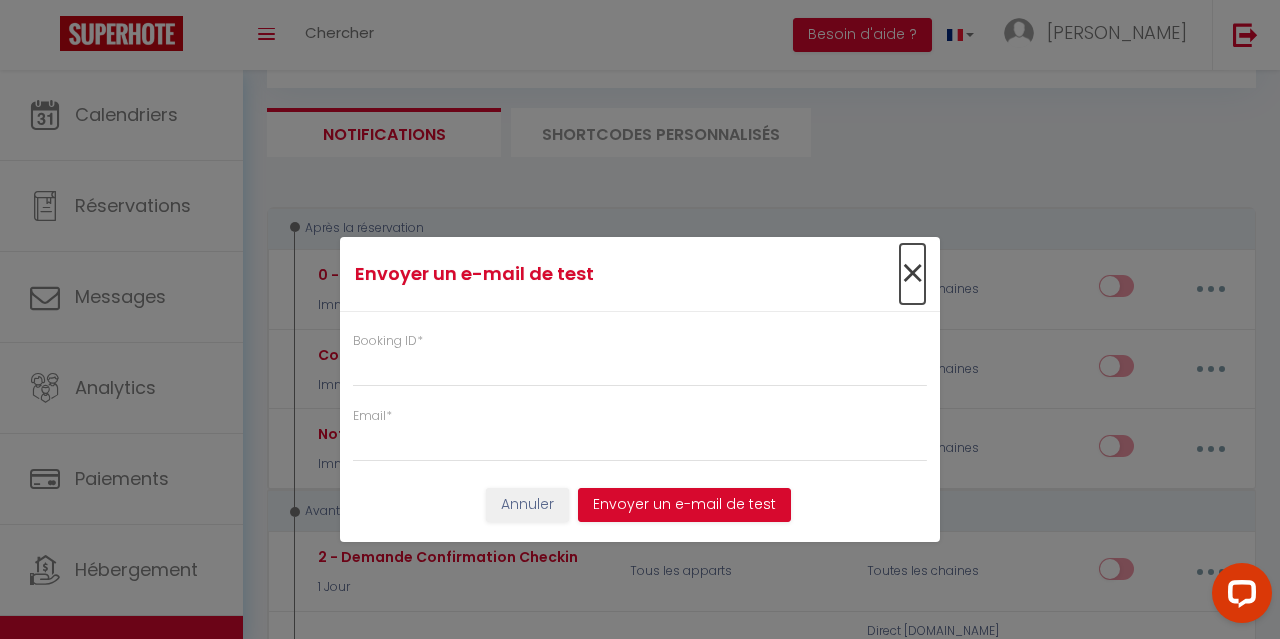 click on "×" at bounding box center [912, 274] 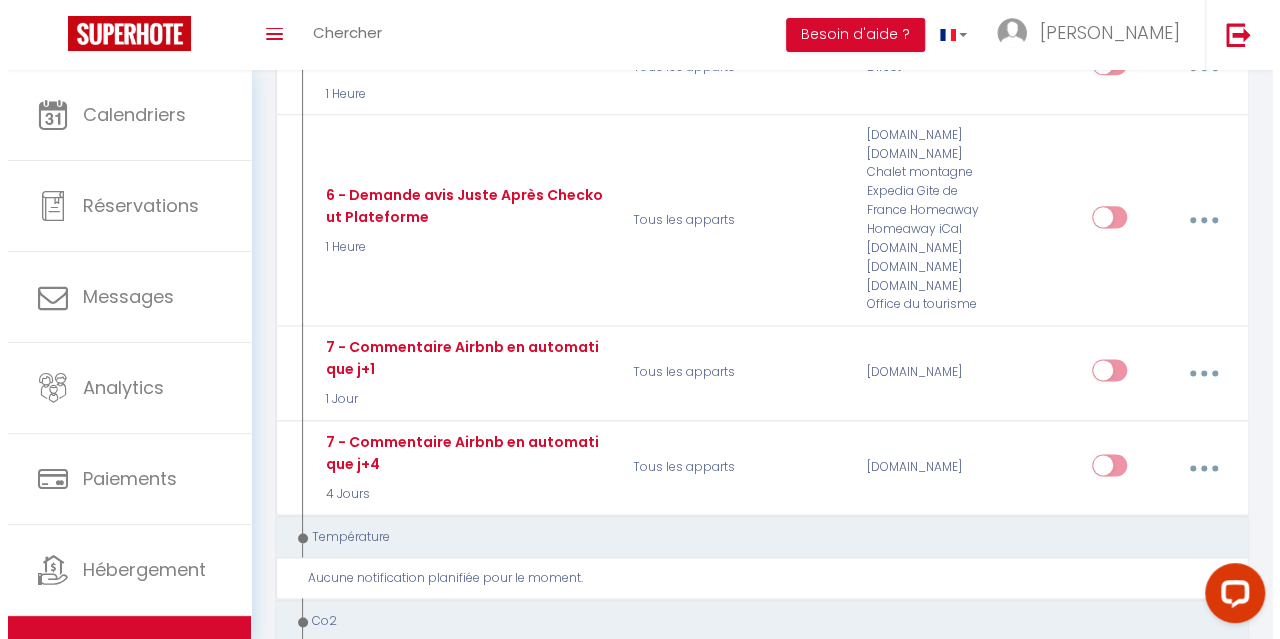 scroll, scrollTop: 1100, scrollLeft: 0, axis: vertical 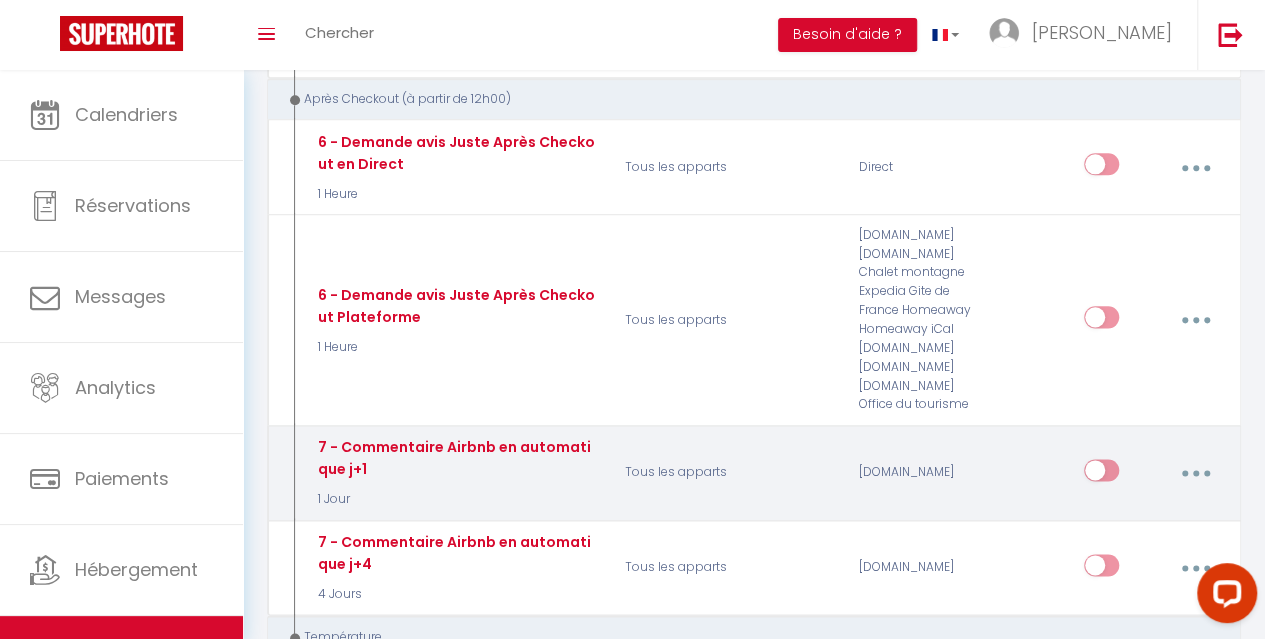click at bounding box center (1195, 473) 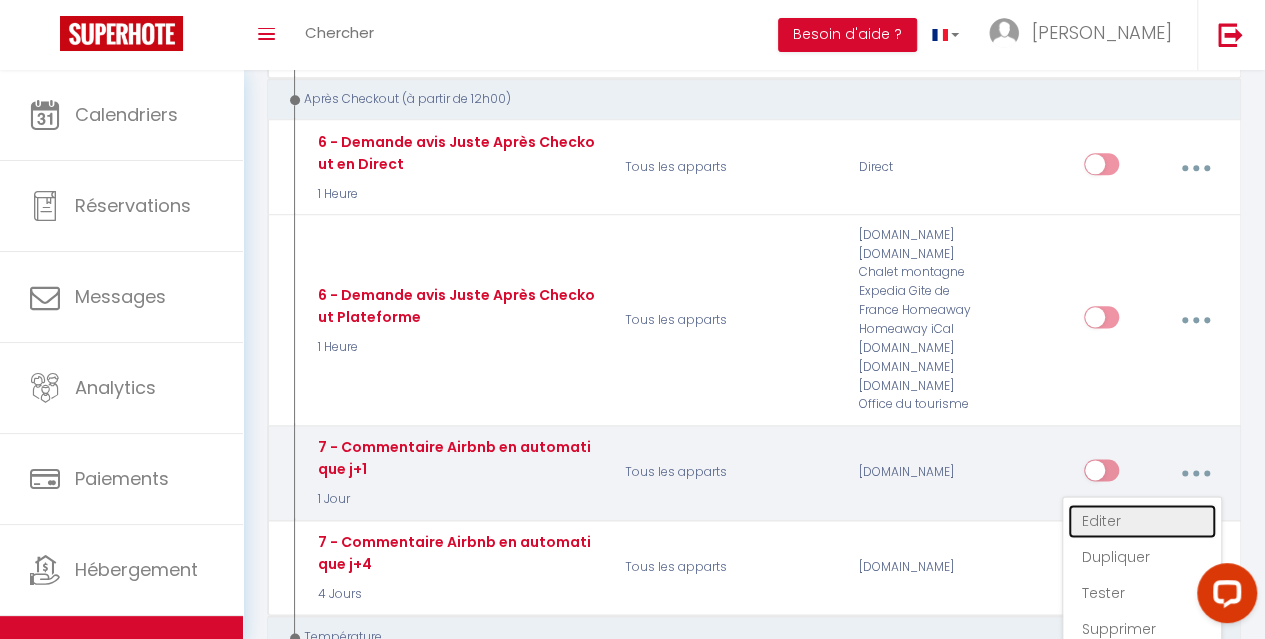 click on "Editer" at bounding box center (1142, 521) 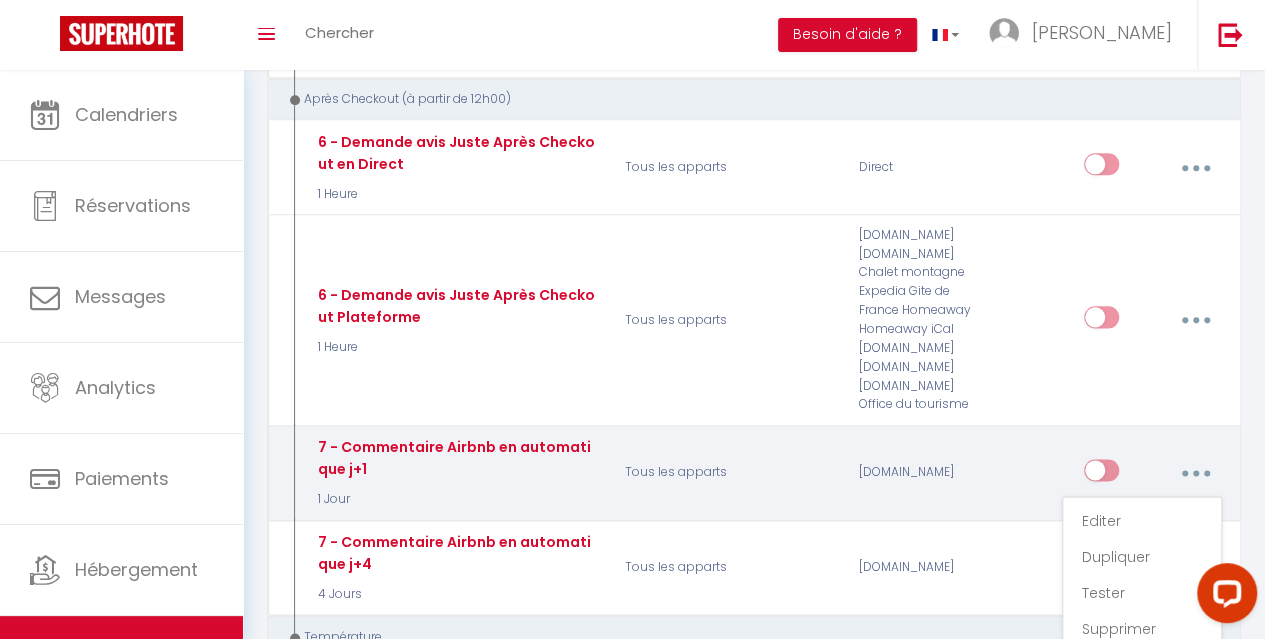 type on "7 - Commentaire Airbnb en automatique j+1" 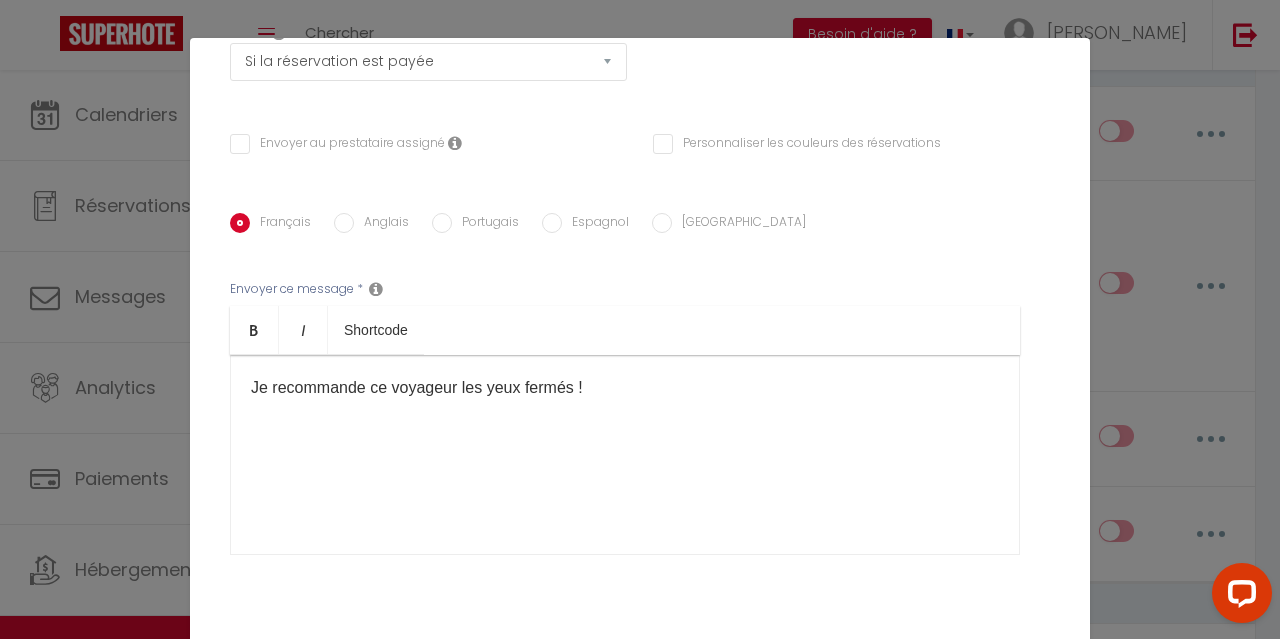 scroll, scrollTop: 377, scrollLeft: 0, axis: vertical 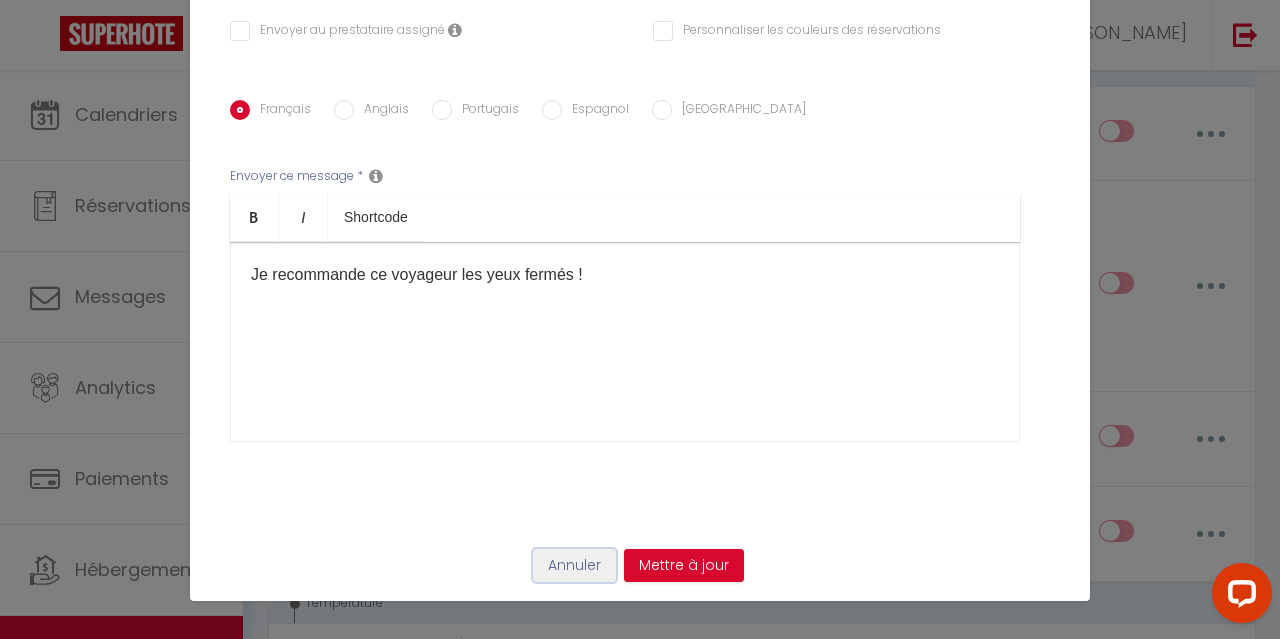 click on "Annuler" at bounding box center (574, 566) 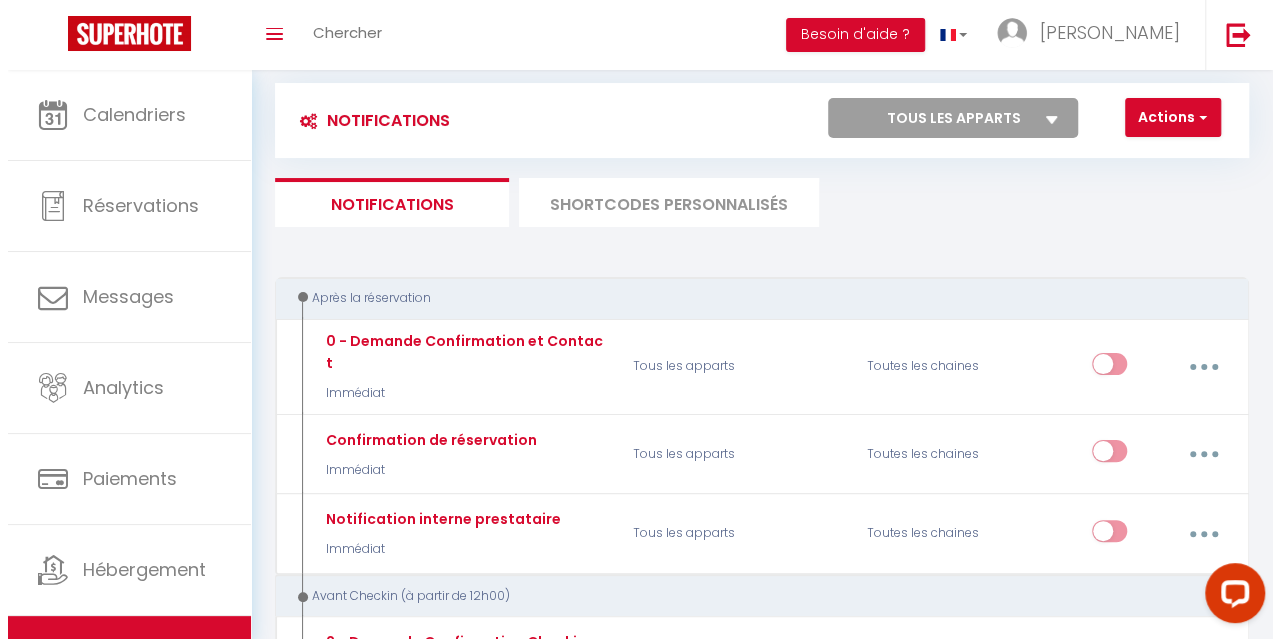 scroll, scrollTop: 0, scrollLeft: 0, axis: both 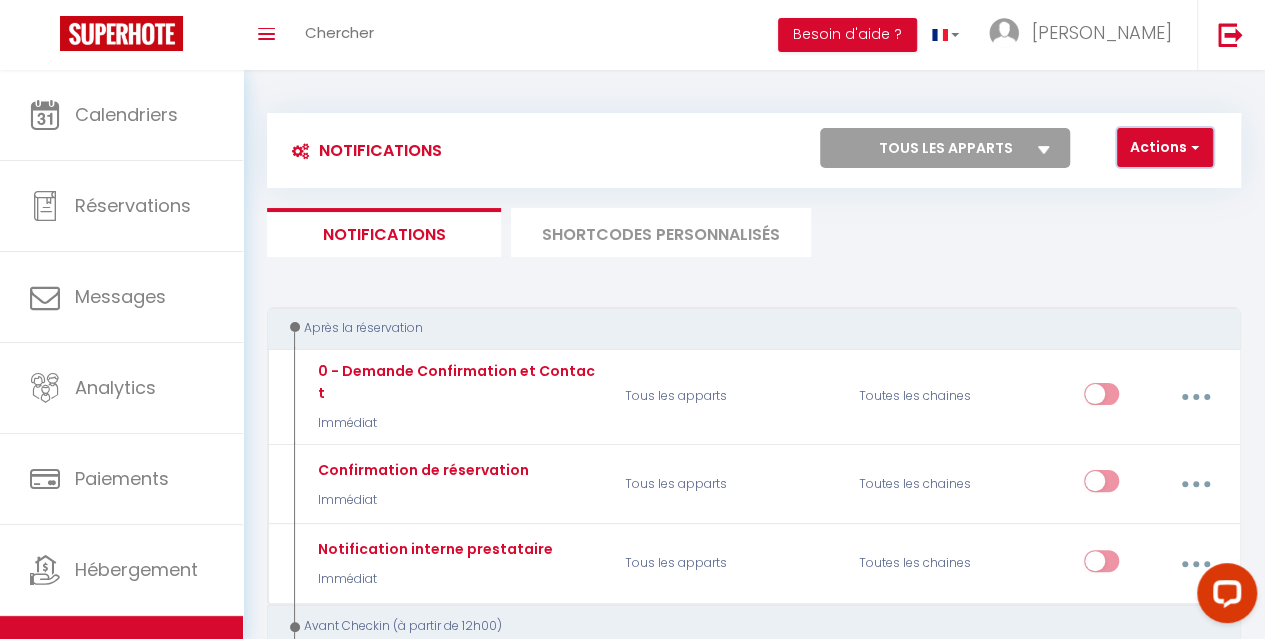 click on "Actions" at bounding box center (1165, 148) 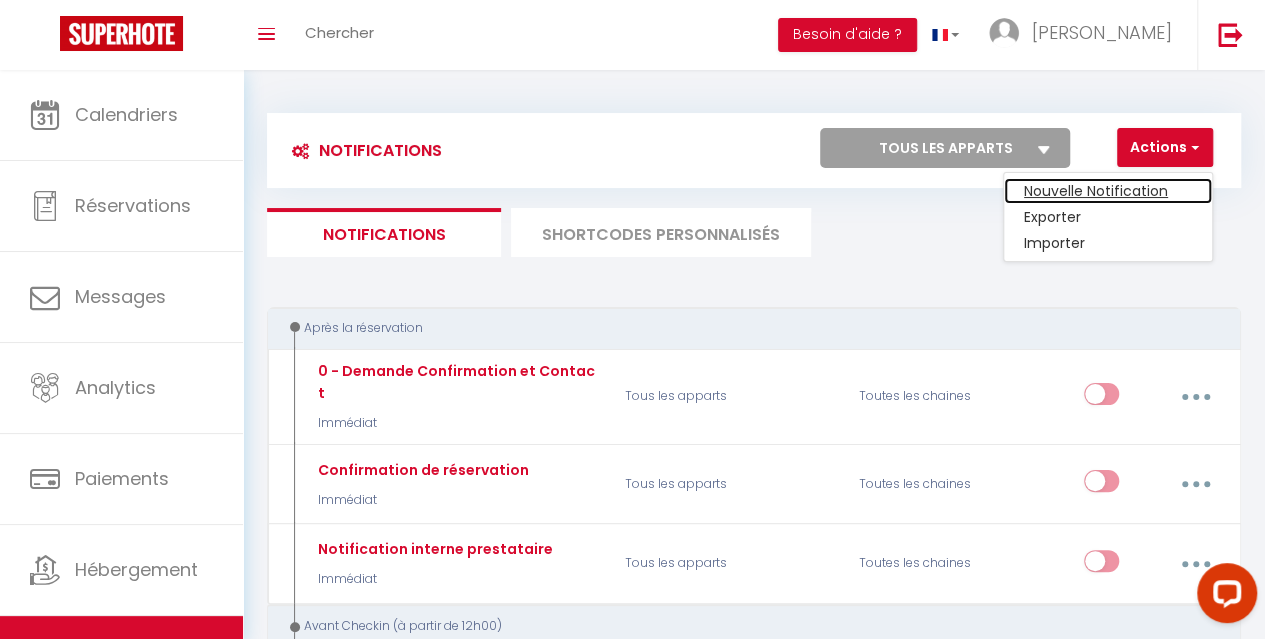 click on "Nouvelle Notification" at bounding box center (1108, 191) 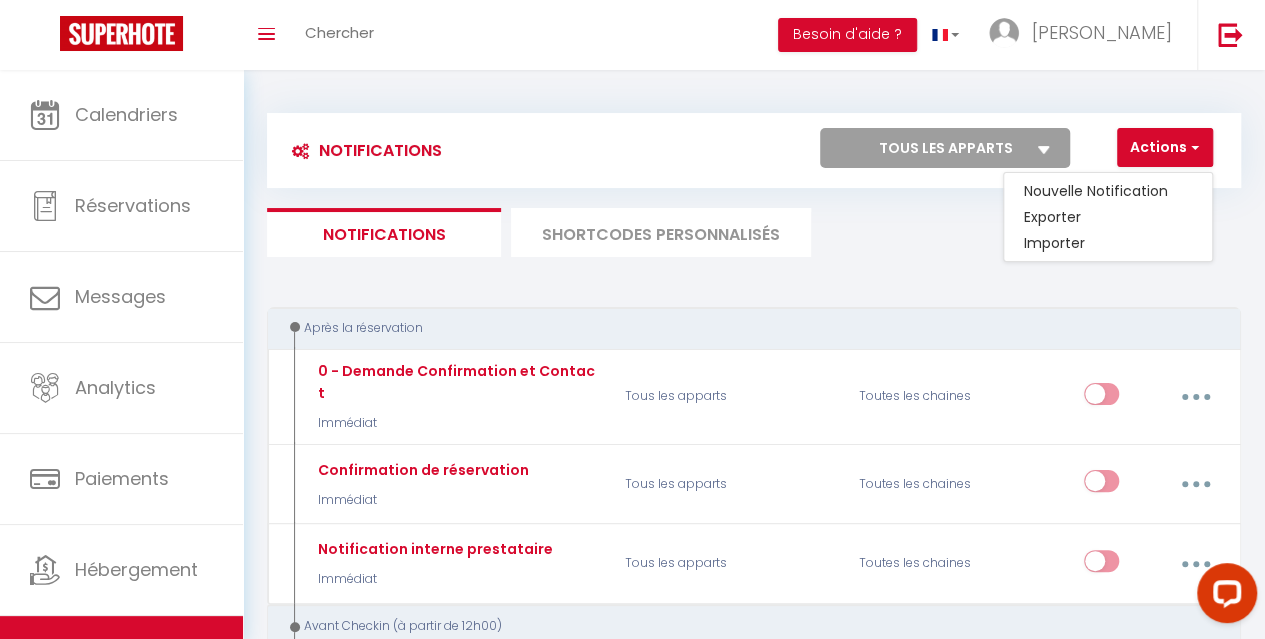 type 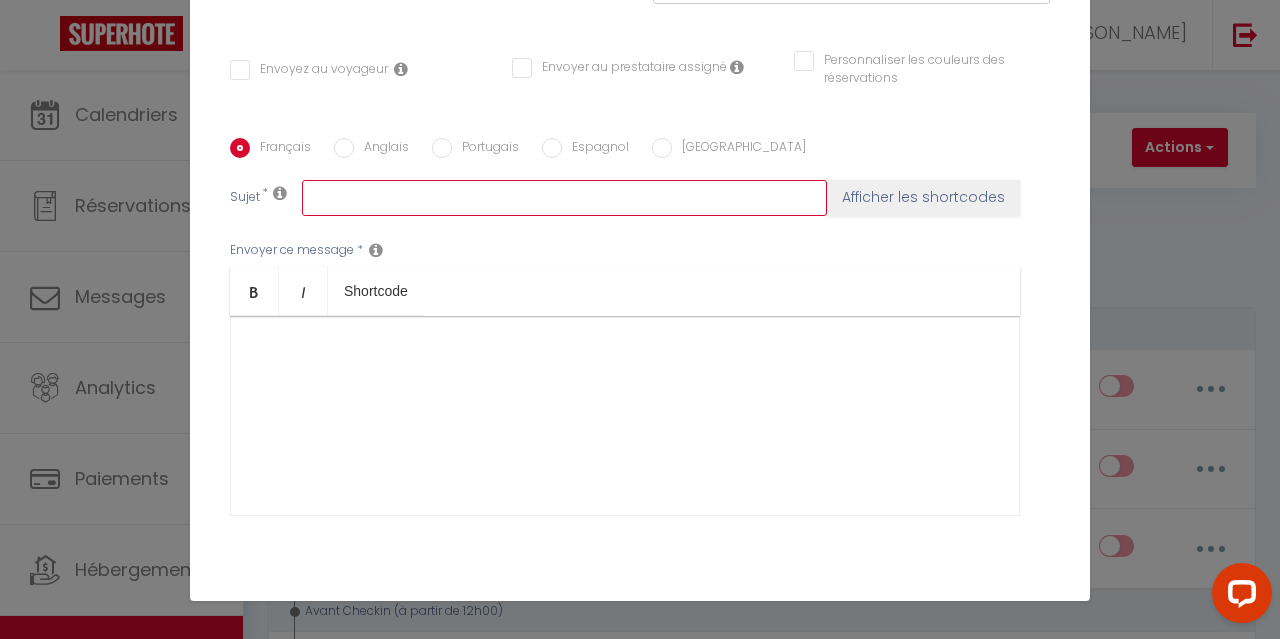 click at bounding box center [564, 198] 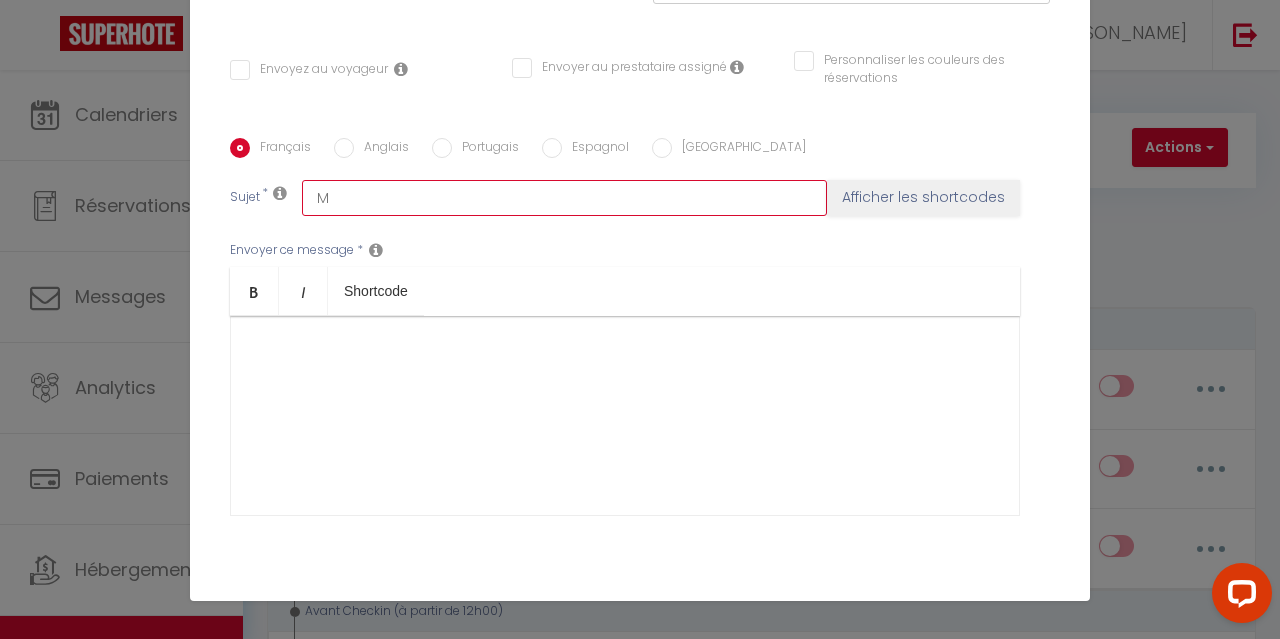 checkbox on "false" 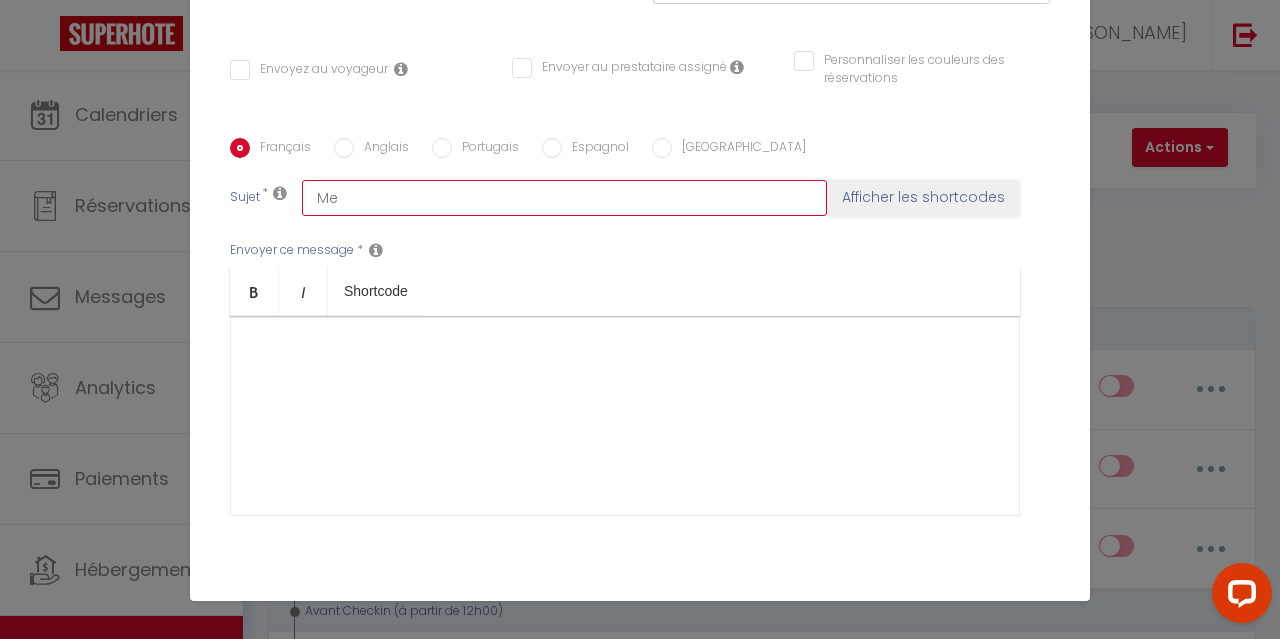 checkbox on "false" 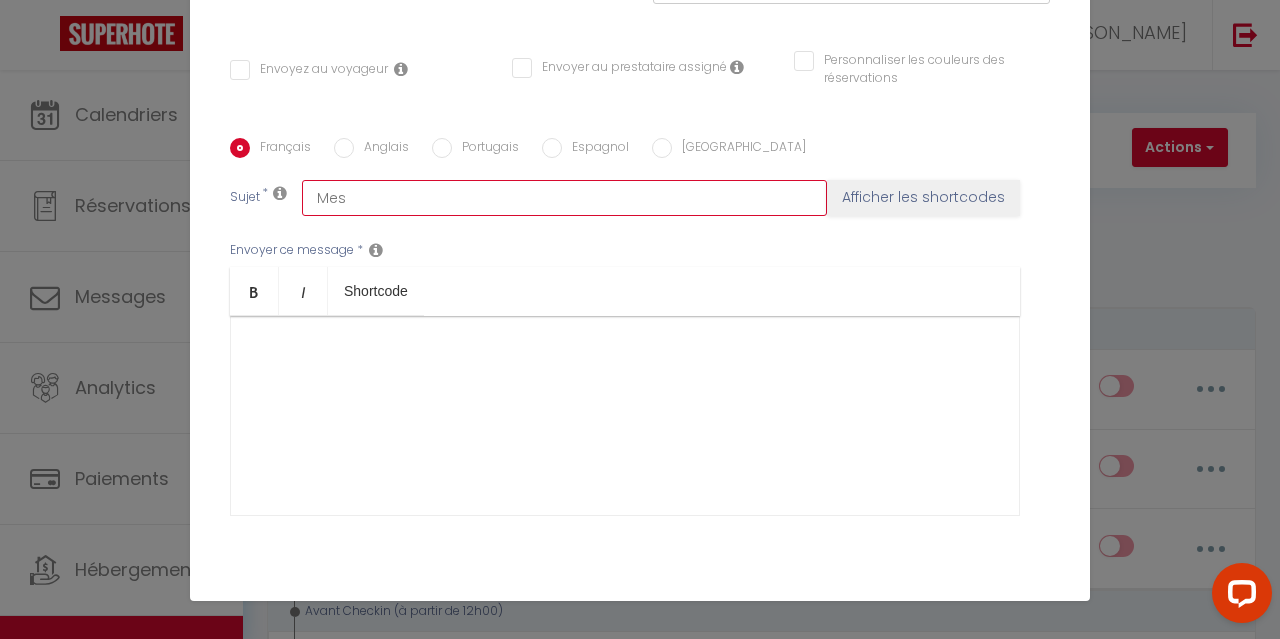 checkbox on "false" 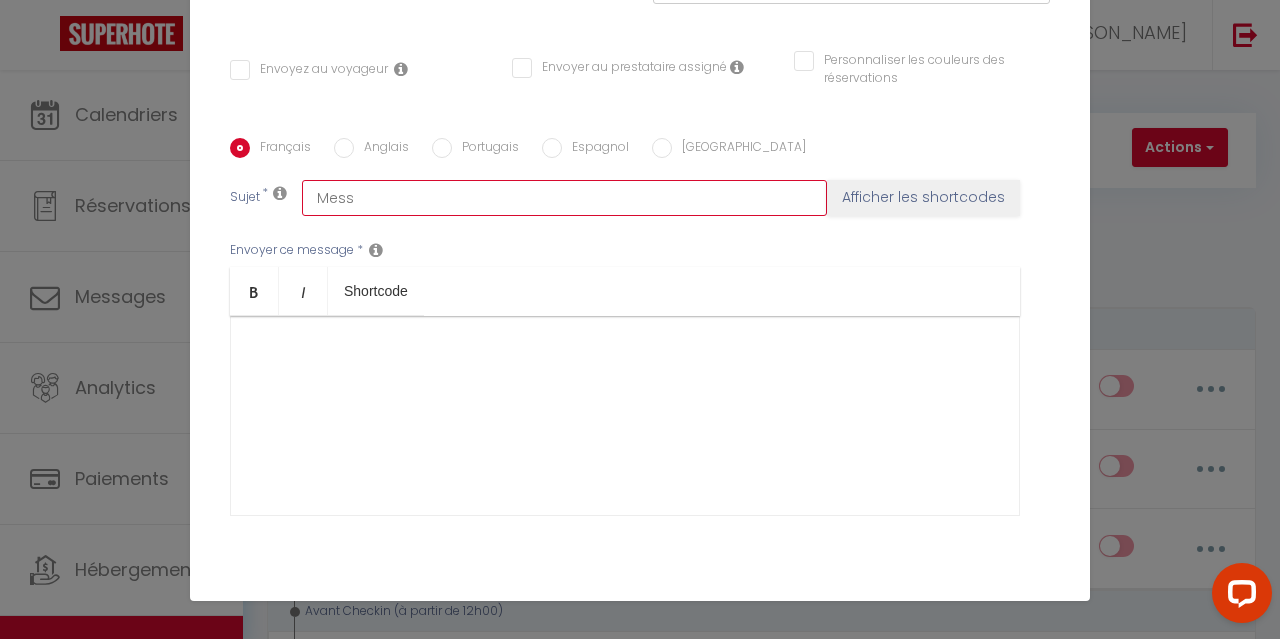 checkbox on "false" 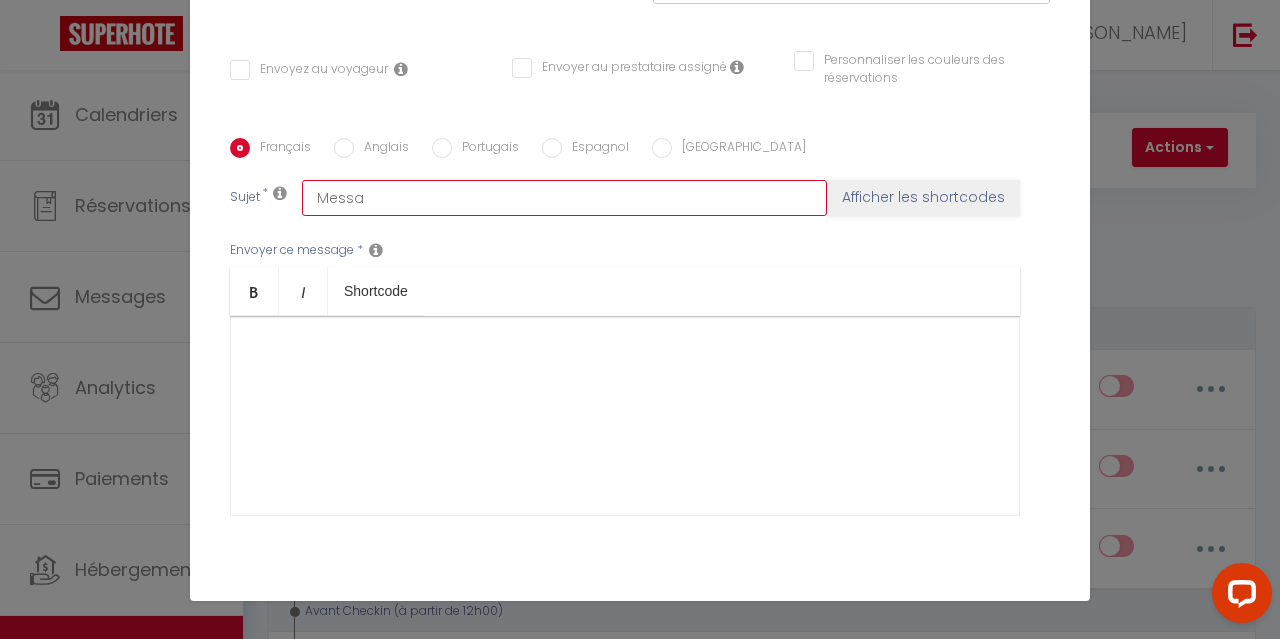 checkbox on "false" 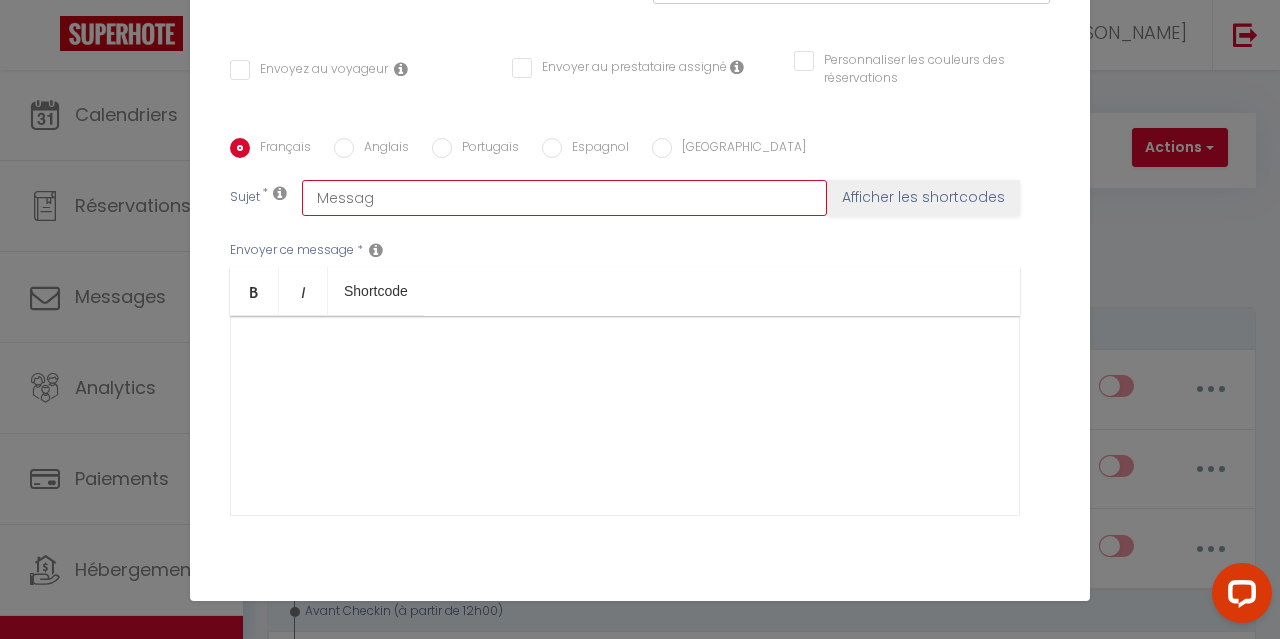 checkbox on "false" 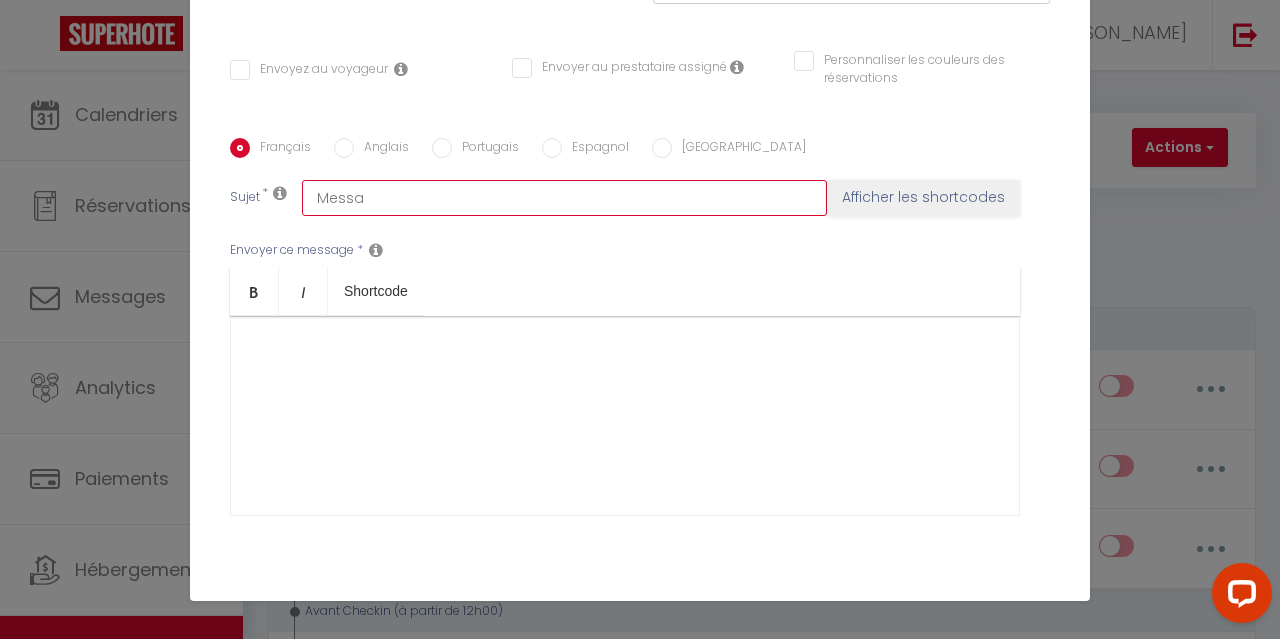 checkbox on "false" 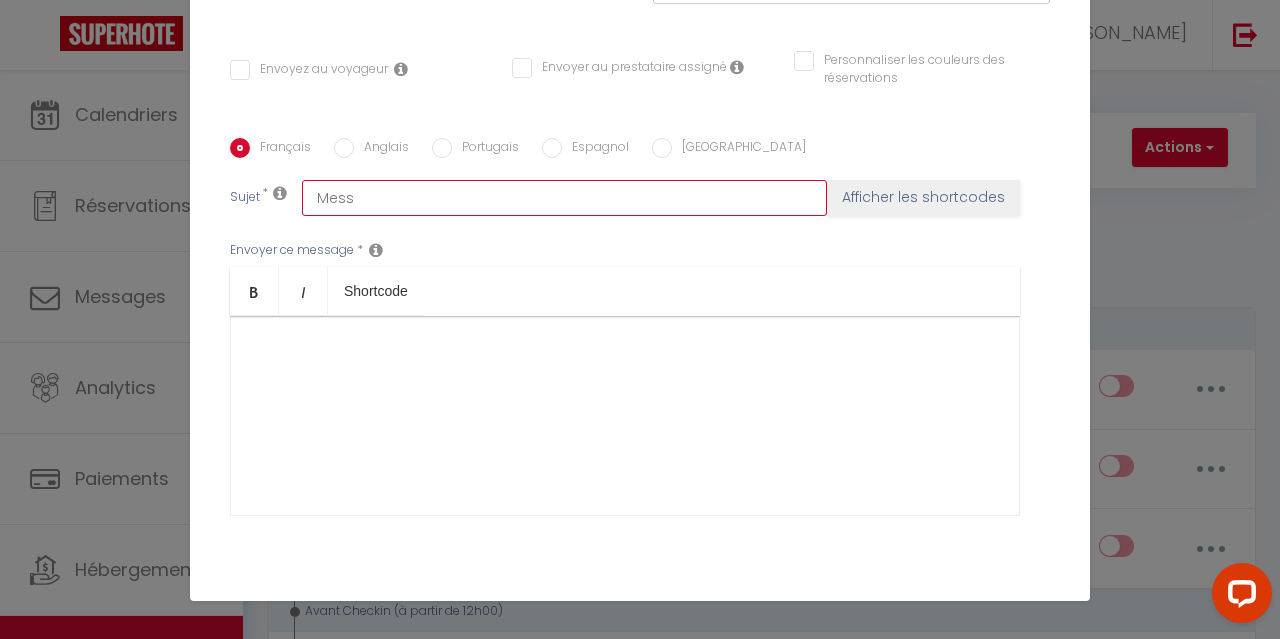 checkbox on "false" 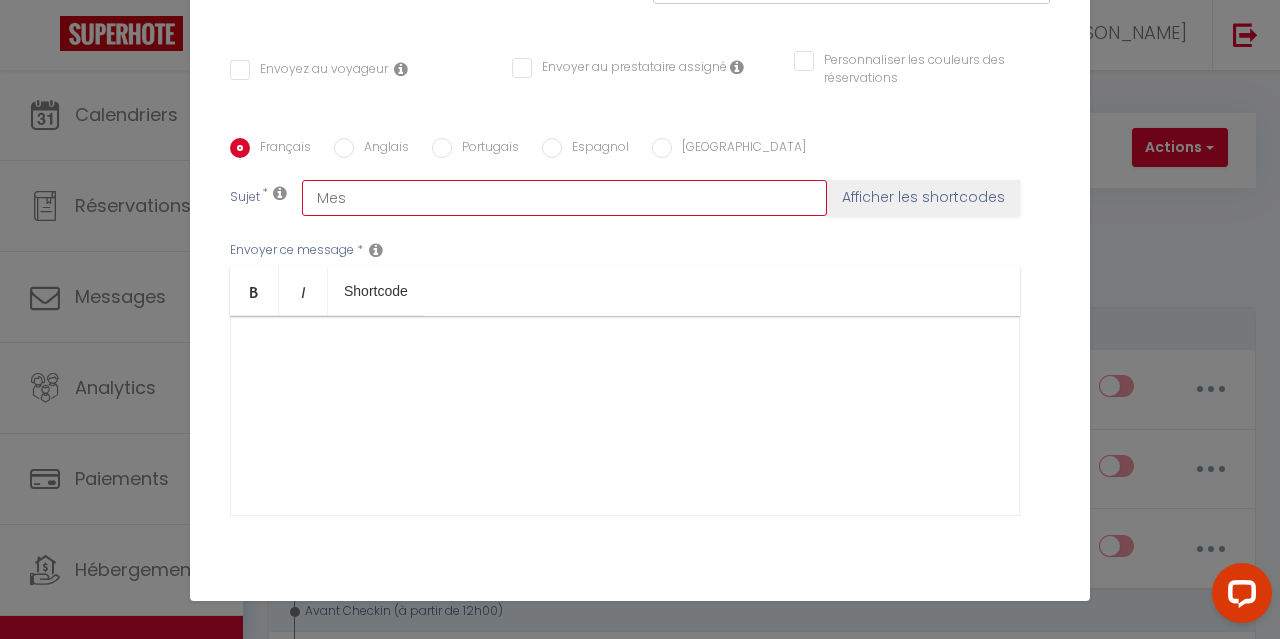 checkbox on "false" 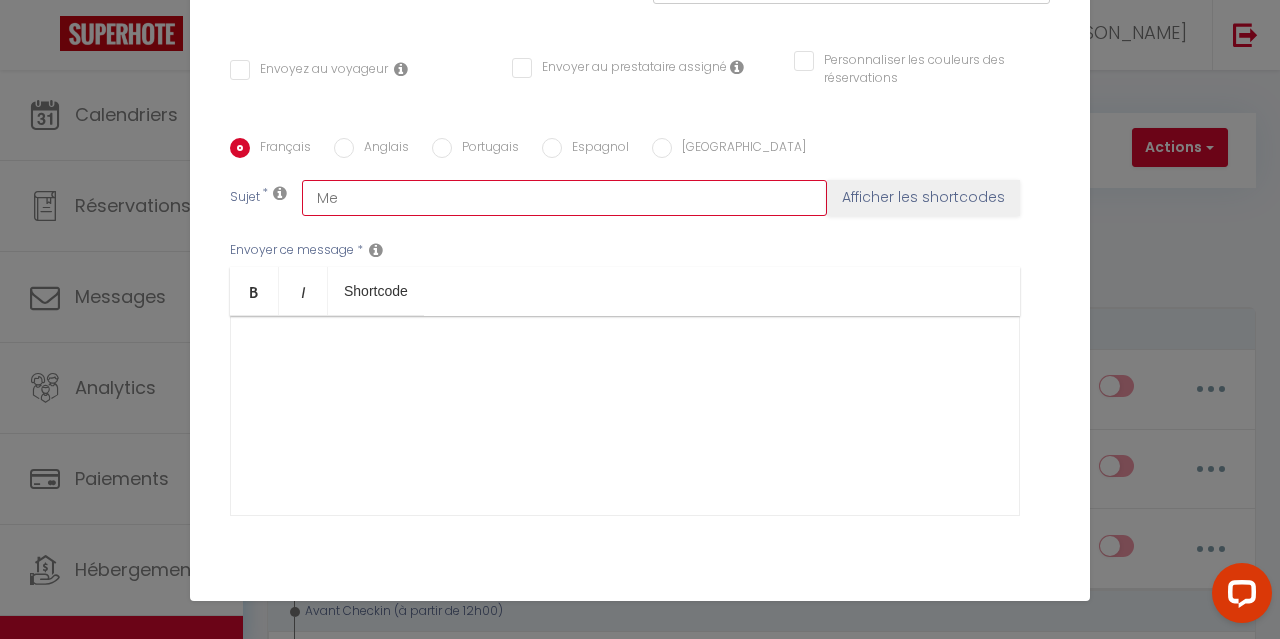checkbox on "false" 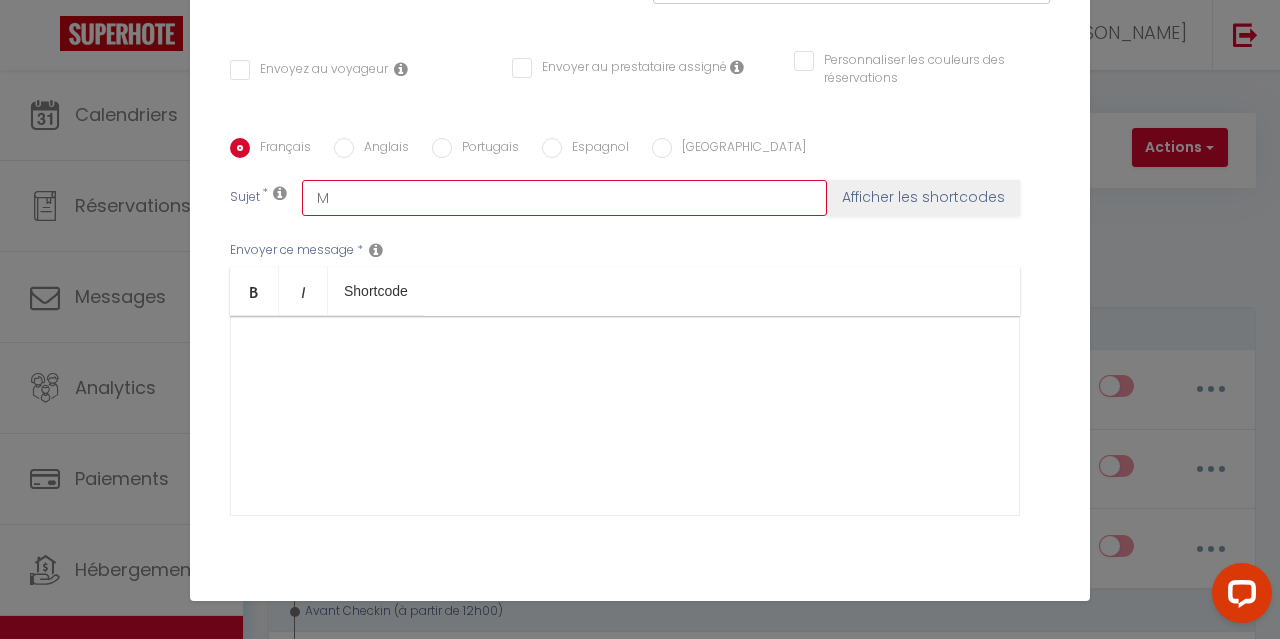 checkbox on "false" 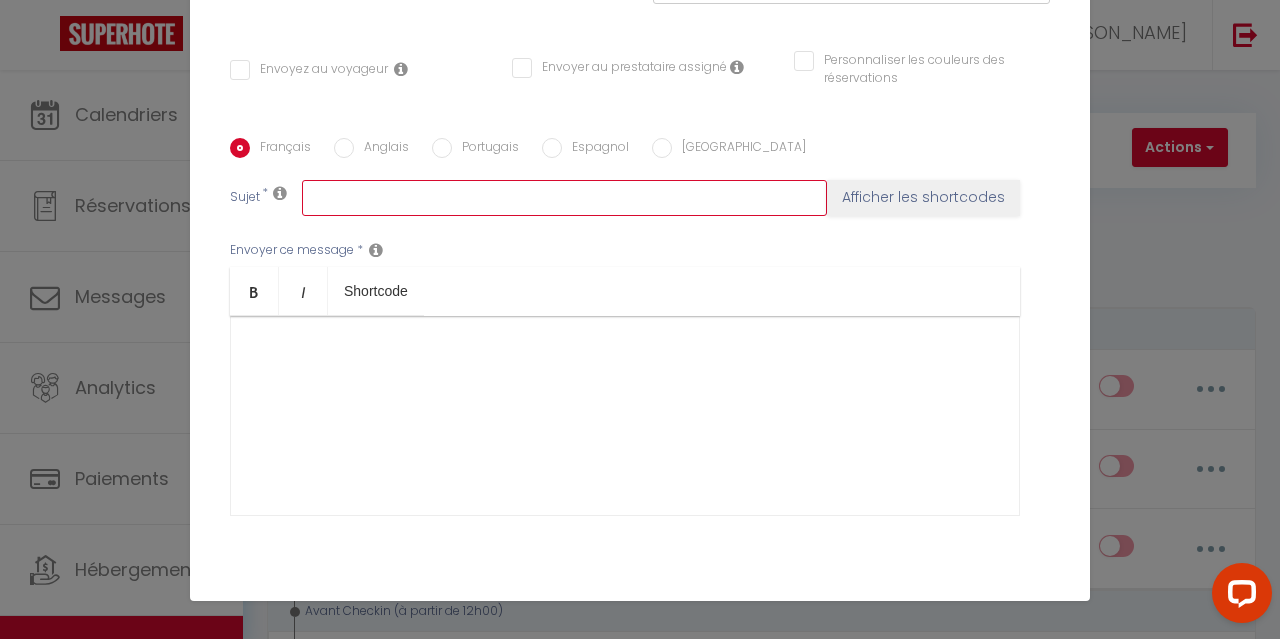 checkbox on "false" 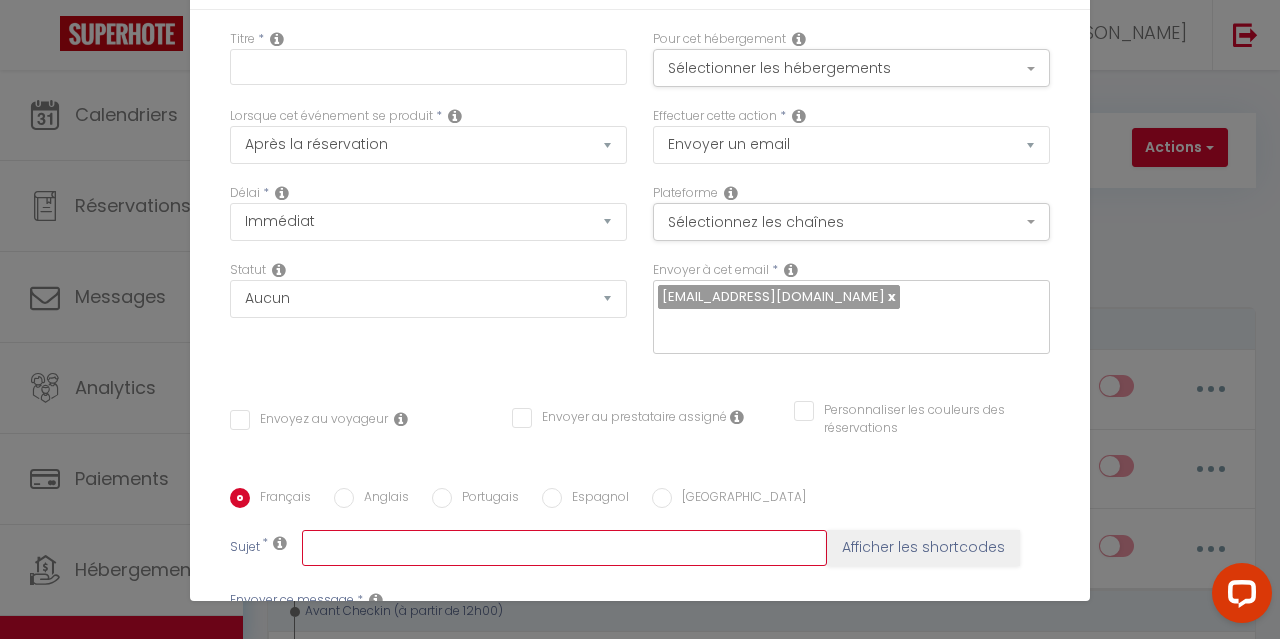 scroll, scrollTop: 0, scrollLeft: 0, axis: both 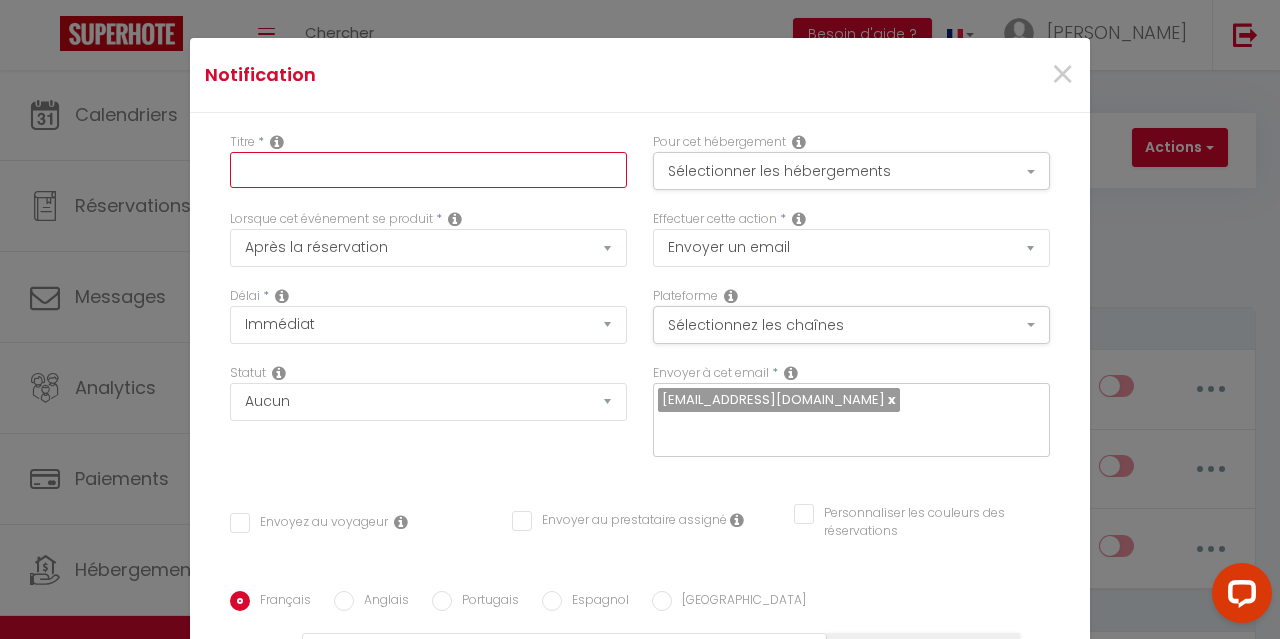 click at bounding box center [428, 170] 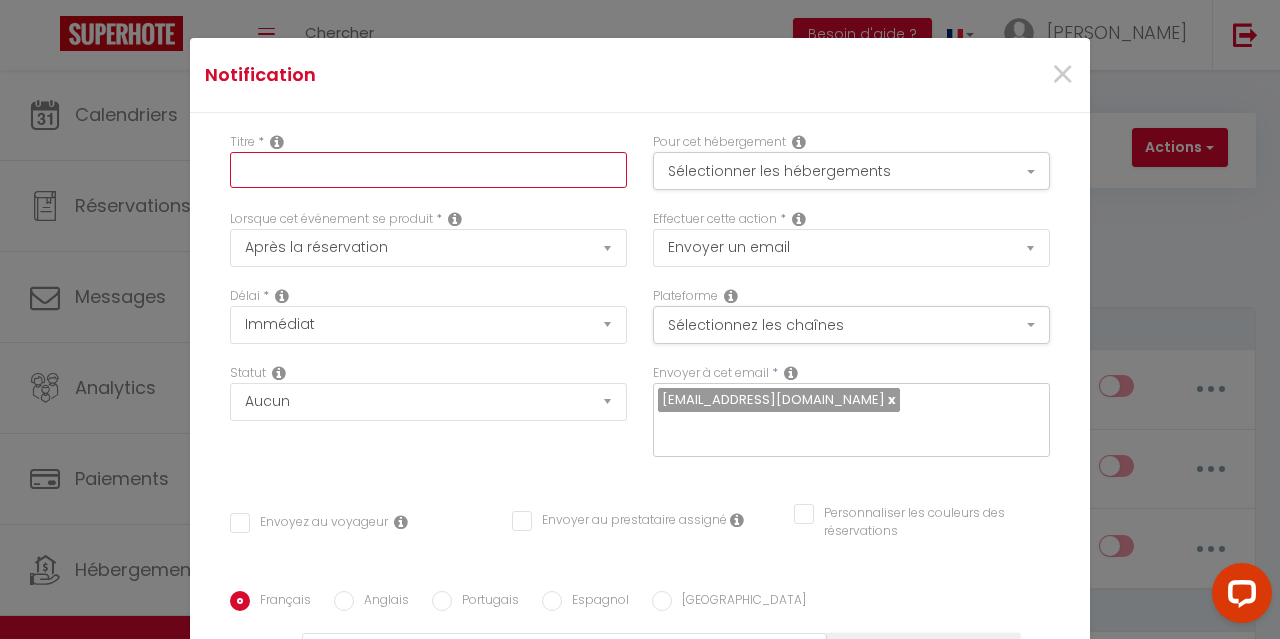 type on "M" 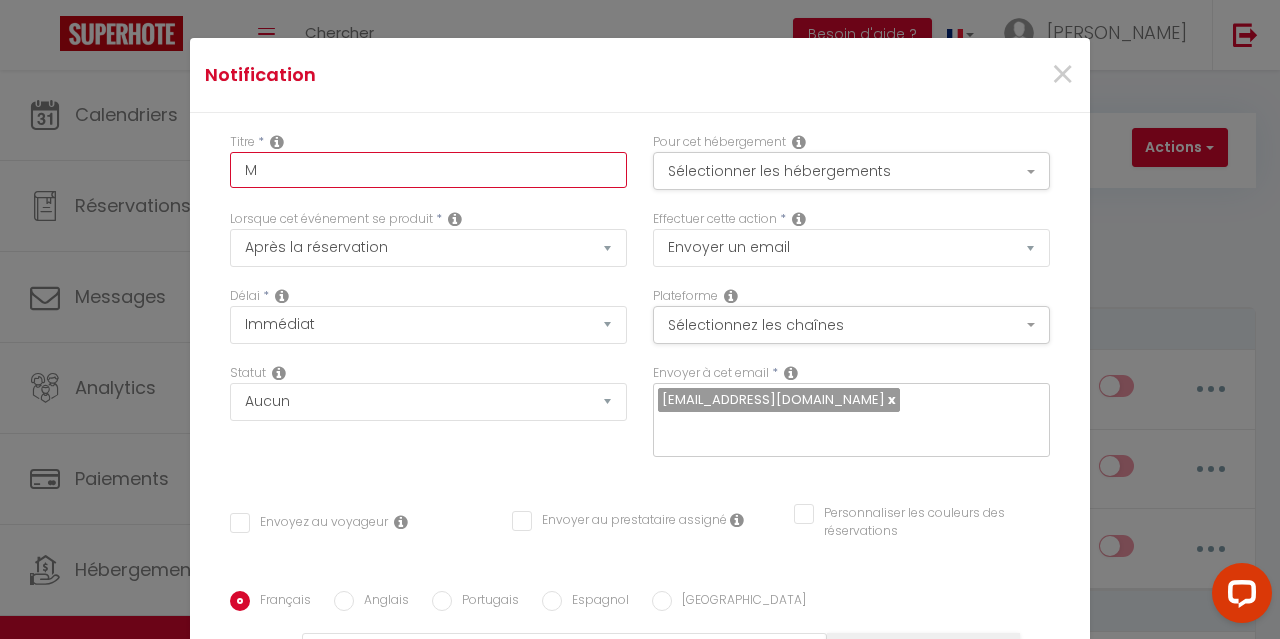 checkbox on "false" 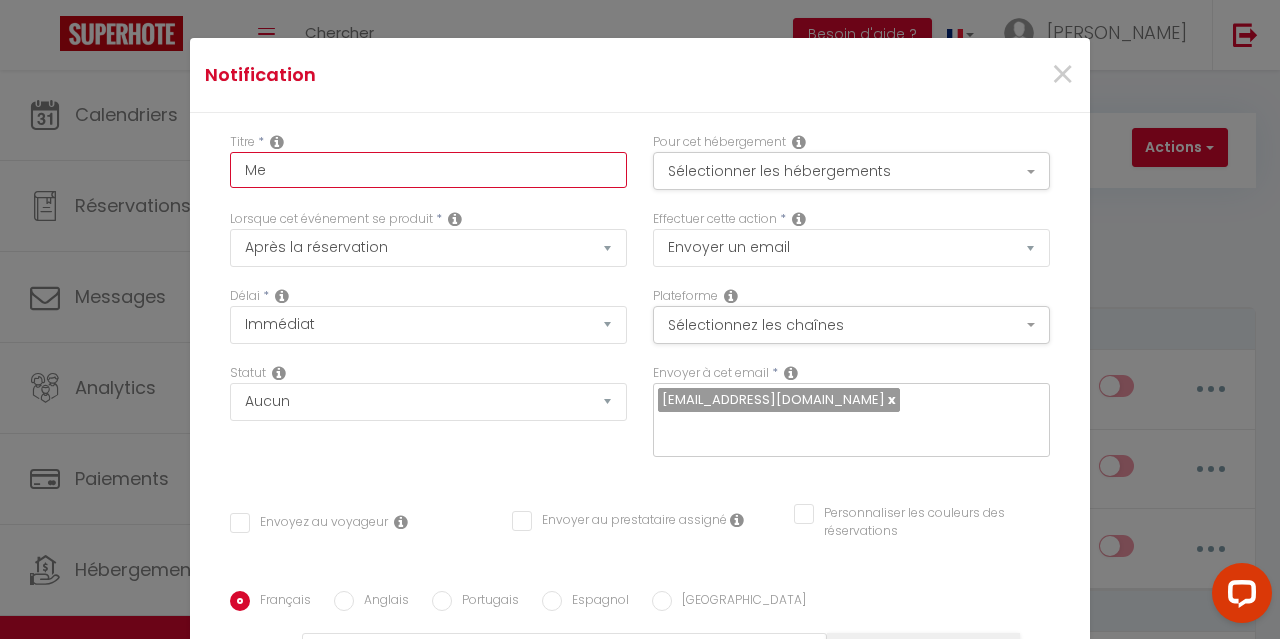 checkbox on "false" 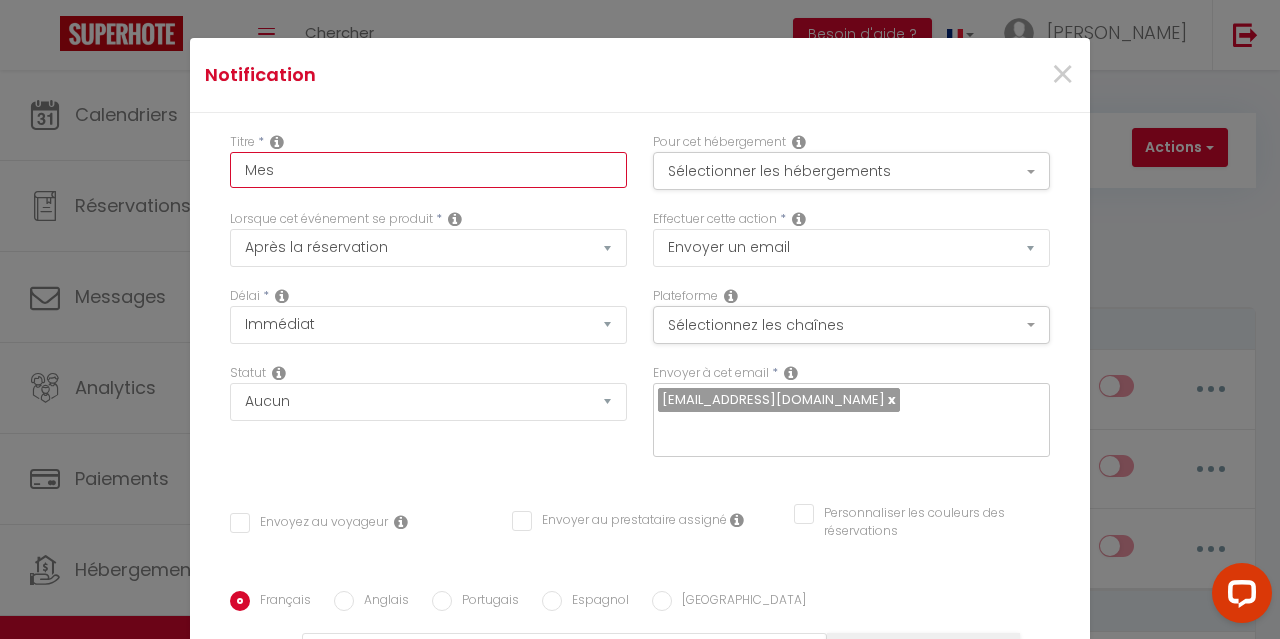 checkbox on "false" 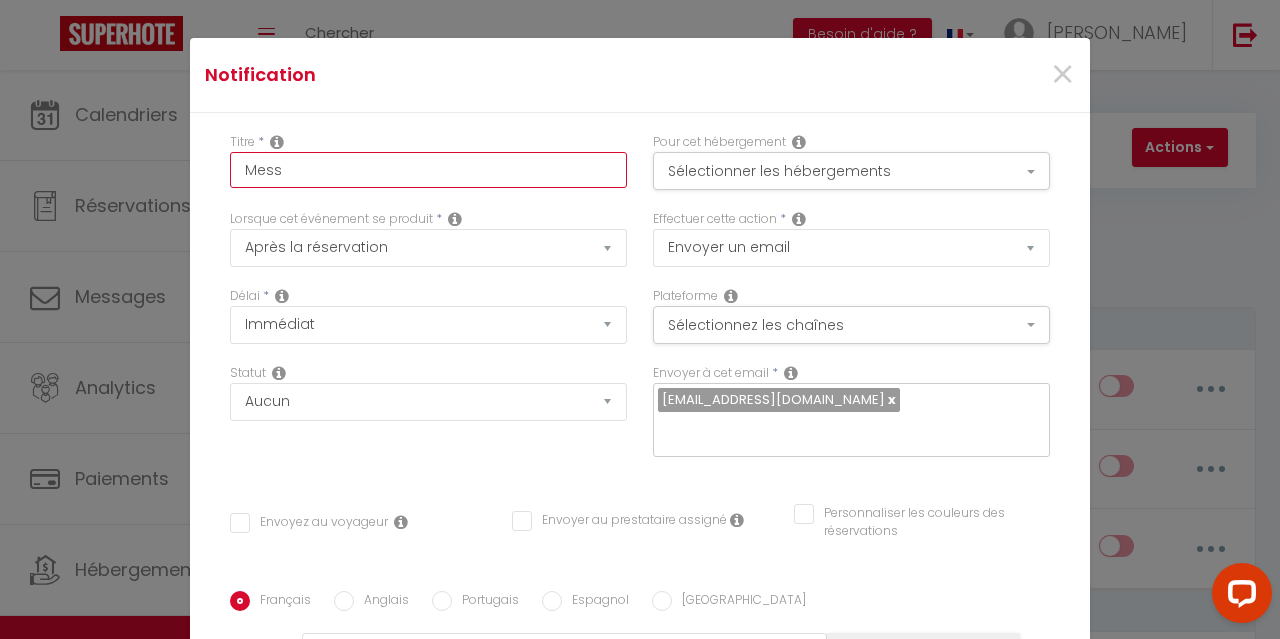checkbox on "false" 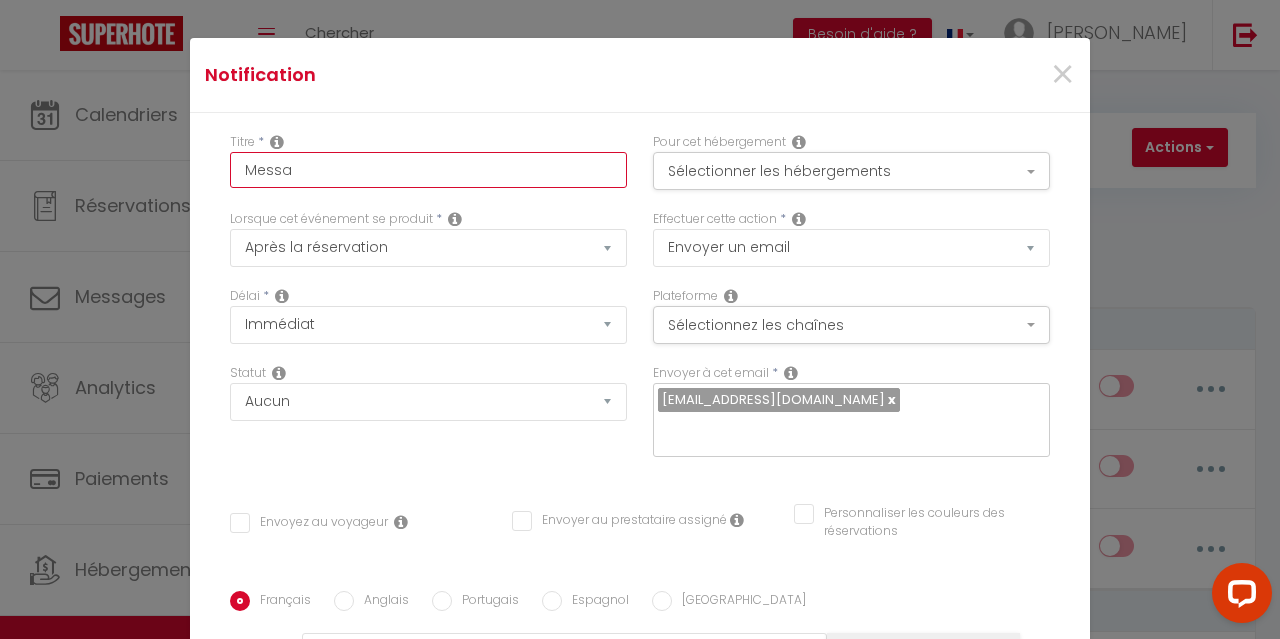 checkbox on "false" 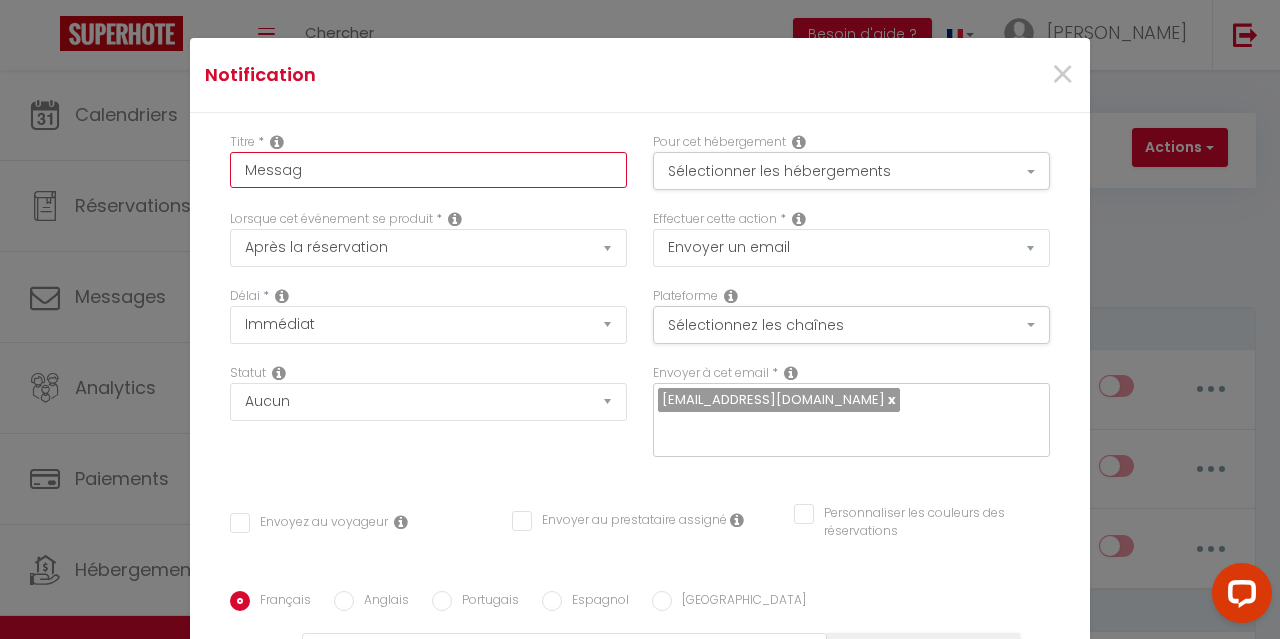 checkbox on "false" 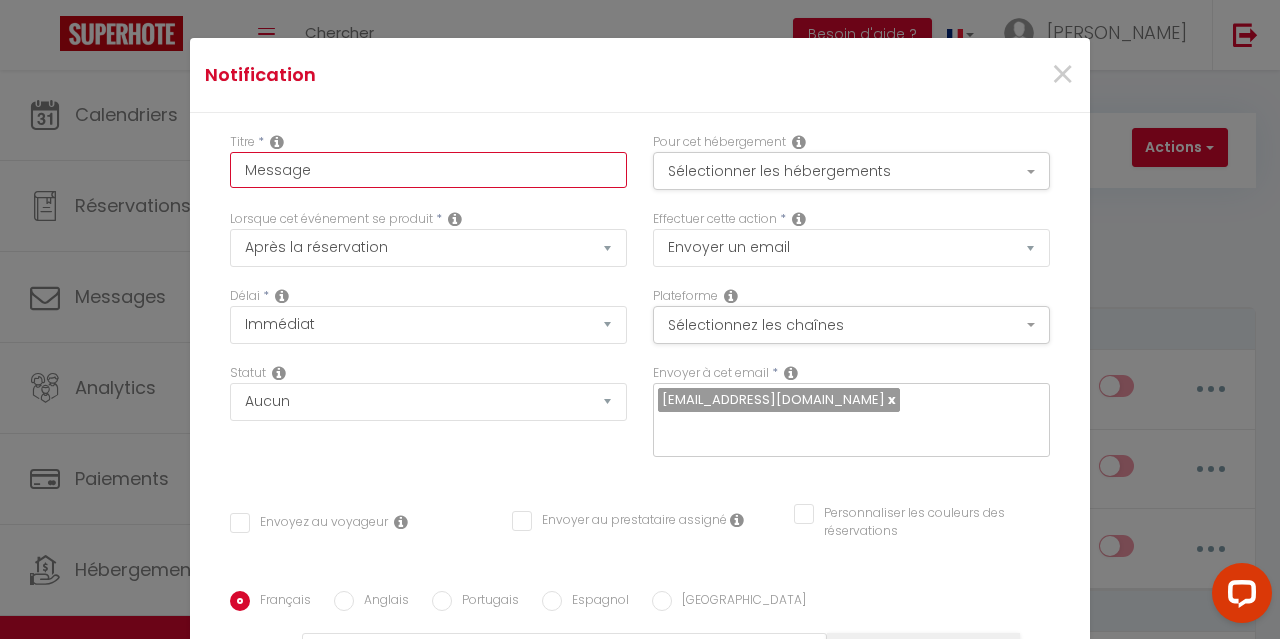 checkbox on "false" 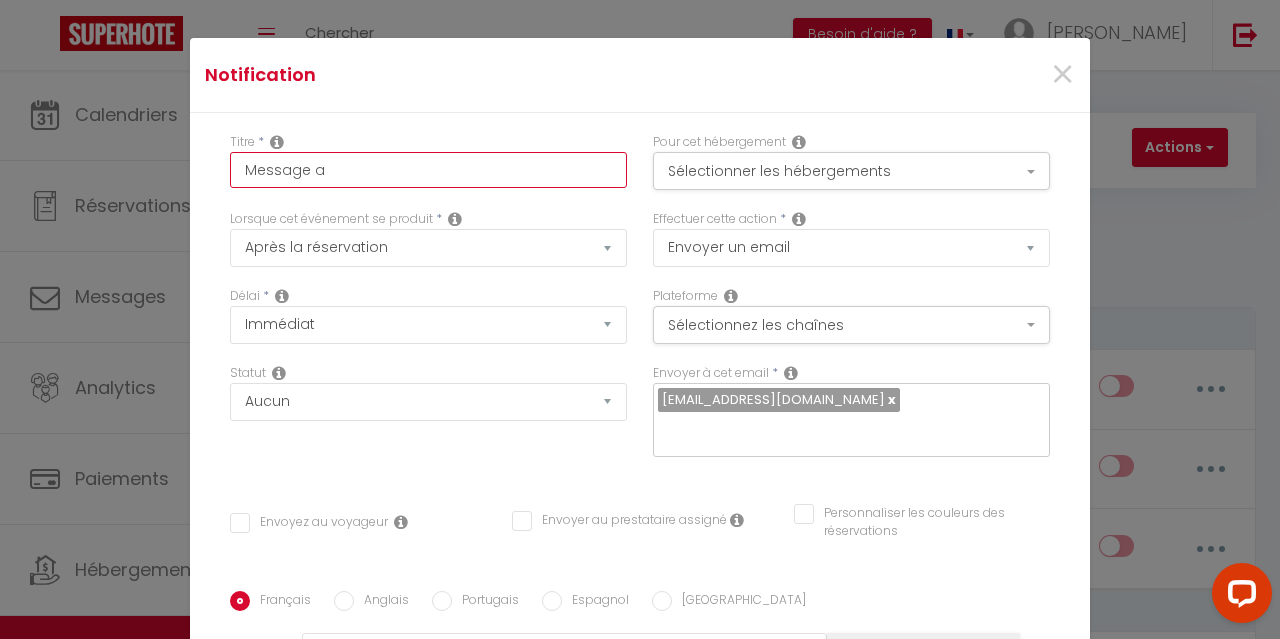 checkbox on "false" 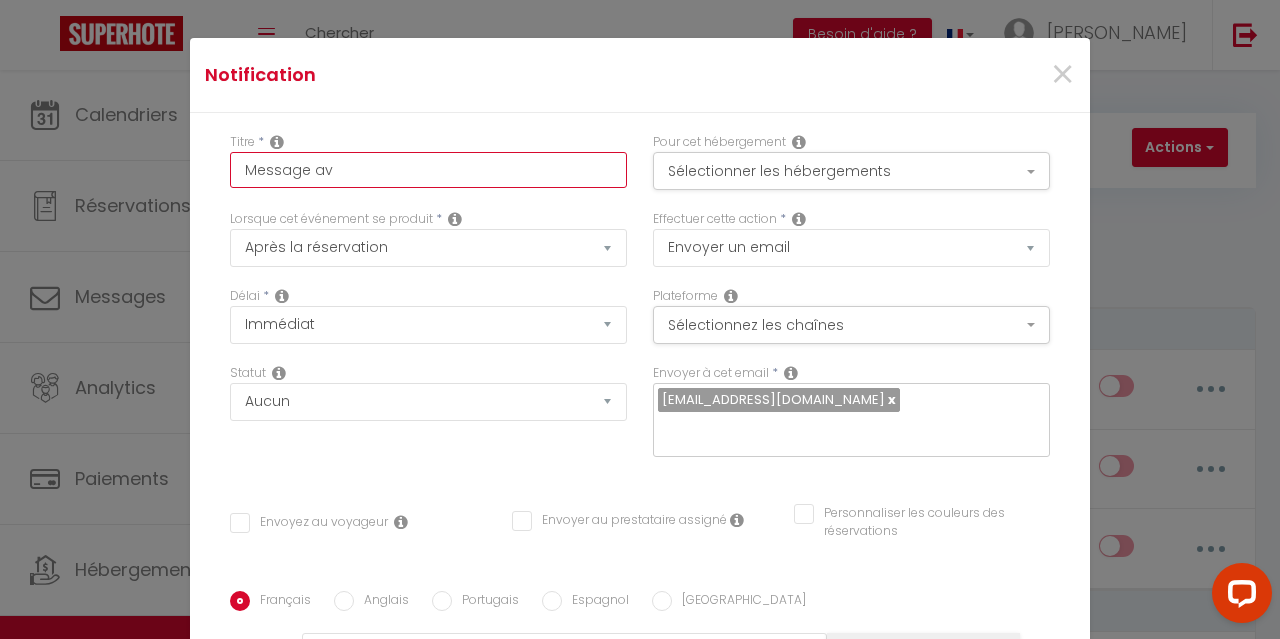 checkbox on "false" 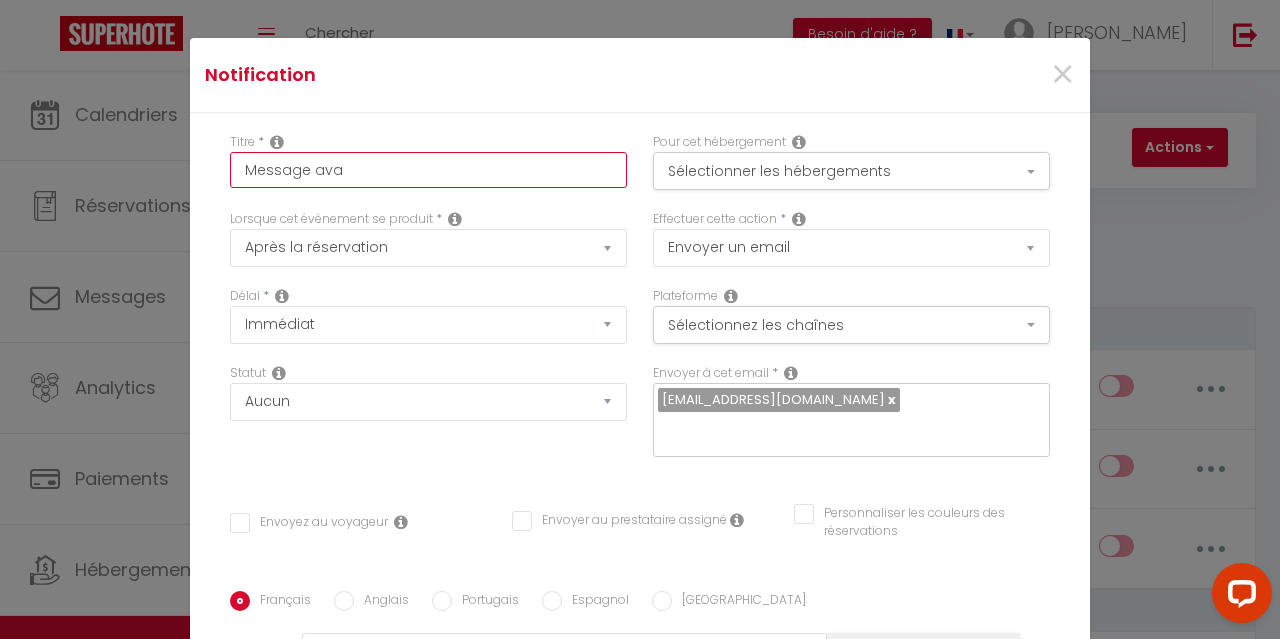 checkbox on "false" 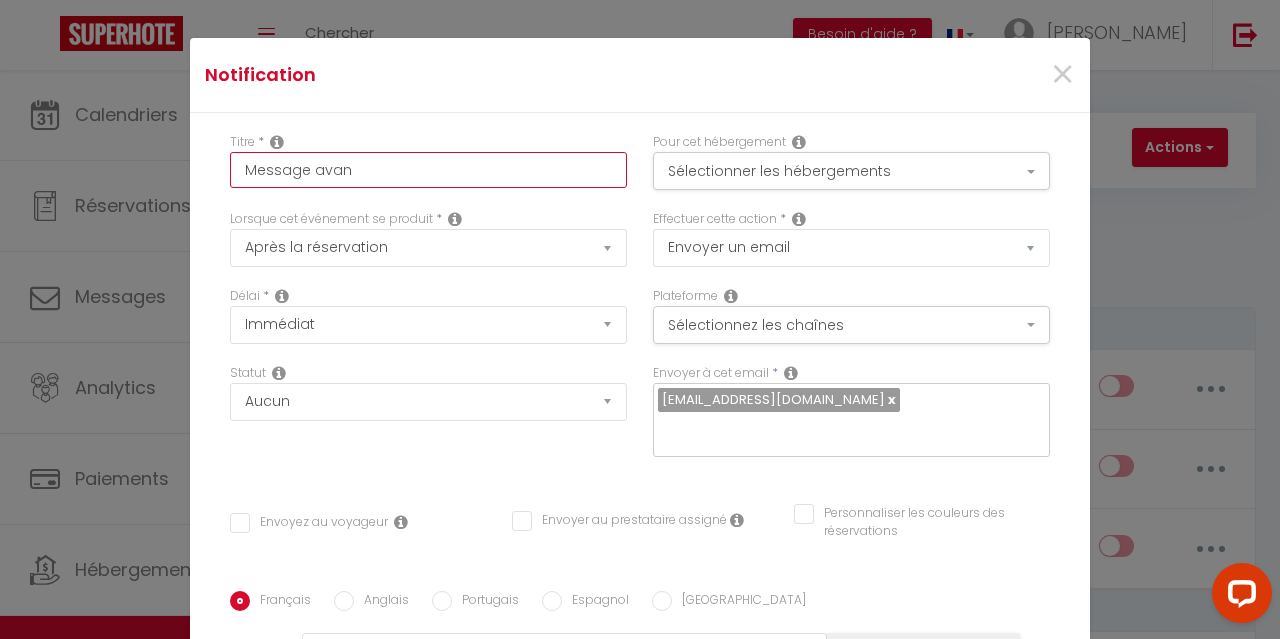checkbox on "false" 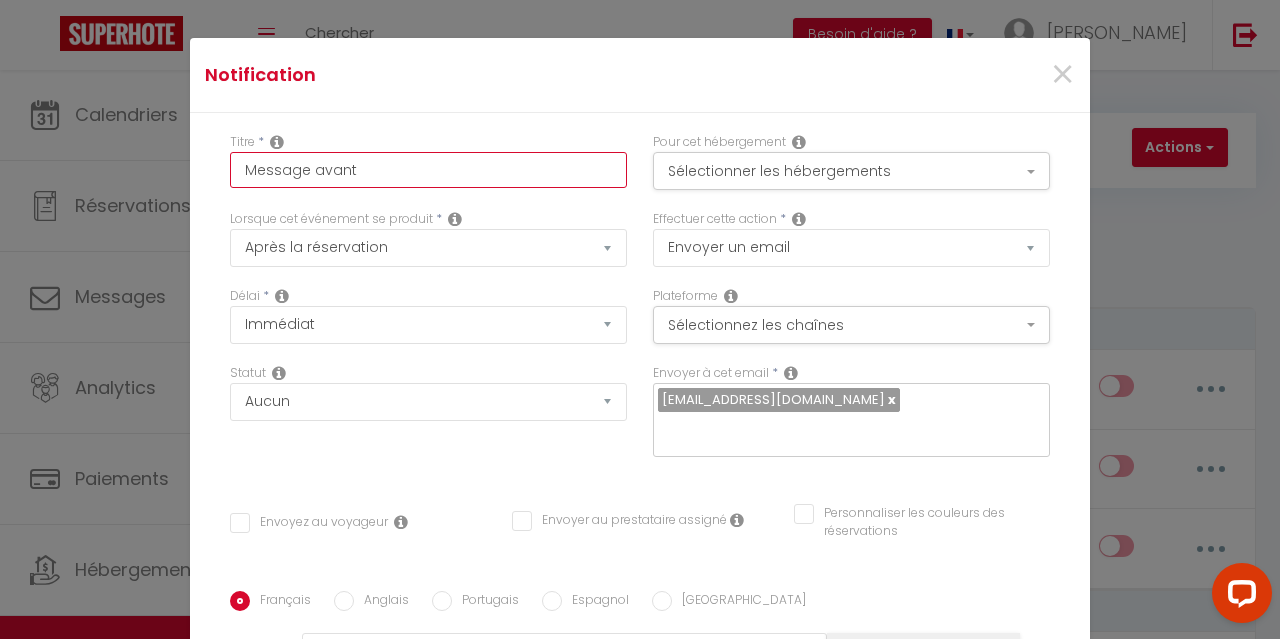 checkbox on "false" 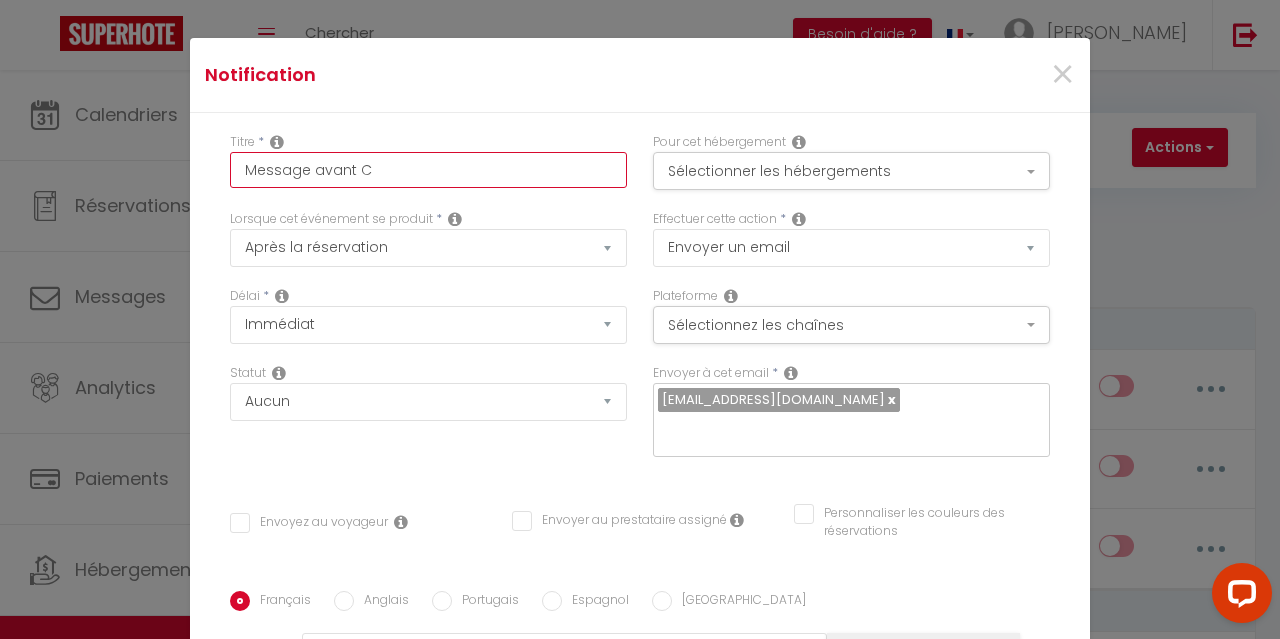checkbox on "false" 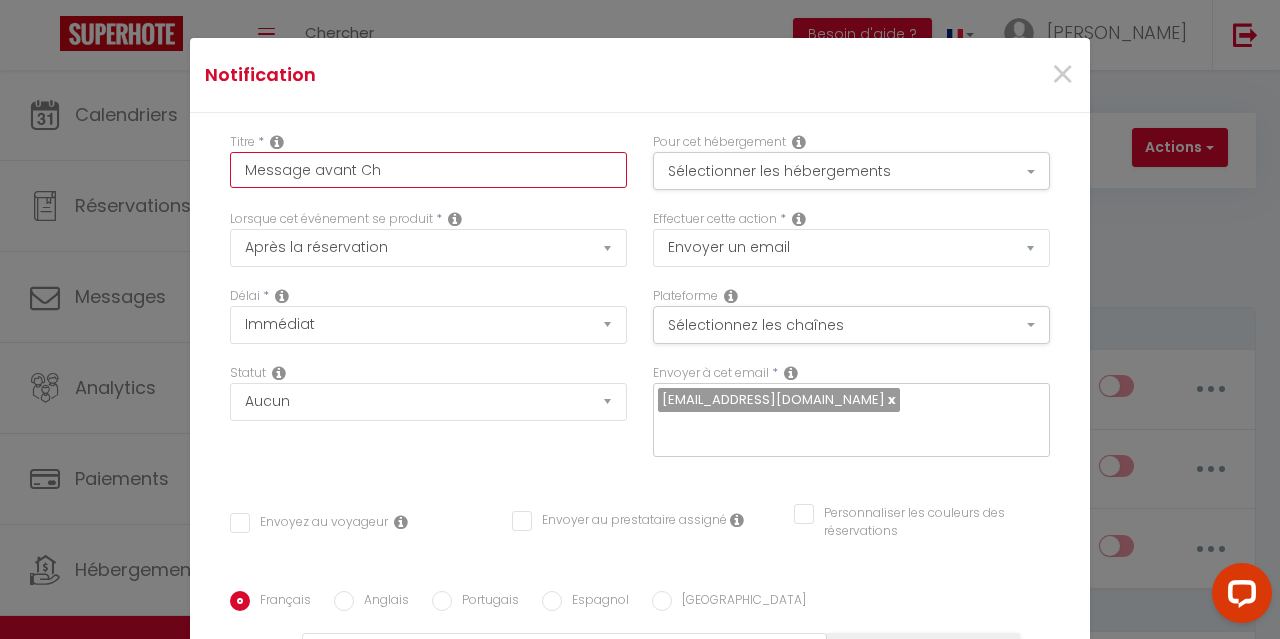 checkbox on "false" 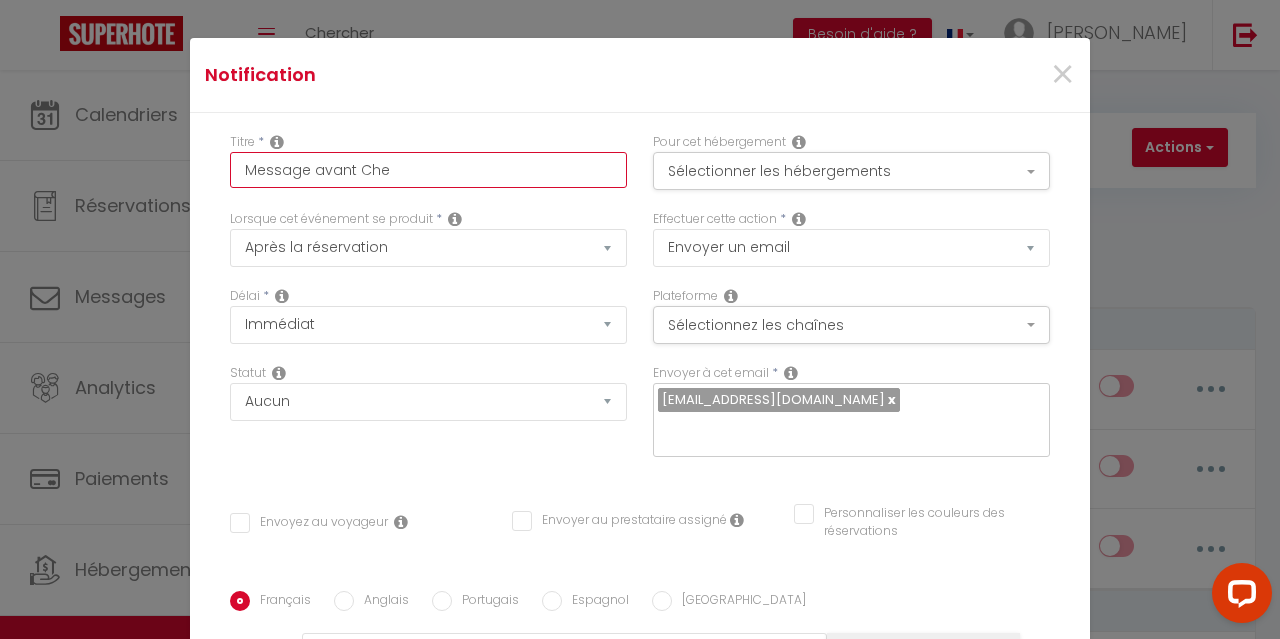 checkbox on "false" 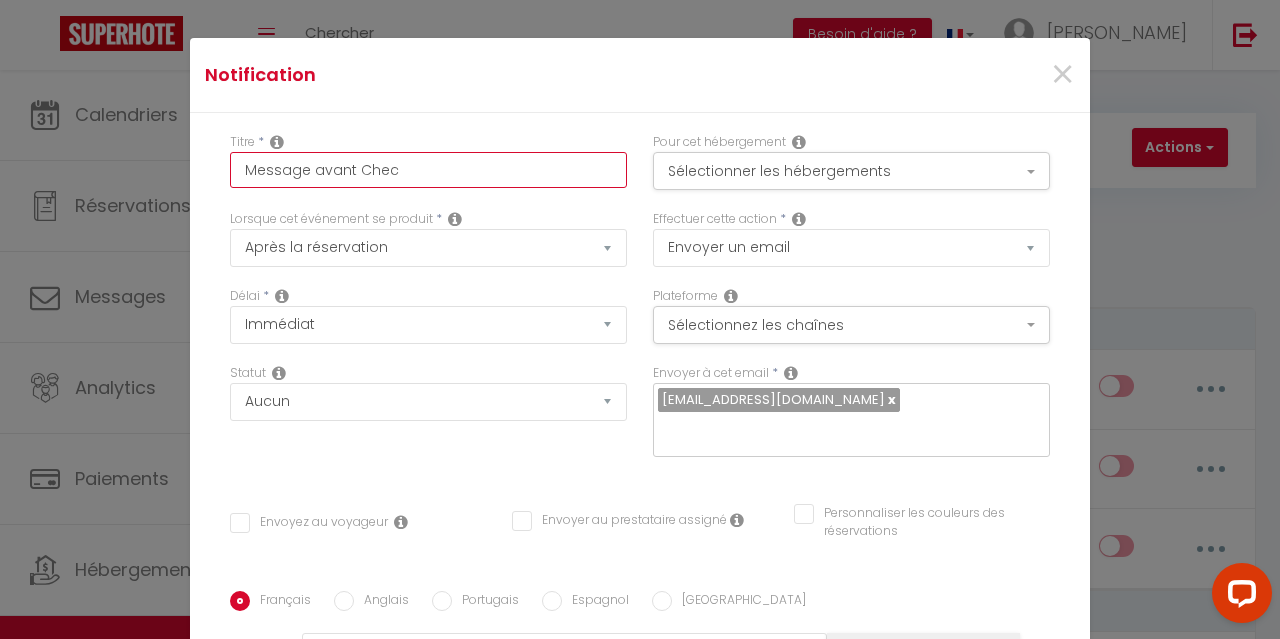 checkbox on "false" 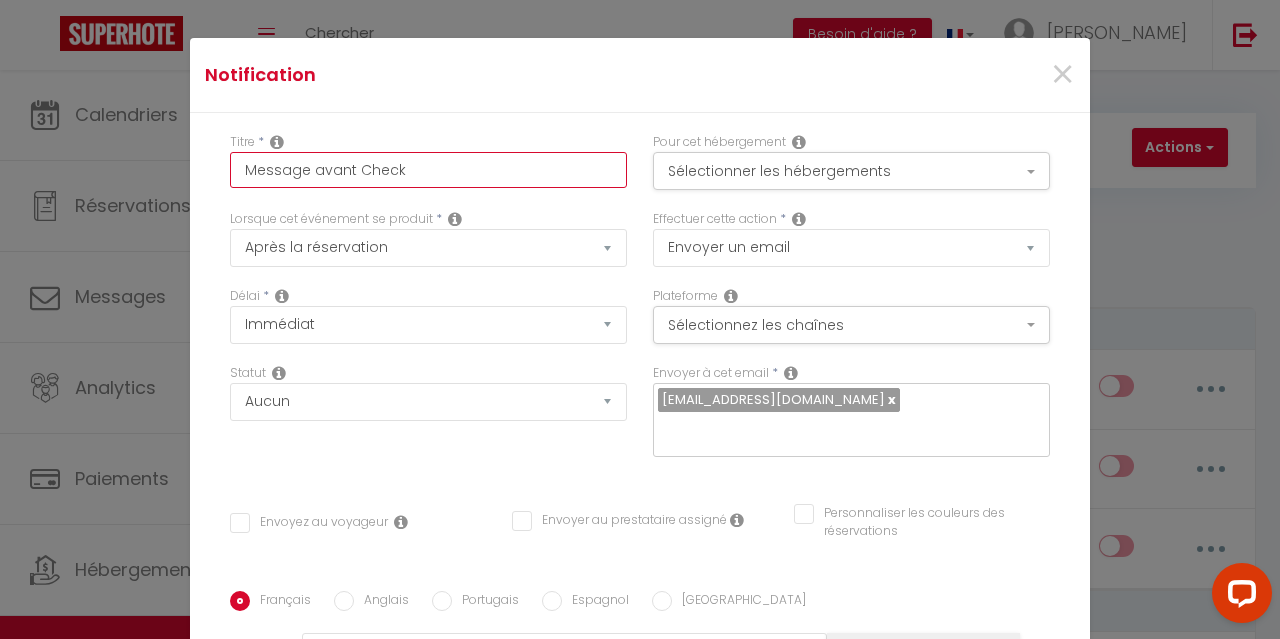 checkbox on "false" 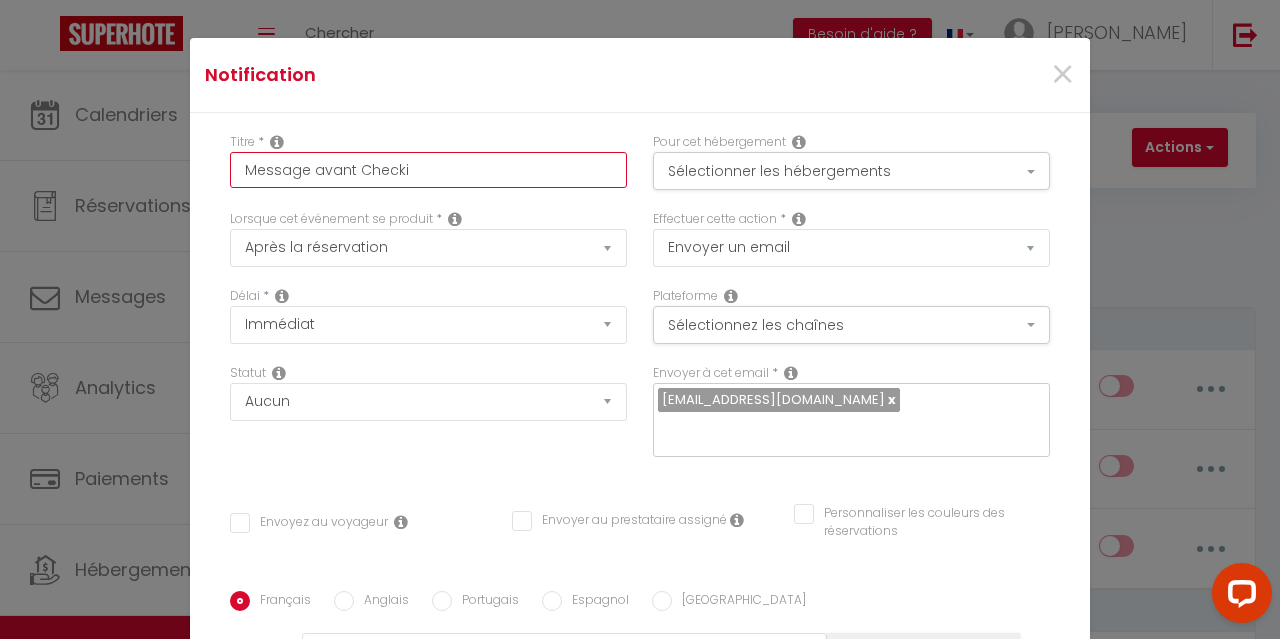 checkbox on "false" 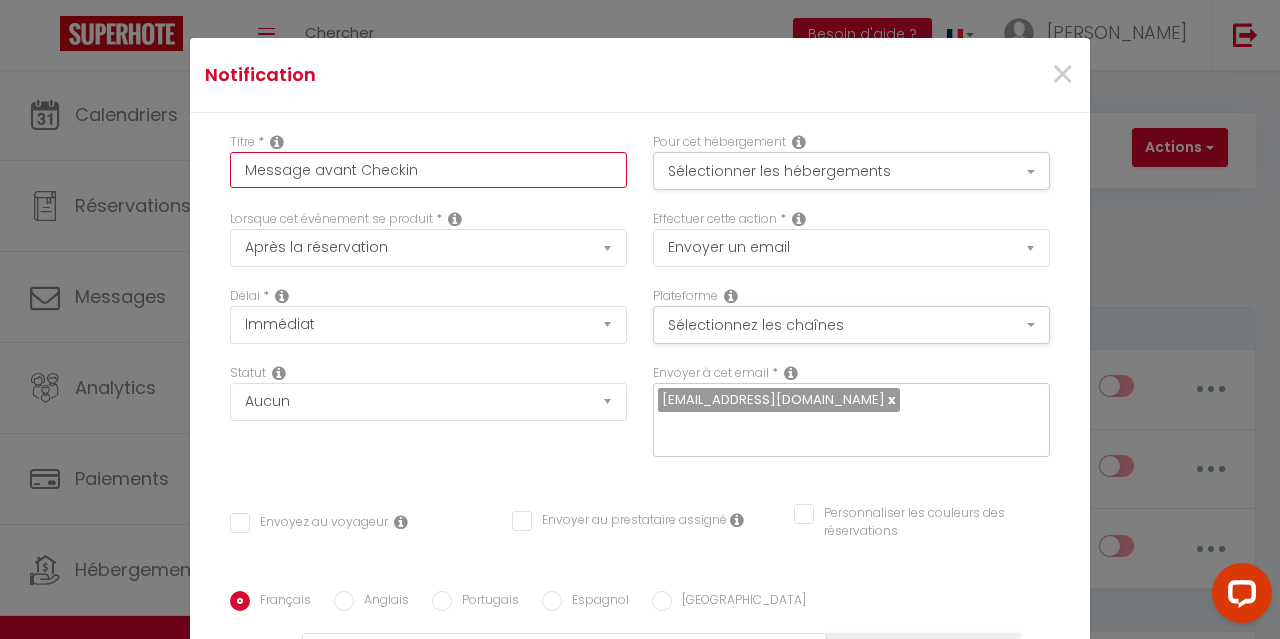 checkbox on "false" 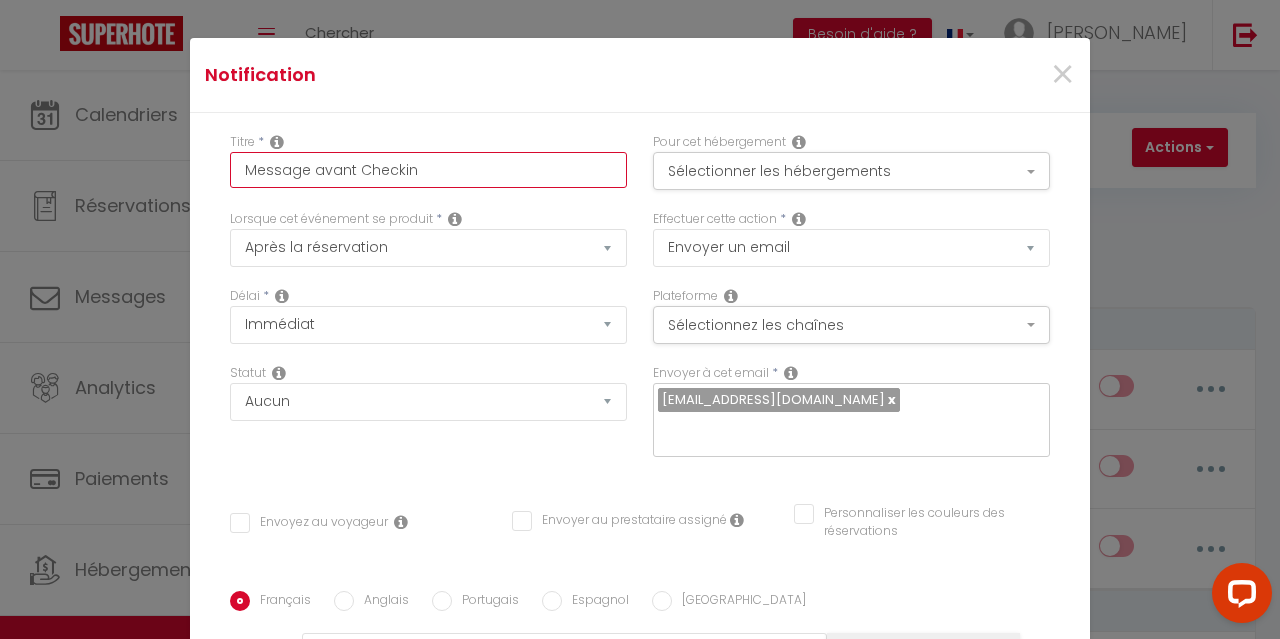 type on "Message avant Checkin(" 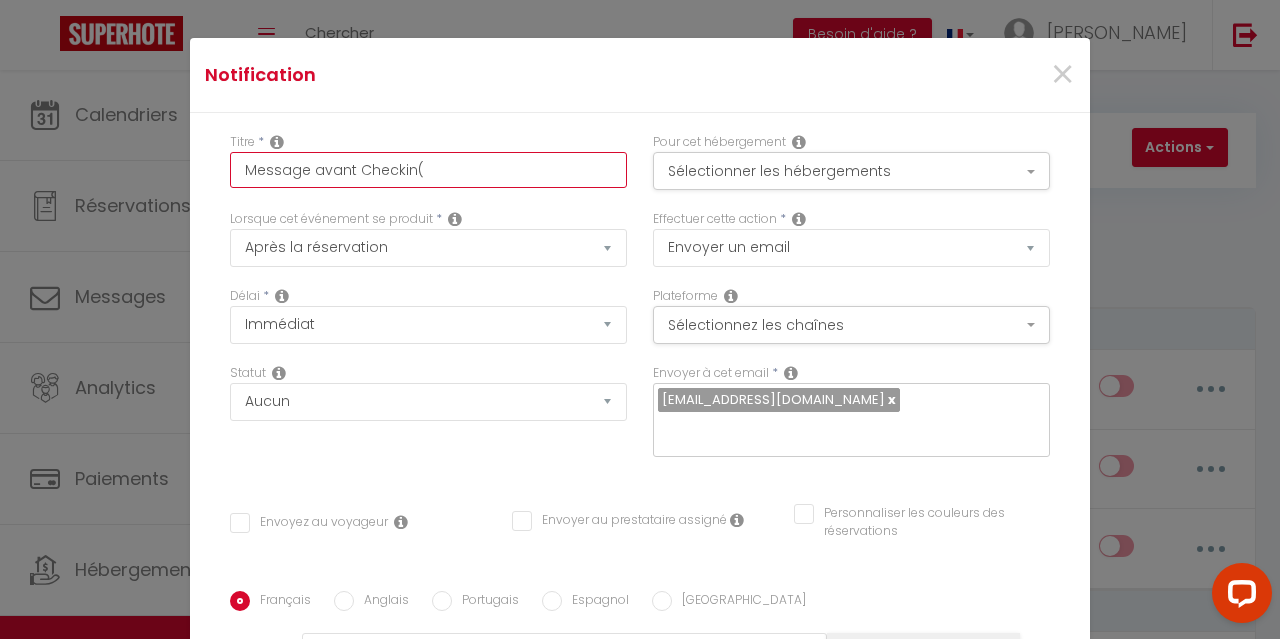checkbox on "false" 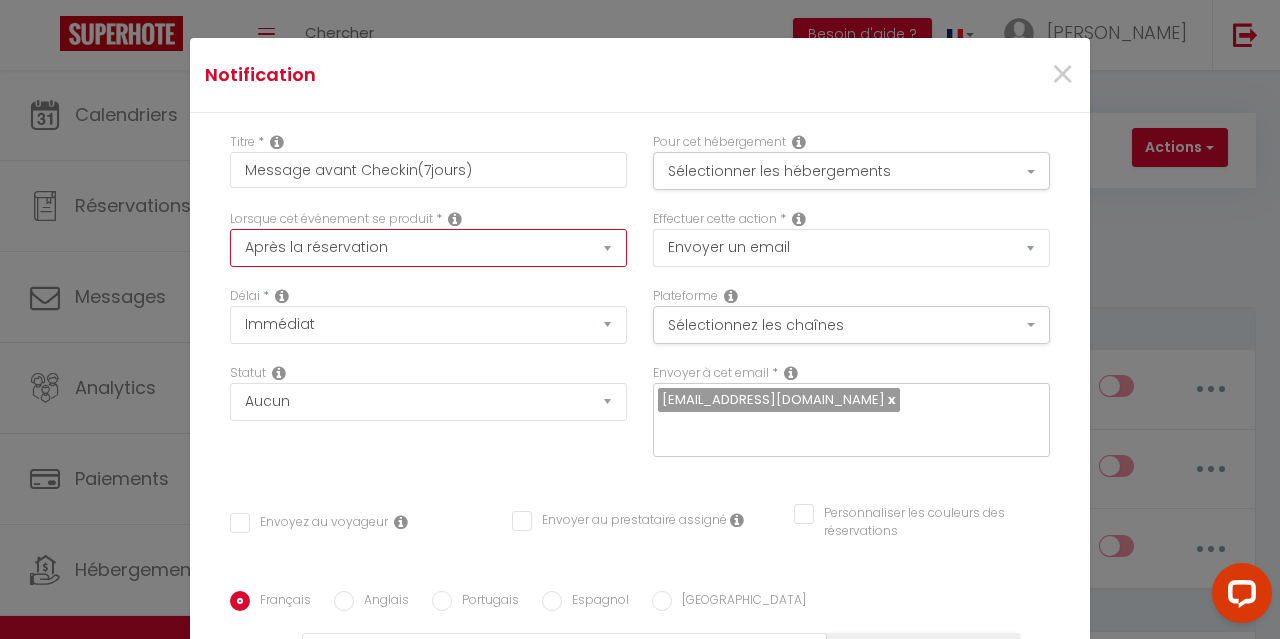 click on "Après la réservation   Avant Checkin (à partir de 12h00)   Après Checkin (à partir de 12h00)   Avant Checkout (à partir de 12h00)   Après Checkout (à partir de 12h00)   Température   Co2   Bruit sonore   Après visualisation lien paiement   Après Paiement Lien KO   Après Caution Lien KO   Après Paiement Automatique KO   Après Caution Automatique KO   Après Visualisation du Contrat   Après Signature du Contrat   Paiement OK   Après soumission formulaire bienvenue   Aprés annulation réservation   Après remboursement automatique   Date spécifique   Après Assignation   Après Désassignation   Après soumission online checkin   Caution OK" at bounding box center [428, 248] 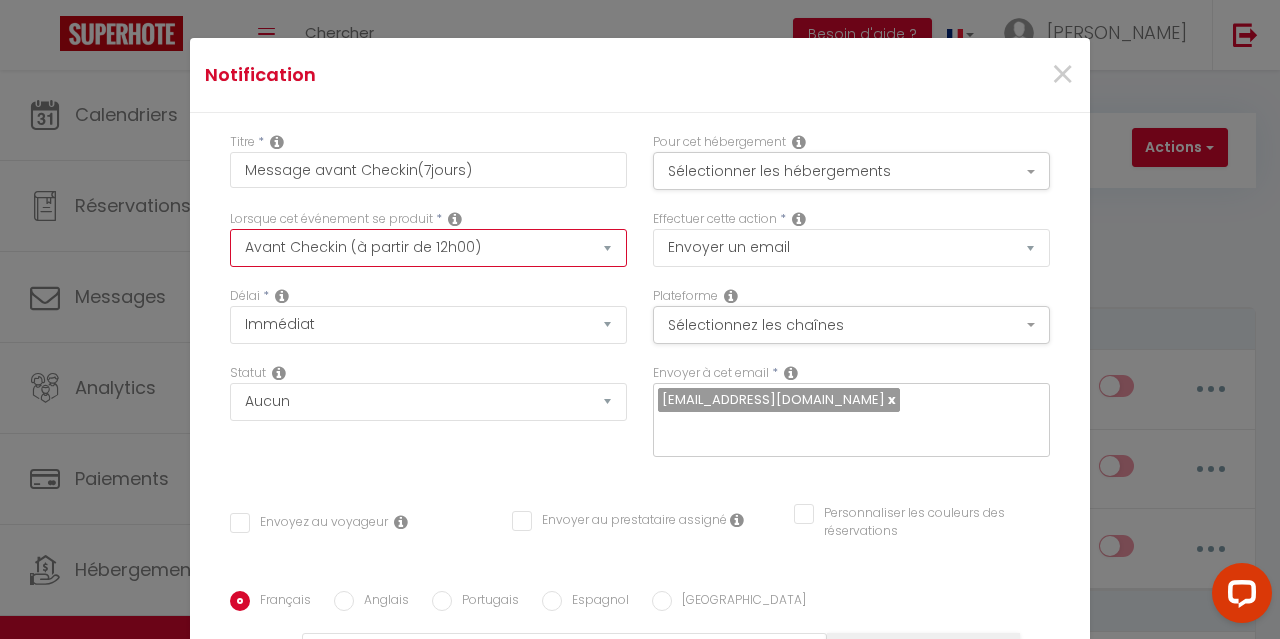 click on "Après la réservation   Avant Checkin (à partir de 12h00)   Après Checkin (à partir de 12h00)   Avant Checkout (à partir de 12h00)   Après Checkout (à partir de 12h00)   Température   Co2   Bruit sonore   Après visualisation lien paiement   Après Paiement Lien KO   Après Caution Lien KO   Après Paiement Automatique KO   Après Caution Automatique KO   Après Visualisation du Contrat   Après Signature du Contrat   Paiement OK   Après soumission formulaire bienvenue   Aprés annulation réservation   Après remboursement automatique   Date spécifique   Après Assignation   Après Désassignation   Après soumission online checkin   Caution OK" at bounding box center (428, 248) 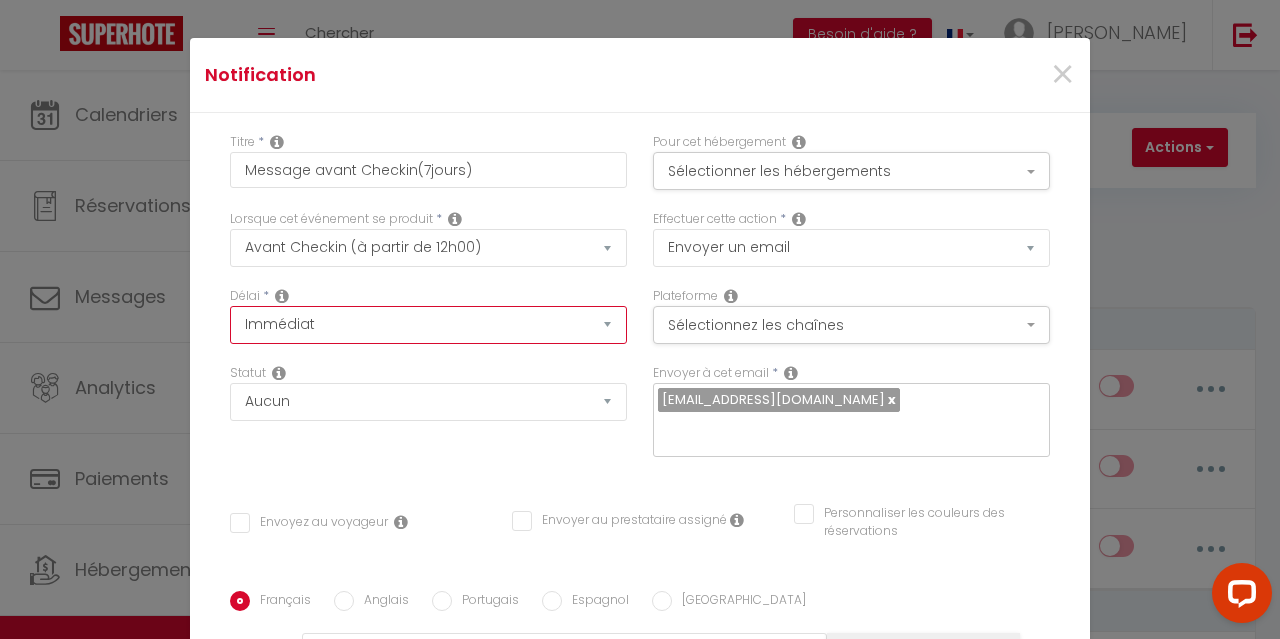 click on "Immédiat - 10 Minutes - 1 Heure - 2 Heures - 3 Heures - 4 Heures - 5 Heures - 6 Heures - 7 Heures - 8 Heures - 9 Heures - 10 Heures - 11 Heures - 12 Heures - 13 Heures - 14 Heures - 15 Heures - 16 Heures - 17 Heures - 18 Heures - 19 Heures - 20 Heures - 21 Heures - 22 Heures - 23 Heures   - 1 Jour - 2 Jours - 3 Jours - 4 Jours - 5 Jours - 6 Jours - 7 Jours - 8 Jours - 9 Jours - 10 Jours - 11 Jours - 12 Jours - 13 Jours - 14 Jours - 15 Jours - 16 Jours - 17 Jours - 18 Jours - 19 Jours - 20 Jours - 21 Jours - 22 Jours - 23 Jours - 24 Jours - 25 Jours - 26 Jours - 27 Jours - 28 Jours - 29 Jours - 30 Jours - 31 Jours - 32 Jours - 33 Jours - 34 Jours - 35 Jours - 36 Jours - 37 Jours - 38 Jours - 39 Jours - 40 Jours - 41 Jours - 42 Jours - 43 Jours - 44 Jours - 45 Jours - 46 Jours - 47 Jours - 48 Jours - 49 Jours - 50 Jours - 51 Jours - 52 Jours - 53 Jours - 54 Jours - 55 Jours - 56 Jours - 57 Jours - 58 Jours - 59 Jours - 60 Jours - 61 Jours - 62 Jours - 63 Jours - 64 Jours - 65 Jours - 66 Jours - 67 Jours" at bounding box center [428, 325] 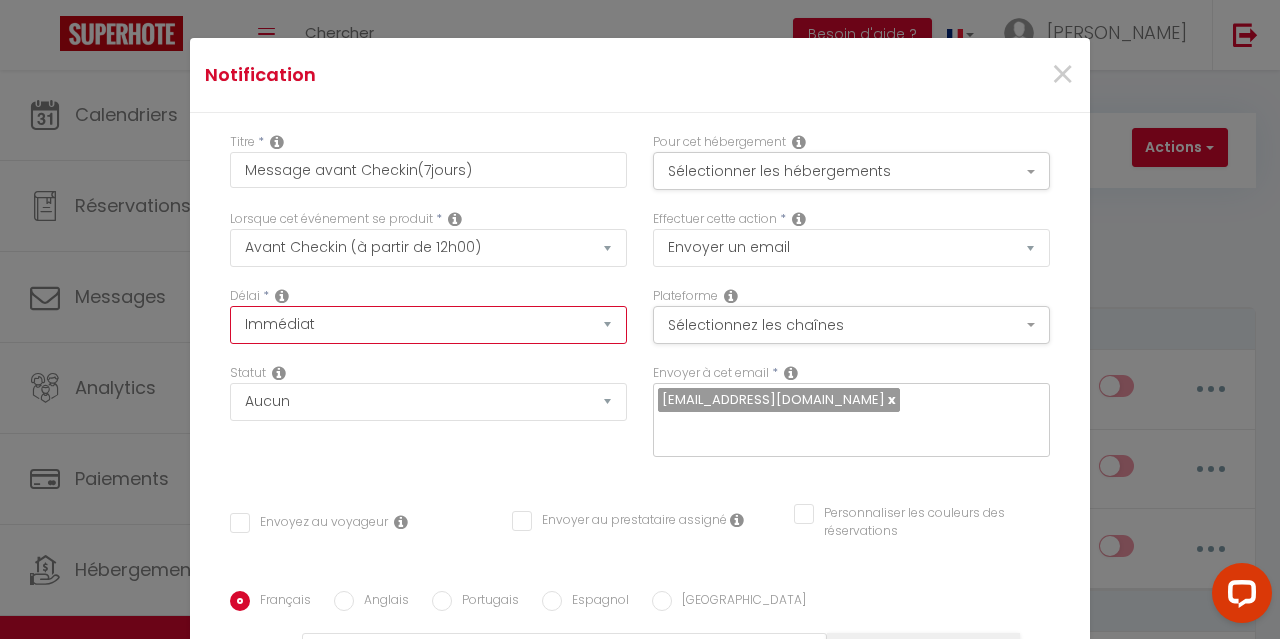 click on "Immédiat - 10 Minutes - 1 Heure - 2 Heures - 3 Heures - 4 Heures - 5 Heures - 6 Heures - 7 Heures - 8 Heures - 9 Heures - 10 Heures - 11 Heures - 12 Heures - 13 Heures - 14 Heures - 15 Heures - 16 Heures - 17 Heures - 18 Heures - 19 Heures - 20 Heures - 21 Heures - 22 Heures - 23 Heures   - 1 Jour - 2 Jours - 3 Jours - 4 Jours - 5 Jours - 6 Jours - 7 Jours - 8 Jours - 9 Jours - 10 Jours - 11 Jours - 12 Jours - 13 Jours - 14 Jours - 15 Jours - 16 Jours - 17 Jours - 18 Jours - 19 Jours - 20 Jours - 21 Jours - 22 Jours - 23 Jours - 24 Jours - 25 Jours - 26 Jours - 27 Jours - 28 Jours - 29 Jours - 30 Jours - 31 Jours - 32 Jours - 33 Jours - 34 Jours - 35 Jours - 36 Jours - 37 Jours - 38 Jours - 39 Jours - 40 Jours - 41 Jours - 42 Jours - 43 Jours - 44 Jours - 45 Jours - 46 Jours - 47 Jours - 48 Jours - 49 Jours - 50 Jours - 51 Jours - 52 Jours - 53 Jours - 54 Jours - 55 Jours - 56 Jours - 57 Jours - 58 Jours - 59 Jours - 60 Jours - 61 Jours - 62 Jours - 63 Jours - 64 Jours - 65 Jours - 66 Jours - 67 Jours" at bounding box center (428, 325) 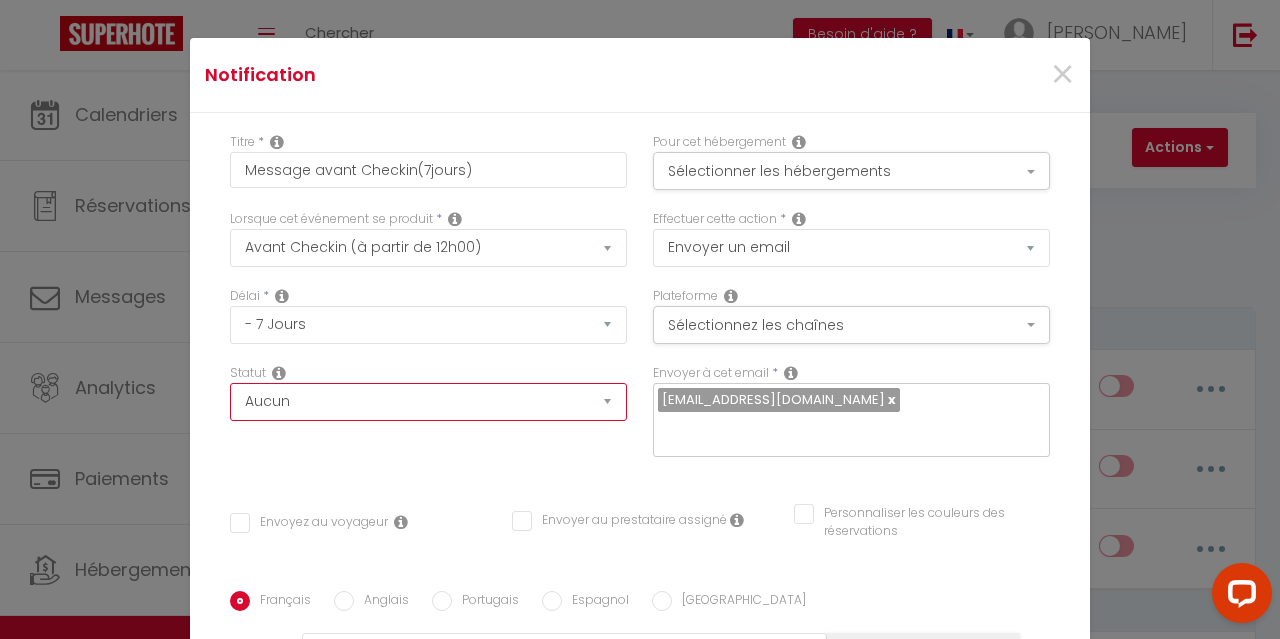 click on "Aucun   Si la réservation est payée   Si réservation non payée   Si la caution a été prise   Si caution non payée" at bounding box center [428, 402] 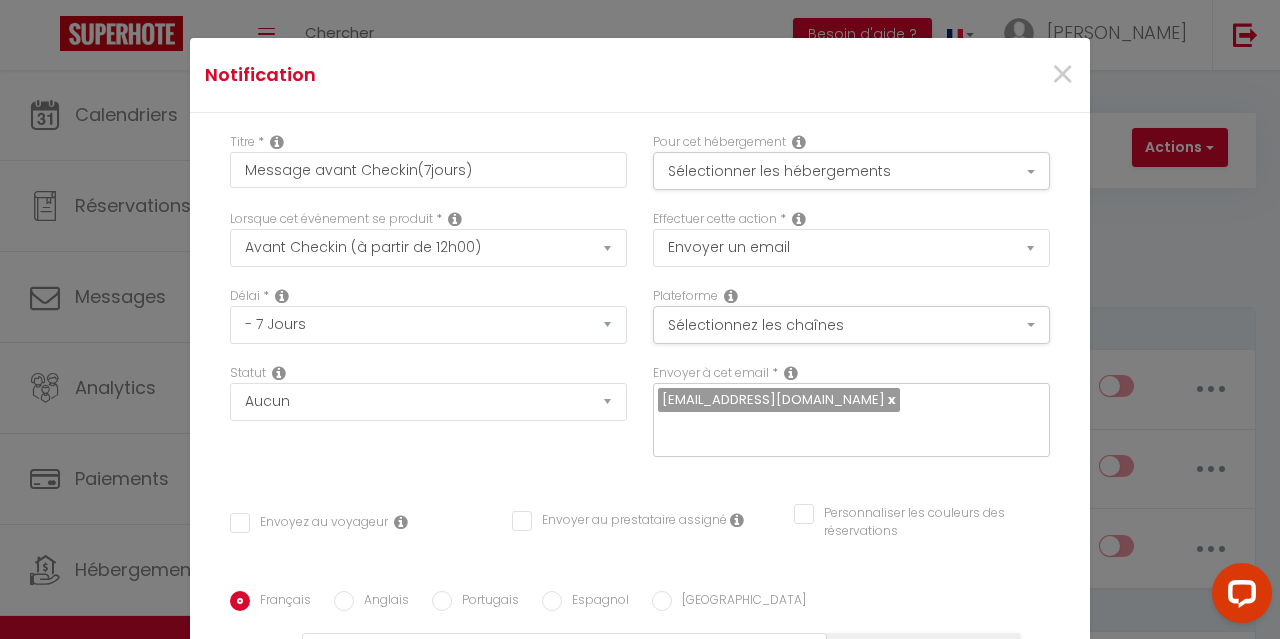 click on "Statut     Aucun   Si la réservation est payée   Si réservation non payée   Si la caution a été prise   Si caution non payée" at bounding box center [428, 392] 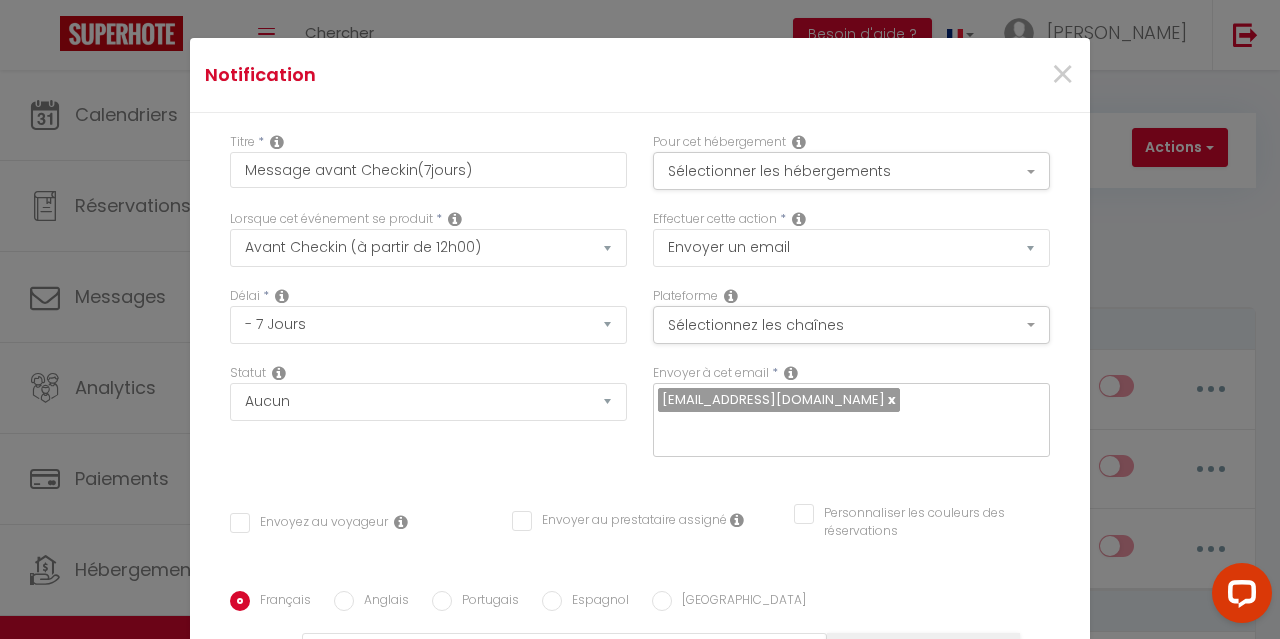 click at bounding box center (279, 373) 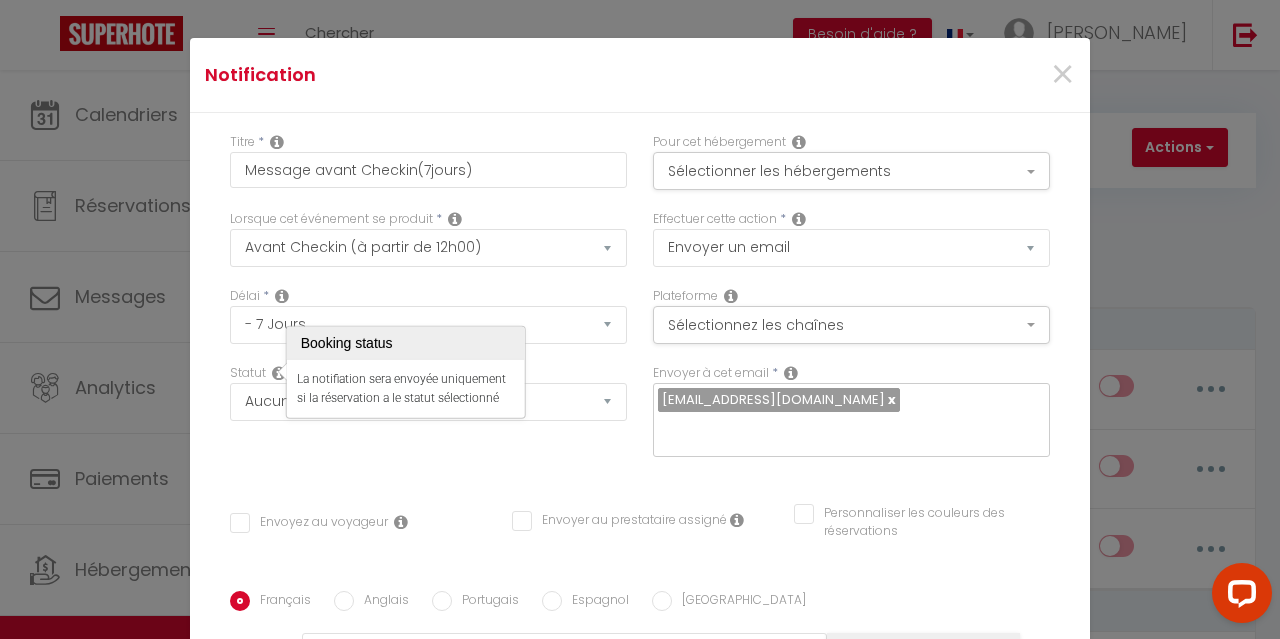 click on "Délai   *     Immédiat - 10 Minutes - 1 Heure - 2 Heures - 3 Heures - 4 Heures - 5 Heures - 6 Heures - 7 Heures - 8 Heures - 9 Heures - 10 Heures - 11 Heures - 12 Heures - 13 Heures - 14 Heures - 15 Heures - 16 Heures - 17 Heures - 18 Heures - 19 Heures - 20 Heures - 21 Heures - 22 Heures - 23 Heures   - 1 Jour - 2 Jours - 3 Jours - 4 Jours - 5 Jours - 6 Jours - 7 Jours - 8 Jours - 9 Jours - 10 Jours - 11 Jours - 12 Jours - 13 Jours - 14 Jours - 15 Jours - 16 Jours - 17 Jours - 18 Jours - 19 Jours - 20 Jours - 21 Jours - 22 Jours - 23 Jours - 24 Jours - 25 Jours - 26 Jours - 27 Jours - 28 Jours - 29 Jours - 30 Jours - 31 Jours - 32 Jours - 33 Jours - 34 Jours - 35 Jours - 36 Jours - 37 Jours - 38 Jours - 39 Jours - 40 Jours - 41 Jours - 42 Jours - 43 Jours - 44 Jours - 45 Jours - 46 Jours - 47 Jours - 48 Jours - 49 Jours - 50 Jours - 51 Jours - 52 Jours - 53 Jours - 54 Jours - 55 Jours - 56 Jours - 57 Jours - 58 Jours - 59 Jours - 60 Jours - 61 Jours - 62 Jours - 63 Jours - 64 Jours - 65 Jours - 66 Jours" at bounding box center (428, 325) 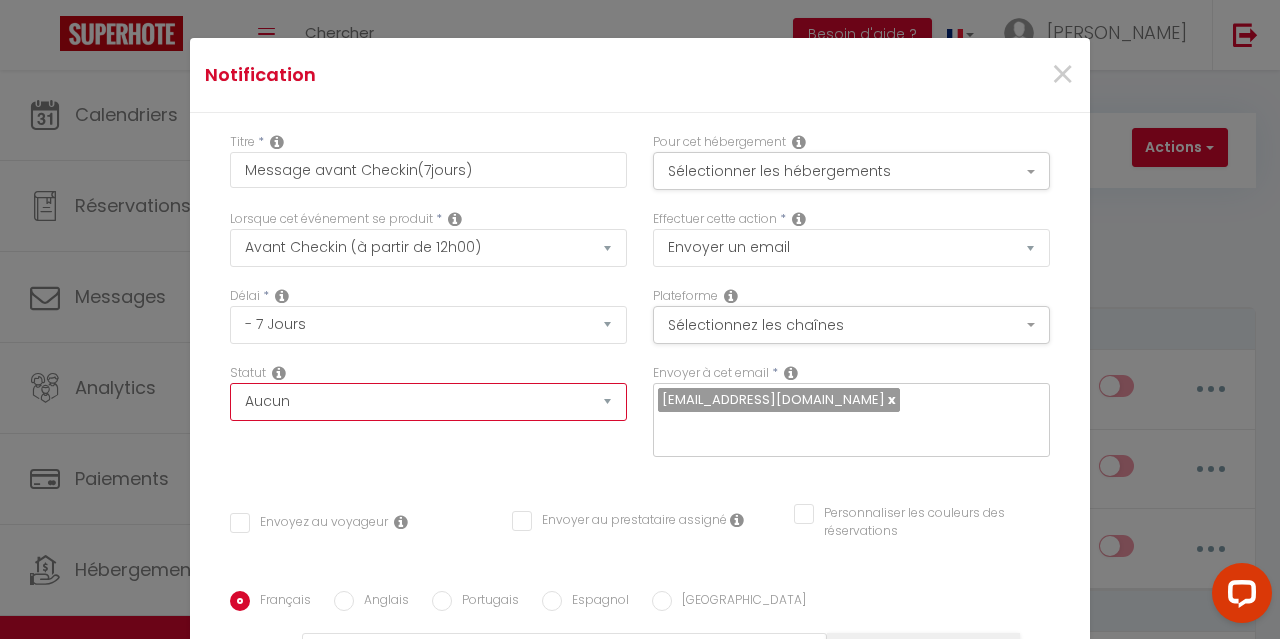 click on "Aucun   Si la réservation est payée   Si réservation non payée   Si la caution a été prise   Si caution non payée" at bounding box center [428, 402] 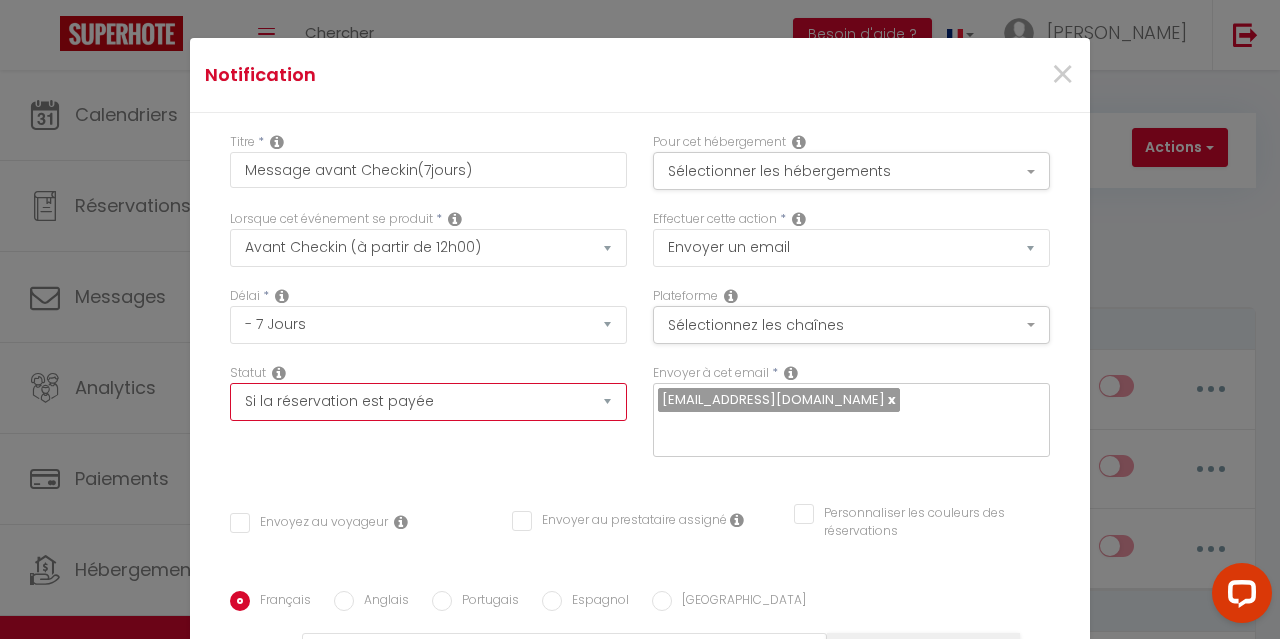 click on "Aucun   Si la réservation est payée   Si réservation non payée   Si la caution a été prise   Si caution non payée" at bounding box center (428, 402) 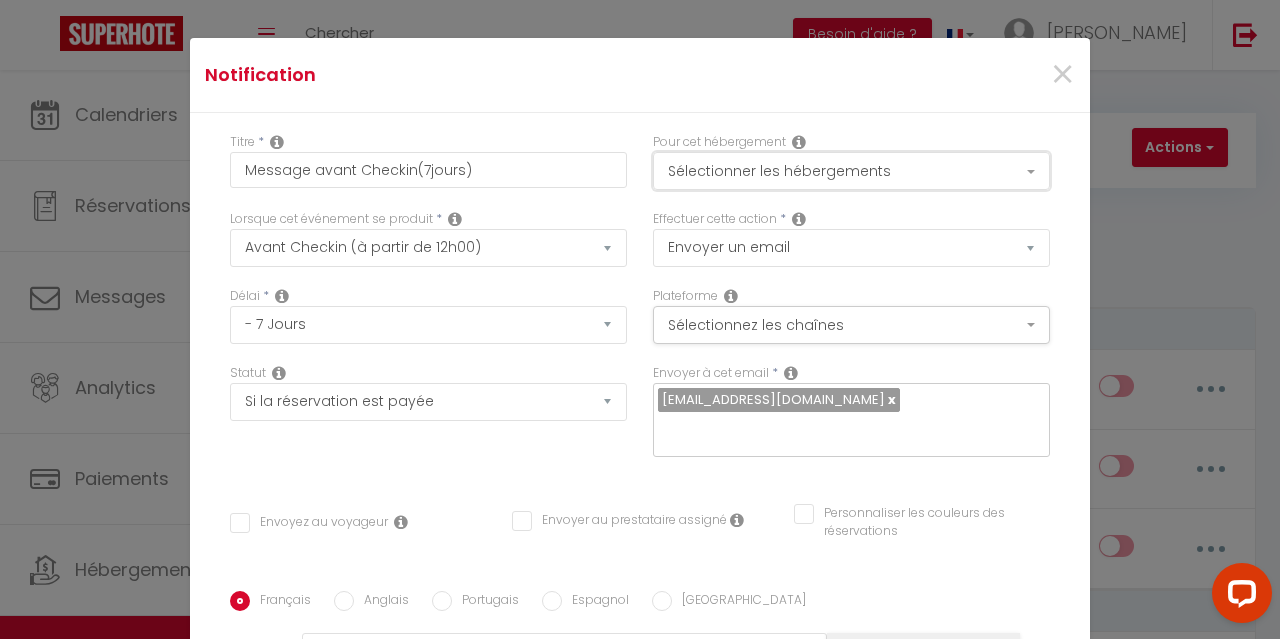 click on "Sélectionner les hébergements" at bounding box center [851, 171] 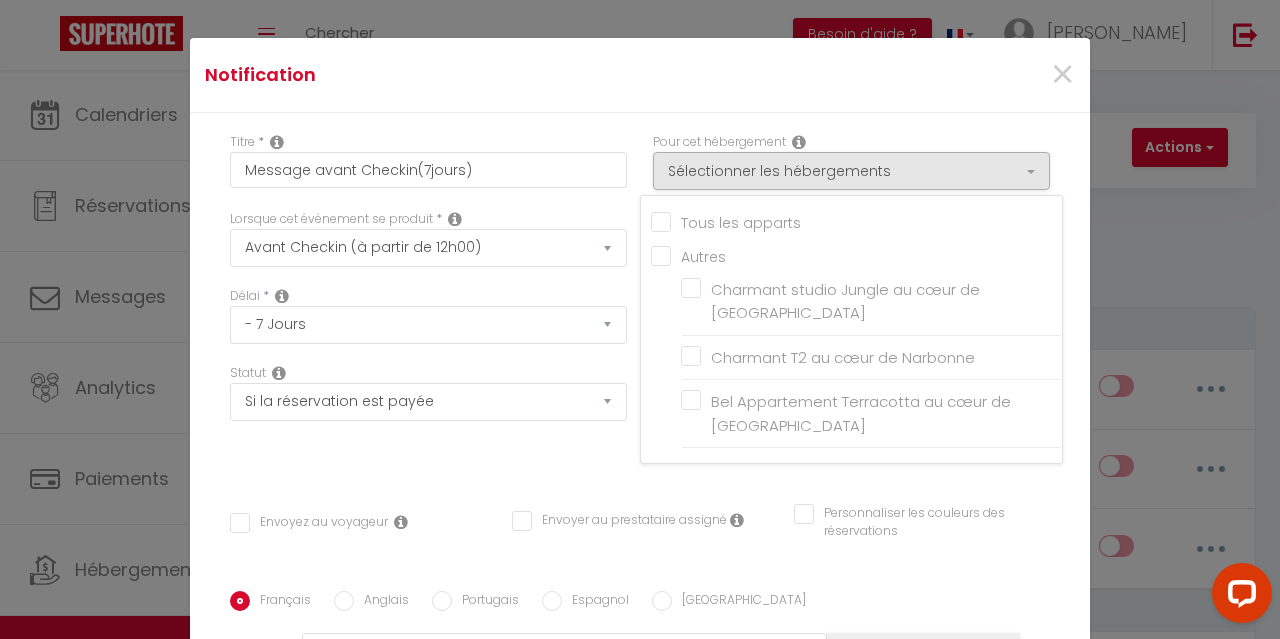 click on "Tous les apparts" at bounding box center [856, 221] 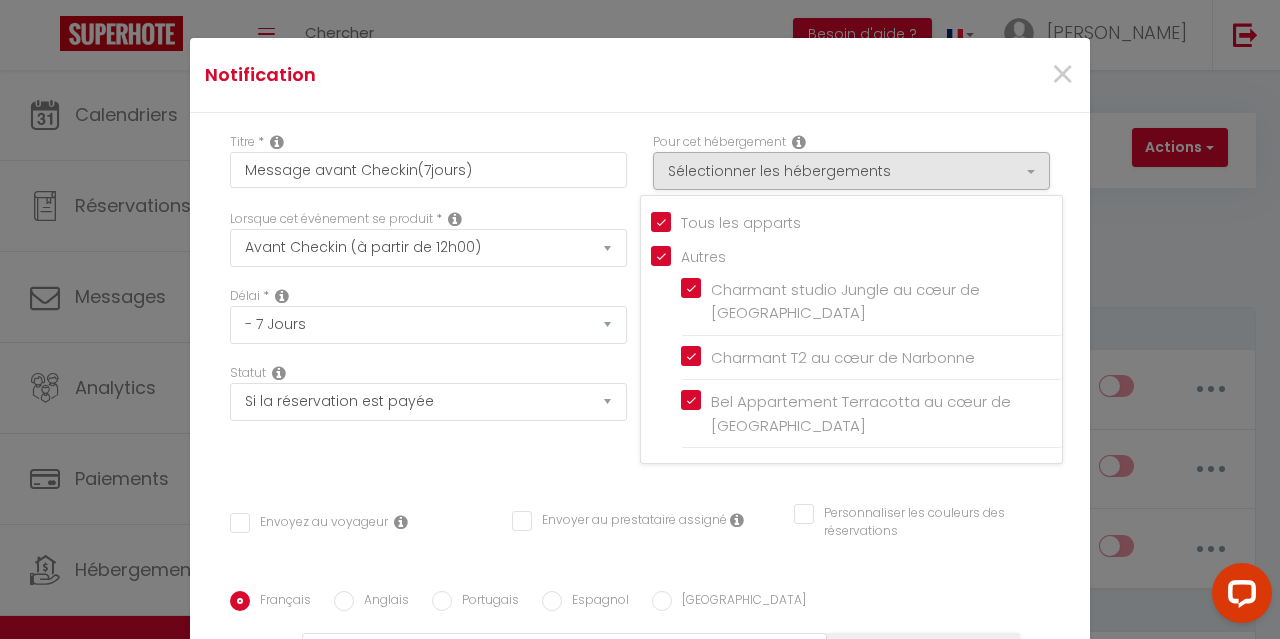click on "Pour cet hébergement
Sélectionner les hébergements
Tous les apparts
Autres
[GEOGRAPHIC_DATA] au cœur de [GEOGRAPHIC_DATA]
Charmant T2 au cœur de [GEOGRAPHIC_DATA]
Bel Appartement Terracotta au cœur de [GEOGRAPHIC_DATA]" at bounding box center (851, 161) 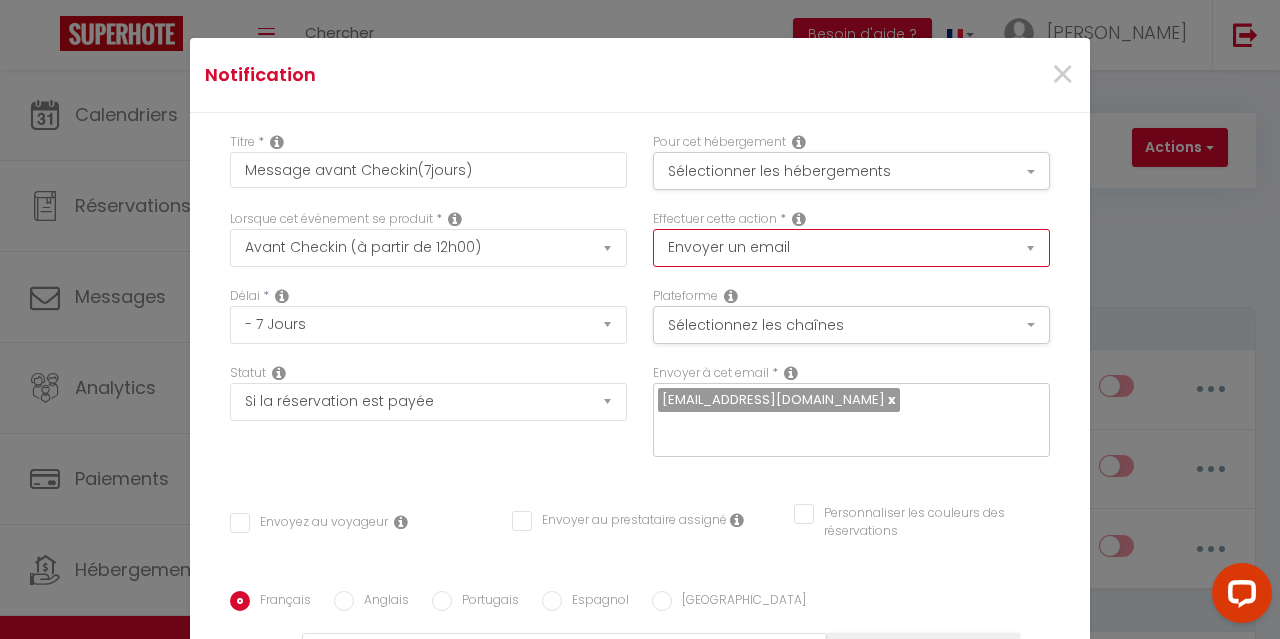 click on "Envoyer un email   Envoyer un SMS   Envoyer une notification push" at bounding box center [851, 248] 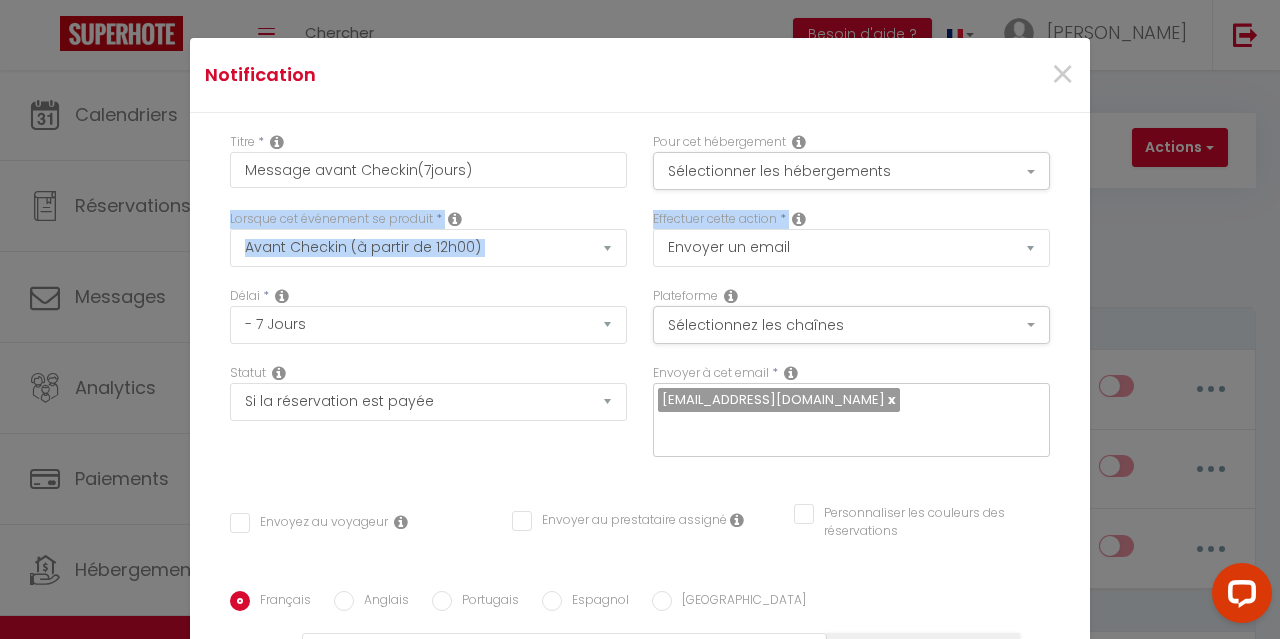 click on "Titre   *     Message avant Checkin(7jours)   Pour cet hébergement
Sélectionner les hébergements
Tous les apparts
Autres
[GEOGRAPHIC_DATA] au cœur de [GEOGRAPHIC_DATA]
Charmant T2 au cœur de [GEOGRAPHIC_DATA]
Bel Appartement Terracotta au cœur de Narbonne
Lorsque cet événement se produit   *      Après la réservation   Avant Checkin (à partir de 12h00)   Après Checkin (à partir de 12h00)   Avant Checkout (à partir de 12h00)   Après Checkout (à partir de 12h00)   Température   Co2   [MEDICAL_DATA] sonore   Après visualisation lien paiement   Après Paiement Lien KO   Après Caution Lien KO   Après Signature du Contrat" at bounding box center (640, 591) 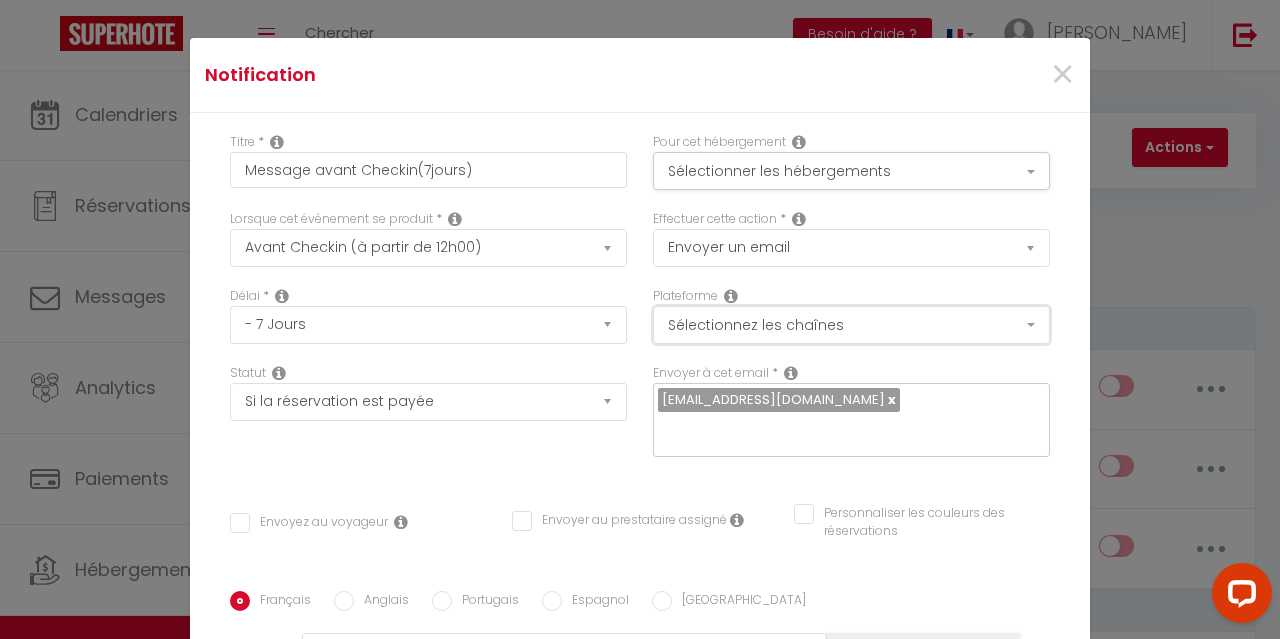 click on "Sélectionnez les chaînes" at bounding box center (851, 325) 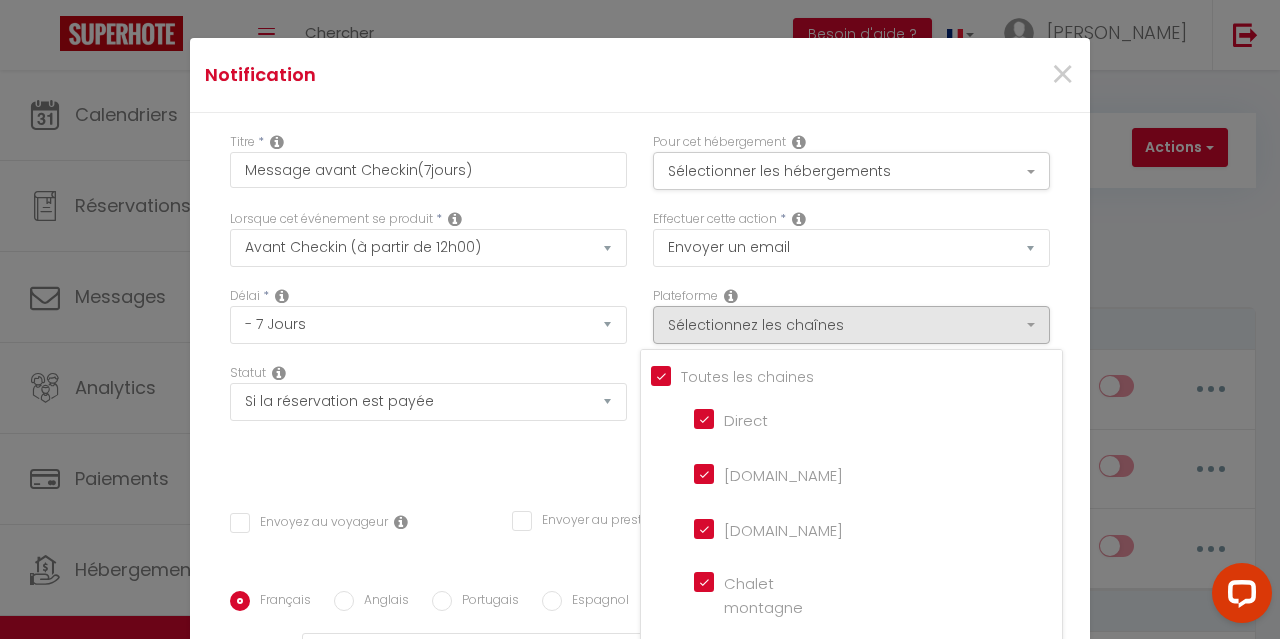 click on "Effectuer cette action   *     Envoyer un email   Envoyer un SMS   Envoyer une notification push" at bounding box center [851, 248] 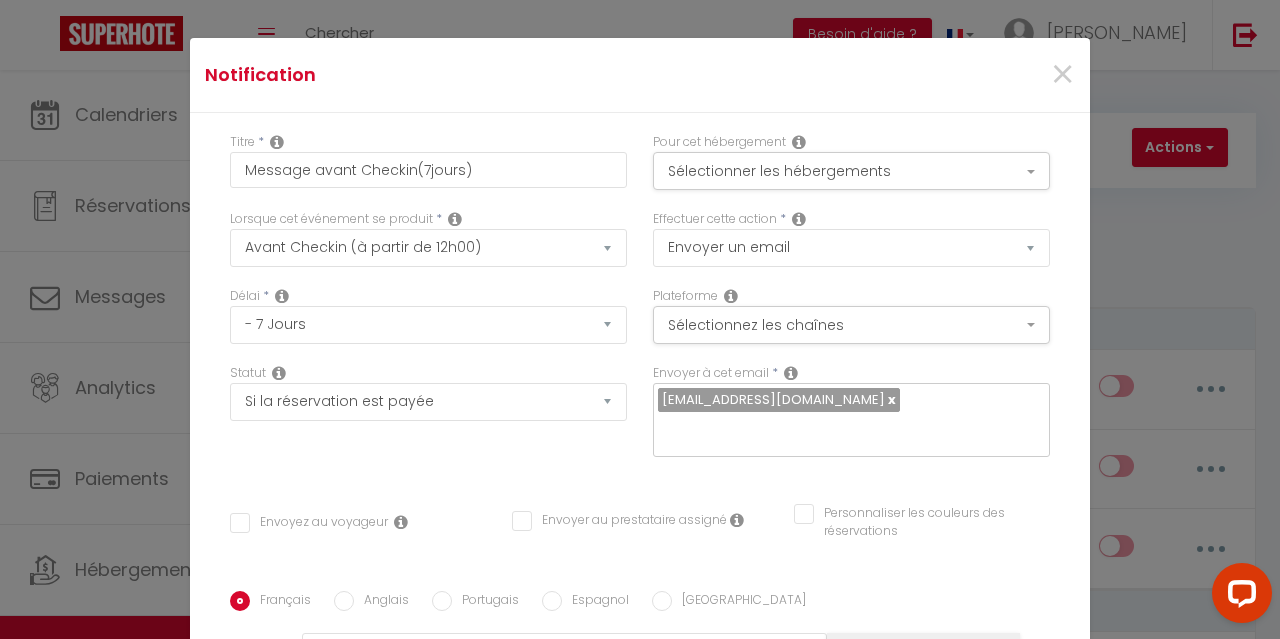 scroll, scrollTop: 100, scrollLeft: 0, axis: vertical 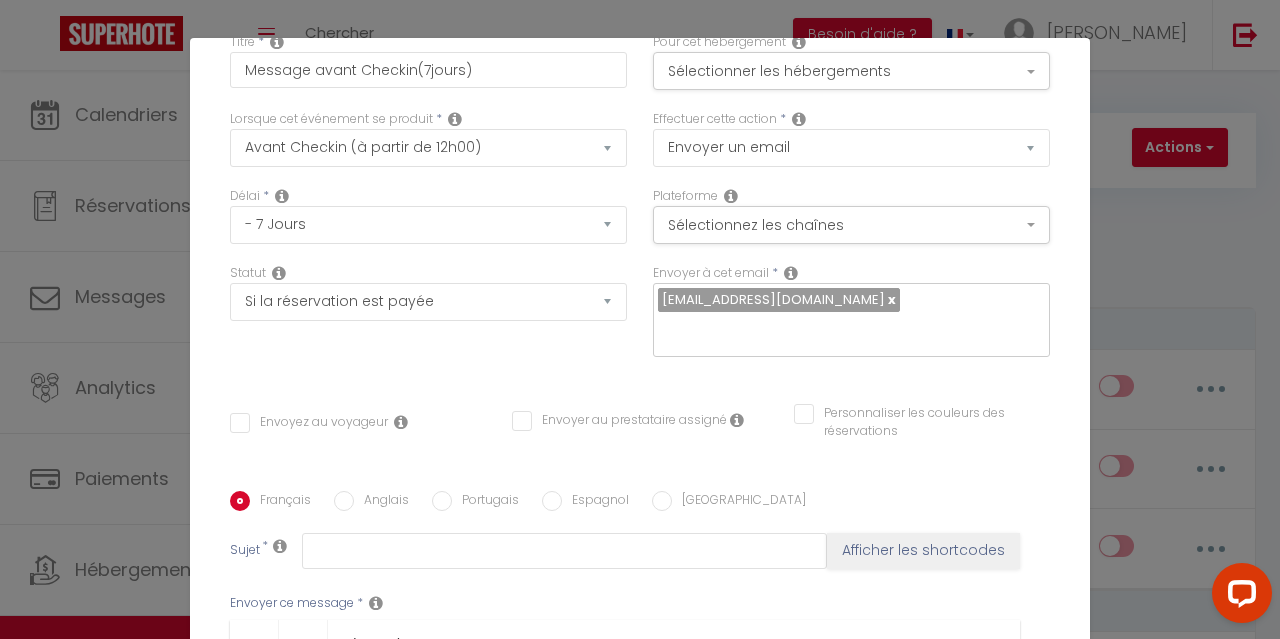 click on "Envoyez au voyageur" at bounding box center (309, 423) 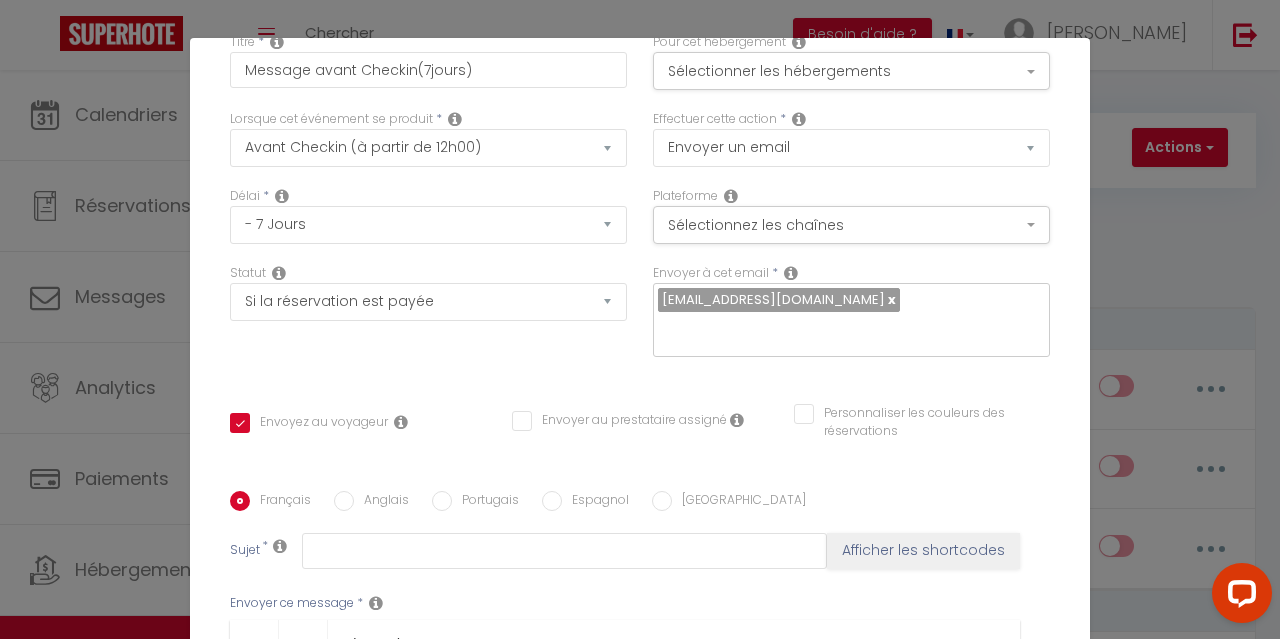 scroll, scrollTop: 300, scrollLeft: 0, axis: vertical 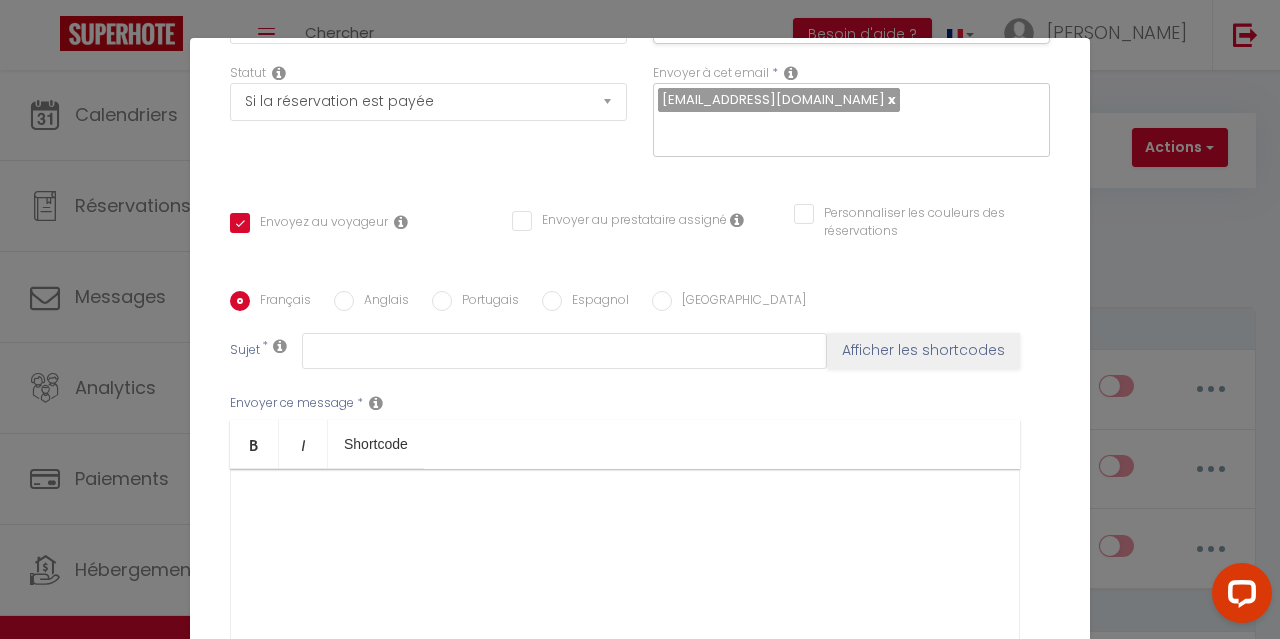 click at bounding box center (280, 346) 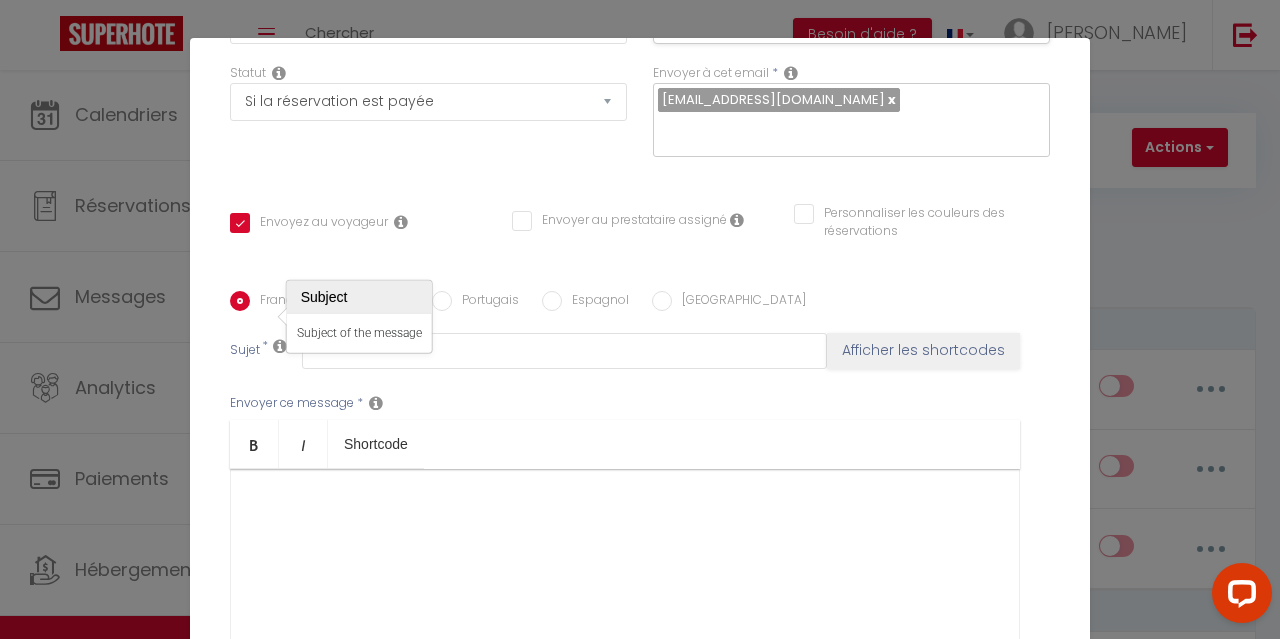 click on "Français     Anglais     Portugais     Espagnol     Italien   Sujet   *       Afficher les shortcodes   Envoyer ce message   *     Bold Italic Shortcode Rich text editor <p>Bonjour&nbsp;[GUEST:FIRST_NAME],<br><br><br>Merci d'avoir réservé votre séjour chez nous ! Votre réservation est confirmée du&nbsp;[CHECKING:DD-MM-YYYY] au [CHECKOUT:DD-MM-YYYY]&nbsp;.<br><br><br>Si vous avez besoin d’indications pour vous rendre dans mon logement ou de conseils sur [GEOGRAPHIC_DATA], n’hésitez pas à me contacter au [PHONE_NUMBER] ou m'envoyer un email à [EMAIL_ADDRESS][DOMAIN_NAME]<br><br><br>Si vous connaissez déjà votre heure d’arrivée, merci de m’en informer. Cela me permettra de vous accueillir au mieux. <br><br>N’hésitez pas si vous avez des questions, je suis là pour vous aider ! <br><br>Bonne journée et à bientôt à [GEOGRAPHIC_DATA]<br>Cordialement, [PERSON_NAME]</p>   Envoyer ce message   *     Afficher les shortcodes" at bounding box center [640, 492] 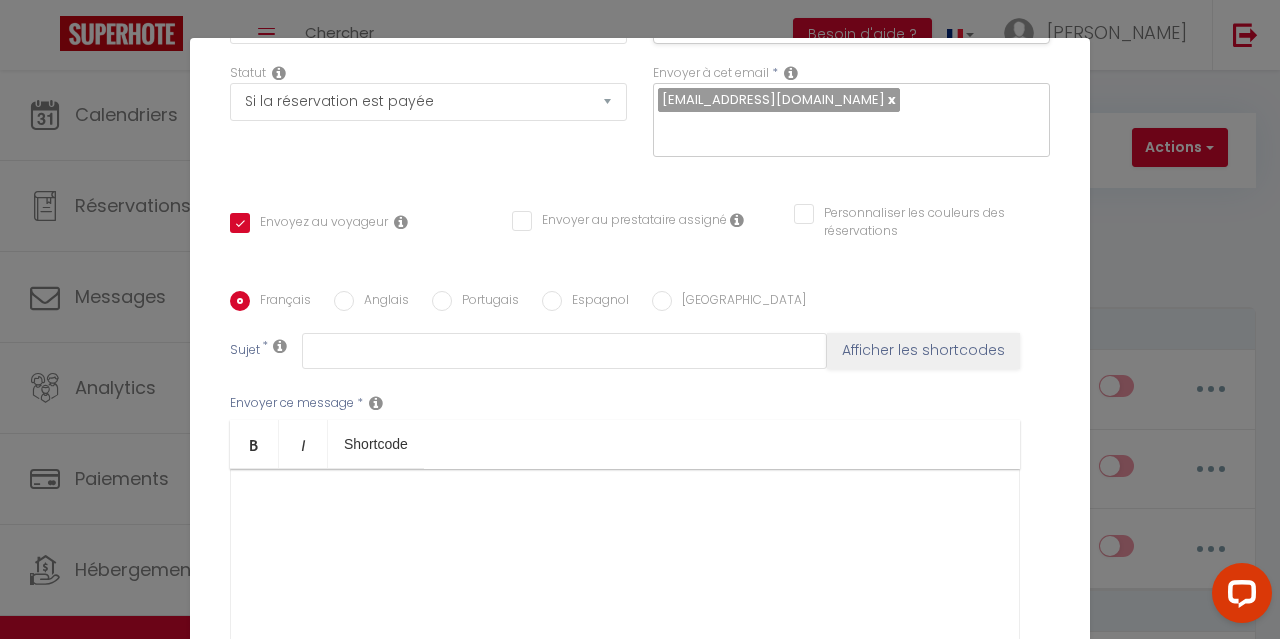 click at bounding box center (625, 569) 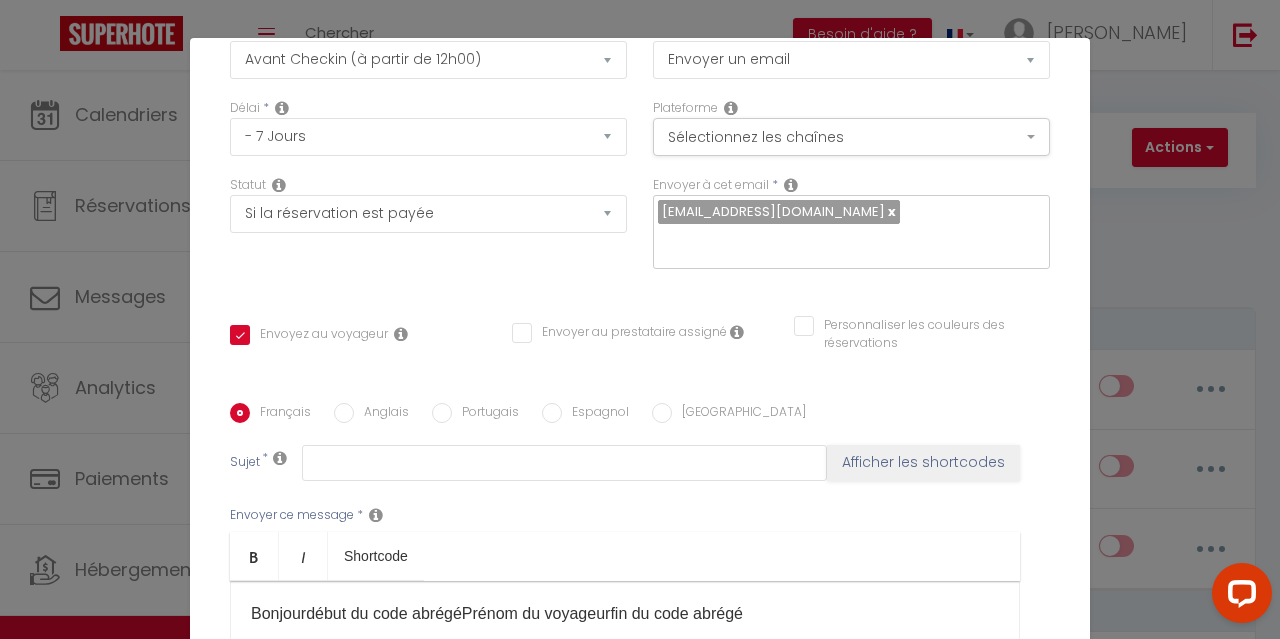 scroll, scrollTop: 300, scrollLeft: 0, axis: vertical 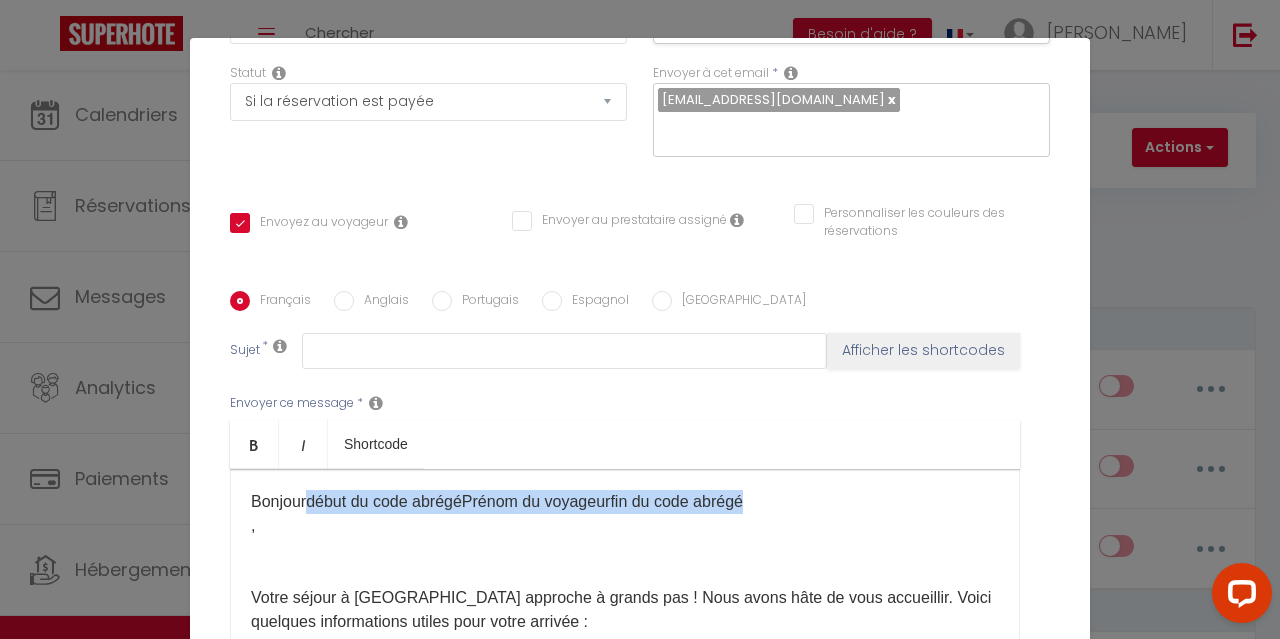 drag, startPoint x: 302, startPoint y: 475, endPoint x: 738, endPoint y: 470, distance: 436.02866 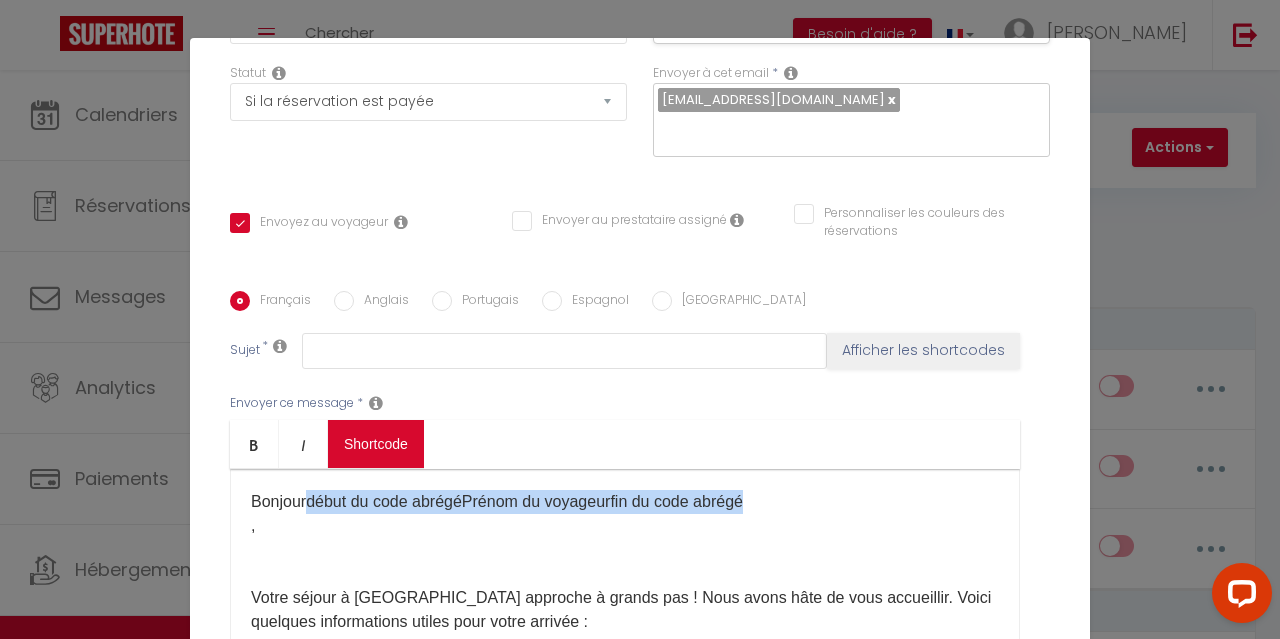 click on "Coaching SuperHote ce soir à 18h00, pour participer:  [URL][DOMAIN_NAME][SECURITY_DATA]   ×     Toggle navigation       Toggle Search     Toggle menubar     Chercher   BUTTON
Besoin d'aide ?
[PERSON_NAME]        Équipe     Résultat de la recherche   Aucun résultat     Calendriers     Réservations     Messages     Analytics      Paiements     Hébergement     Notifications                 Résultat de la recherche   Id   Appart   Voyageur    Checkin   Checkout   Nuits   Pers.   Plateforme   Statut     Résultat de la recherche   Aucun résultat          Notifications
Actions
Nouvelle Notification    Exporter    Importer    Tous les apparts    Charmant studio Jungle au cœur de Narbonne Charmant T2 au cœur de Narbonne Bel Appartement Terracotta au cœur de Narbonne
Actions
Notifications" at bounding box center (640, 1933) 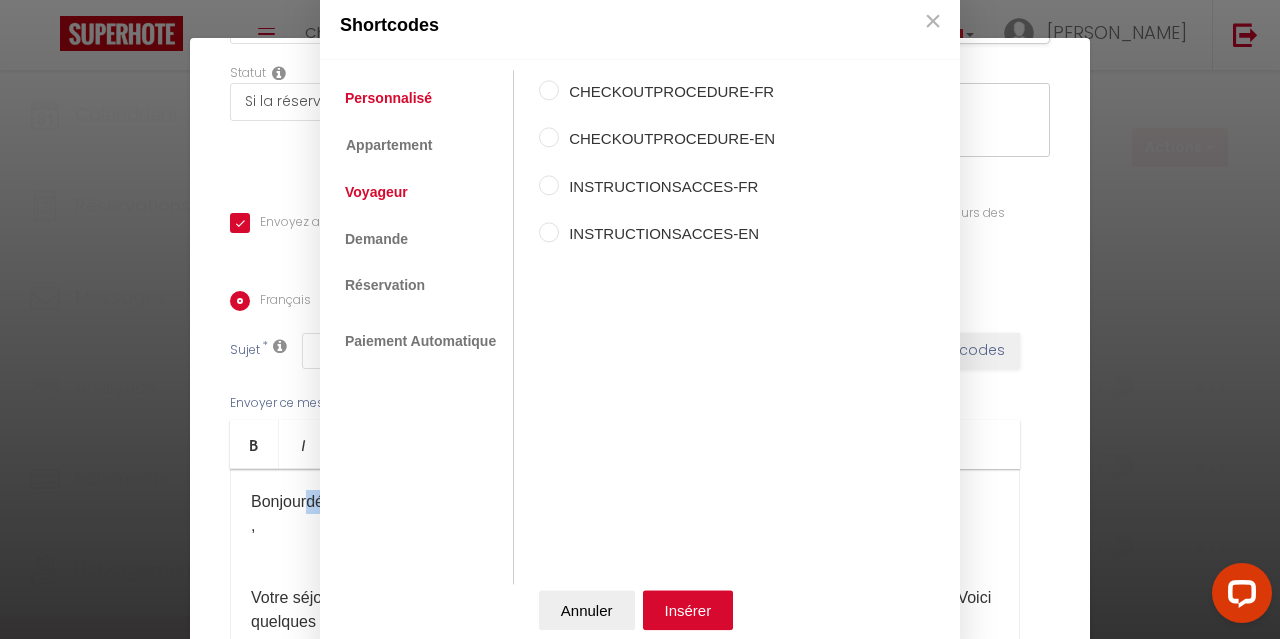 click on "Voyageur" at bounding box center [376, 193] 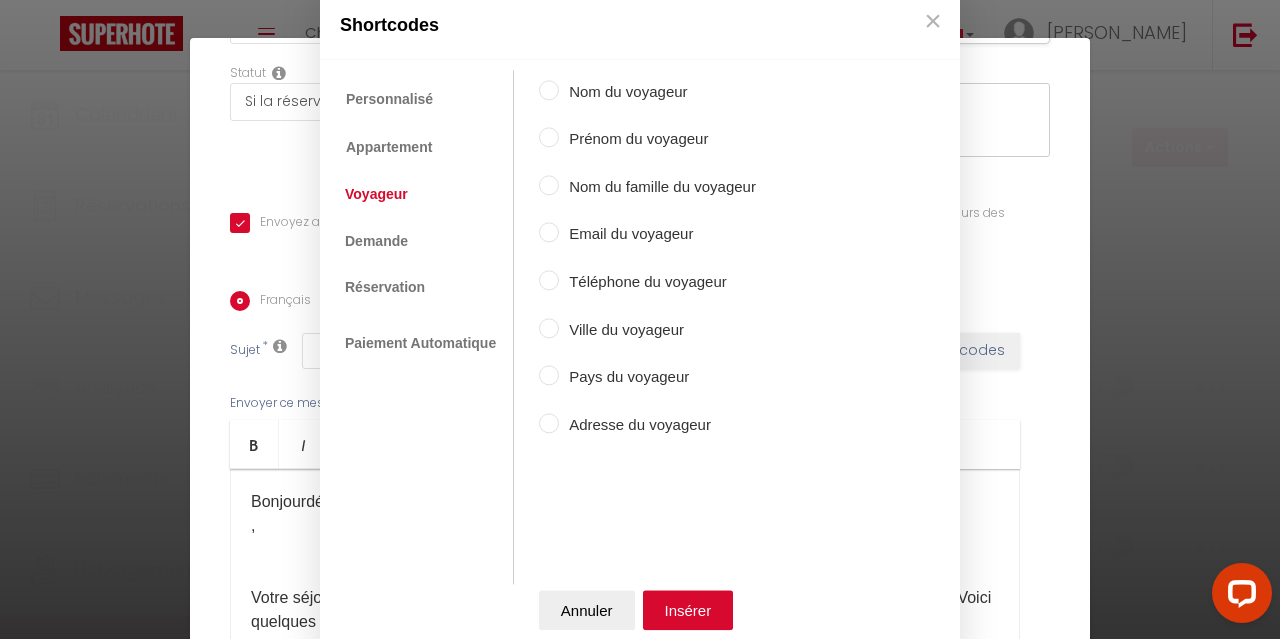 click on "Prénom du voyageur" at bounding box center (657, 140) 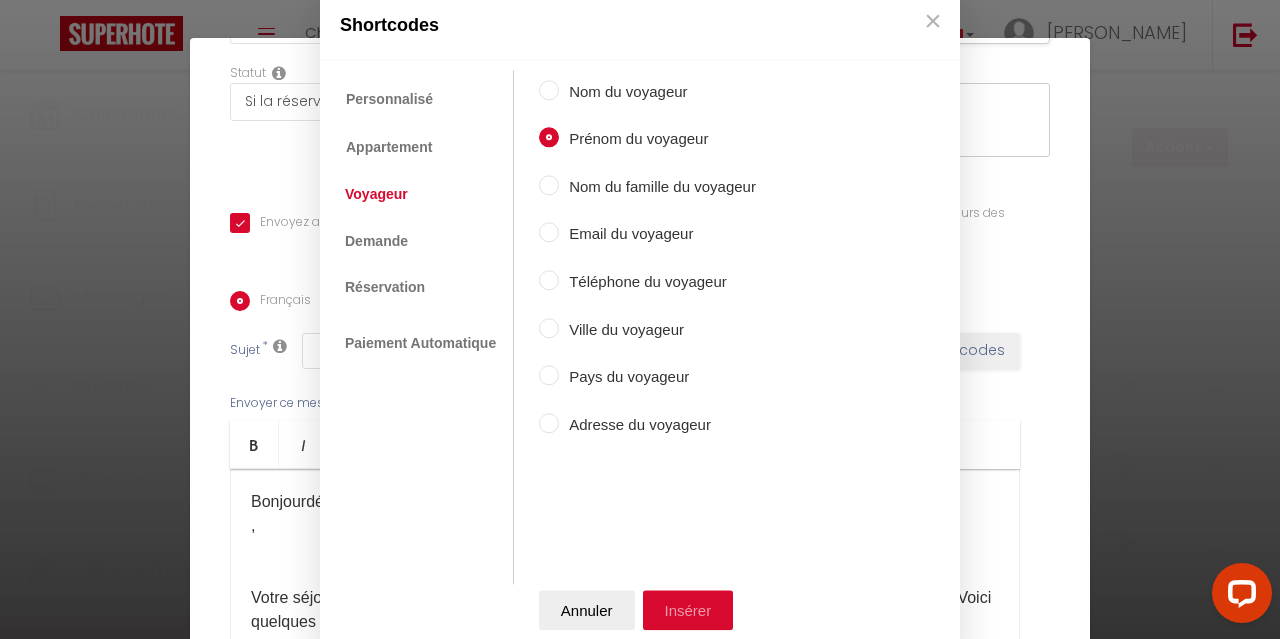 click on "Insérer" at bounding box center (688, 610) 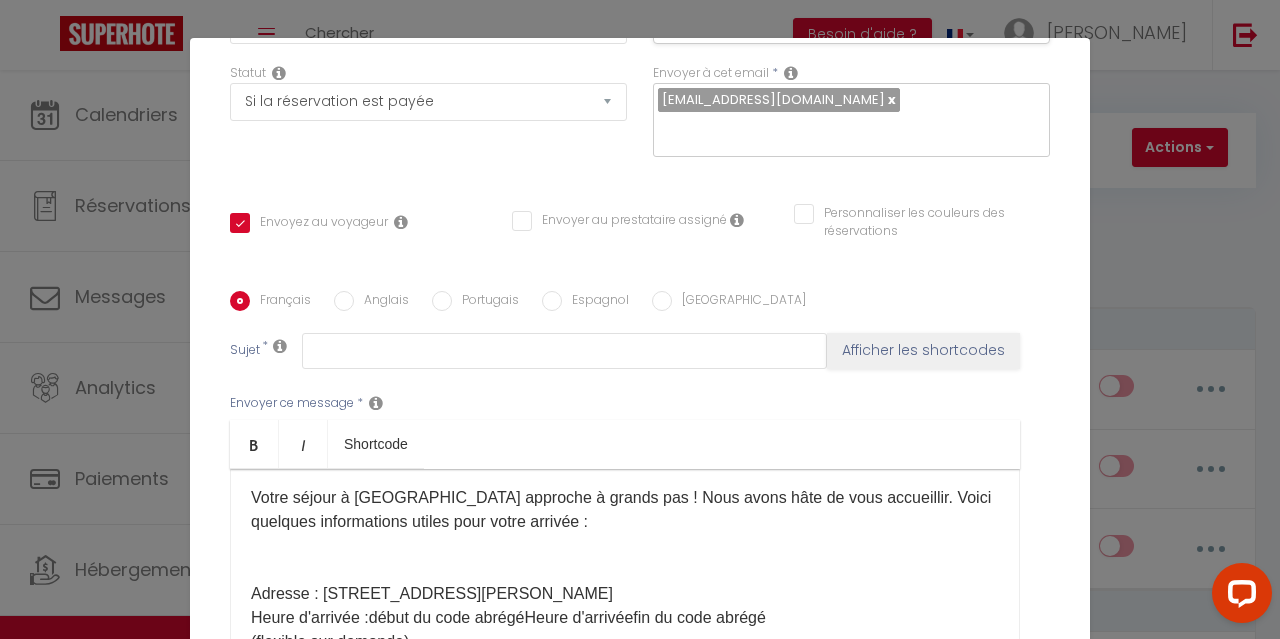 scroll, scrollTop: 0, scrollLeft: 0, axis: both 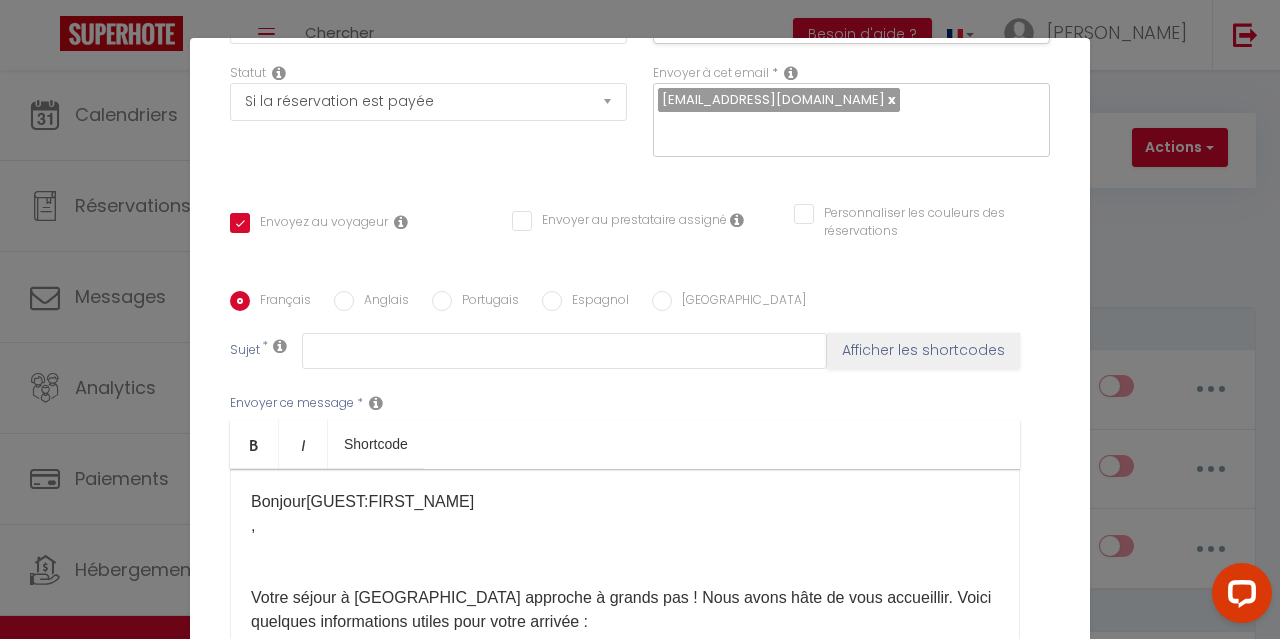 click on "Bonjour  [GUEST:FIRST_NAME] ​ , Votre séjour à [GEOGRAPHIC_DATA] approche à grands pas ! Nous avons hâte de vous accueillir. Voici quelques informations utiles pour votre arrivée : Adresse : [STREET_ADDRESS][PERSON_NAME] Heure d'arrivée :  début du code abrégé Heure d'arrivée fin du code abrégé  (flexible sur demande) Procédure de check-in : Je vous remettrai un jeu de clé pour accéder à l'immeuble et à l'appartement. Merci d'y prendre soin. Si vous avez besoin de recommandations sur les activités locales, nous serons heureux de vous aider. À très bientôt ​" at bounding box center [625, 718] 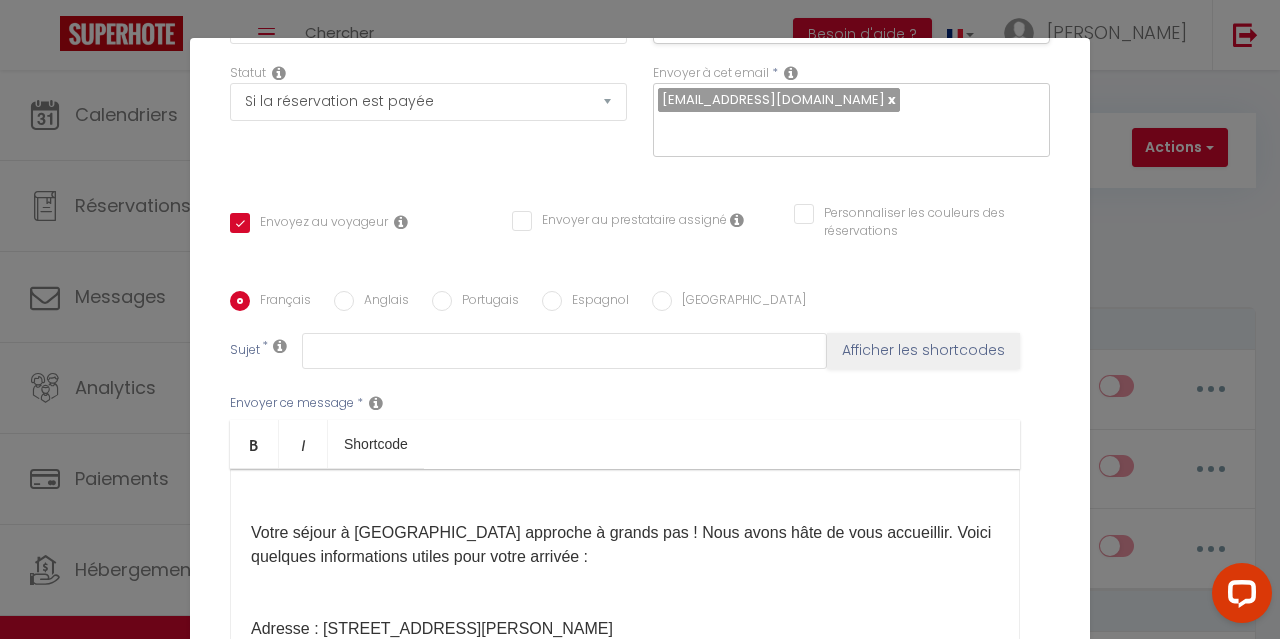 scroll, scrollTop: 0, scrollLeft: 0, axis: both 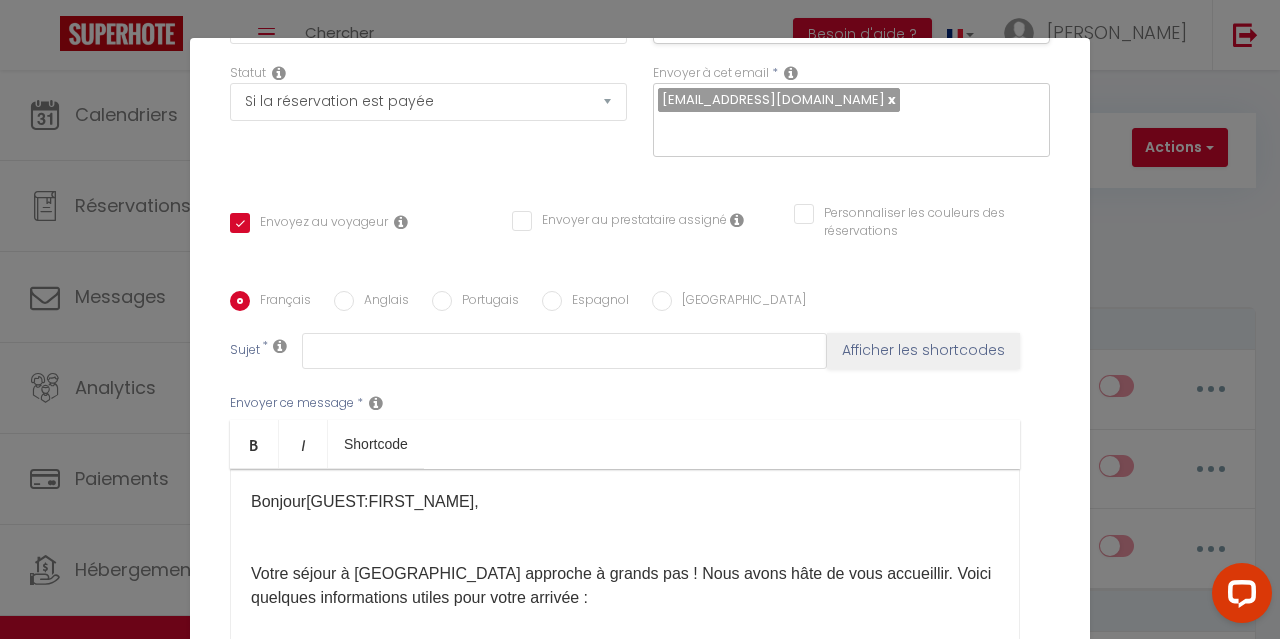 click on "Bonjour  [GUEST:FIRST_NAME]  , Votre séjour à [GEOGRAPHIC_DATA] approche à grands pas ! Nous avons hâte de vous accueillir. Voici quelques informations utiles pour votre arrivée : Adresse : [STREET_ADDRESS][PERSON_NAME] Heure d'arrivée :  début du code abrégé Heure d'arrivée fin du code abrégé  (flexible sur demande) Procédure de check-in : Je vous remettrai un jeu de clé pour accéder à l'immeuble et à l'appartement. Merci d'y prendre soin. Si vous avez besoin de recommandations sur les activités locales, nous serons heureux de vous aider. À très bientôt ​" at bounding box center [625, 706] 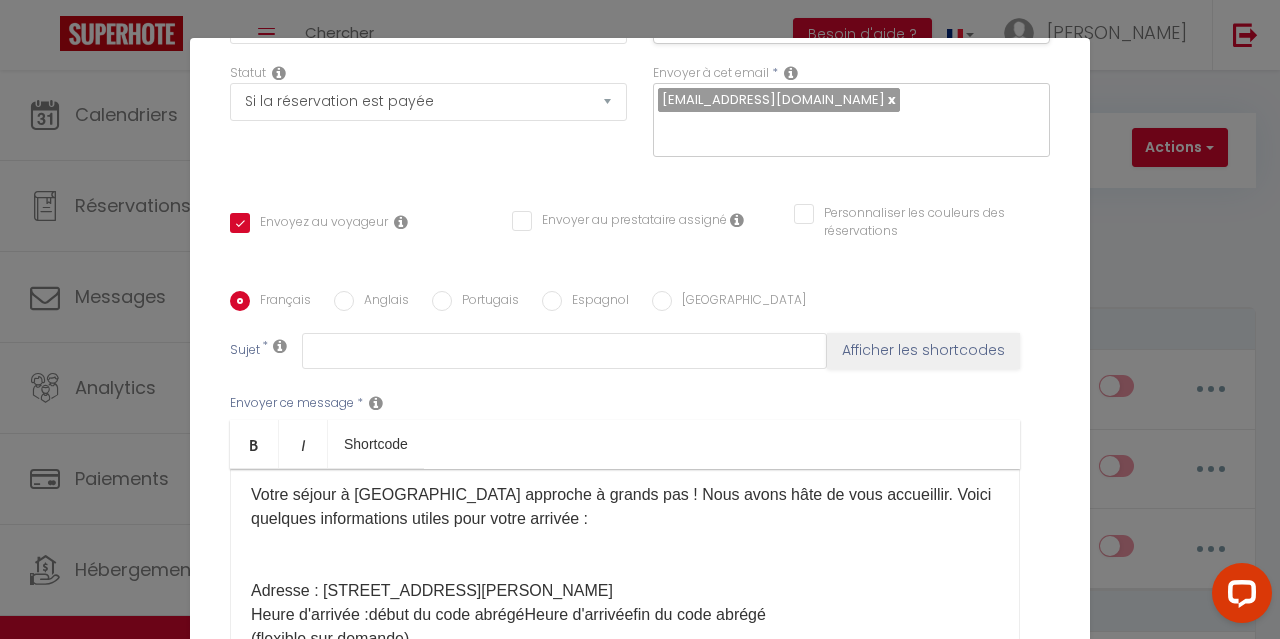 scroll, scrollTop: 100, scrollLeft: 0, axis: vertical 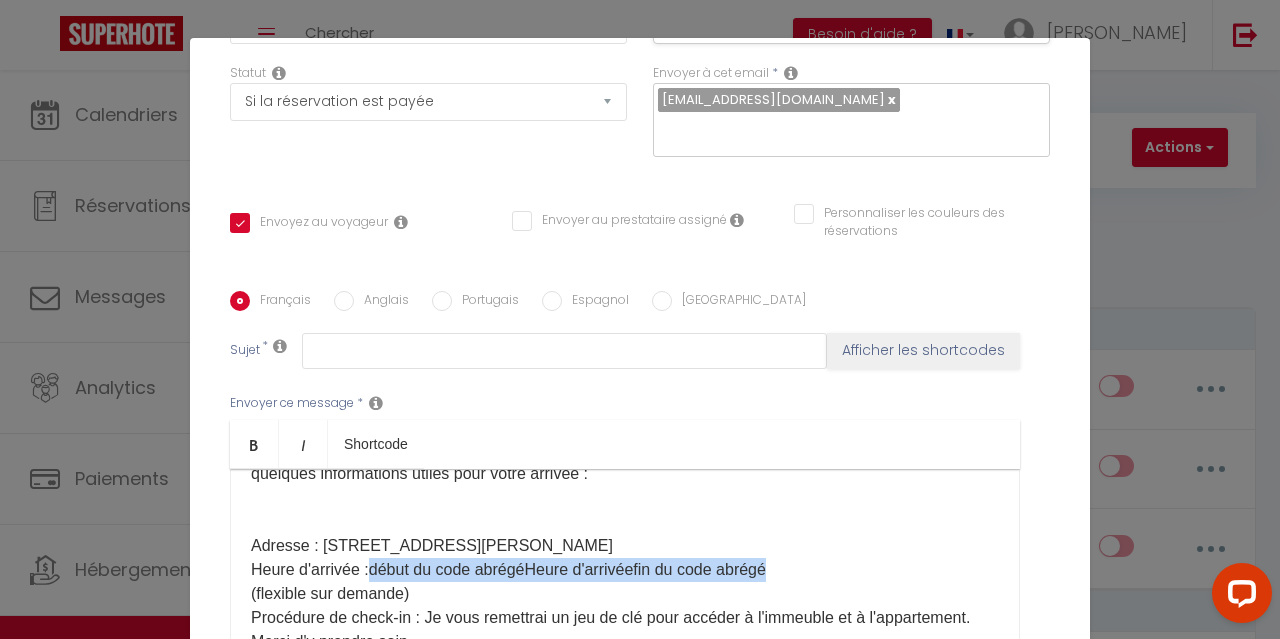 drag, startPoint x: 370, startPoint y: 544, endPoint x: 768, endPoint y: 535, distance: 398.10175 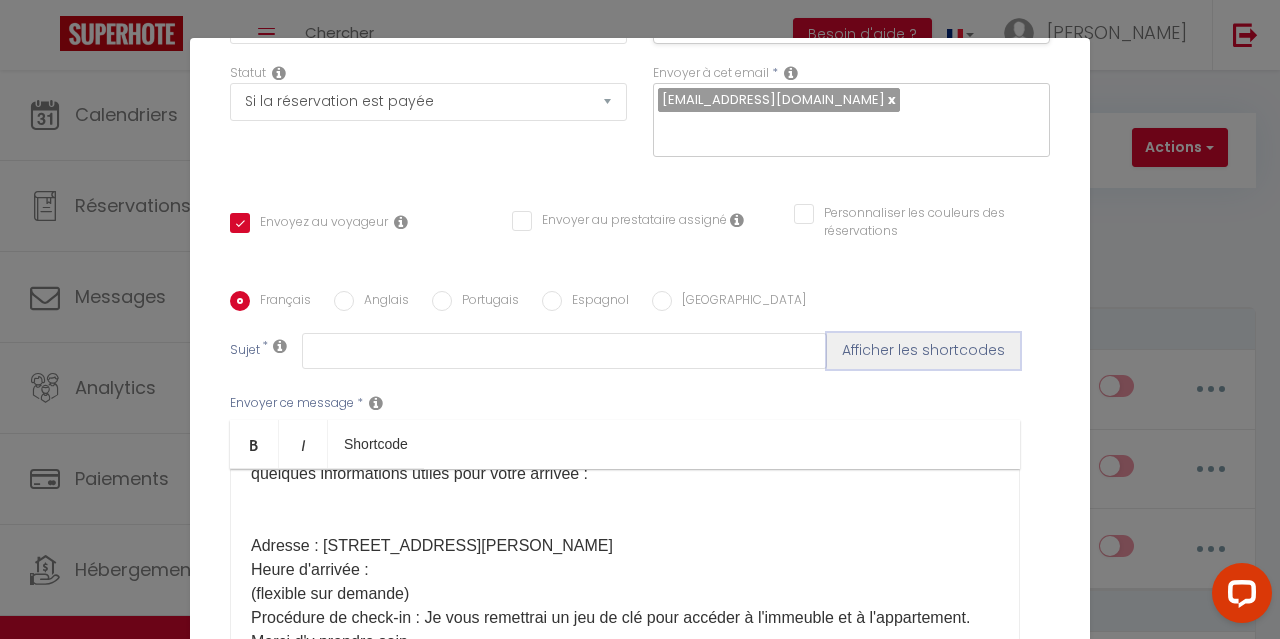 click on "Afficher les shortcodes" at bounding box center (923, 351) 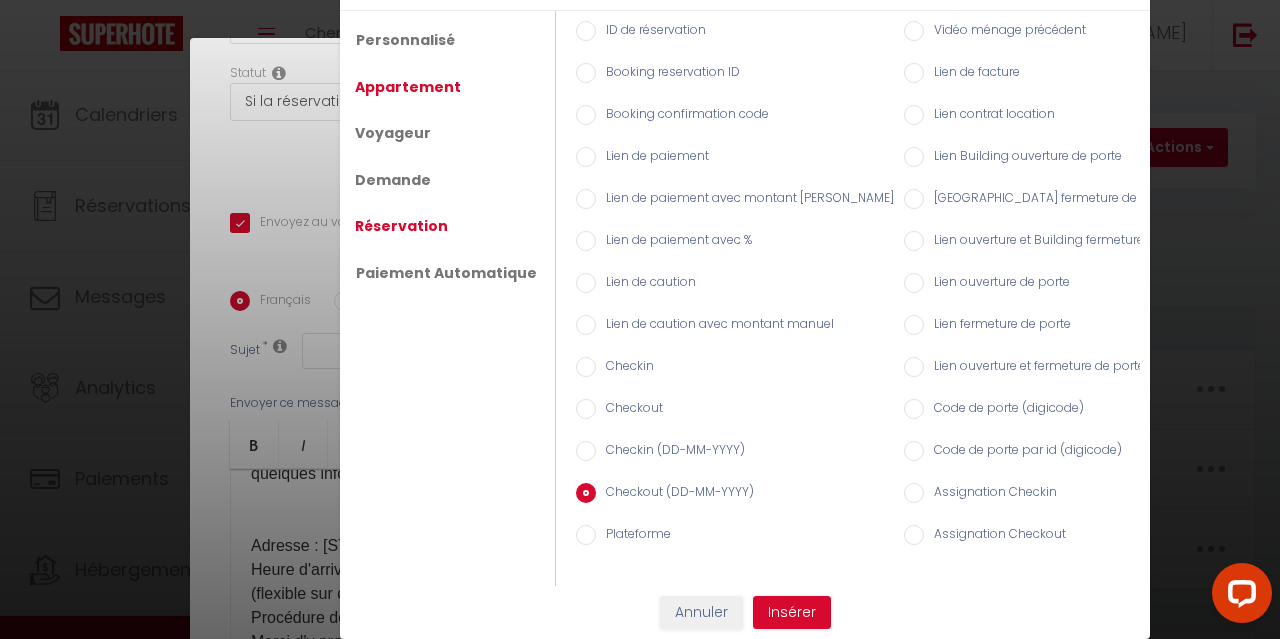 click on "Appartement" at bounding box center (408, 87) 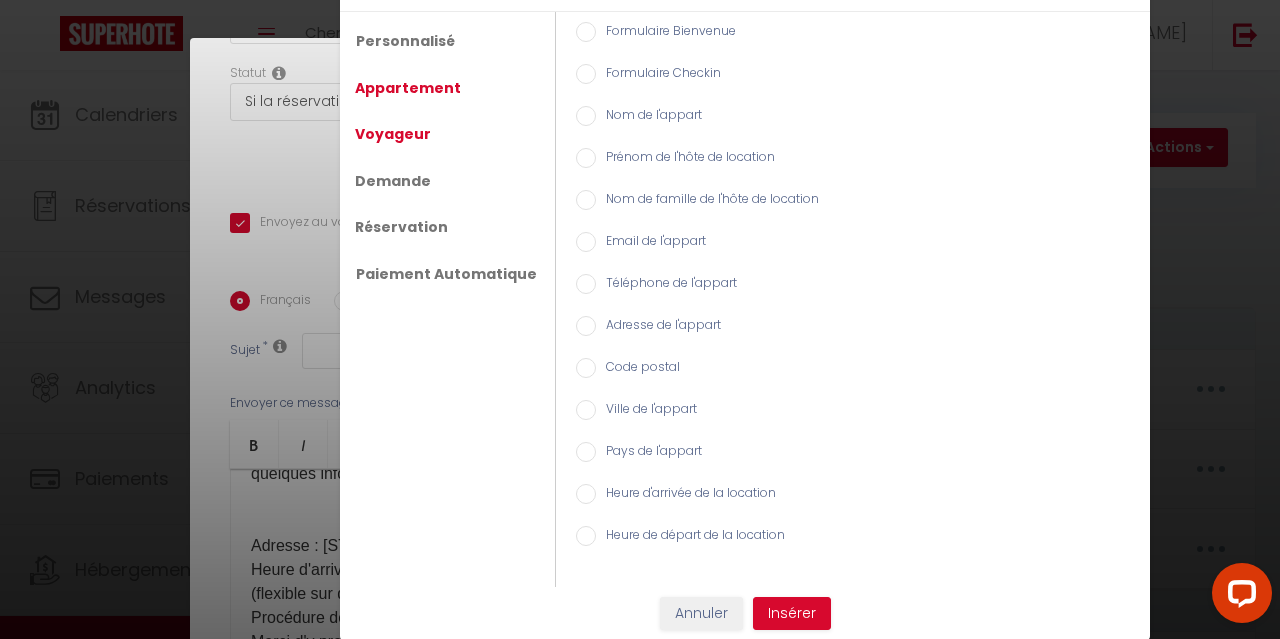 click on "Voyageur" at bounding box center (393, 134) 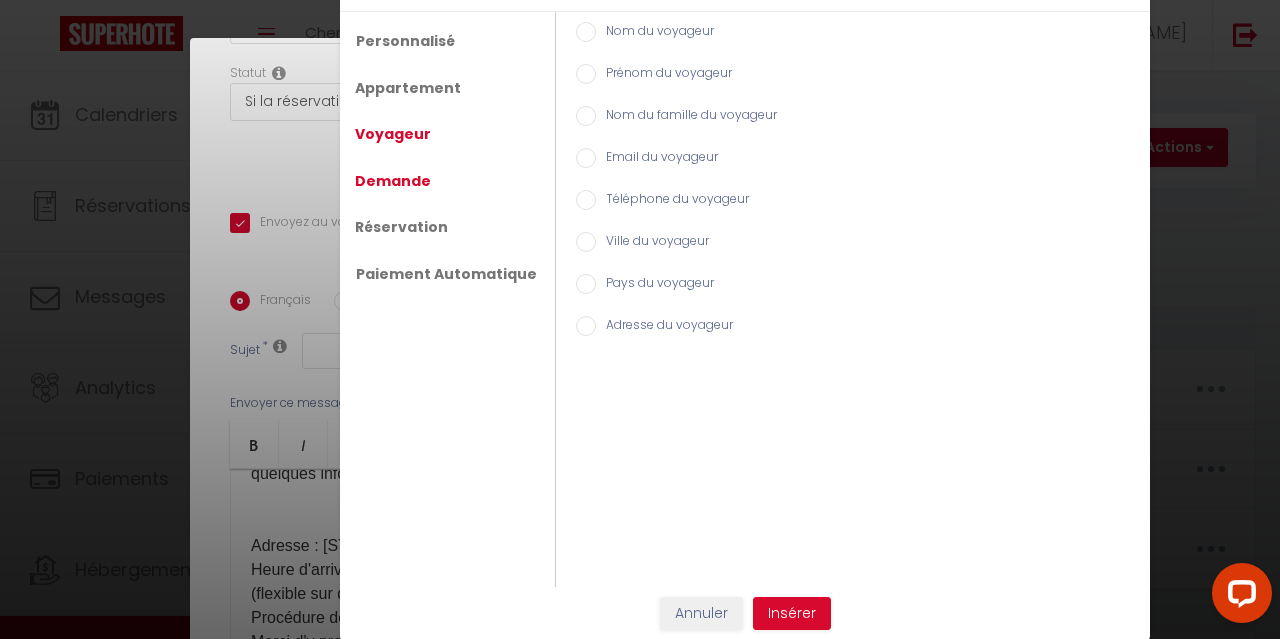 click on "Demande" at bounding box center (393, 181) 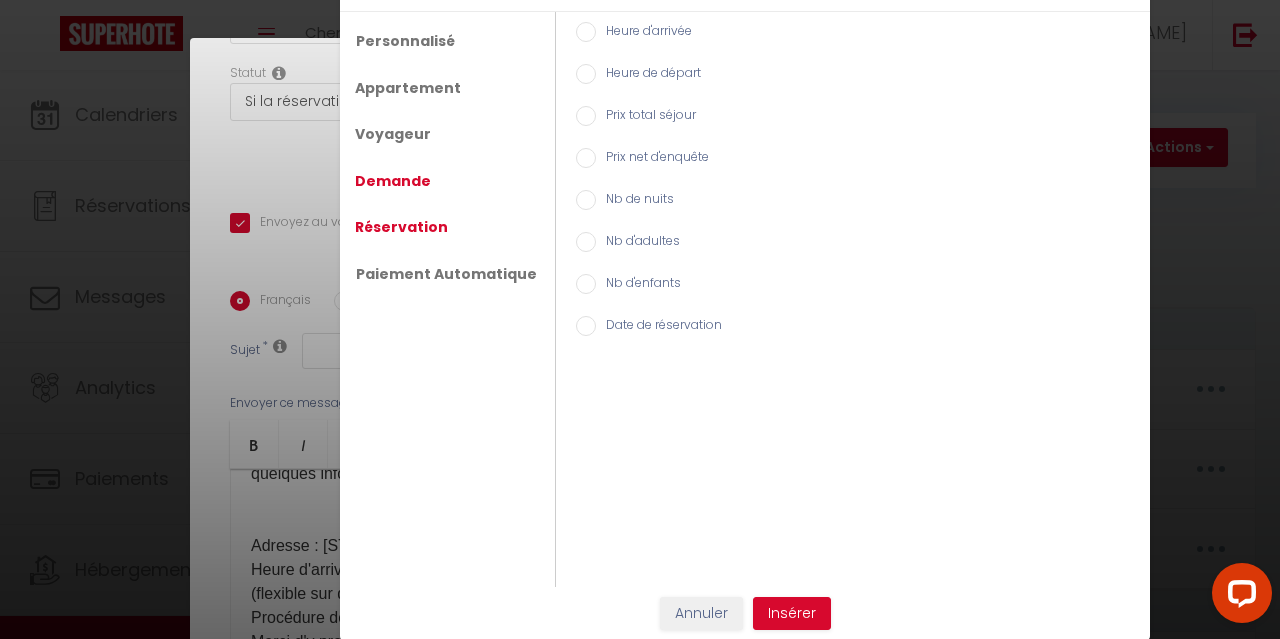 click on "Réservation" at bounding box center (401, 227) 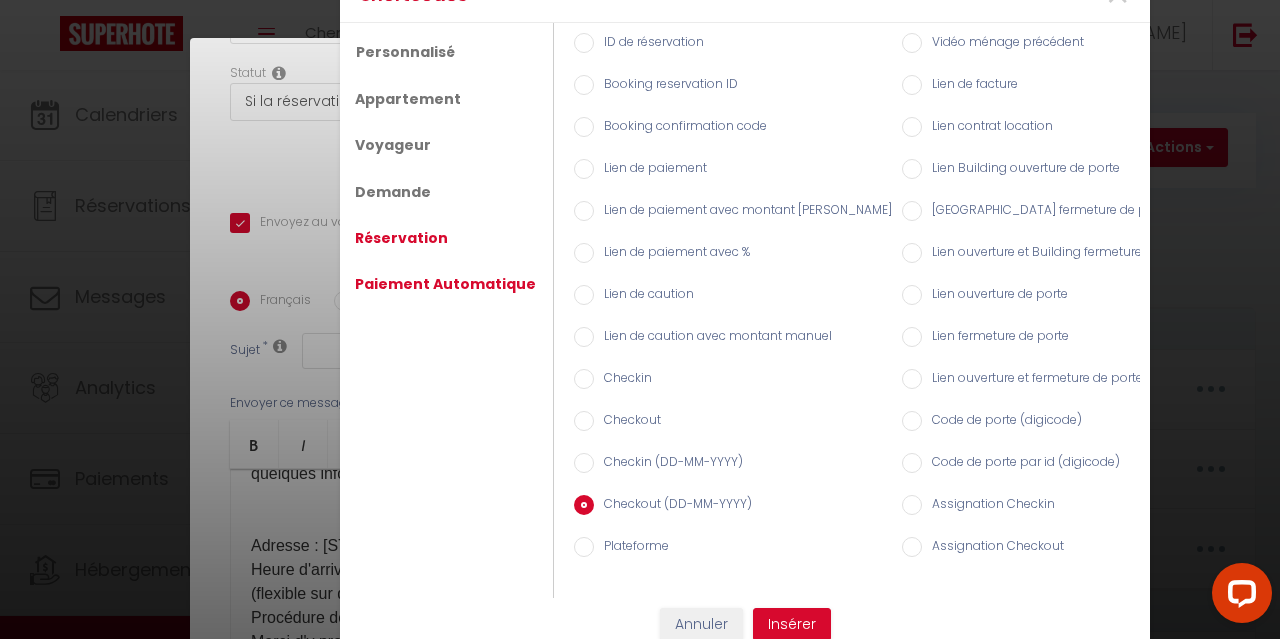 scroll, scrollTop: 0, scrollLeft: 0, axis: both 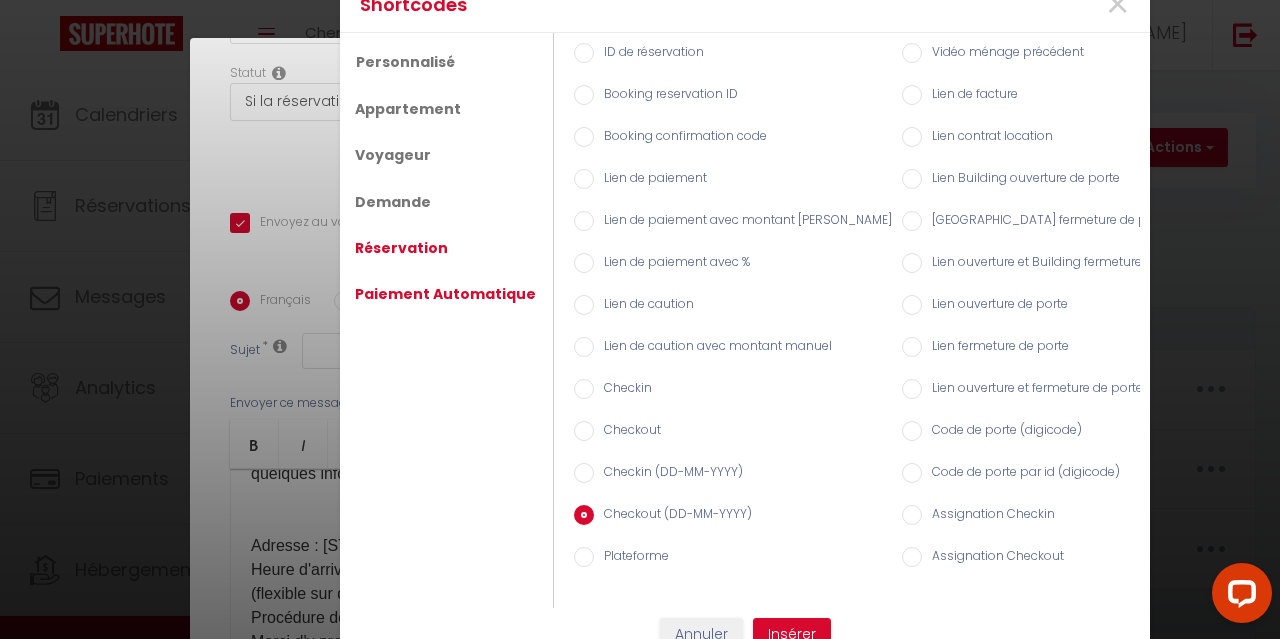 click on "Paiement Automatique" at bounding box center (445, 294) 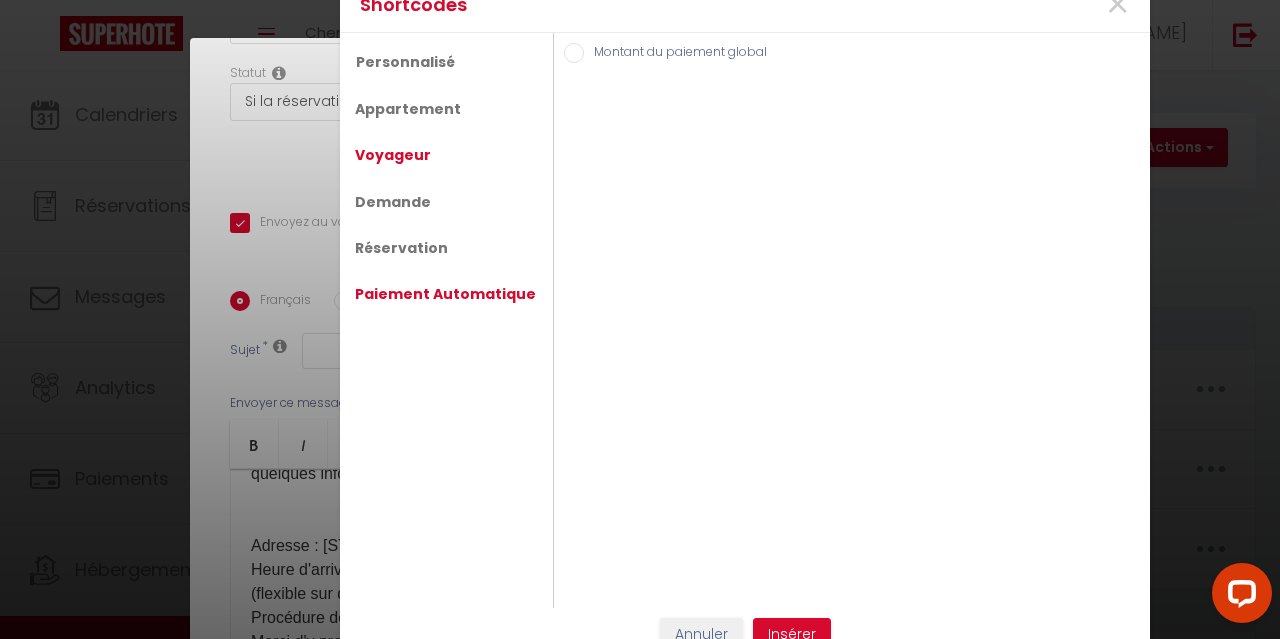 click on "Voyageur" at bounding box center [393, 155] 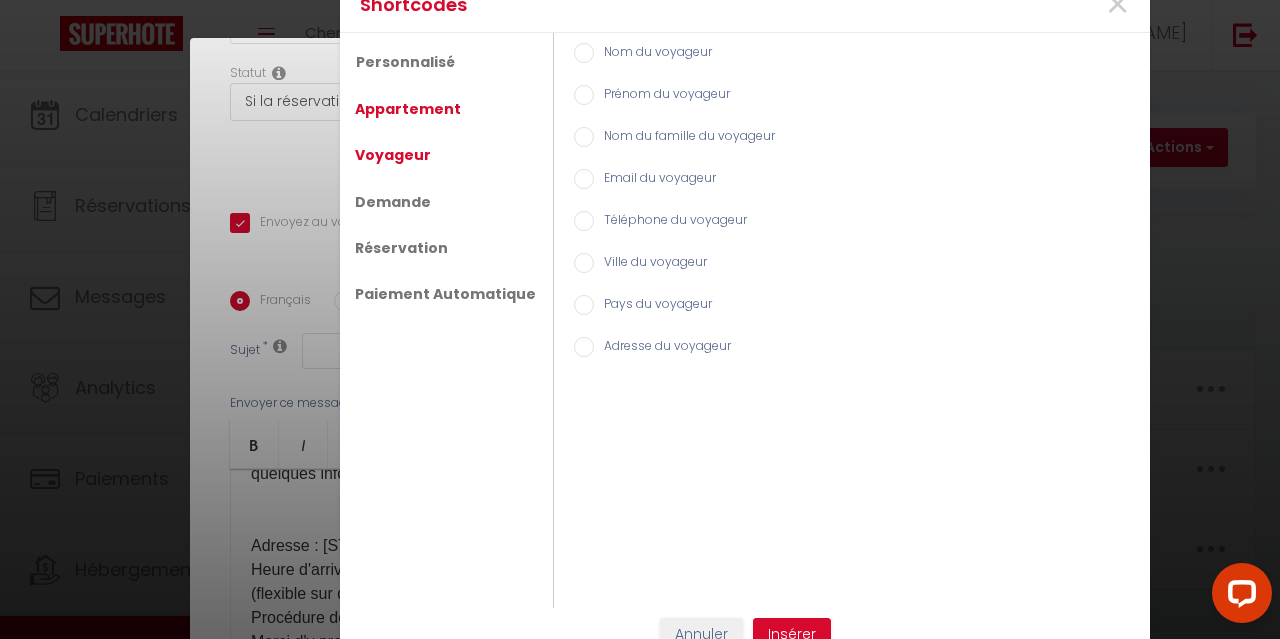 click on "Appartement" at bounding box center (408, 109) 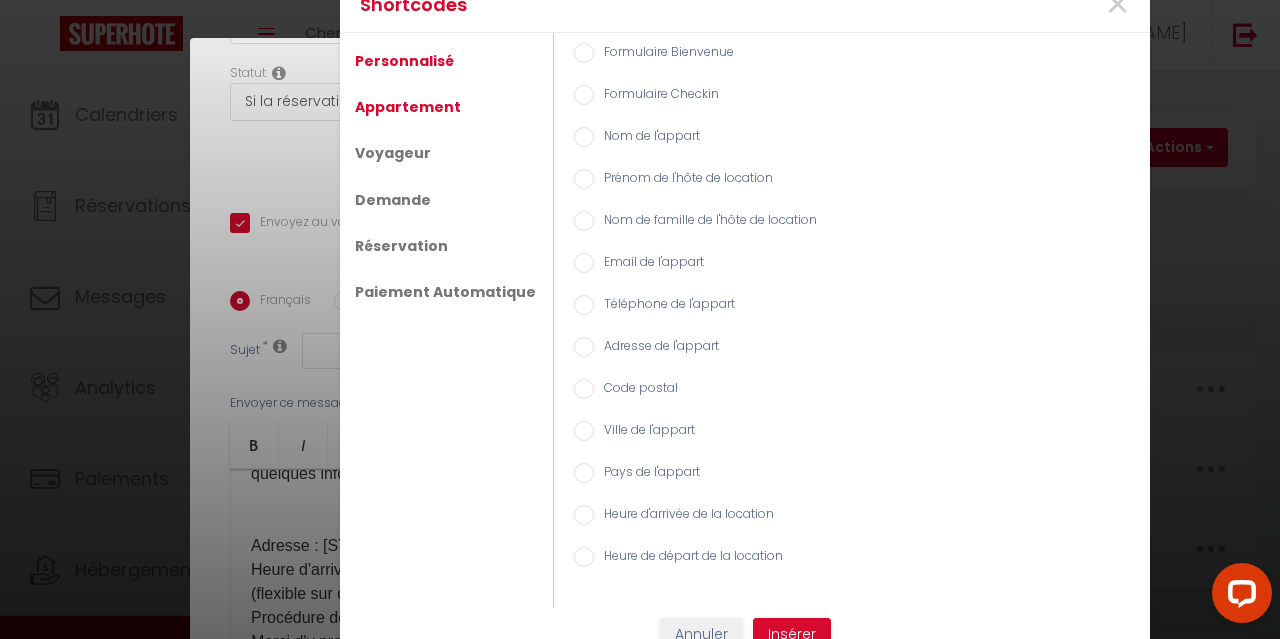 click on "Personnalisé" at bounding box center [404, 61] 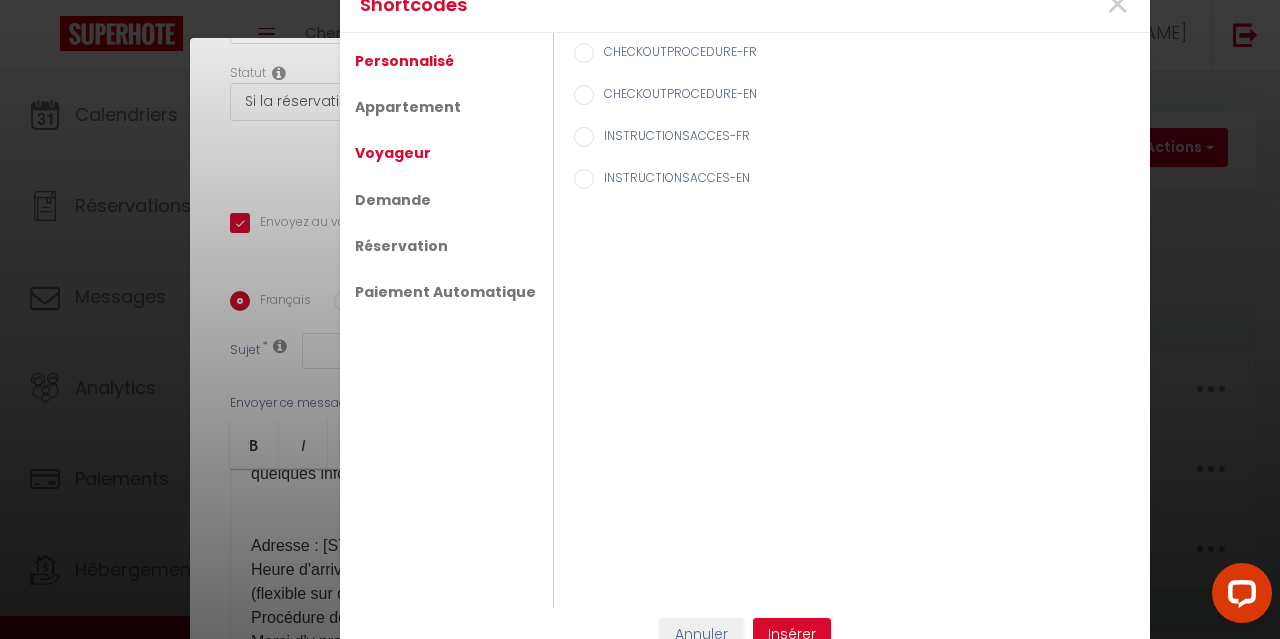 click on "Voyageur" at bounding box center [393, 153] 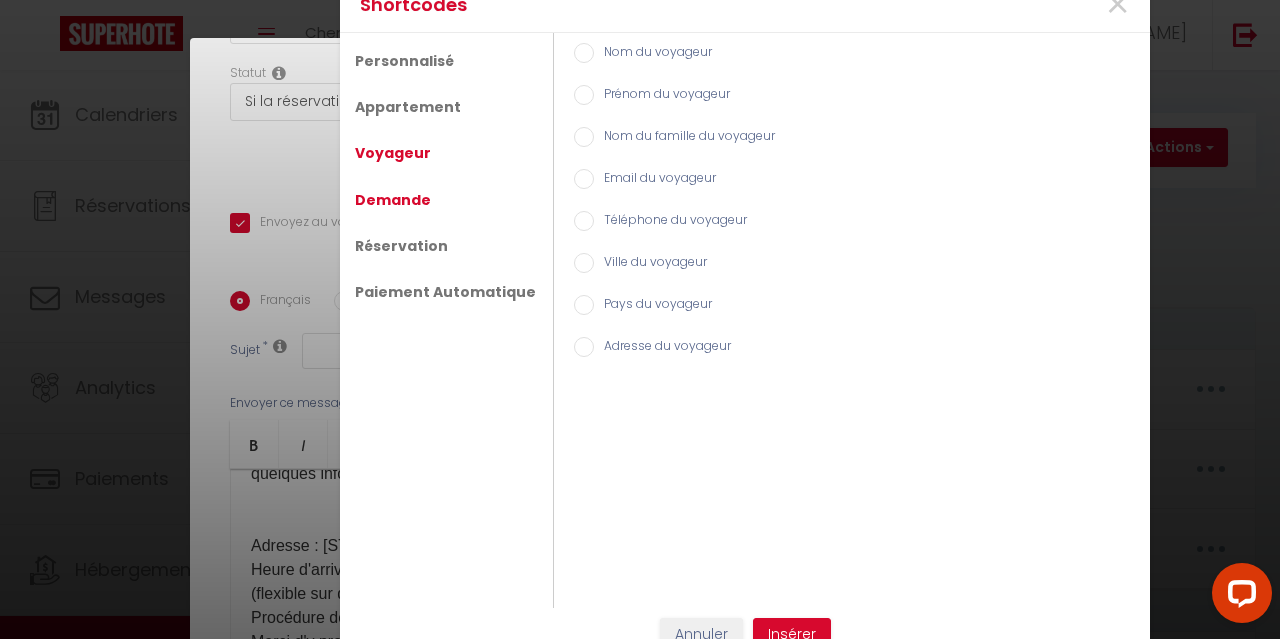 click on "Demande" at bounding box center [393, 200] 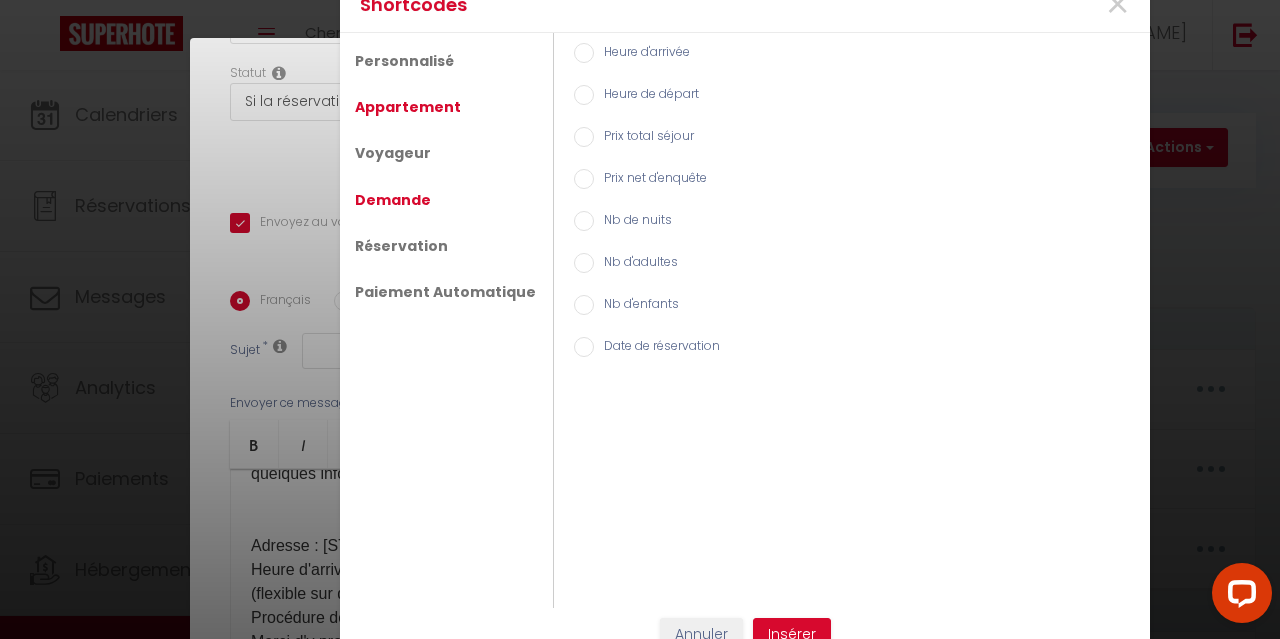 click on "Appartement" at bounding box center [408, 107] 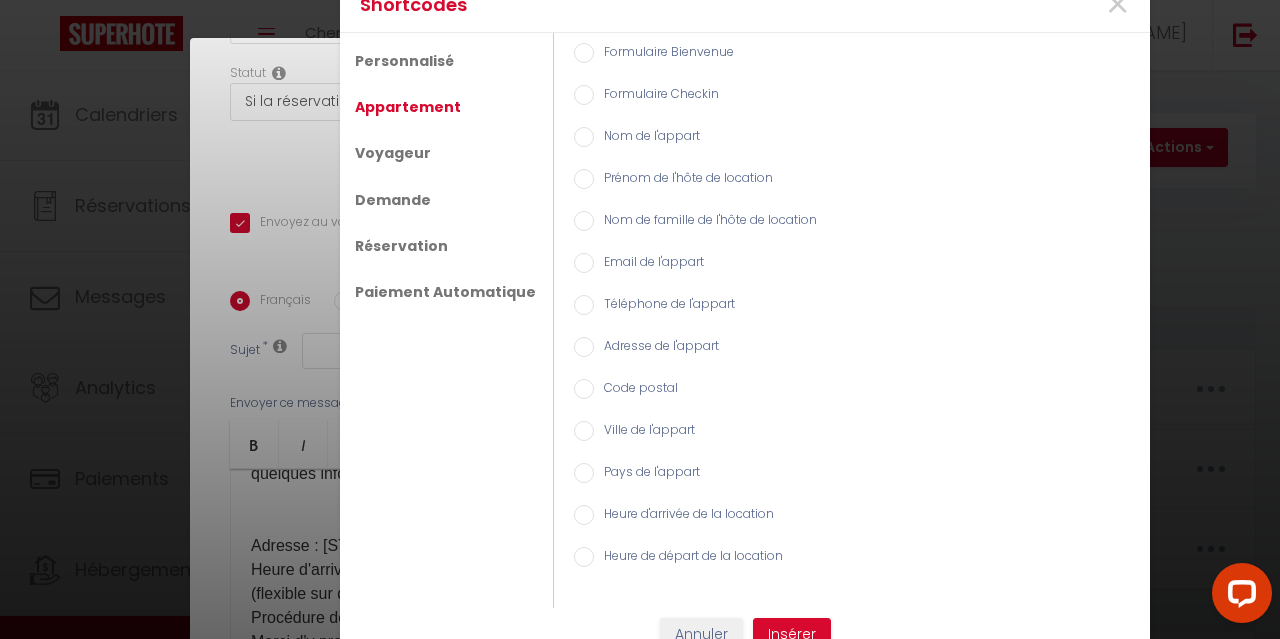 scroll, scrollTop: 21, scrollLeft: 0, axis: vertical 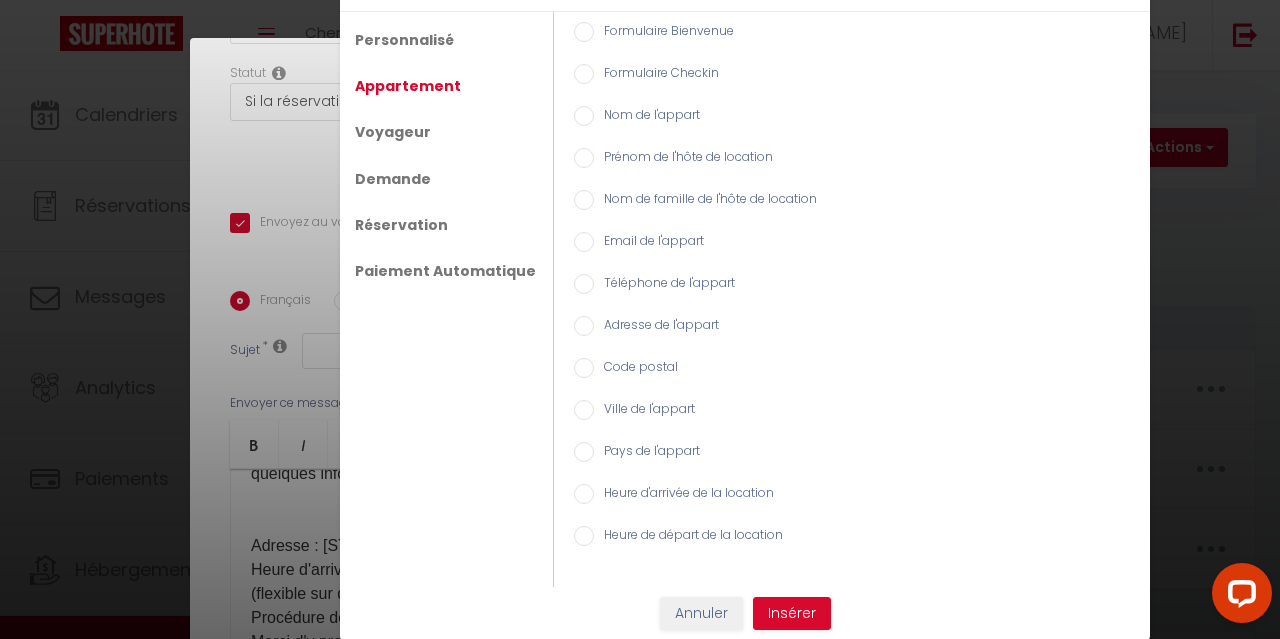 click on "Heure d'arrivée de la location" at bounding box center (684, 495) 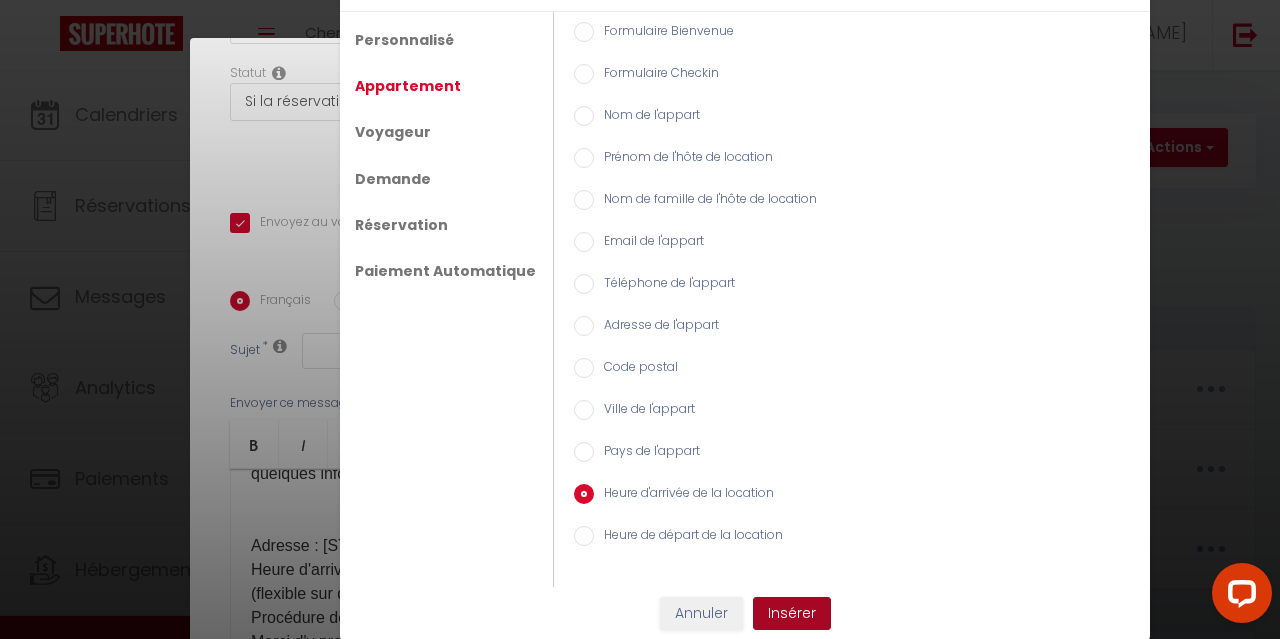 click on "Insérer" at bounding box center (792, 614) 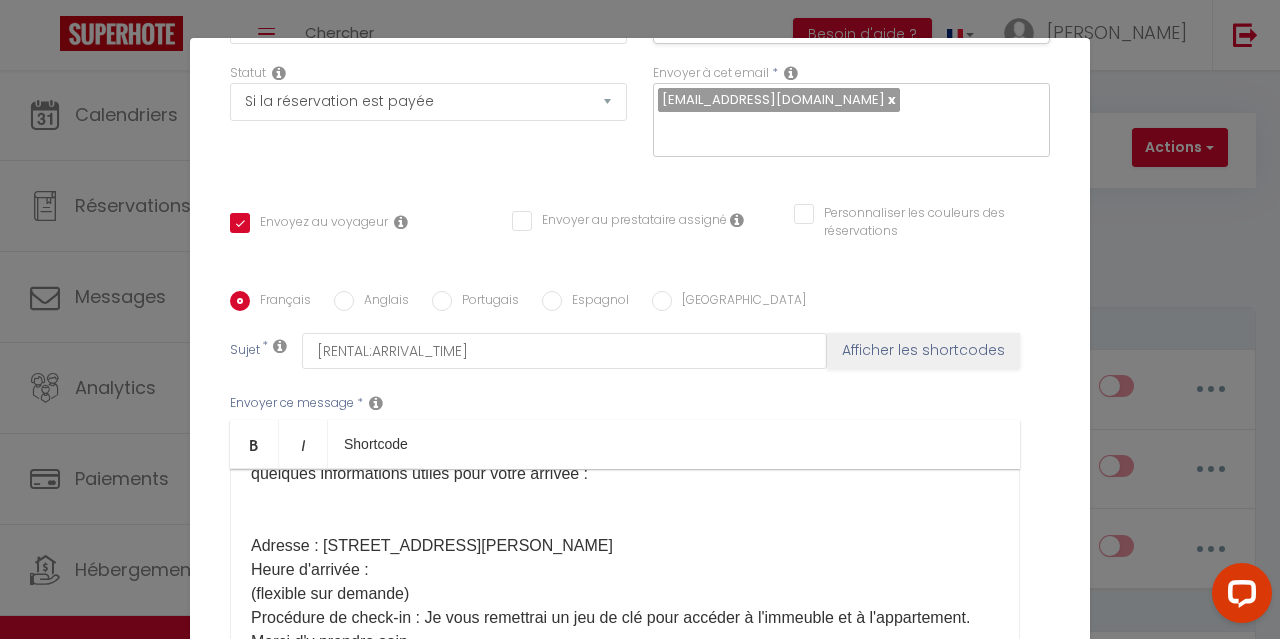 click on "Bonjour  [GUEST:FIRST_NAME]  , Votre séjour à [GEOGRAPHIC_DATA] approche à grands pas ! Nous avons hâte de vous accueillir. Voici quelques informations utiles pour votre arrivée : Adresse : [STREET_ADDRESS][PERSON_NAME][PERSON_NAME] :   (flexible sur demande) Procédure de check-in : Je vous remettrai un jeu de clé pour accéder à l'immeuble et à l'appartement. Merci d'y prendre soin. Si vous avez besoin de recommandations sur les activités locales, nous serons heureux de vous aider. À très bientôt ​" at bounding box center [625, 594] 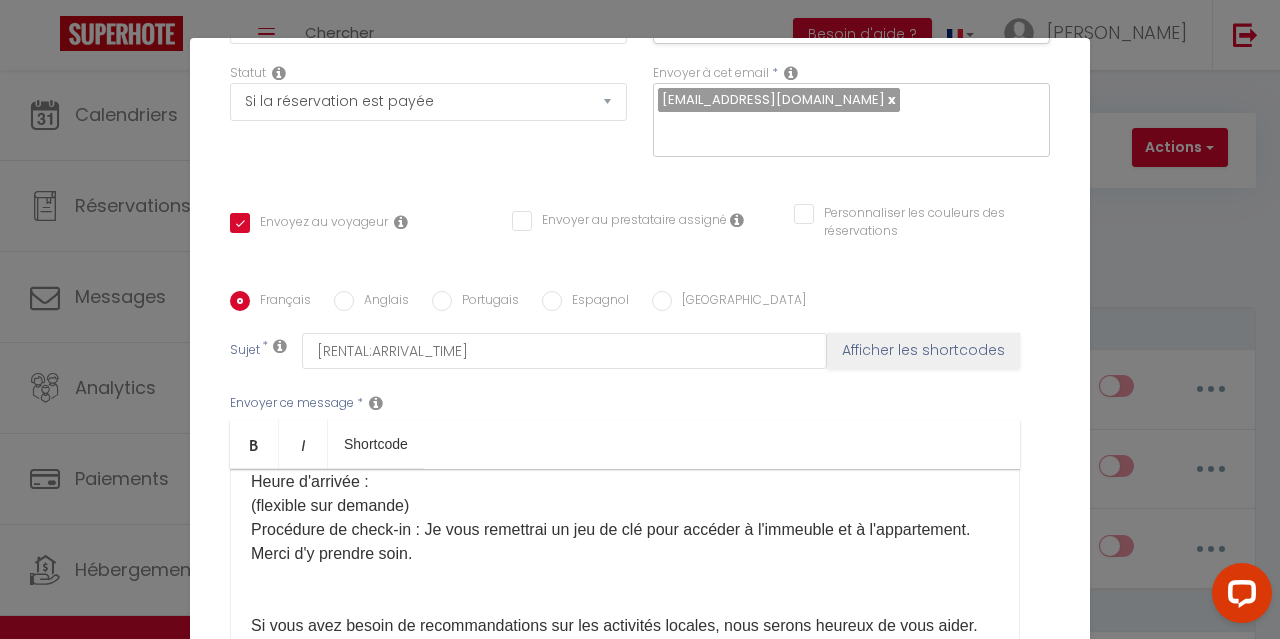 scroll, scrollTop: 117, scrollLeft: 0, axis: vertical 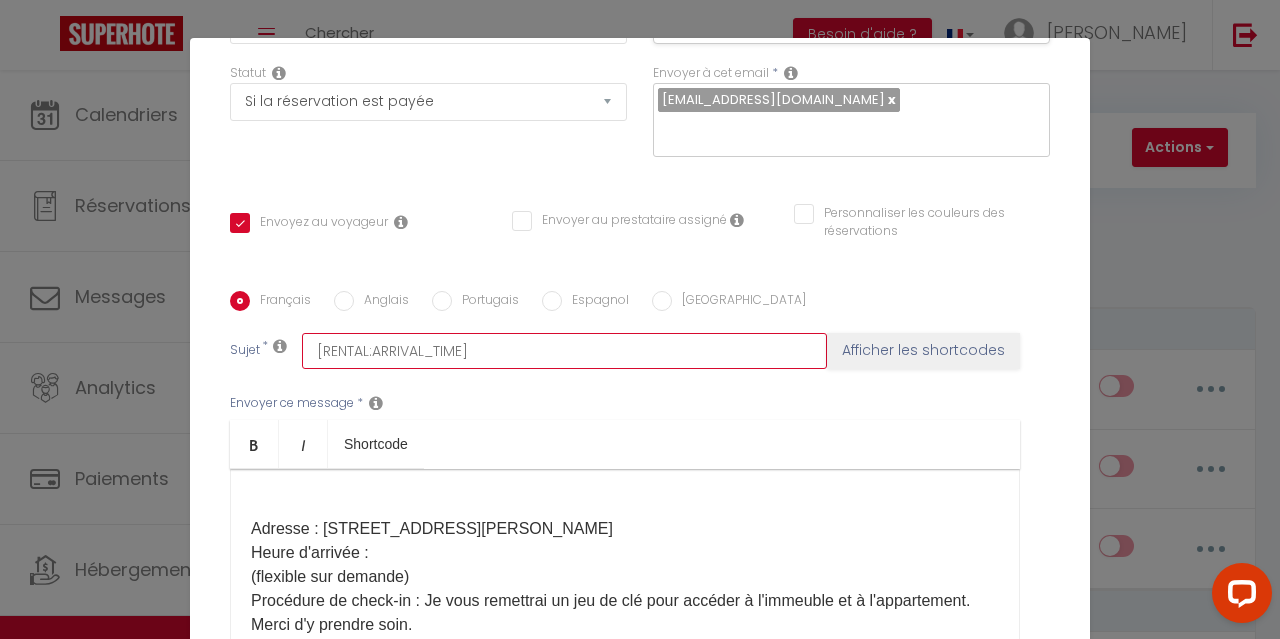 drag, startPoint x: 492, startPoint y: 326, endPoint x: 163, endPoint y: 320, distance: 329.05472 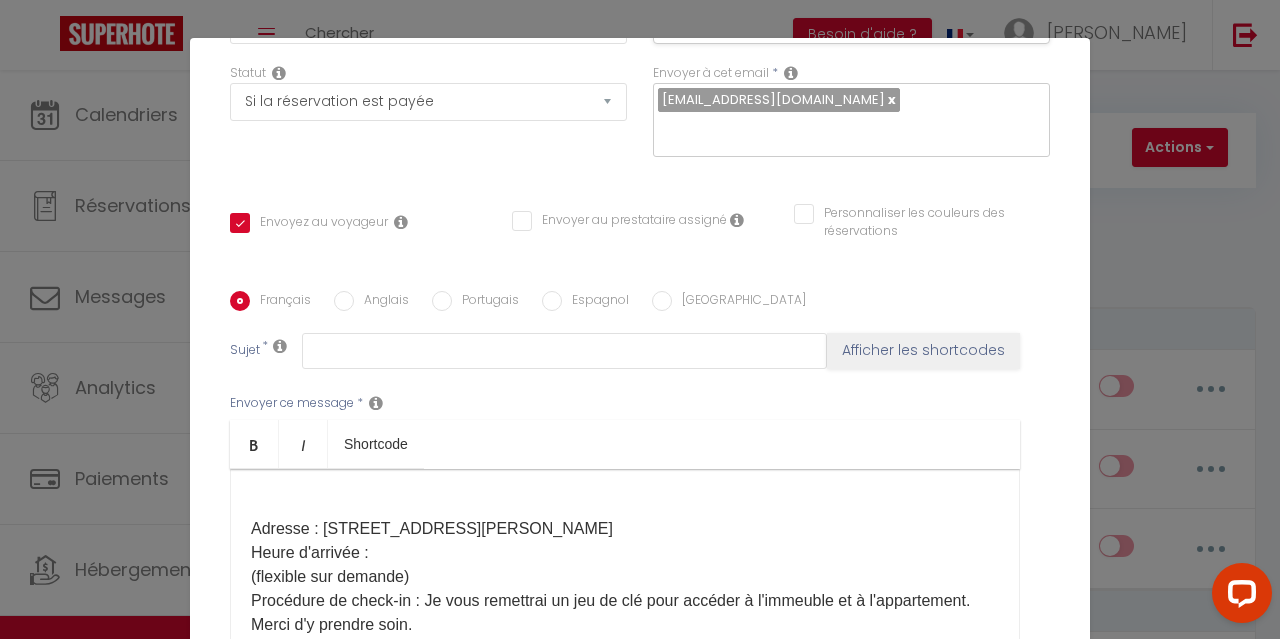 click on "Bonjour  [GUEST:FIRST_NAME]  , Votre séjour à [GEOGRAPHIC_DATA] approche à grands pas ! Nous avons hâte de vous accueillir. Voici quelques informations utiles pour votre arrivée : Adresse : [STREET_ADDRESS][PERSON_NAME][PERSON_NAME] :   (flexible sur demande) Procédure de check-in : Je vous remettrai un jeu de clé pour accéder à l'immeuble et à l'appartement. Merci d'y prendre soin. Si vous avez besoin de recommandations sur les activités locales, nous serons heureux de vous aider. À très bientôt ​" at bounding box center [625, 577] 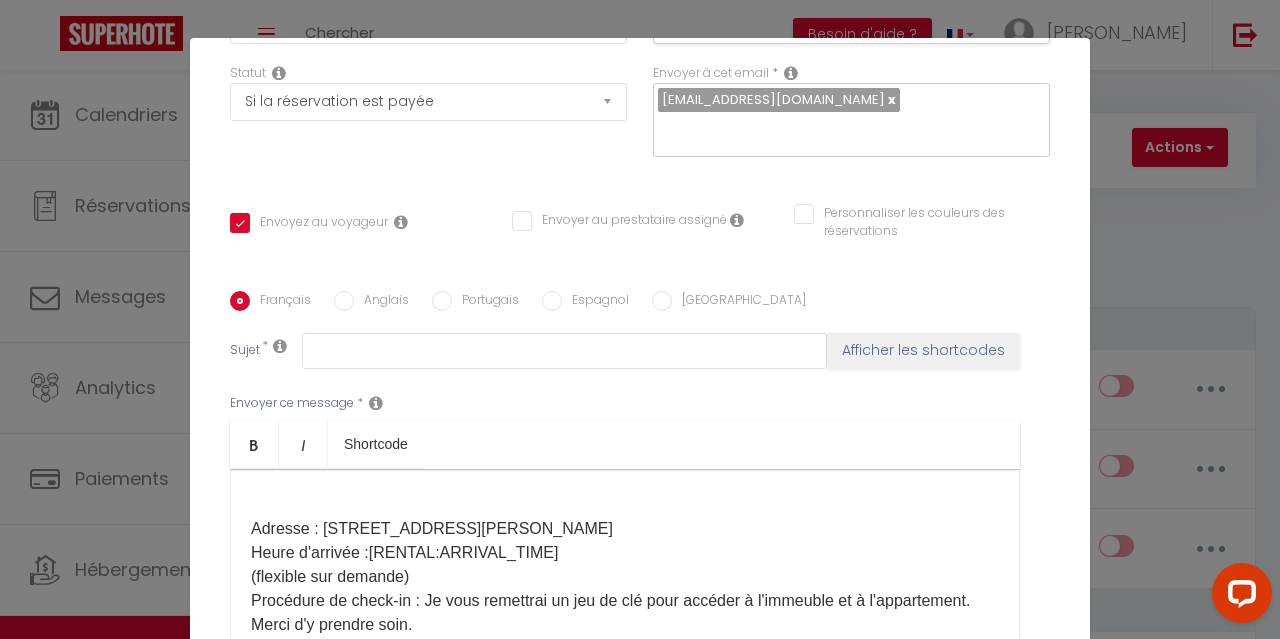 click on "Bonjour  [GUEST:FIRST_NAME]  , Votre séjour à [GEOGRAPHIC_DATA] approche à grands pas ! Nous avons hâte de vous accueillir. Voici quelques informations utiles pour votre arrivée : Adresse : [STREET_ADDRESS][PERSON_NAME][PERSON_NAME] :  [RENTAL:ARRIVAL_TIME] ​  (flexible sur demande) Procédure de check-in : Je vous remettrai un jeu de clé pour accéder à l'immeuble et à l'appartement. Merci d'y prendre soin. Si vous avez besoin de recommandations sur les activités locales, nous serons heureux de vous aider. À très bientôt ​" at bounding box center [625, 577] 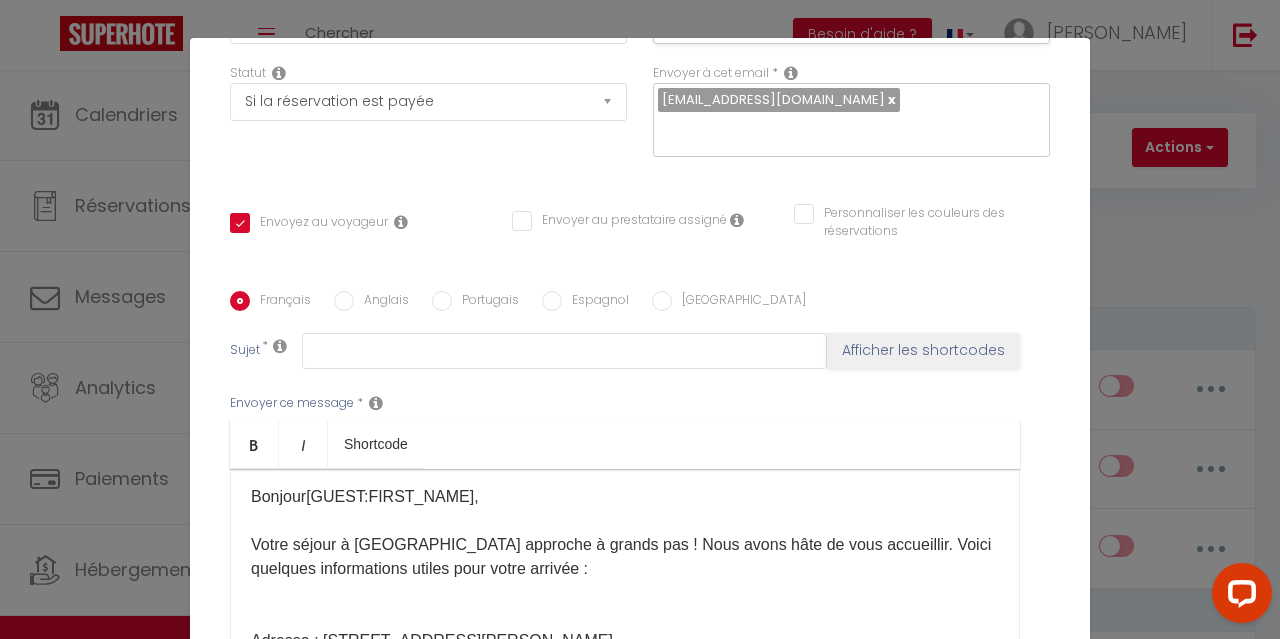 scroll, scrollTop: 0, scrollLeft: 0, axis: both 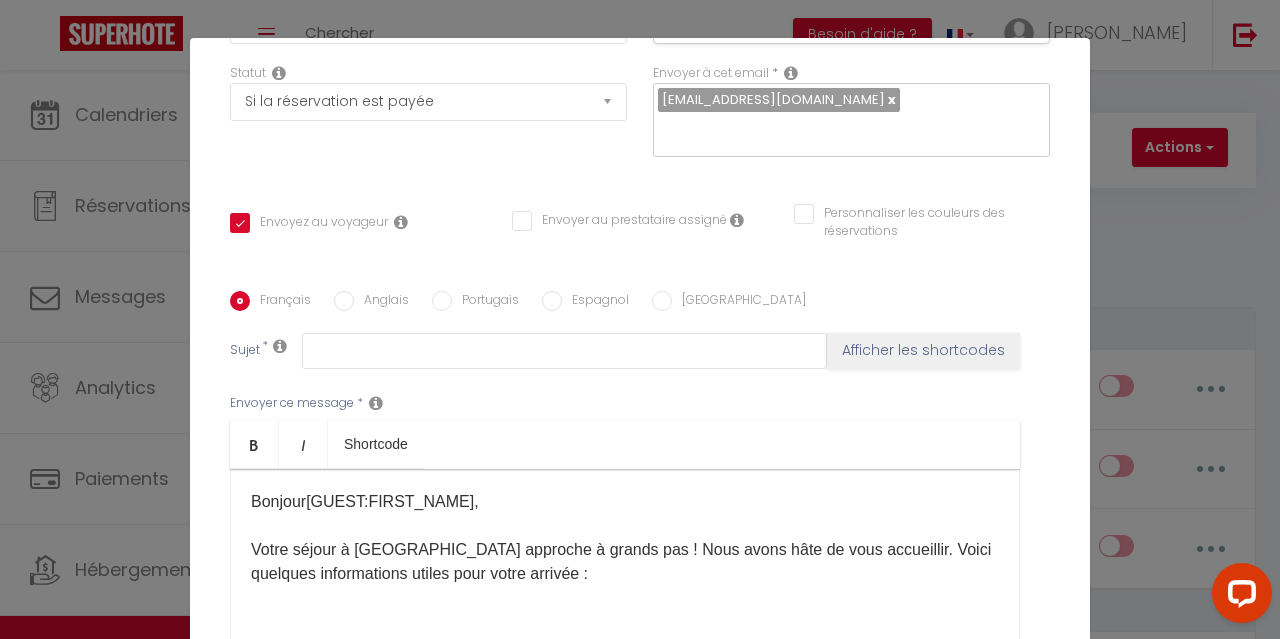click on "Bonjour  [GUEST:FIRST_NAME]  , Votre séjour à [GEOGRAPHIC_DATA] approche à grands pas ! Nous avons hâte de vous accueillir. Voici quelques informations utiles pour votre arrivée : Adresse : [STREET_ADDRESS][PERSON_NAME][PERSON_NAME] :  [RENTAL:ARRIVAL_TIME]  (flexible sur demande) Procédure de check-in : Je vous remettrai un jeu de clé pour accéder à l'immeuble et à l'appartement. Merci d'y prendre soin. Si vous avez besoin de recommandations sur les activités locales, nous serons heureux de vous aider. À très bientôt ​" at bounding box center (625, 682) 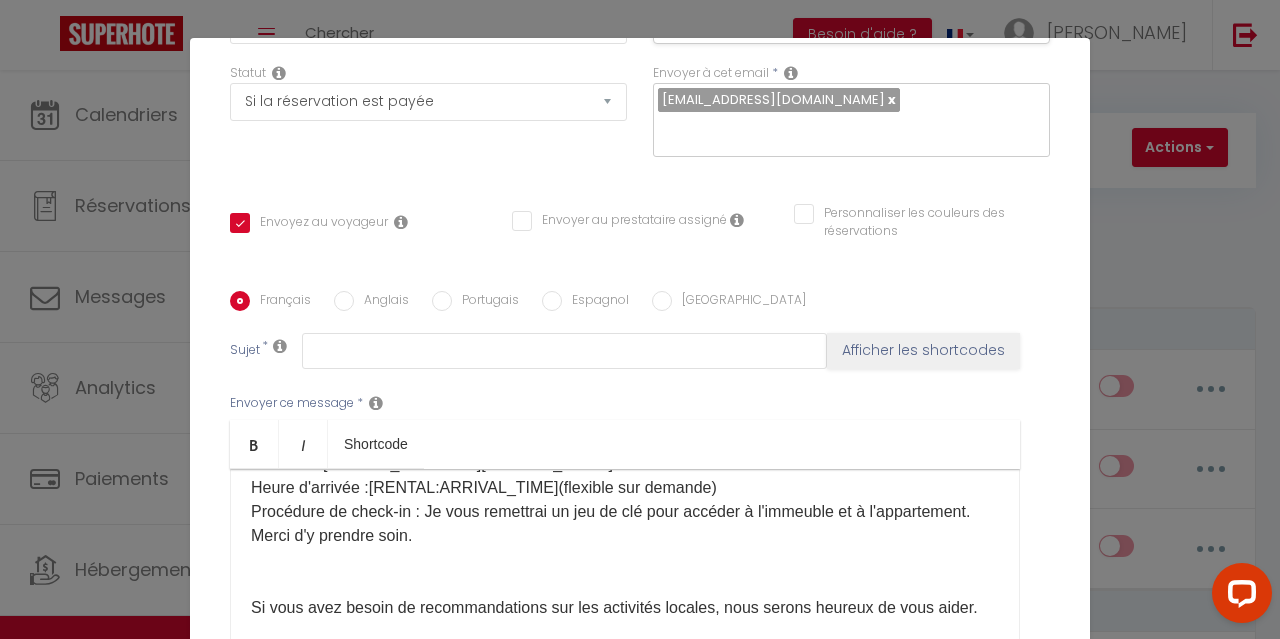 scroll, scrollTop: 200, scrollLeft: 0, axis: vertical 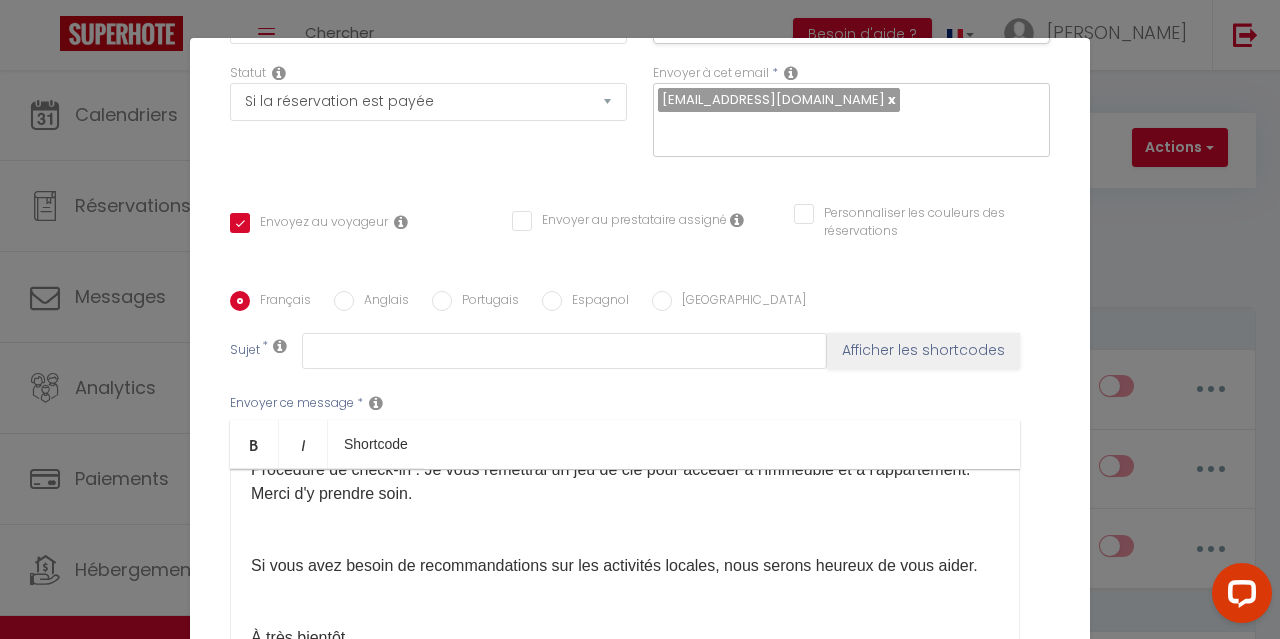 click on "Bonjour  [GUEST:FIRST_NAME]  , Votre séjour à [GEOGRAPHIC_DATA] approche à grands pas ! Nous avons hâte de vous accueillir. Voici quelques informations utiles pour votre arrivée : Adresse : [STREET_ADDRESS][PERSON_NAME][PERSON_NAME] :  [RENTAL:ARRIVAL_TIME]  (flexible sur demande) Procédure de check-in : Je vous remettrai un jeu de clé pour accéder à l'immeuble et à l'appartement. Merci d'y prendre soin. Si vous avez besoin de recommandations sur les activités locales, nous serons heureux de vous aider. À très bientôt ​" at bounding box center (625, 470) 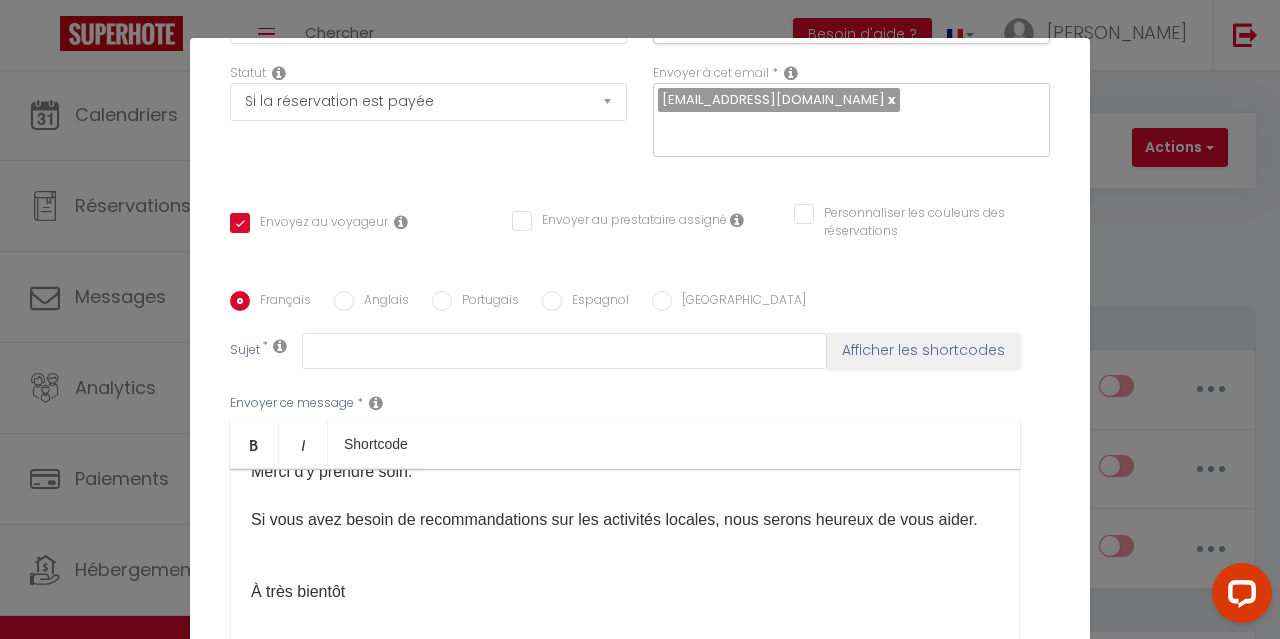 scroll, scrollTop: 245, scrollLeft: 0, axis: vertical 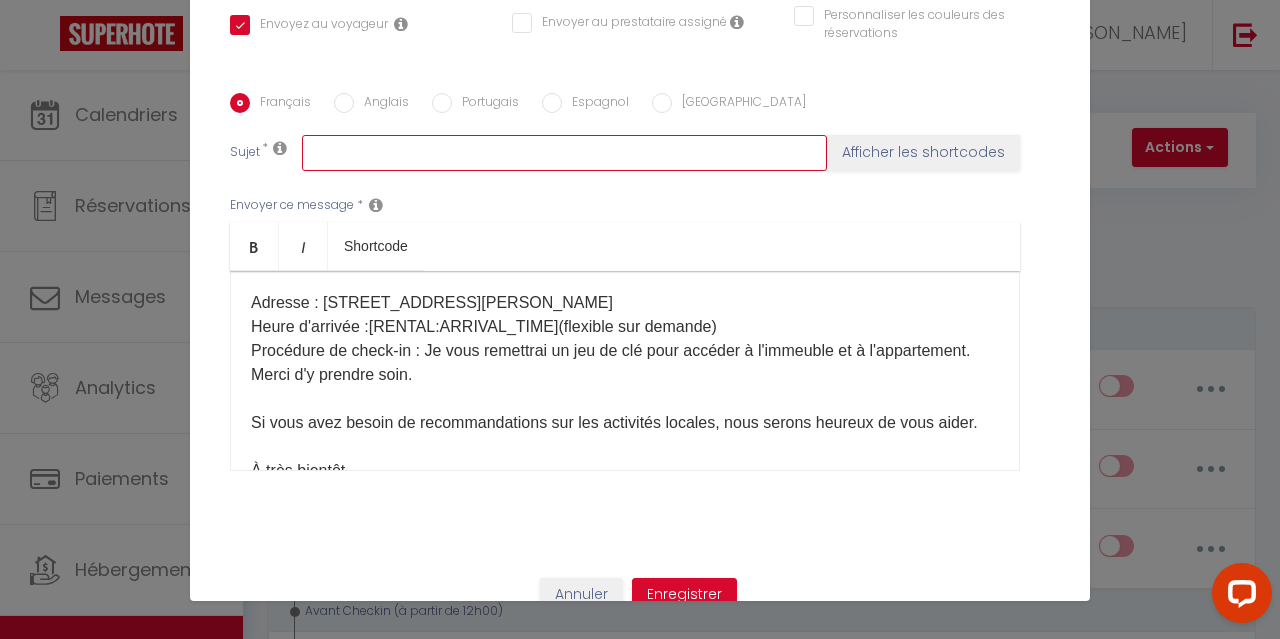 click at bounding box center (564, 153) 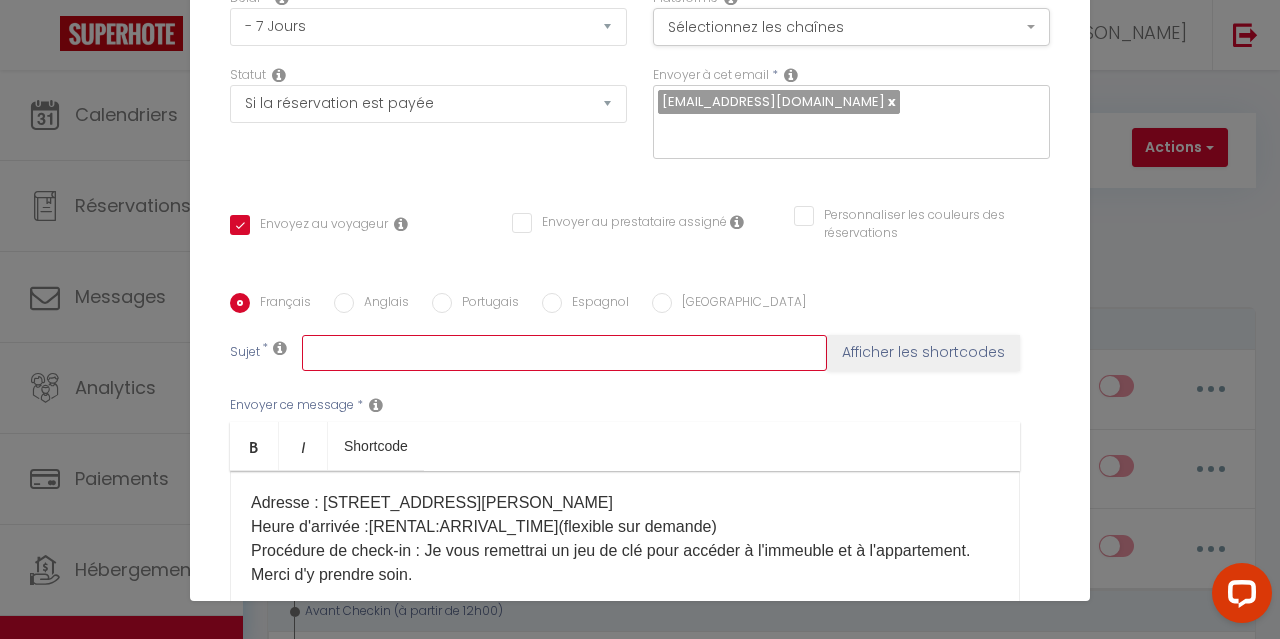click at bounding box center (564, 353) 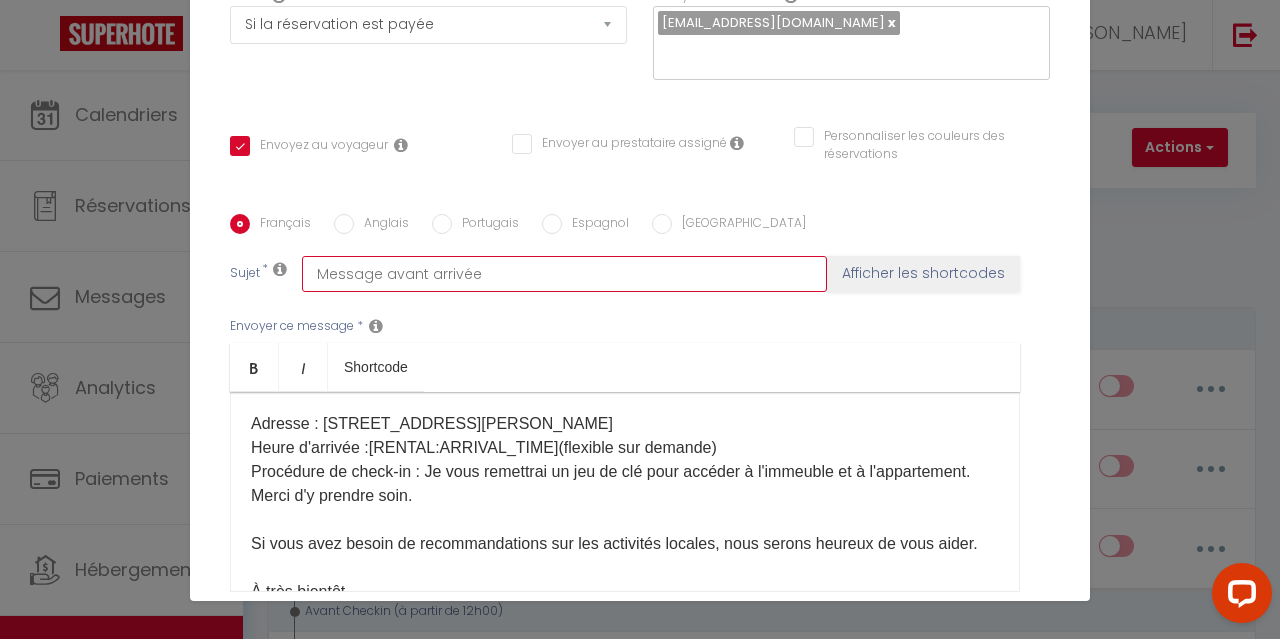 scroll, scrollTop: 422, scrollLeft: 0, axis: vertical 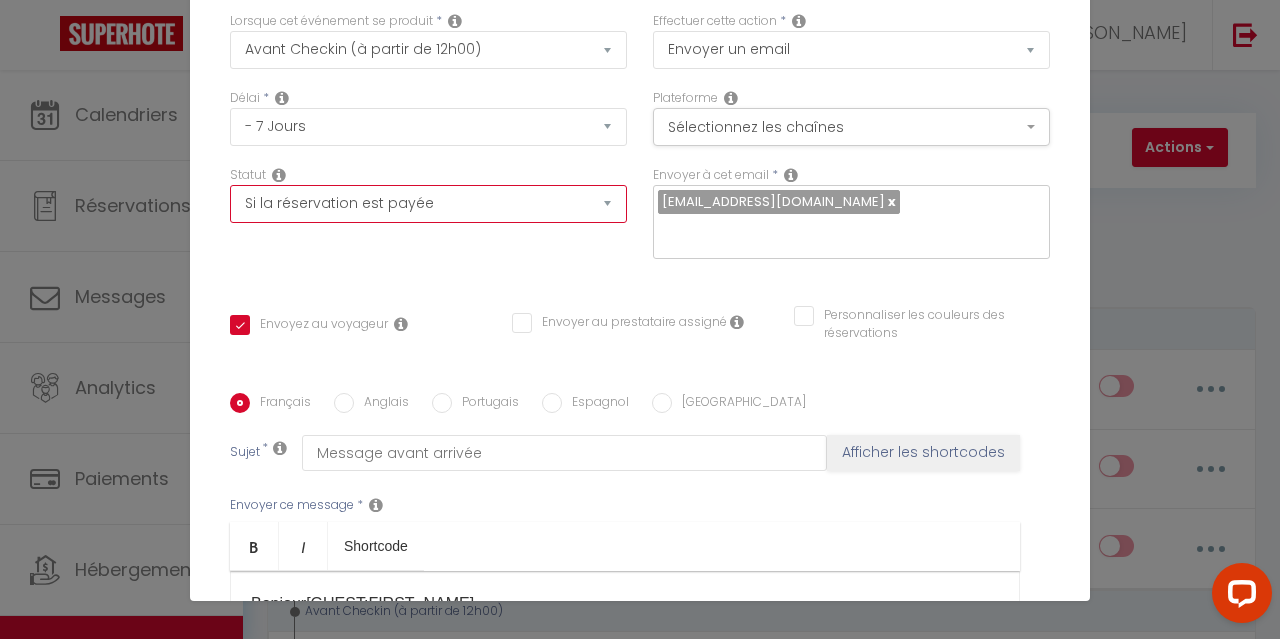 click on "Aucun   Si la réservation est payée   Si réservation non payée   Si la caution a été prise   Si caution non payée" at bounding box center [428, 204] 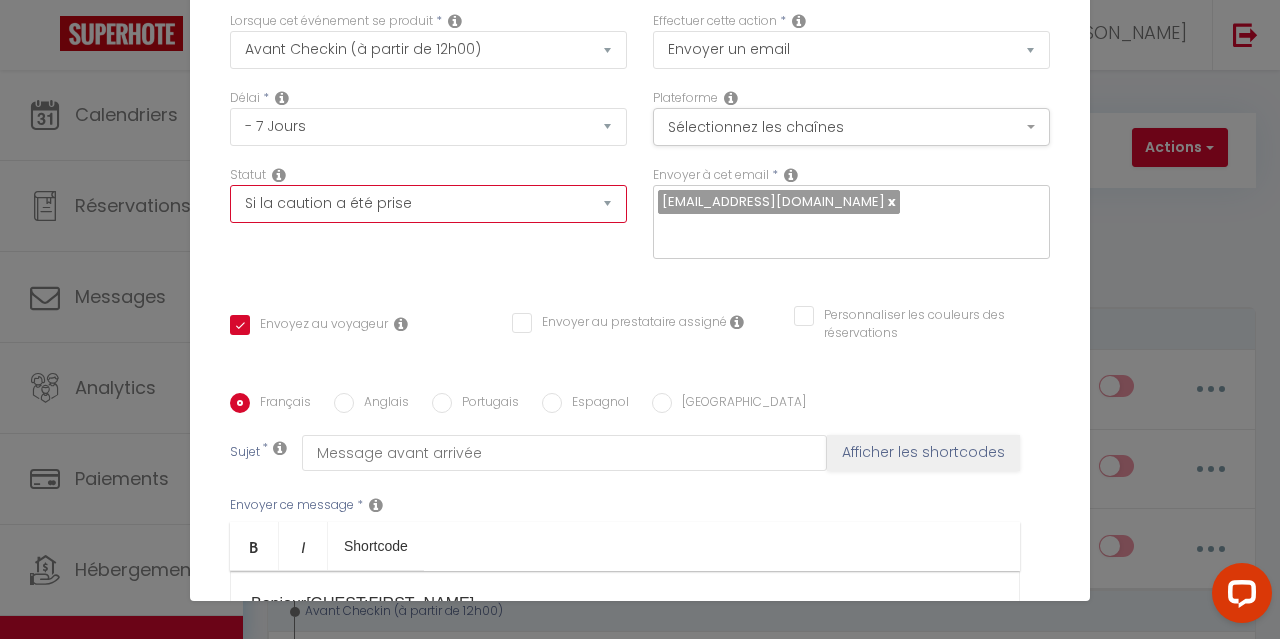 click on "Aucun   Si la réservation est payée   Si réservation non payée   Si la caution a été prise   Si caution non payée" at bounding box center (428, 204) 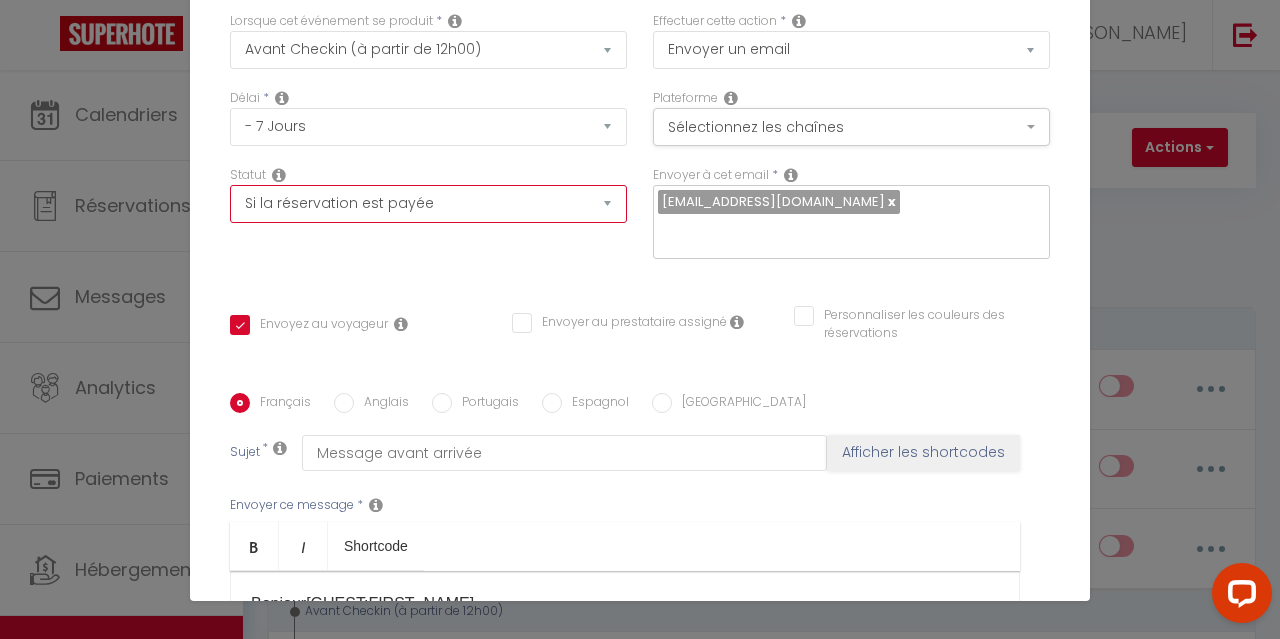 click on "Aucun   Si la réservation est payée   Si réservation non payée   Si la caution a été prise   Si caution non payée" at bounding box center [428, 204] 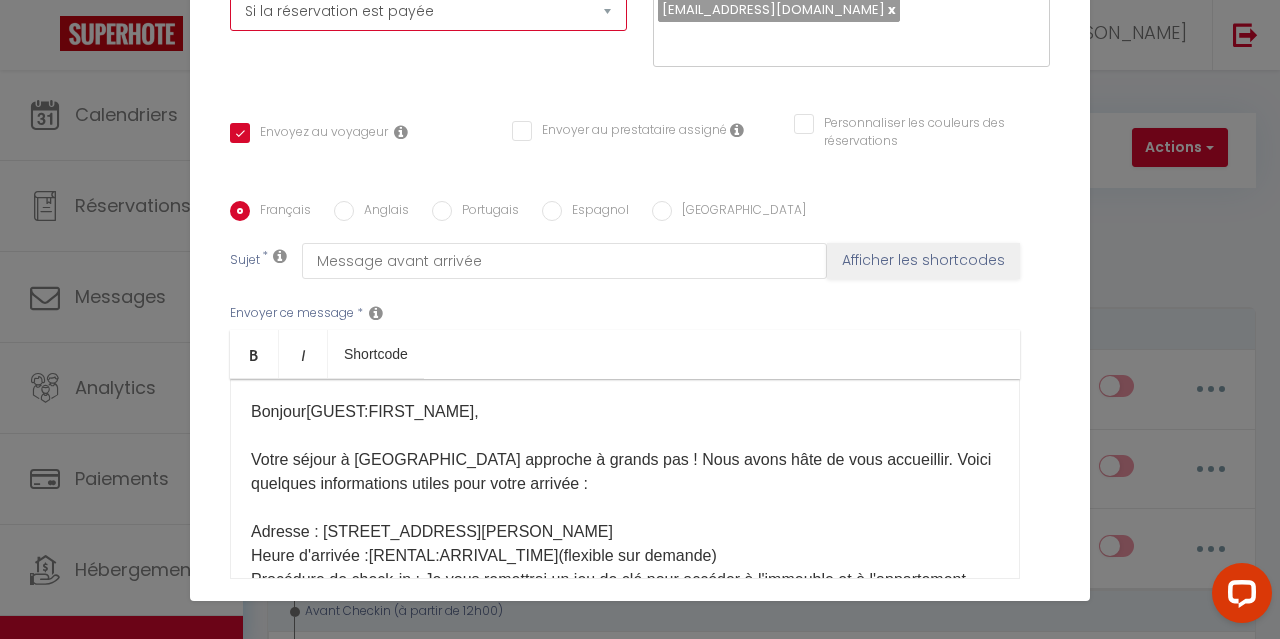scroll, scrollTop: 422, scrollLeft: 0, axis: vertical 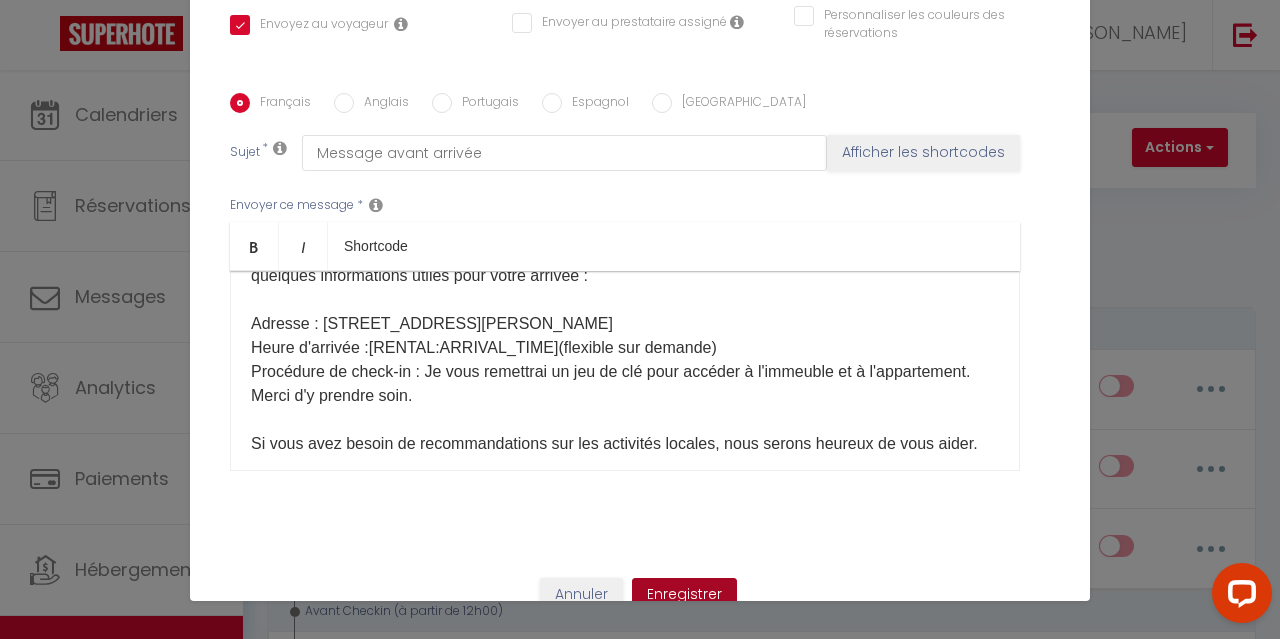 click on "Enregistrer" at bounding box center (684, 595) 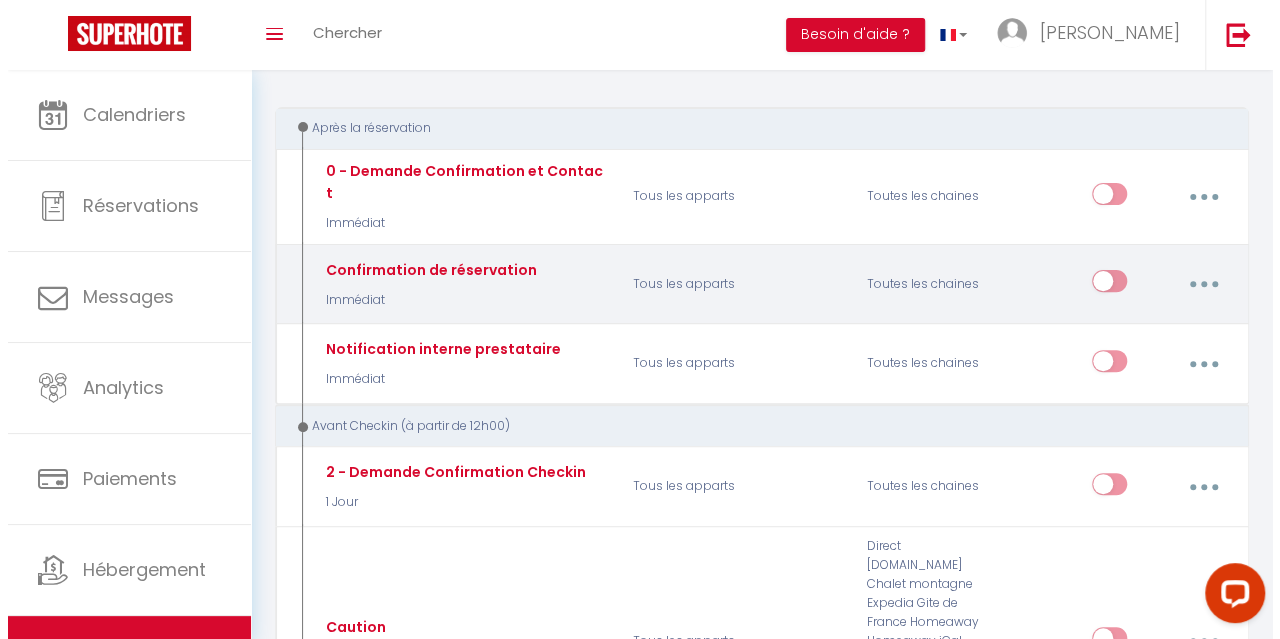 scroll, scrollTop: 300, scrollLeft: 0, axis: vertical 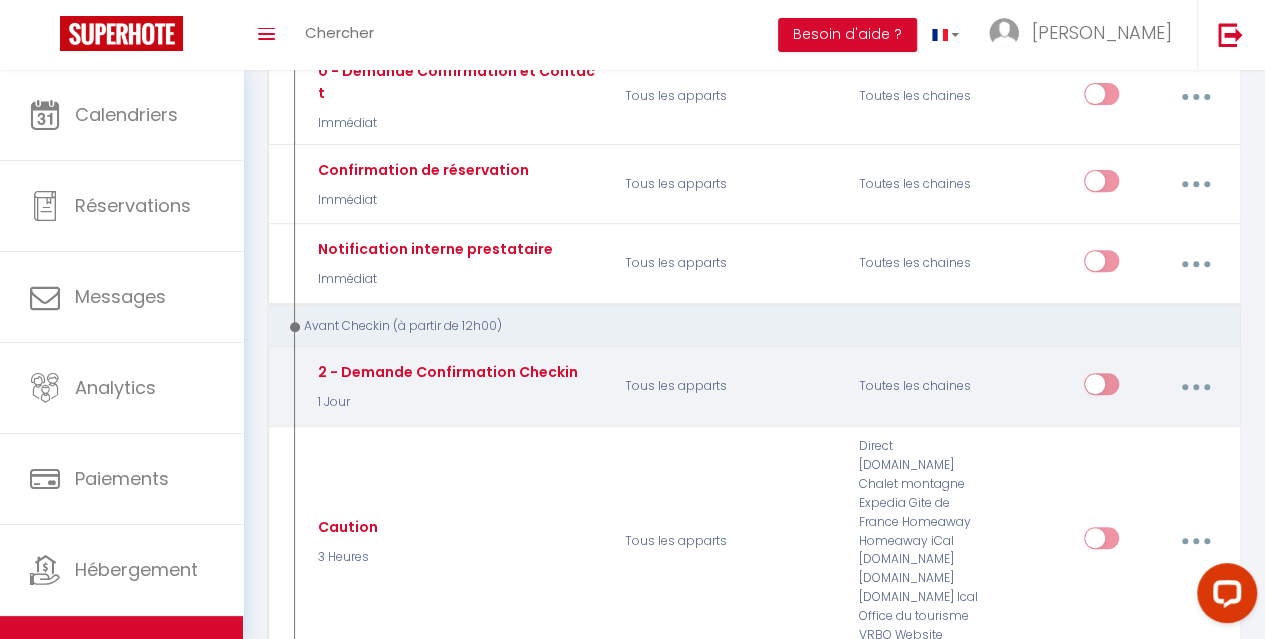 click at bounding box center [1195, 387] 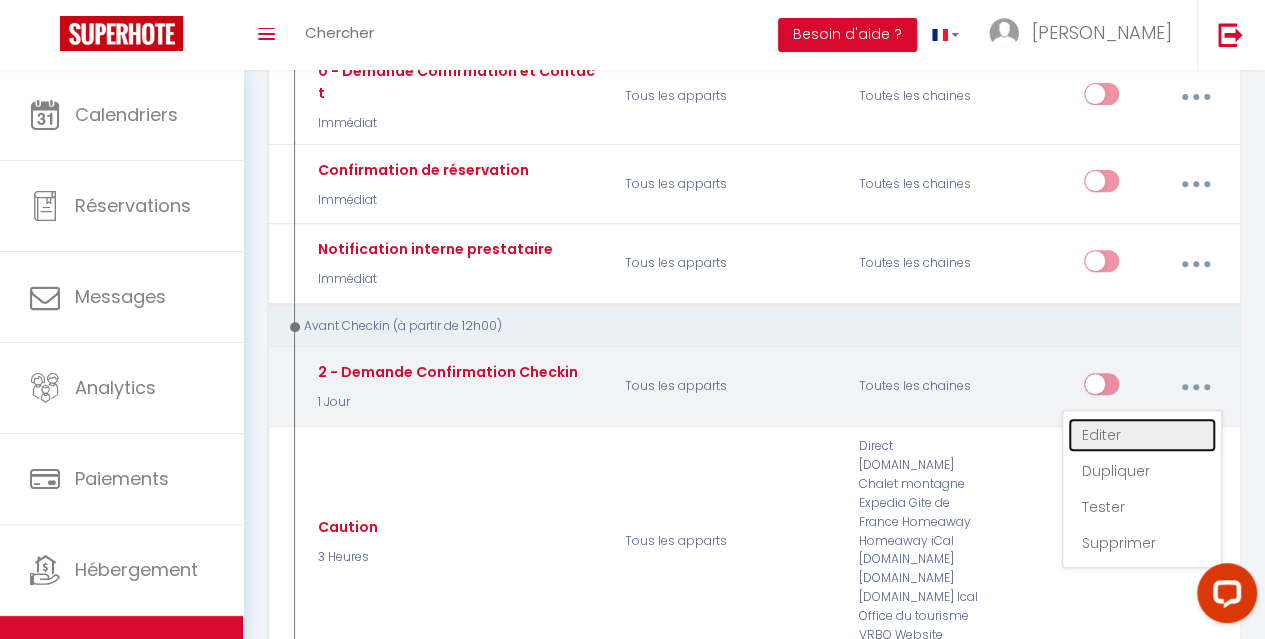 click on "Editer" at bounding box center [1142, 435] 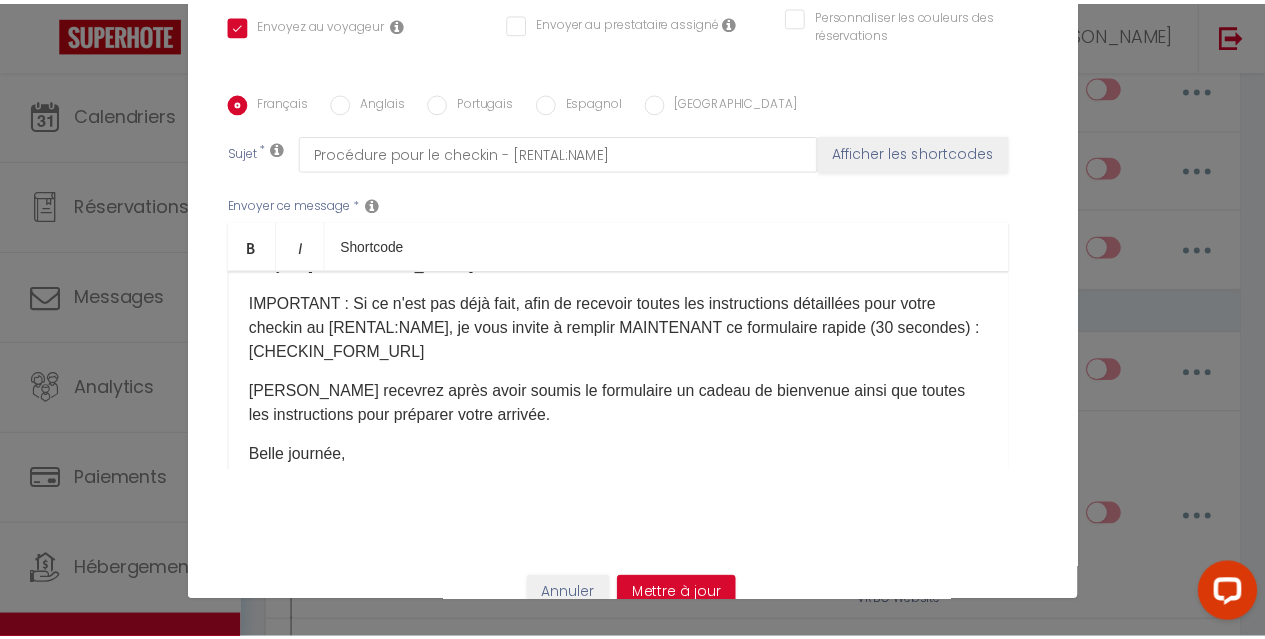 scroll, scrollTop: 0, scrollLeft: 0, axis: both 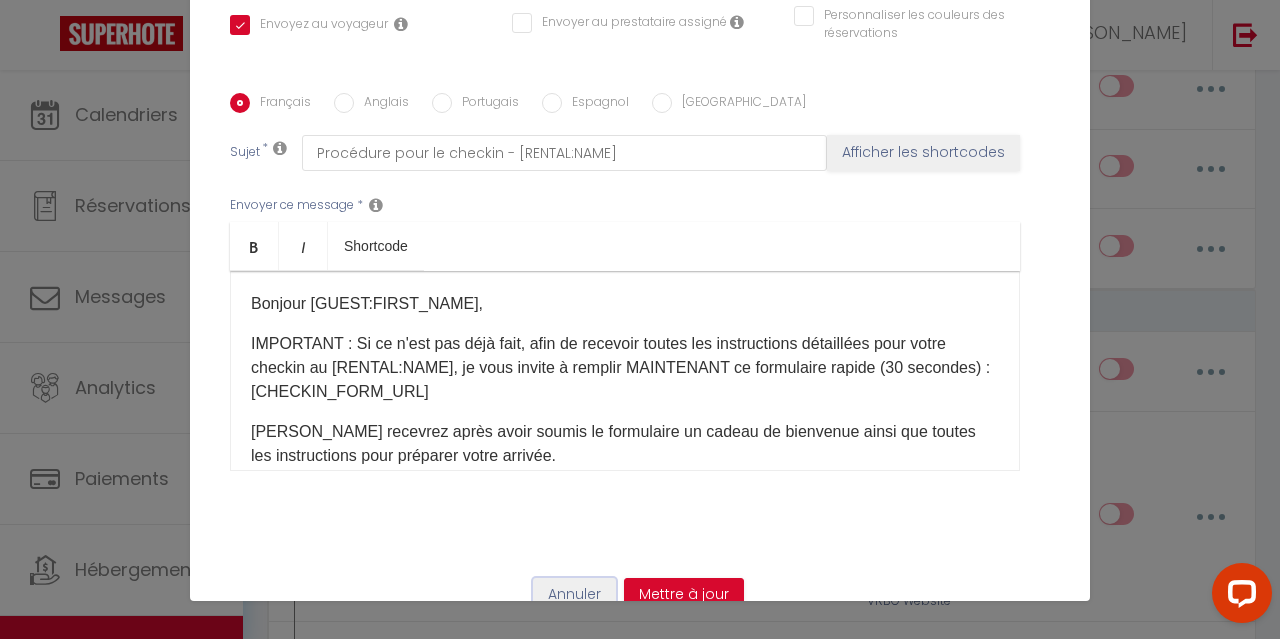 click on "Annuler" at bounding box center (574, 595) 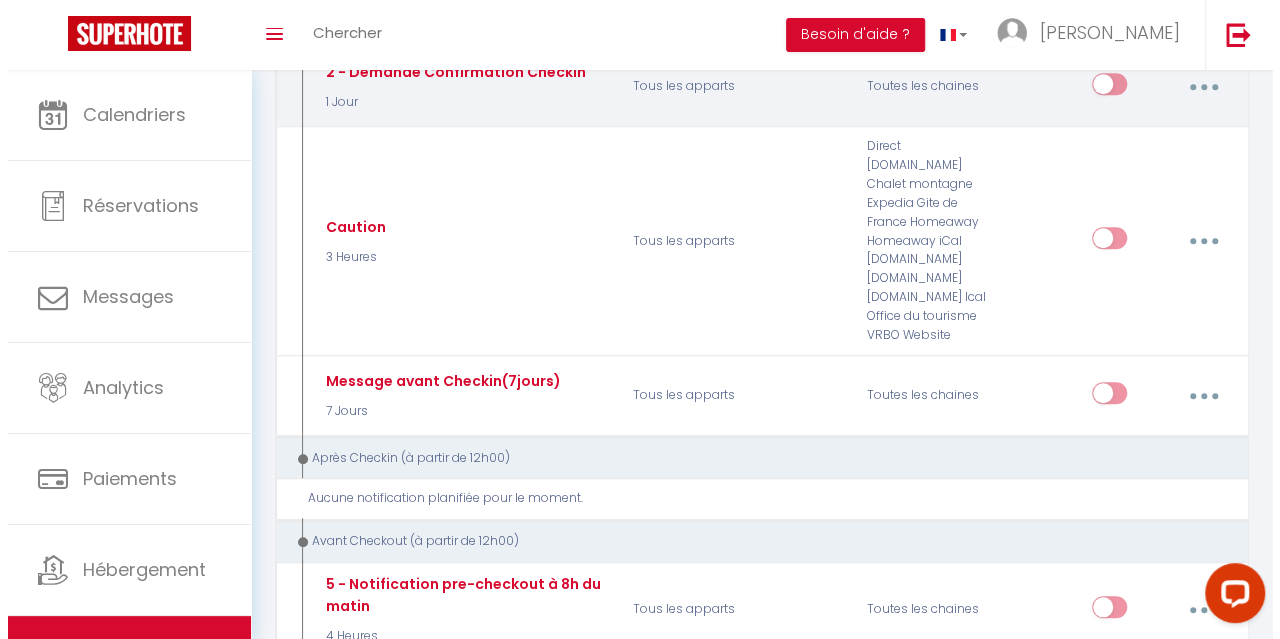 scroll, scrollTop: 500, scrollLeft: 0, axis: vertical 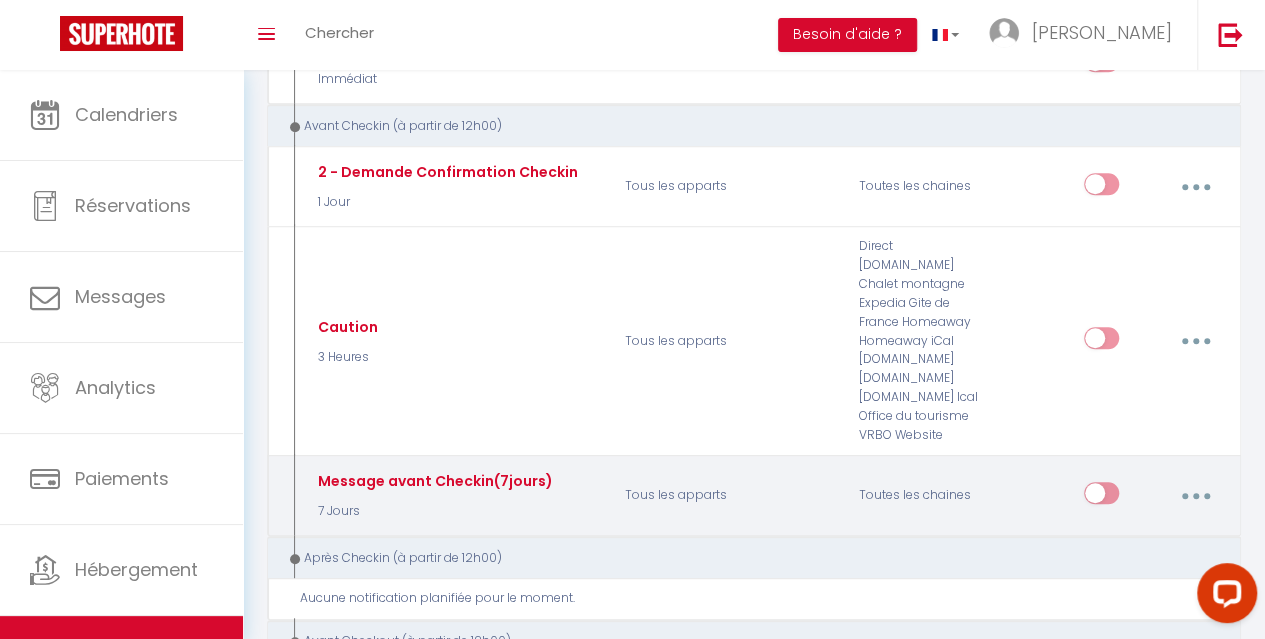 click at bounding box center (1195, 496) 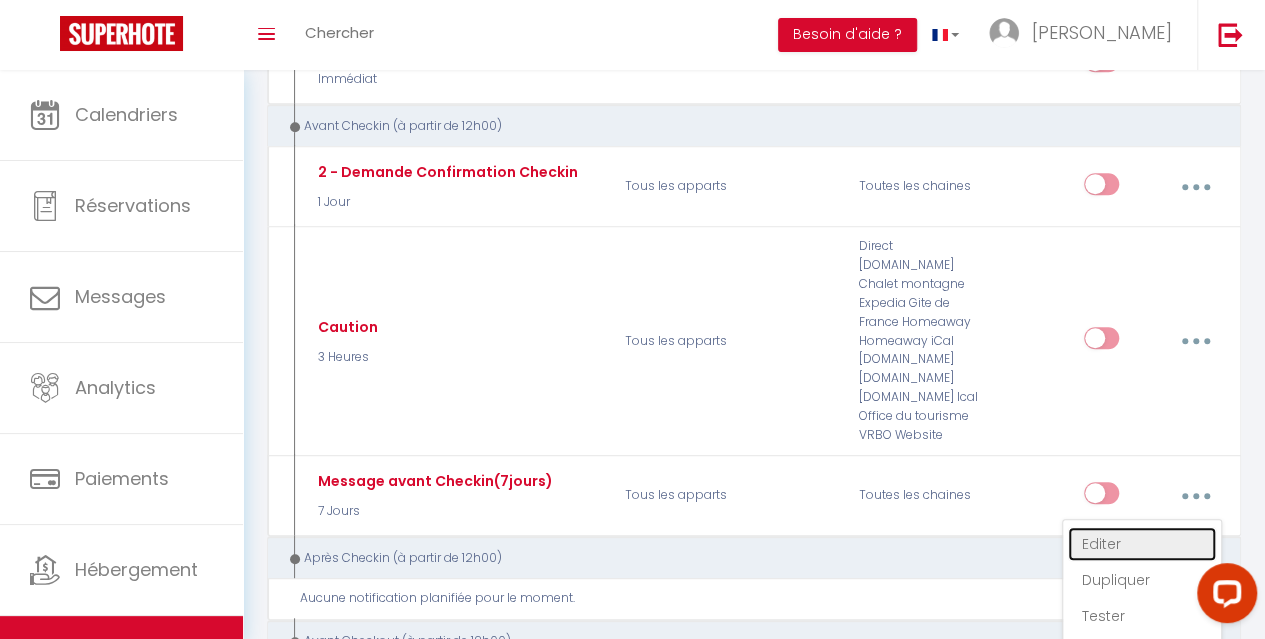 click on "Editer" at bounding box center (1142, 544) 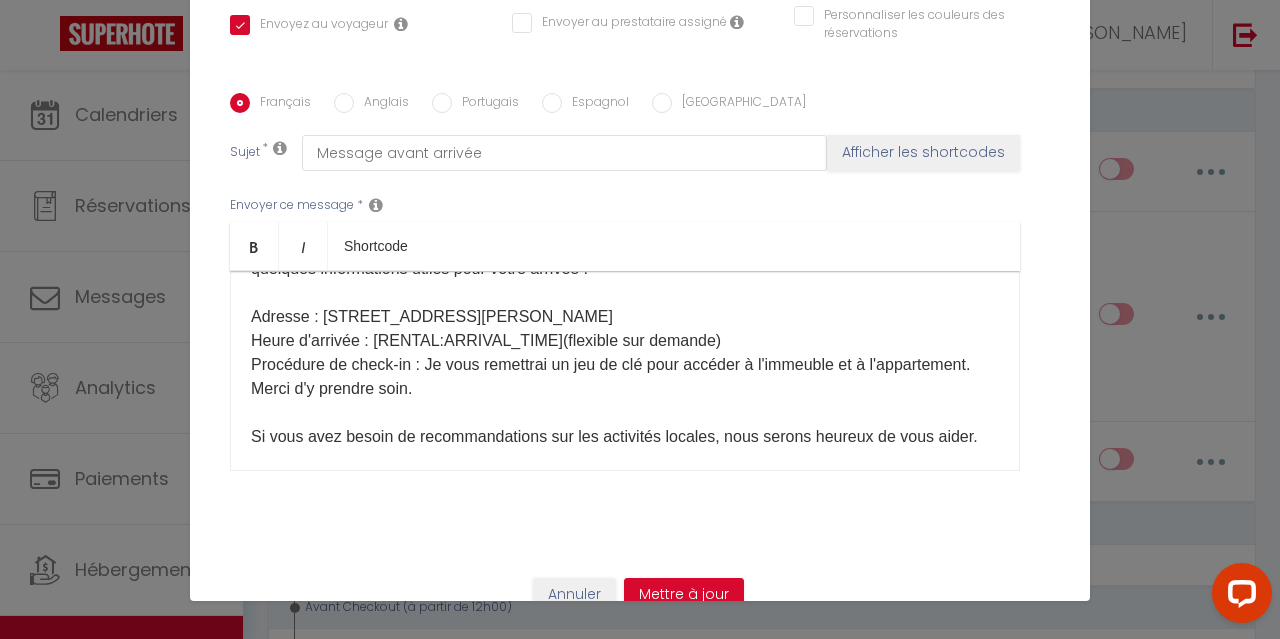 scroll, scrollTop: 0, scrollLeft: 0, axis: both 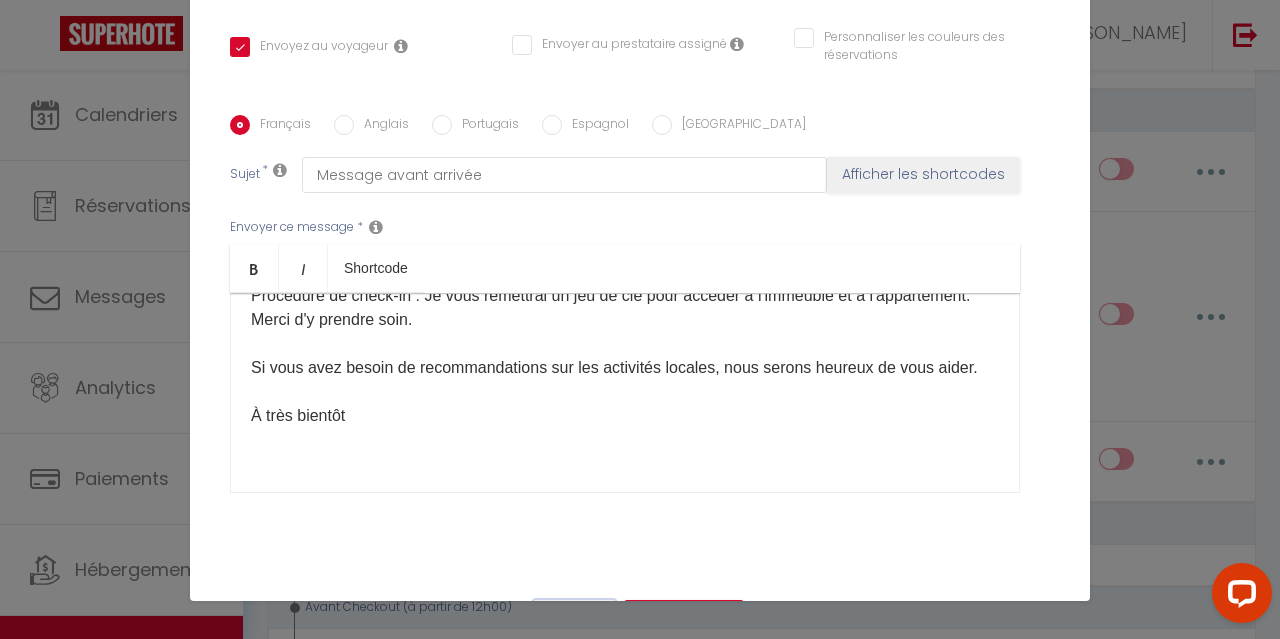 click on "Annuler" at bounding box center [574, 617] 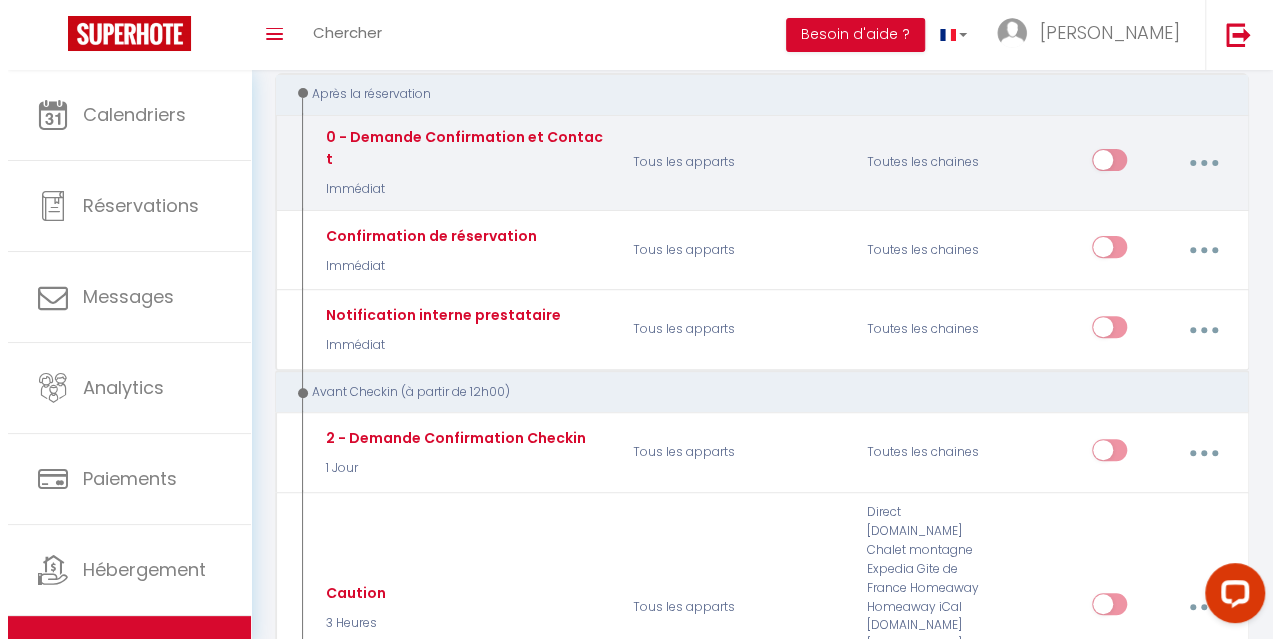 scroll, scrollTop: 0, scrollLeft: 0, axis: both 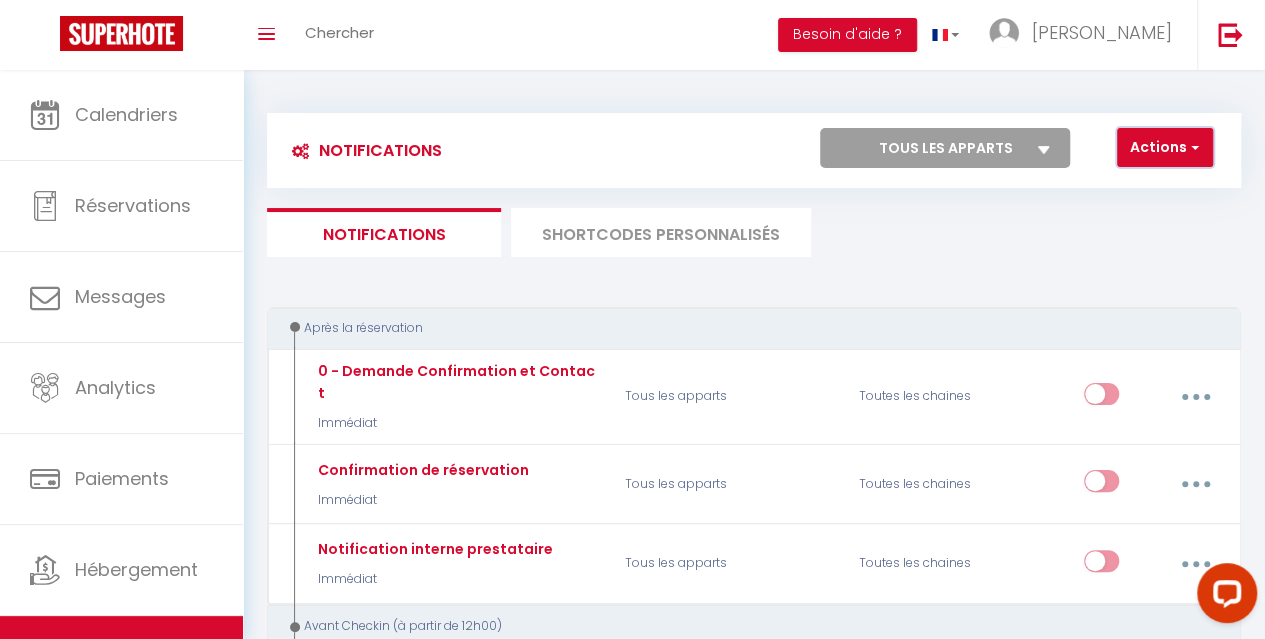 click on "Actions" at bounding box center (1165, 148) 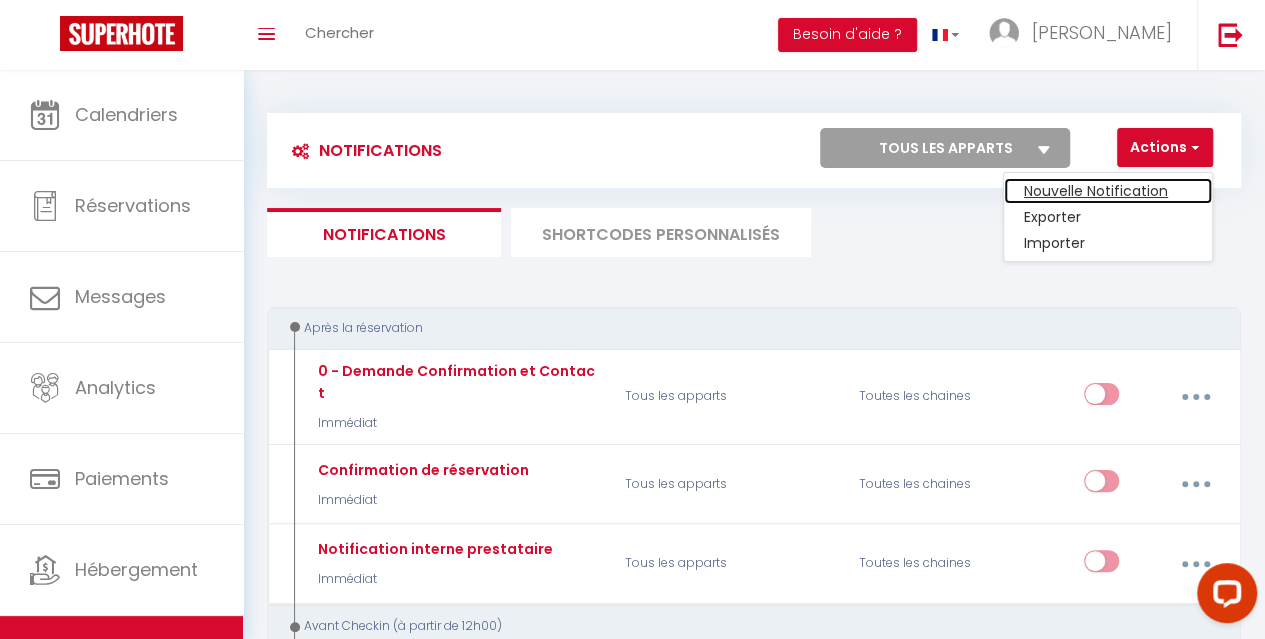 click on "Nouvelle Notification" at bounding box center (1108, 191) 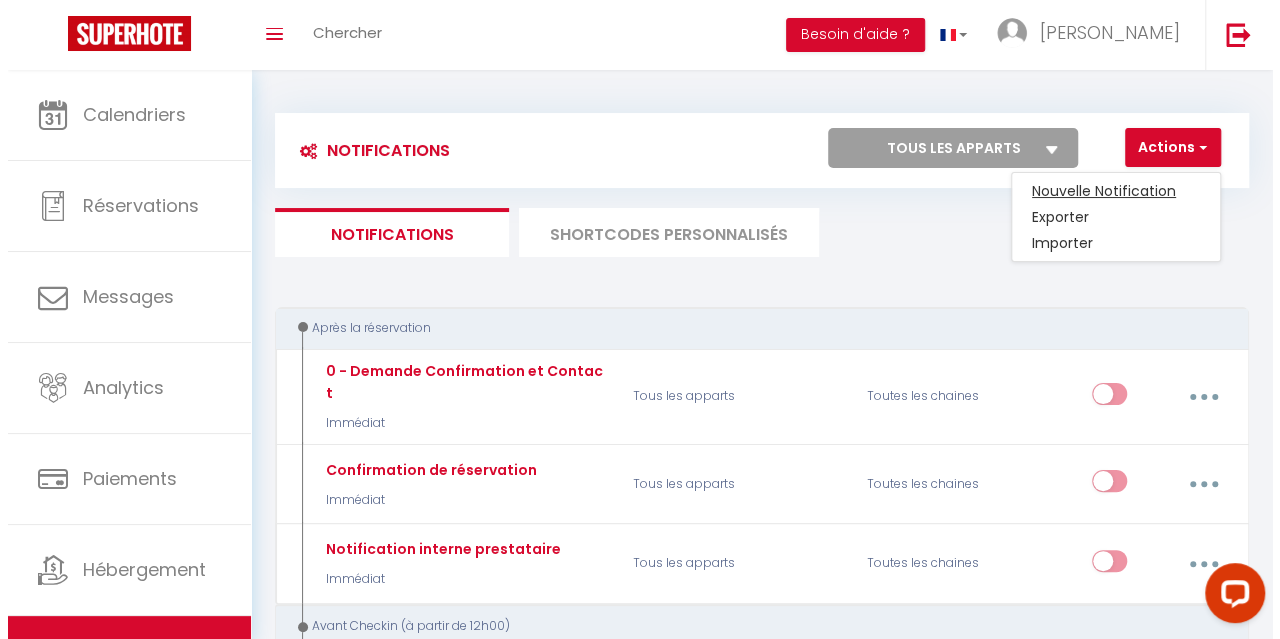 scroll, scrollTop: 0, scrollLeft: 0, axis: both 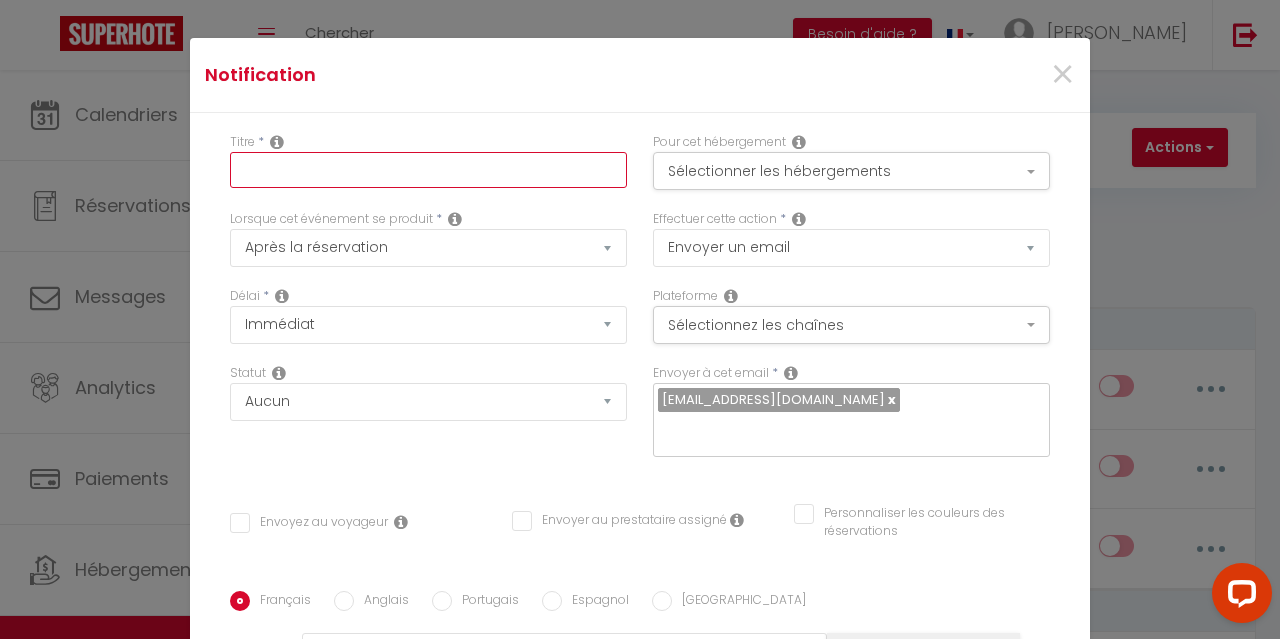 click at bounding box center [428, 170] 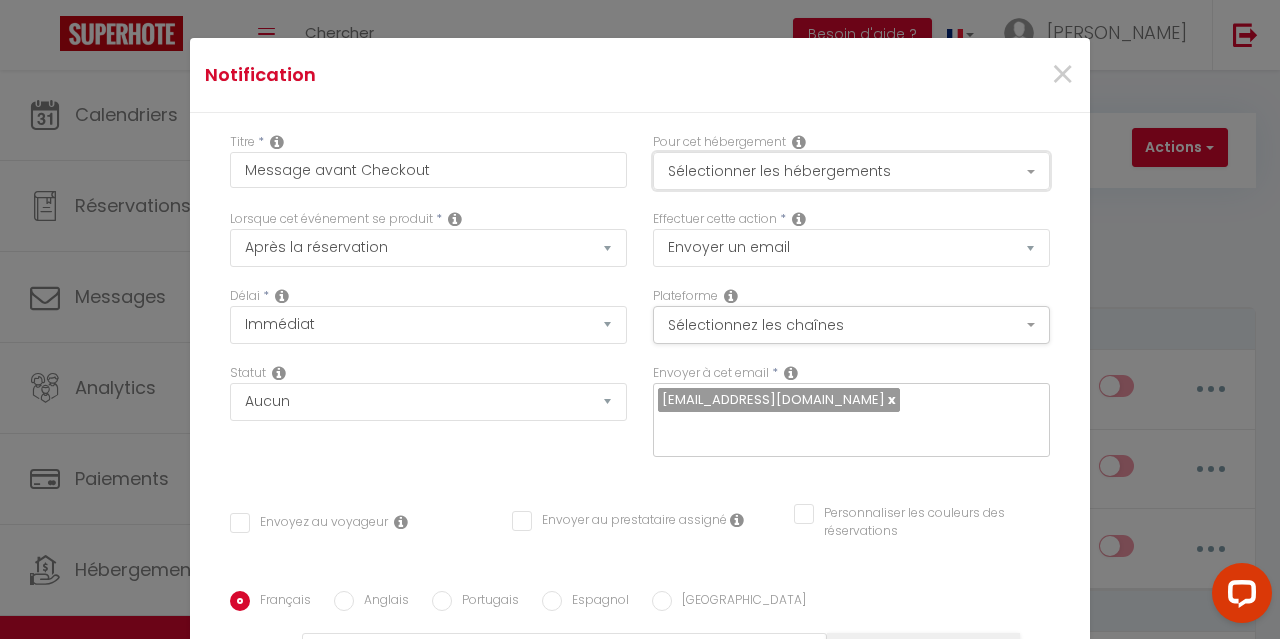 click on "Sélectionner les hébergements" at bounding box center (851, 171) 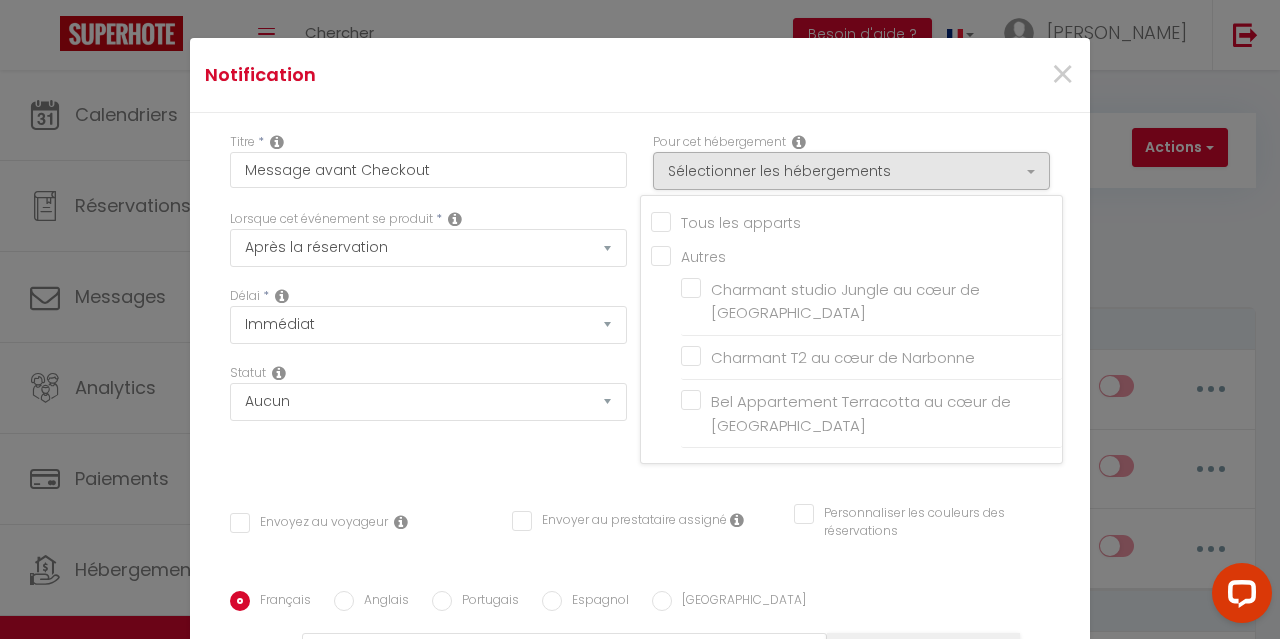 click on "Tous les apparts" at bounding box center [856, 221] 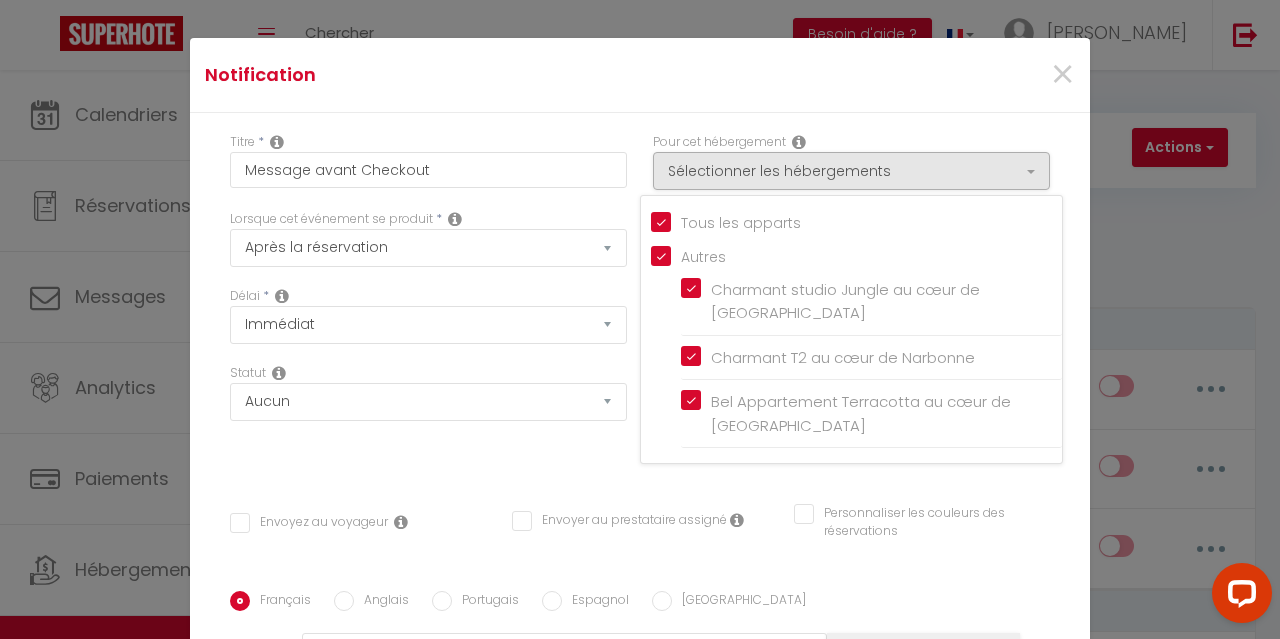click on "Notification" at bounding box center [490, 75] 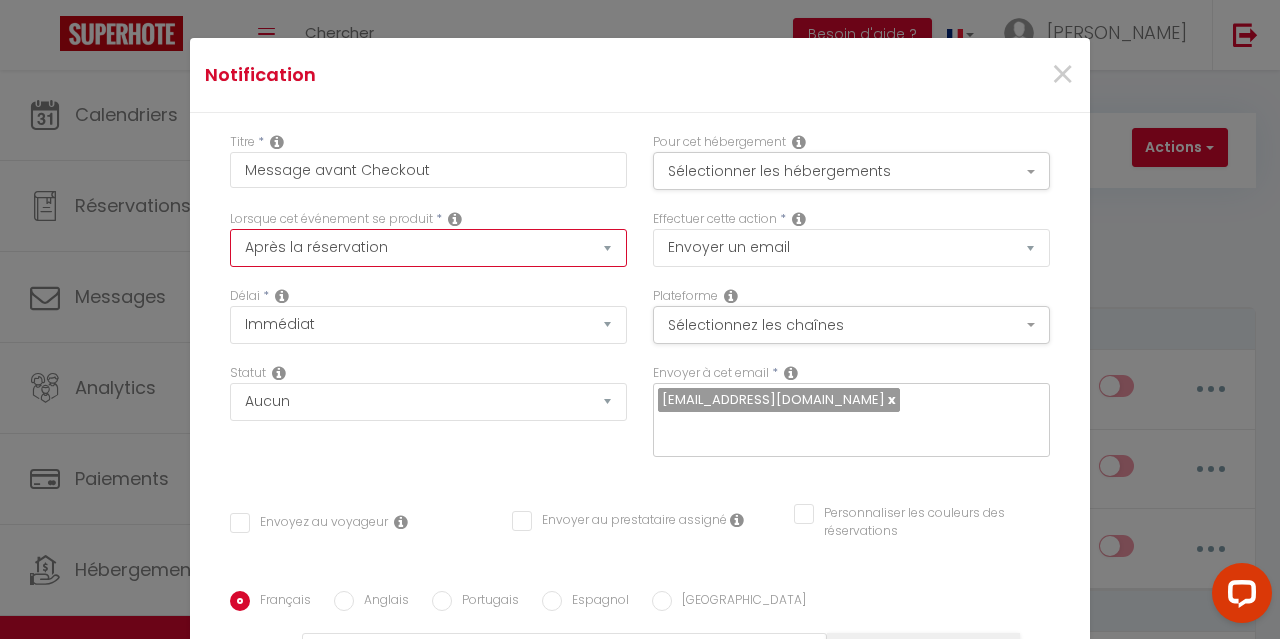 click on "Après la réservation   Avant Checkin (à partir de 12h00)   Après Checkin (à partir de 12h00)   Avant Checkout (à partir de 12h00)   Après Checkout (à partir de 12h00)   Température   Co2   Bruit sonore   Après visualisation lien paiement   Après Paiement Lien KO   Après Caution Lien KO   Après Paiement Automatique KO   Après Caution Automatique KO   Après Visualisation du Contrat   Après Signature du Contrat   Paiement OK   Après soumission formulaire bienvenue   Aprés annulation réservation   Après remboursement automatique   Date spécifique   Après Assignation   Après Désassignation   Après soumission online checkin   Caution OK" at bounding box center (428, 248) 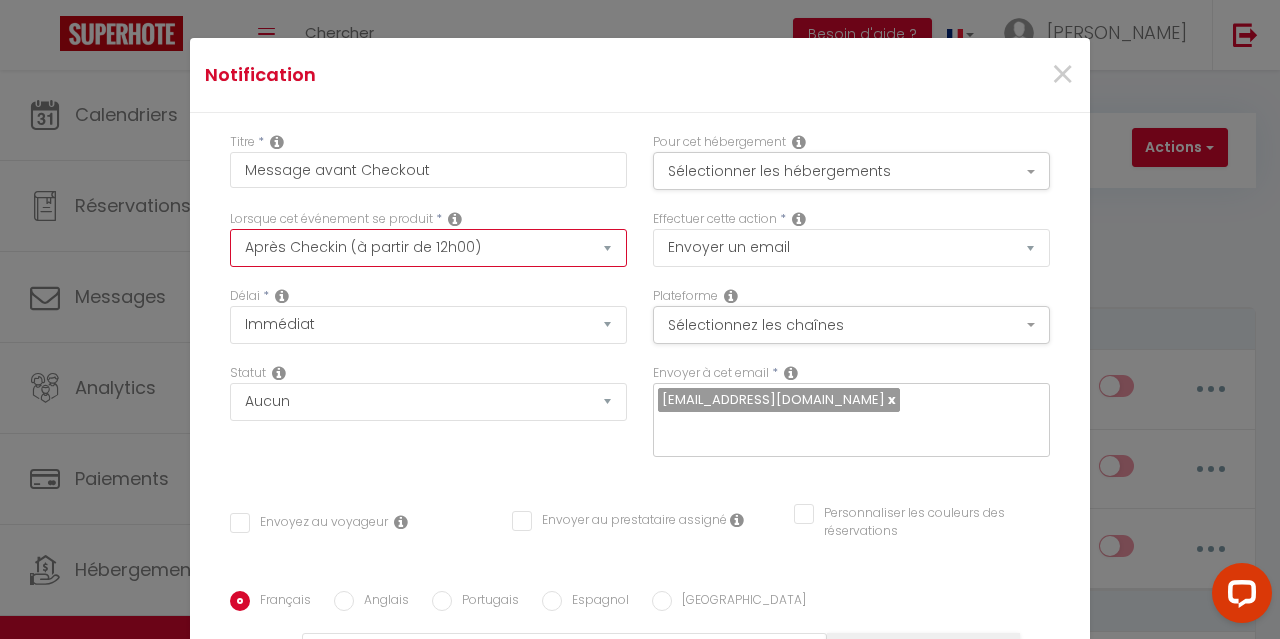 click on "Après la réservation   Avant Checkin (à partir de 12h00)   Après Checkin (à partir de 12h00)   Avant Checkout (à partir de 12h00)   Après Checkout (à partir de 12h00)   Température   Co2   Bruit sonore   Après visualisation lien paiement   Après Paiement Lien KO   Après Caution Lien KO   Après Paiement Automatique KO   Après Caution Automatique KO   Après Visualisation du Contrat   Après Signature du Contrat   Paiement OK   Après soumission formulaire bienvenue   Aprés annulation réservation   Après remboursement automatique   Date spécifique   Après Assignation   Après Désassignation   Après soumission online checkin   Caution OK" at bounding box center [428, 248] 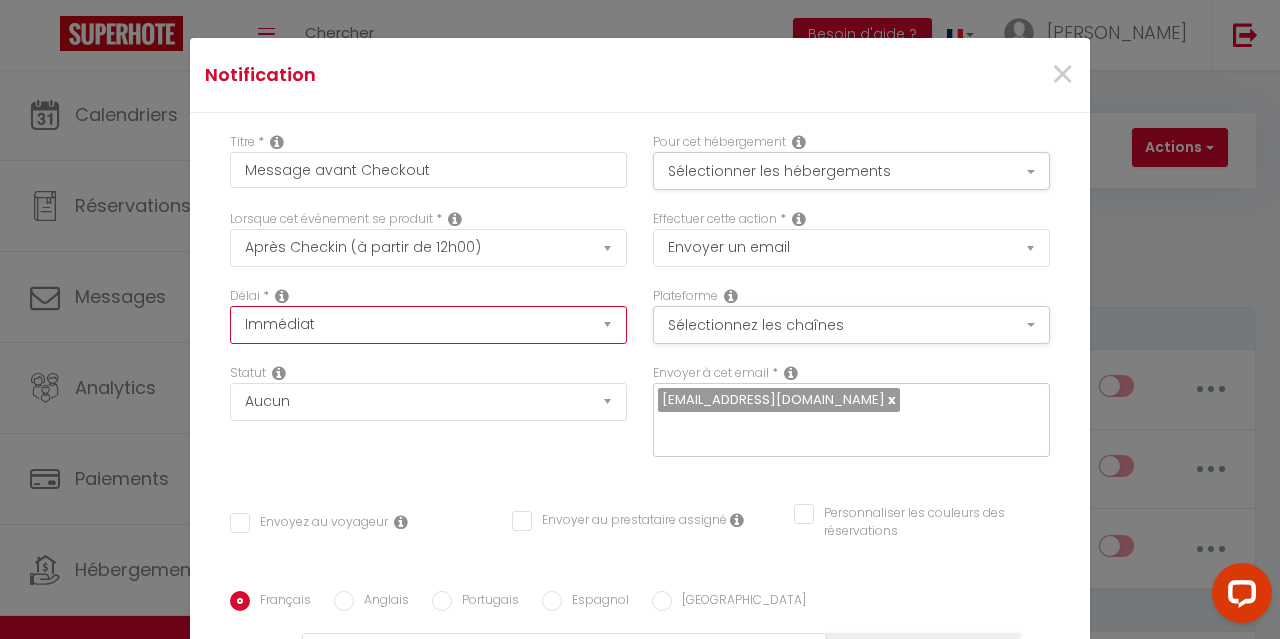 click on "Immédiat + 10 Minutes + 1 Heure + 2 Heures + 3 Heures + 4 Heures + 5 Heures + 6 Heures + 7 Heures + 8 Heures + 9 Heures + 10 Heures + 11 Heures + 12 Heures + 13 Heures + 14 Heures + 15 Heures + 16 Heures + 17 Heures + 18 Heures + 19 Heures + 20 Heures + 21 Heures + 22 Heures + 23 Heures   + 1 Jour + 2 Jours + 3 Jours + 4 Jours + 5 Jours + 6 Jours + 7 Jours + 8 Jours + 9 Jours + 10 Jours + 11 Jours + 12 Jours + 13 Jours + 14 Jours + 15 Jours + 16 Jours + 17 Jours + 18 Jours + 19 Jours + 20 Jours + 21 Jours + 22 Jours + 23 Jours + 24 Jours + 25 Jours + 26 Jours + 27 Jours + 28 Jours + 29 Jours + 30 Jours + 31 Jours + 32 Jours + 33 Jours + 34 Jours + 35 Jours + 36 Jours + 37 Jours + 38 Jours + 39 Jours + 40 Jours + 41 Jours + 42 Jours + 43 Jours + 44 Jours + 45 Jours + 46 Jours + 47 Jours + 48 Jours + 49 Jours + 50 Jours + 51 Jours + 52 Jours + 53 Jours + 54 Jours + 55 Jours + 56 Jours + 57 Jours + 58 Jours + 59 Jours + 60 Jours + 61 Jours + 62 Jours + 63 Jours + 64 Jours + 65 Jours + 66 Jours + 67 Jours" at bounding box center (428, 325) 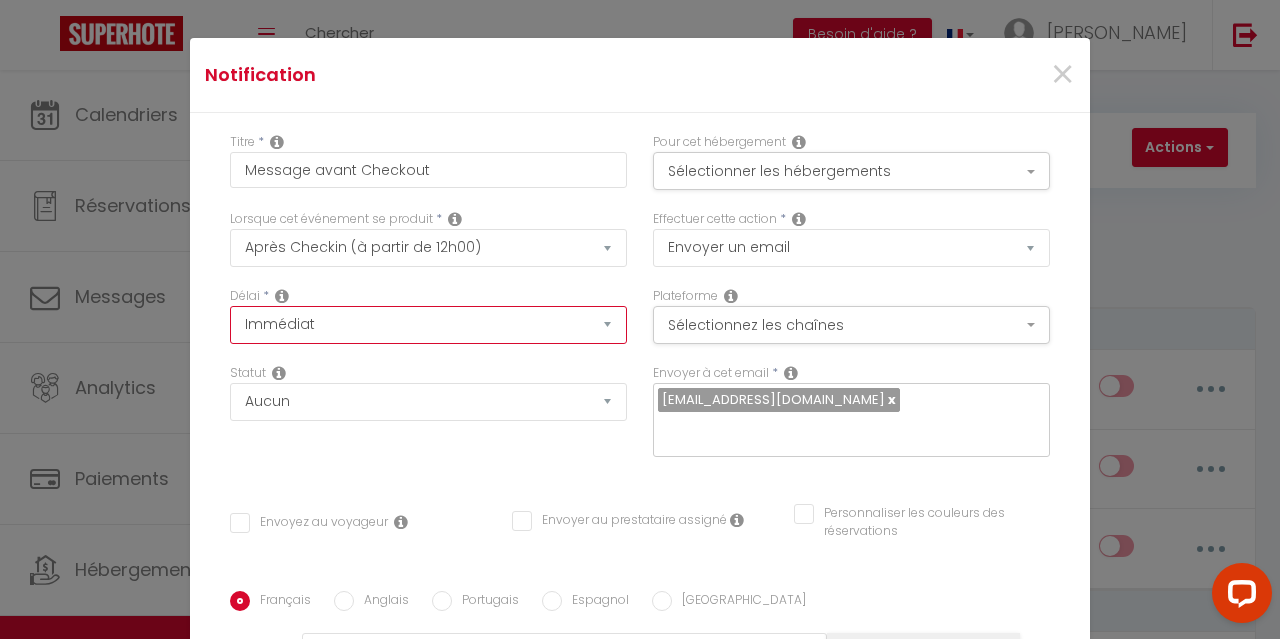 click on "Immédiat + 10 Minutes + 1 Heure + 2 Heures + 3 Heures + 4 Heures + 5 Heures + 6 Heures + 7 Heures + 8 Heures + 9 Heures + 10 Heures + 11 Heures + 12 Heures + 13 Heures + 14 Heures + 15 Heures + 16 Heures + 17 Heures + 18 Heures + 19 Heures + 20 Heures + 21 Heures + 22 Heures + 23 Heures   + 1 Jour + 2 Jours + 3 Jours + 4 Jours + 5 Jours + 6 Jours + 7 Jours + 8 Jours + 9 Jours + 10 Jours + 11 Jours + 12 Jours + 13 Jours + 14 Jours + 15 Jours + 16 Jours + 17 Jours + 18 Jours + 19 Jours + 20 Jours + 21 Jours + 22 Jours + 23 Jours + 24 Jours + 25 Jours + 26 Jours + 27 Jours + 28 Jours + 29 Jours + 30 Jours + 31 Jours + 32 Jours + 33 Jours + 34 Jours + 35 Jours + 36 Jours + 37 Jours + 38 Jours + 39 Jours + 40 Jours + 41 Jours + 42 Jours + 43 Jours + 44 Jours + 45 Jours + 46 Jours + 47 Jours + 48 Jours + 49 Jours + 50 Jours + 51 Jours + 52 Jours + 53 Jours + 54 Jours + 55 Jours + 56 Jours + 57 Jours + 58 Jours + 59 Jours + 60 Jours + 61 Jours + 62 Jours + 63 Jours + 64 Jours + 65 Jours + 66 Jours + 67 Jours" at bounding box center [428, 325] 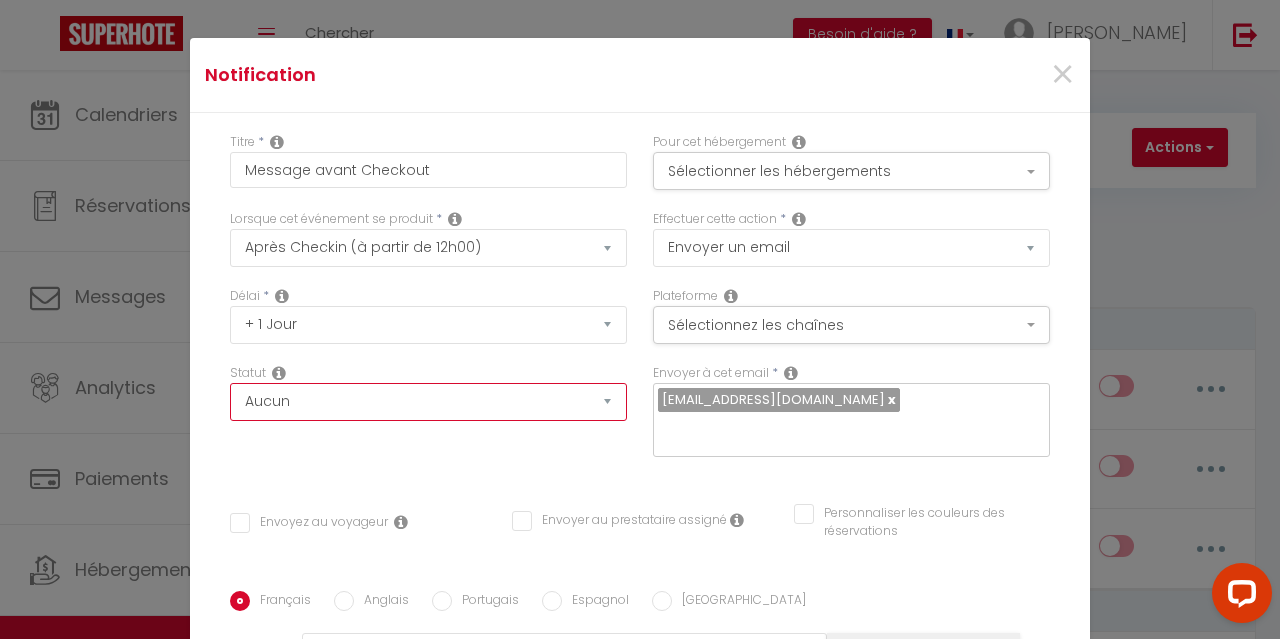 click on "Aucun   Si la réservation est payée   Si réservation non payée   Si la caution a été prise   Si caution non payée" at bounding box center [428, 402] 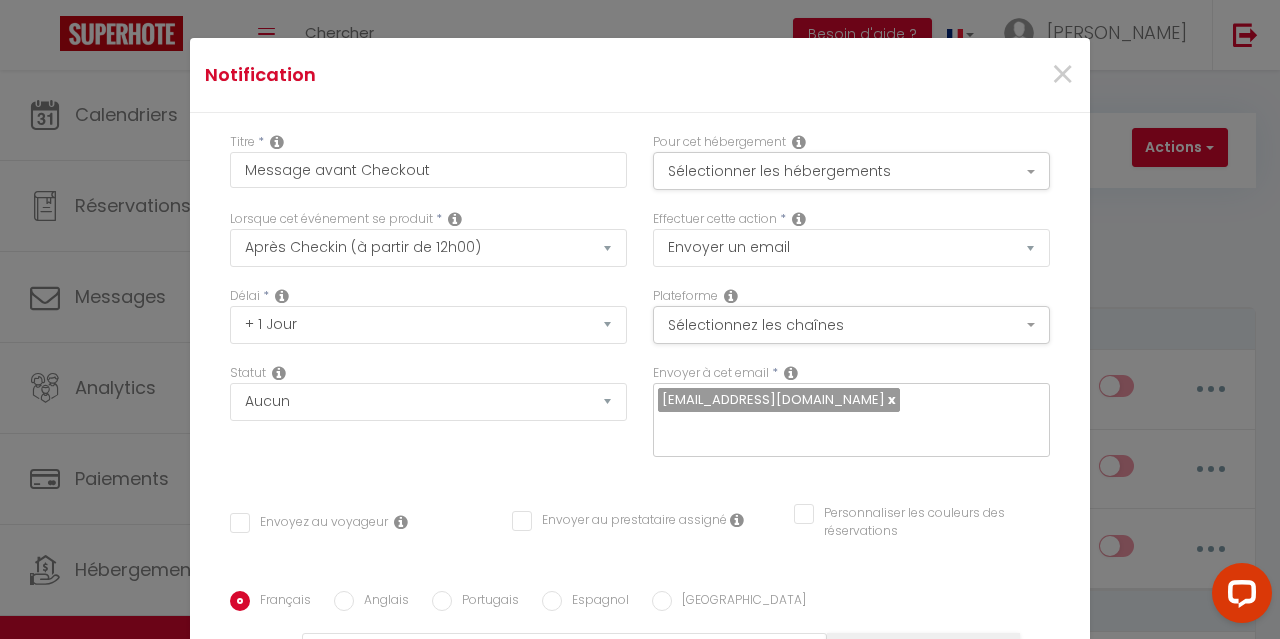click on "Délai   *     Immédiat + 10 Minutes + 1 Heure + 2 Heures + 3 Heures + 4 Heures + 5 Heures + 6 Heures + 7 Heures + 8 Heures + 9 Heures + 10 Heures + 11 Heures + 12 Heures + 13 Heures + 14 Heures + 15 Heures + 16 Heures + 17 Heures + 18 Heures + 19 Heures + 20 Heures + 21 Heures + 22 Heures + 23 Heures   + 1 Jour + 2 Jours + 3 Jours + 4 Jours + 5 Jours + 6 Jours + 7 Jours + 8 Jours + 9 Jours + 10 Jours + 11 Jours + 12 Jours + 13 Jours + 14 Jours + 15 Jours + 16 Jours + 17 Jours + 18 Jours + 19 Jours + 20 Jours + 21 Jours + 22 Jours + 23 Jours + 24 Jours + 25 Jours + 26 Jours + 27 Jours + 28 Jours + 29 Jours + 30 Jours + 31 Jours + 32 Jours + 33 Jours + 34 Jours + 35 Jours + 36 Jours + 37 Jours + 38 Jours + 39 Jours + 40 Jours + 41 Jours + 42 Jours + 43 Jours + 44 Jours + 45 Jours + 46 Jours + 47 Jours + 48 Jours + 49 Jours + 50 Jours + 51 Jours + 52 Jours + 53 Jours + 54 Jours + 55 Jours + 56 Jours + 57 Jours + 58 Jours + 59 Jours + 60 Jours + 61 Jours + 62 Jours + 63 Jours + 64 Jours + 65 Jours + 66 Jours" at bounding box center (428, 325) 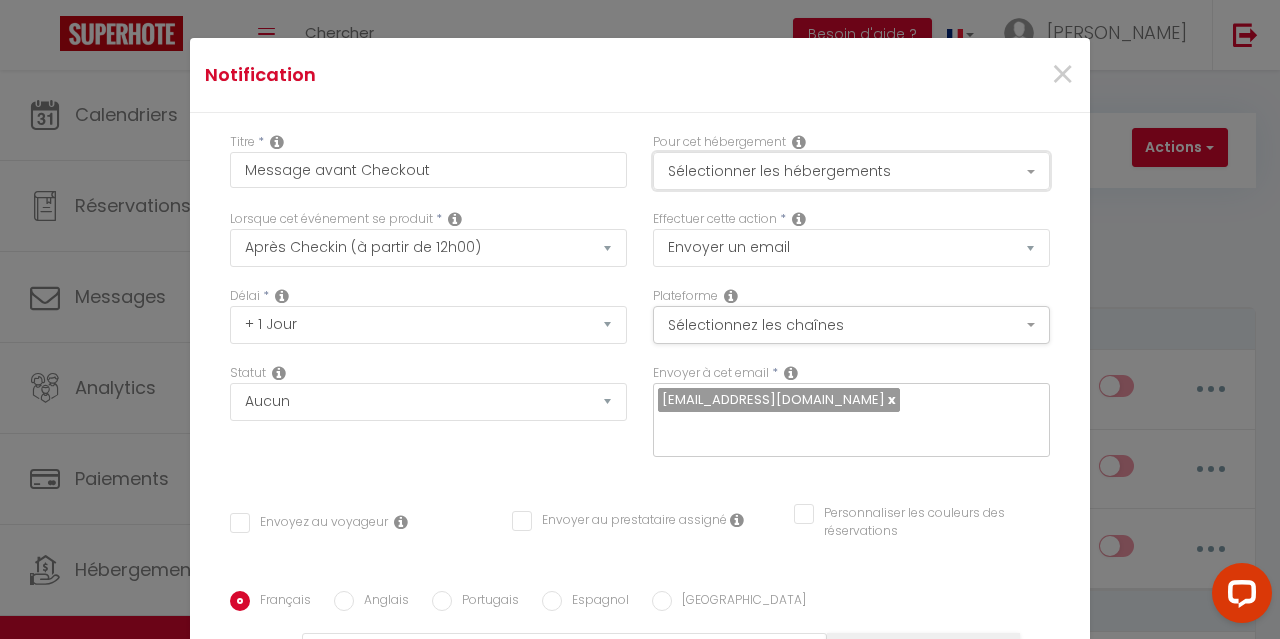click on "Sélectionner les hébergements" at bounding box center [851, 171] 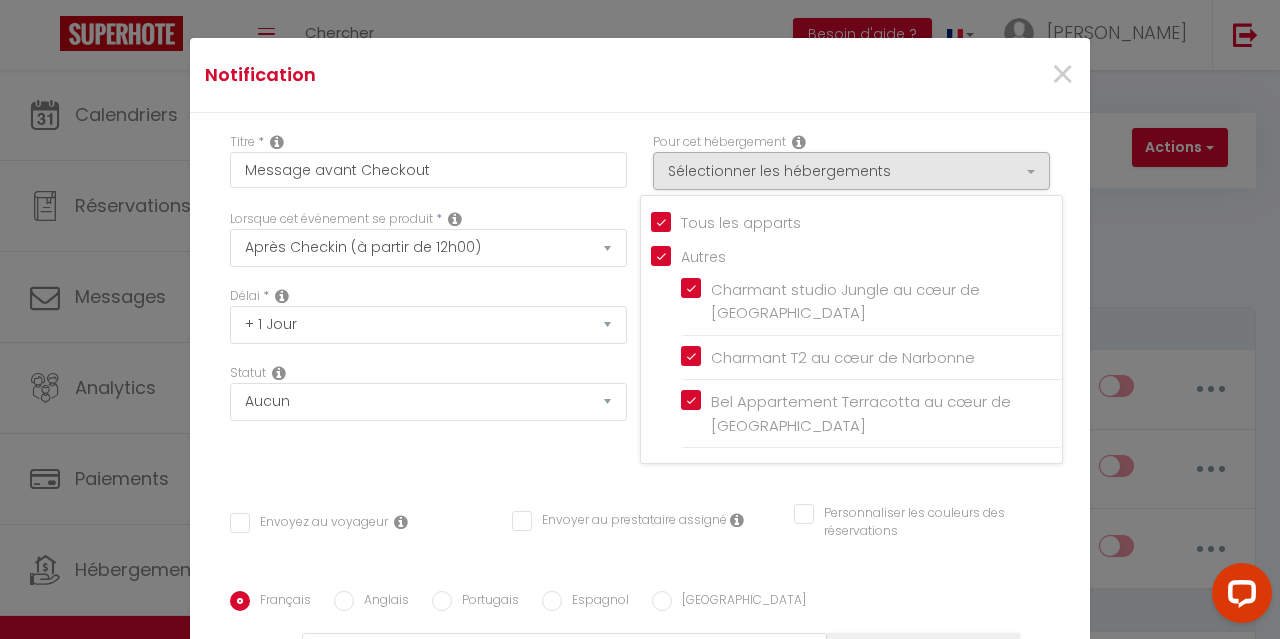 click on "Titre   *     Message avant Checkout   Pour cet hébergement
Sélectionner les hébergements
Tous les apparts
Autres
[GEOGRAPHIC_DATA] au cœur de [GEOGRAPHIC_DATA]
Charmant T2 au cœur de [GEOGRAPHIC_DATA]
Bel Appartement Terracotta au cœur de Narbonne
Lorsque cet événement se produit   *      Après la réservation   Avant Checkin (à partir de 12h00)   Après Checkin (à partir de 12h00)   Avant Checkout (à partir de 12h00)   Après Checkout (à partir de 12h00)   Température   Co2   [MEDICAL_DATA] sonore   Après visualisation lien paiement   Après Paiement Lien KO   Après Caution Lien KO   Après Paiement Automatique KO" at bounding box center [640, 591] 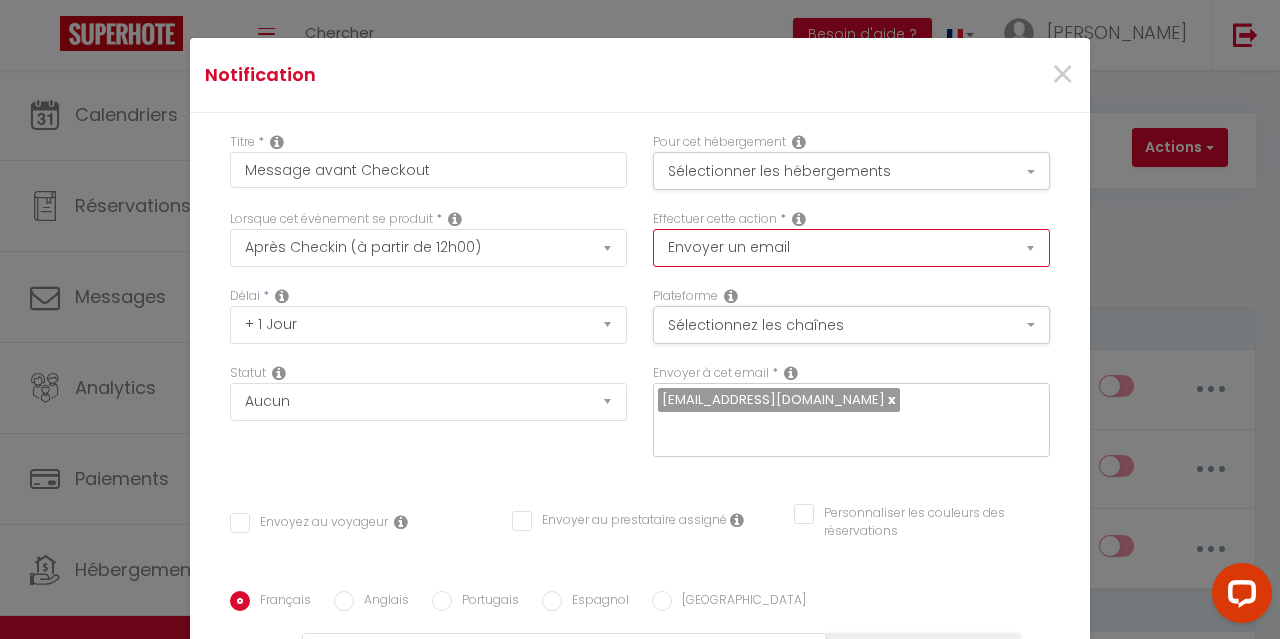 click on "Envoyer un email   Envoyer un SMS   Envoyer une notification push" at bounding box center (851, 248) 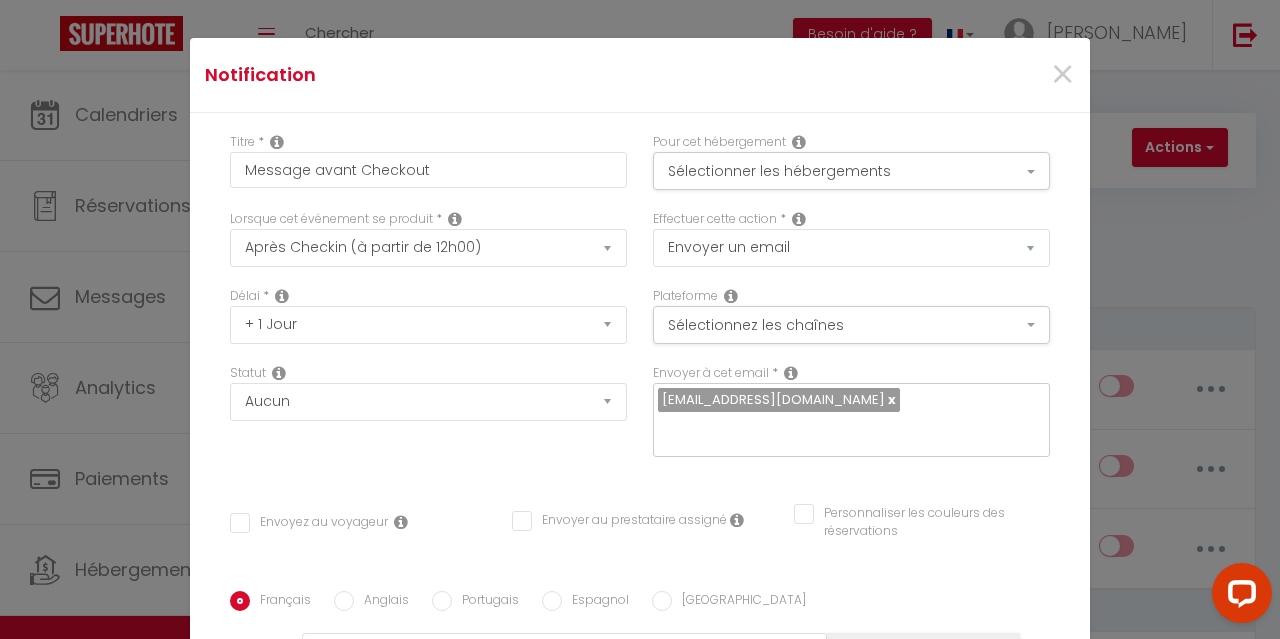 click on "Pour cet hébergement
Sélectionner les hébergements
Tous les apparts
Autres
[GEOGRAPHIC_DATA] au cœur de [GEOGRAPHIC_DATA]
Charmant T2 au cœur de [GEOGRAPHIC_DATA]
Bel Appartement Terracotta au cœur de [GEOGRAPHIC_DATA]" at bounding box center [851, 171] 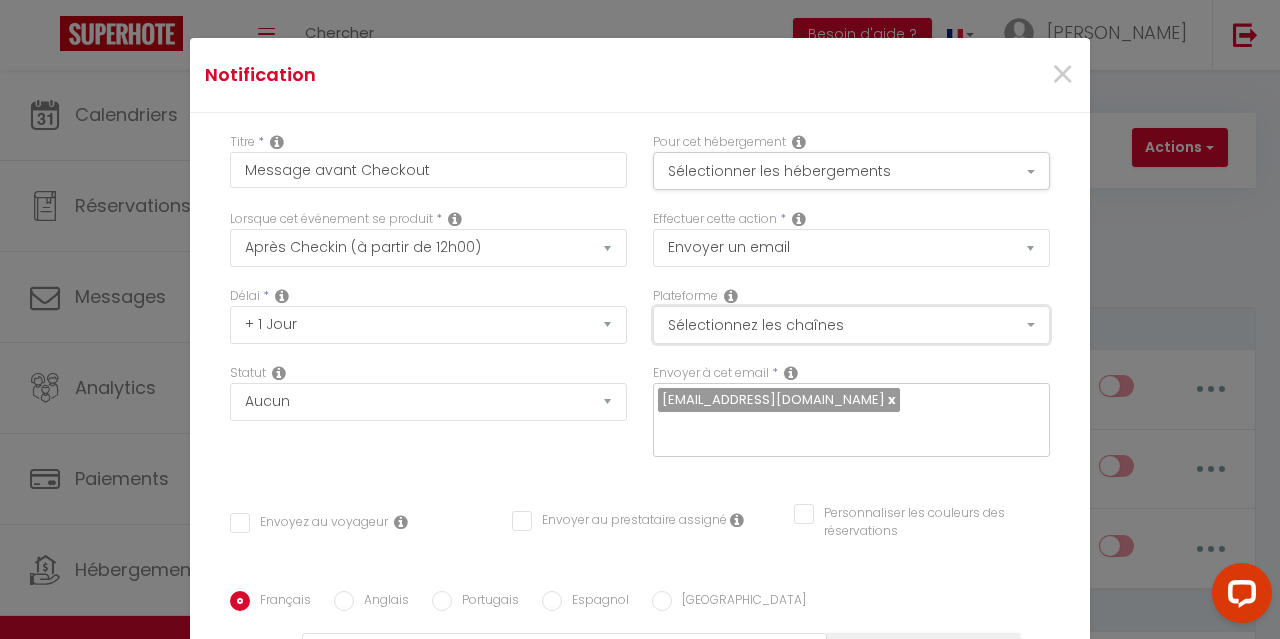 click on "Sélectionnez les chaînes" at bounding box center [851, 325] 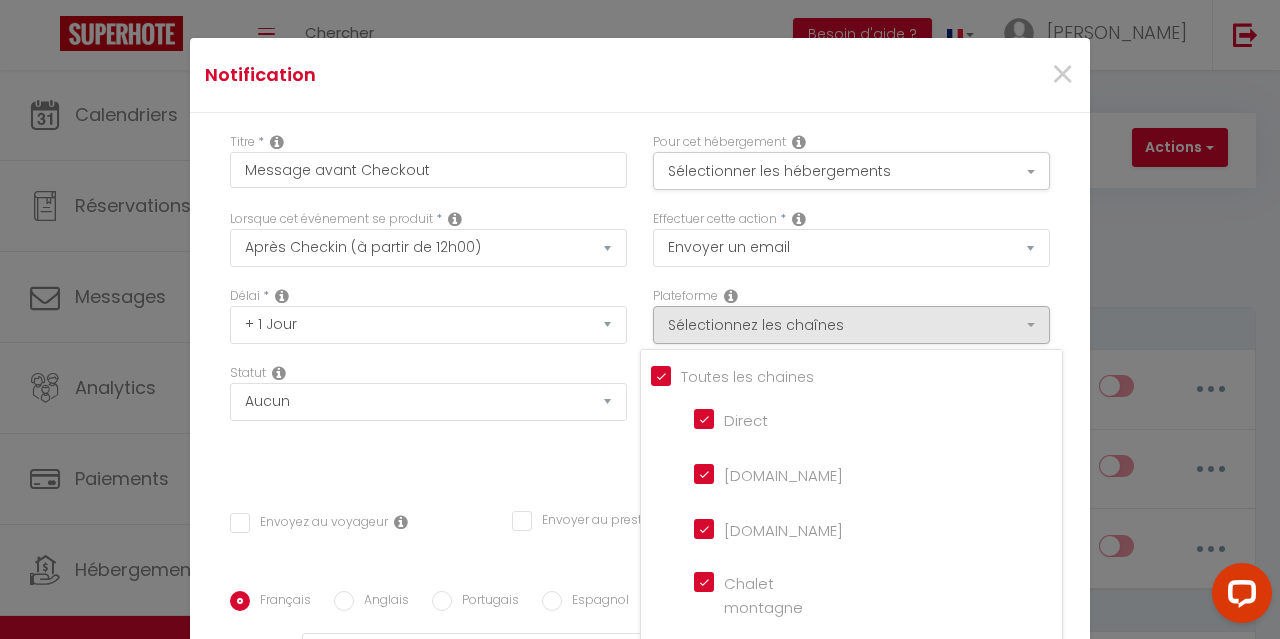 click on "Effectuer cette action   *     Envoyer un email   Envoyer un SMS   Envoyer une notification push" at bounding box center [851, 248] 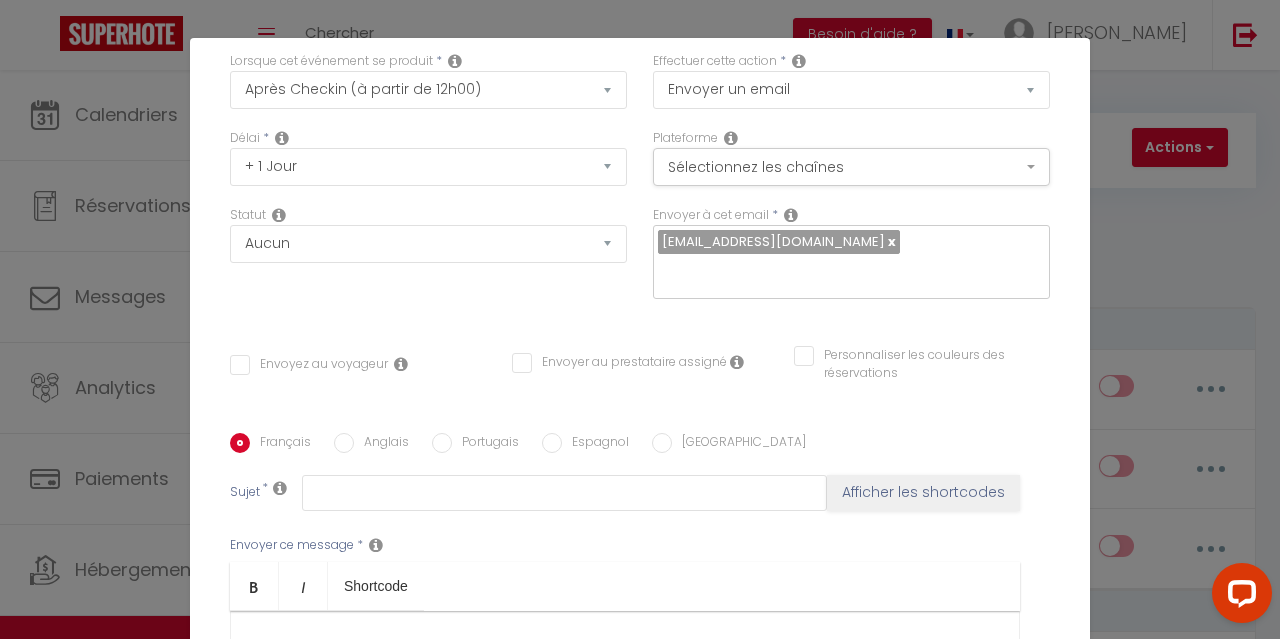 scroll, scrollTop: 200, scrollLeft: 0, axis: vertical 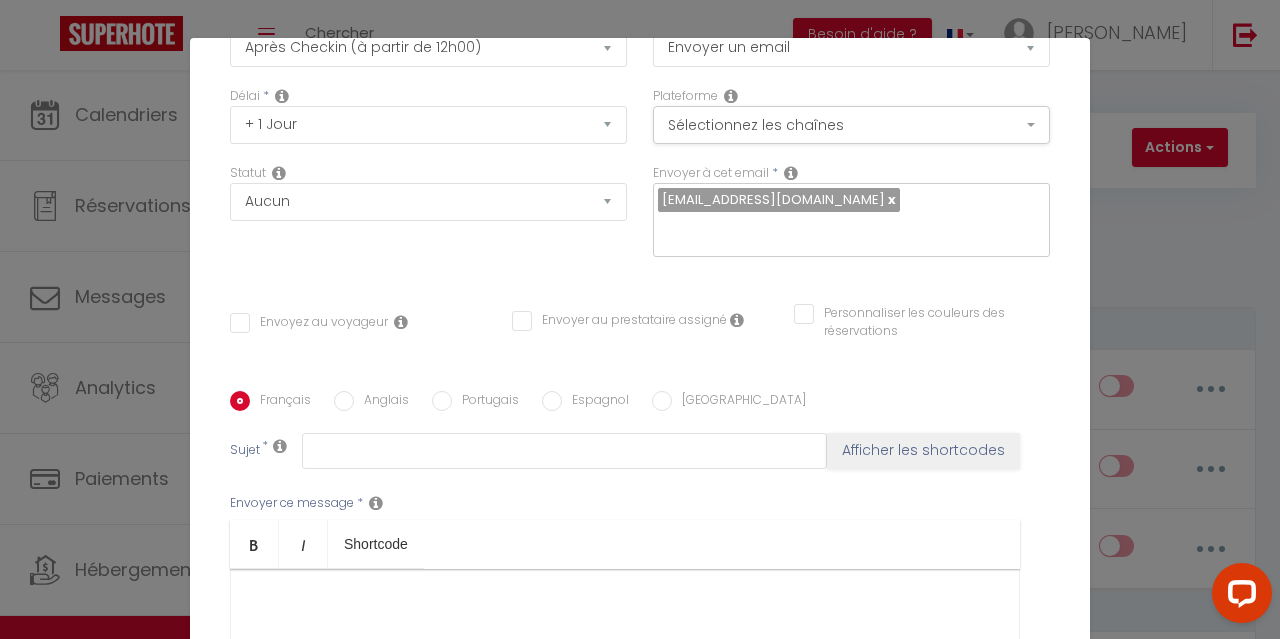 click on "Envoyez au voyageur" at bounding box center [309, 323] 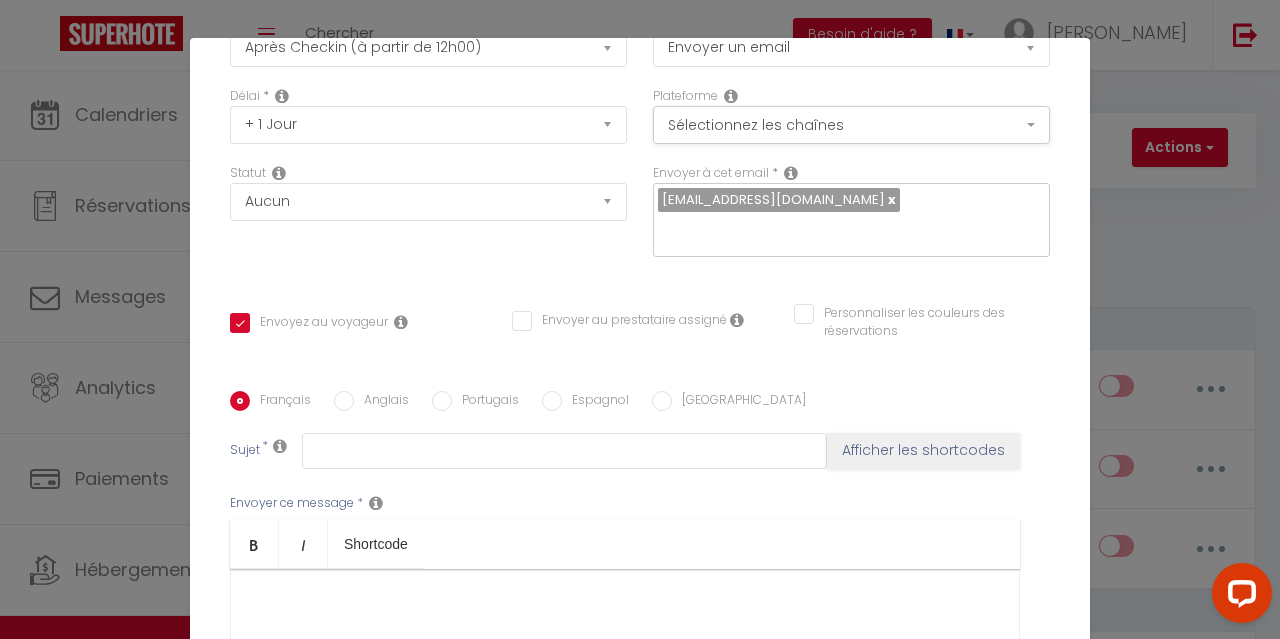 scroll, scrollTop: 300, scrollLeft: 0, axis: vertical 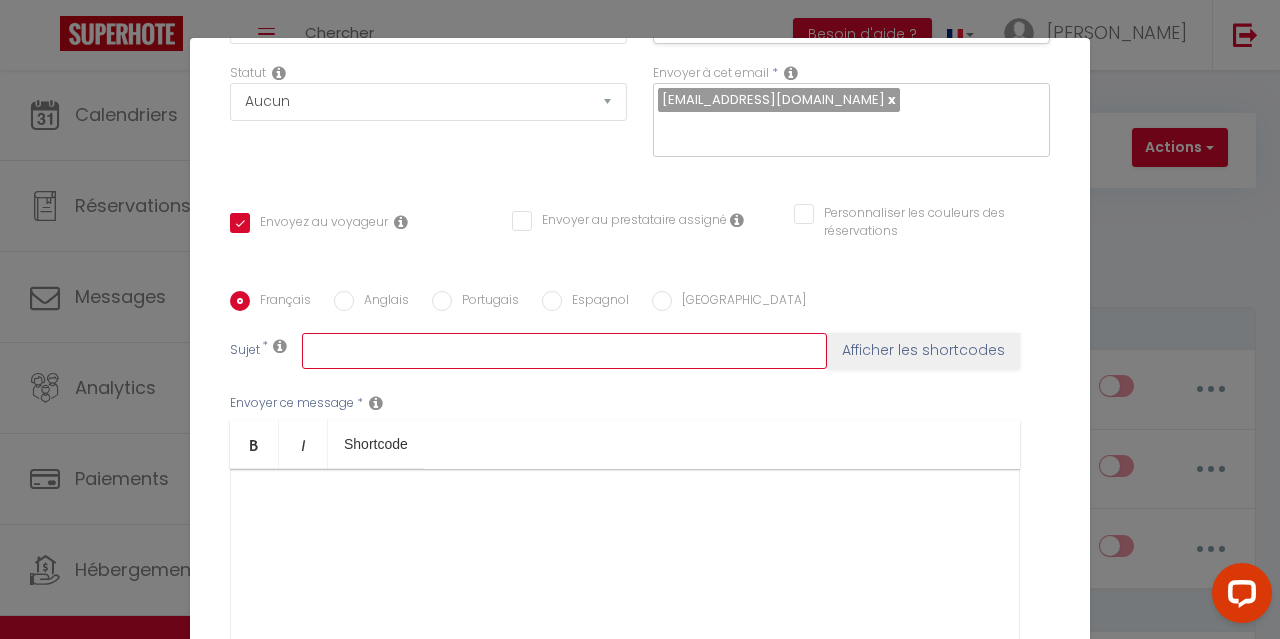 click at bounding box center (564, 351) 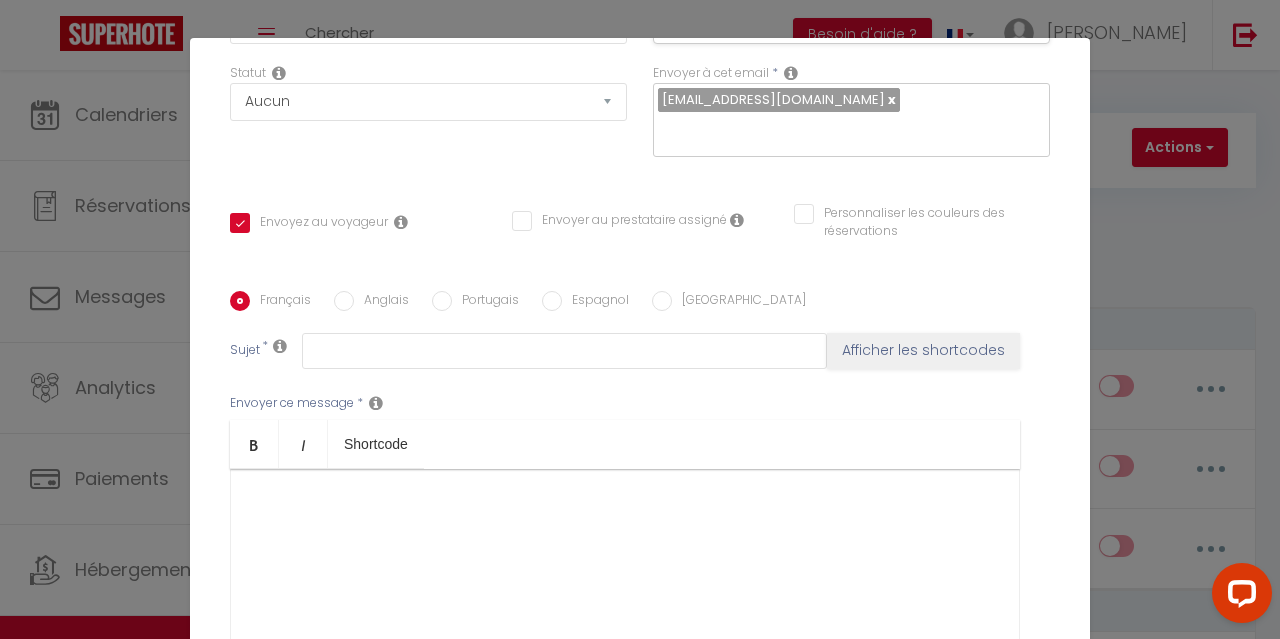 click at bounding box center [625, 569] 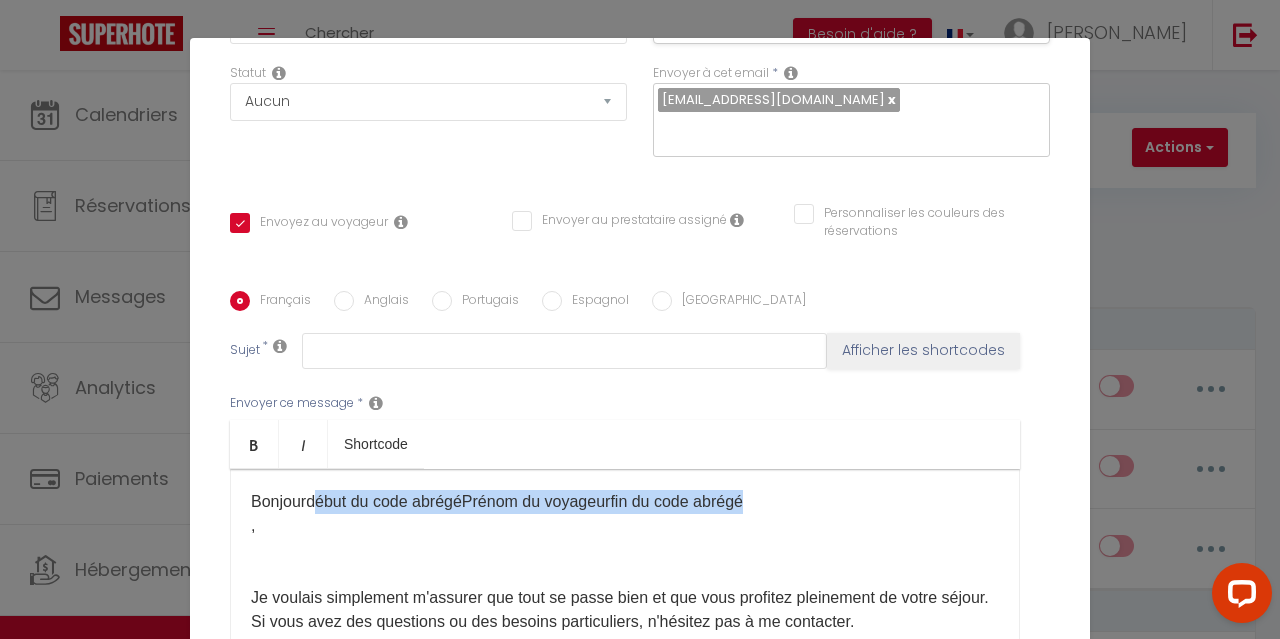 drag, startPoint x: 308, startPoint y: 473, endPoint x: 743, endPoint y: 461, distance: 435.1655 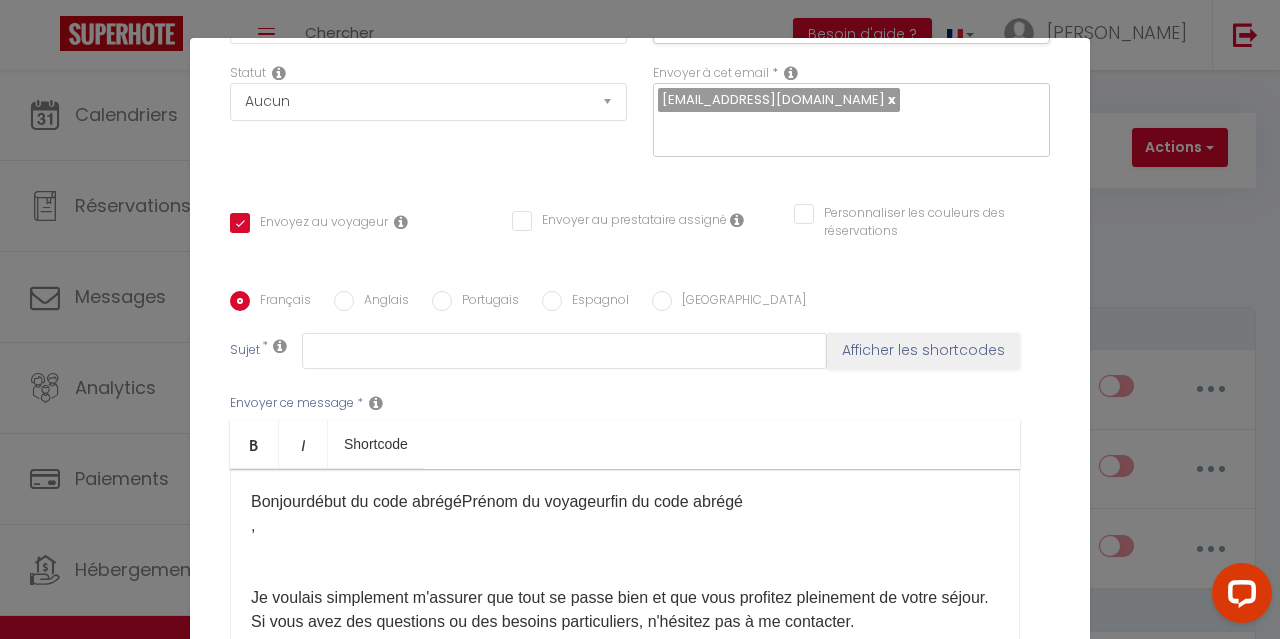 click on "Bonjour  début du code abrégé Prénom du voyageur fin du code abrégé , Je voulais simplement m'assurer que tout se passe bien et que vous profitez pleinement de votre séjour. Si vous avez des questions ou des besoins particuliers, n'hésitez pas à me contacter. Je vous souhaite une belle journée ! Cordialement, [PERSON_NAME]" at bounding box center (625, 646) 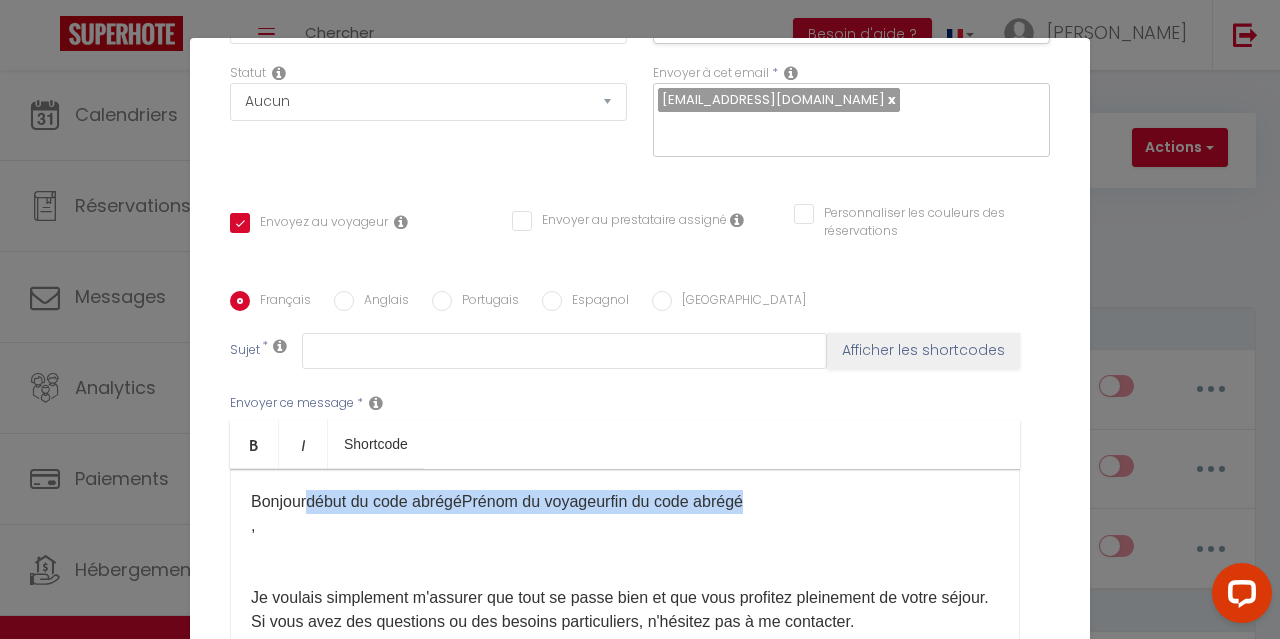 drag, startPoint x: 304, startPoint y: 471, endPoint x: 744, endPoint y: 463, distance: 440.07272 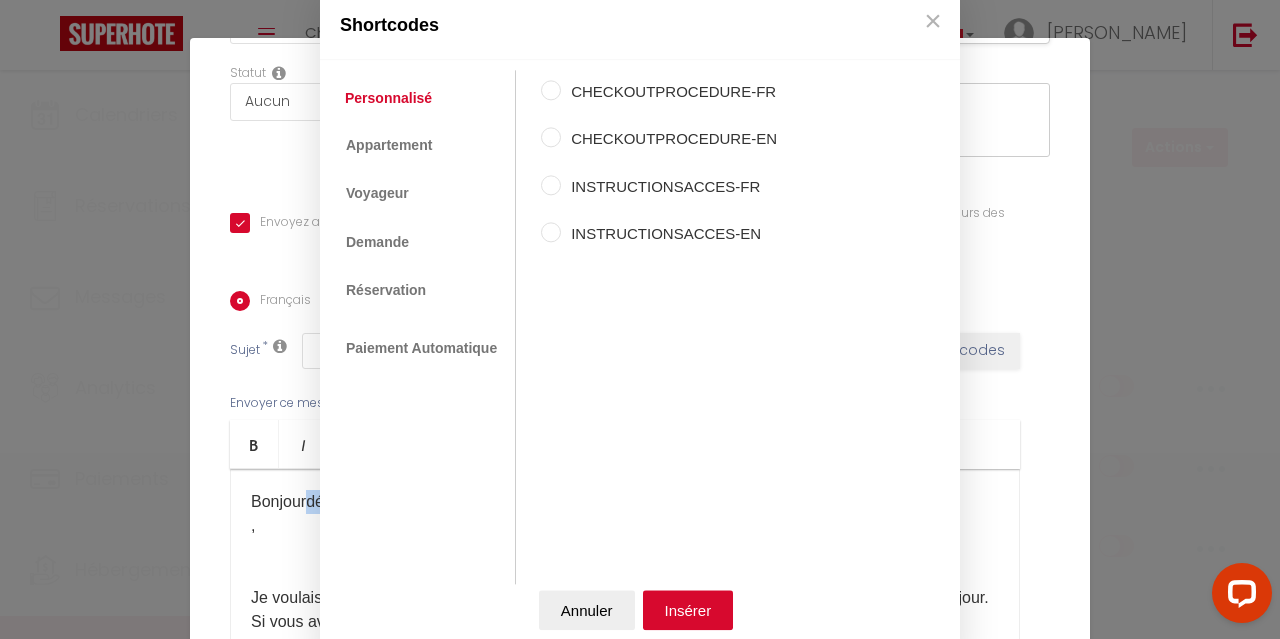 click on "Coaching SuperHote ce soir à 18h00, pour participer:  [URL][DOMAIN_NAME][SECURITY_DATA]   ×     Toggle navigation       Toggle Search     Toggle menubar     Chercher   BUTTON
Besoin d'aide ?
[PERSON_NAME]        Équipe     Résultat de la recherche   Aucun résultat     Calendriers     Réservations     Messages     Analytics      Paiements     Hébergement     Notifications                 Résultat de la recherche   Id   Appart   Voyageur    Checkin   Checkout   Nuits   Pers.   Plateforme   Statut     Résultat de la recherche   Aucun résultat          Notifications
Actions
Nouvelle Notification    Exporter    Importer    Tous les apparts    Charmant studio Jungle au cœur de Narbonne Charmant T2 au cœur de Narbonne Bel Appartement Terracotta au cœur de Narbonne
Actions
Notifications" at bounding box center [640, 1973] 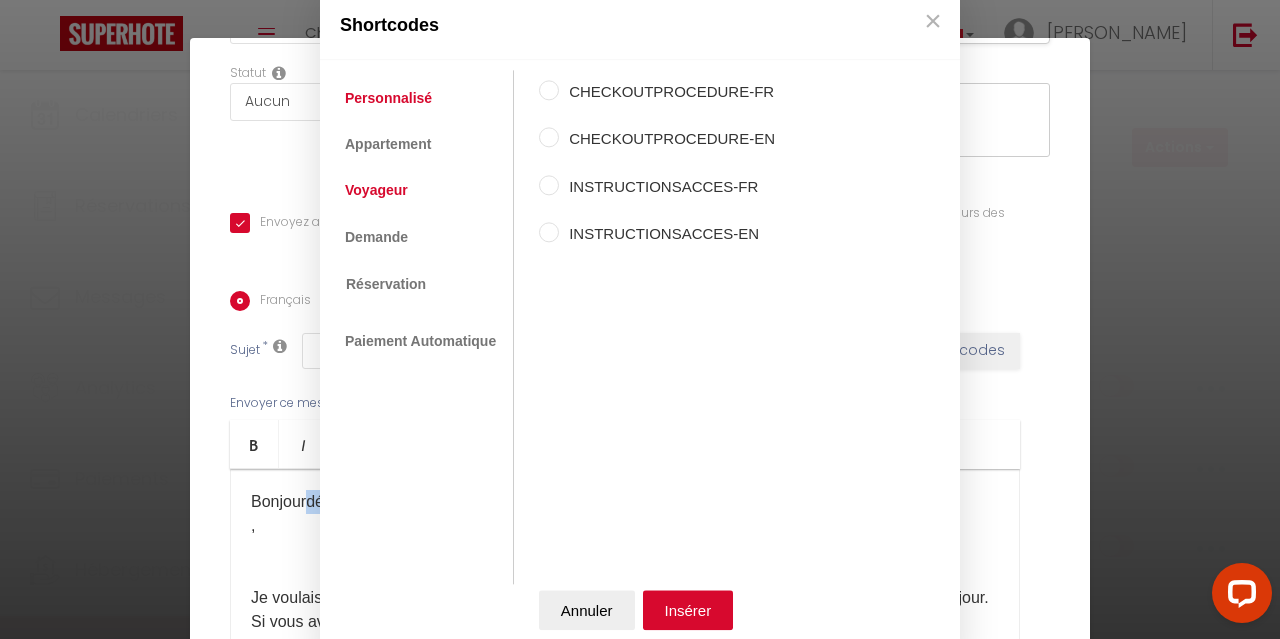 click on "Voyageur" at bounding box center (376, 191) 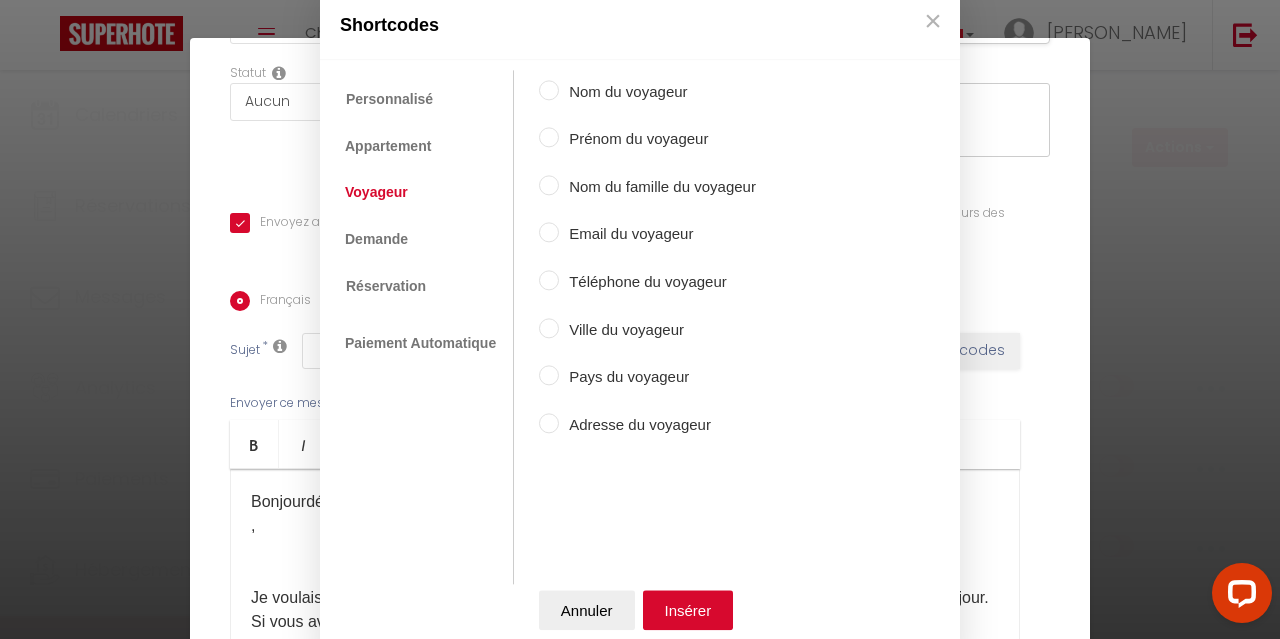 click on "Prénom du voyageur" at bounding box center [657, 140] 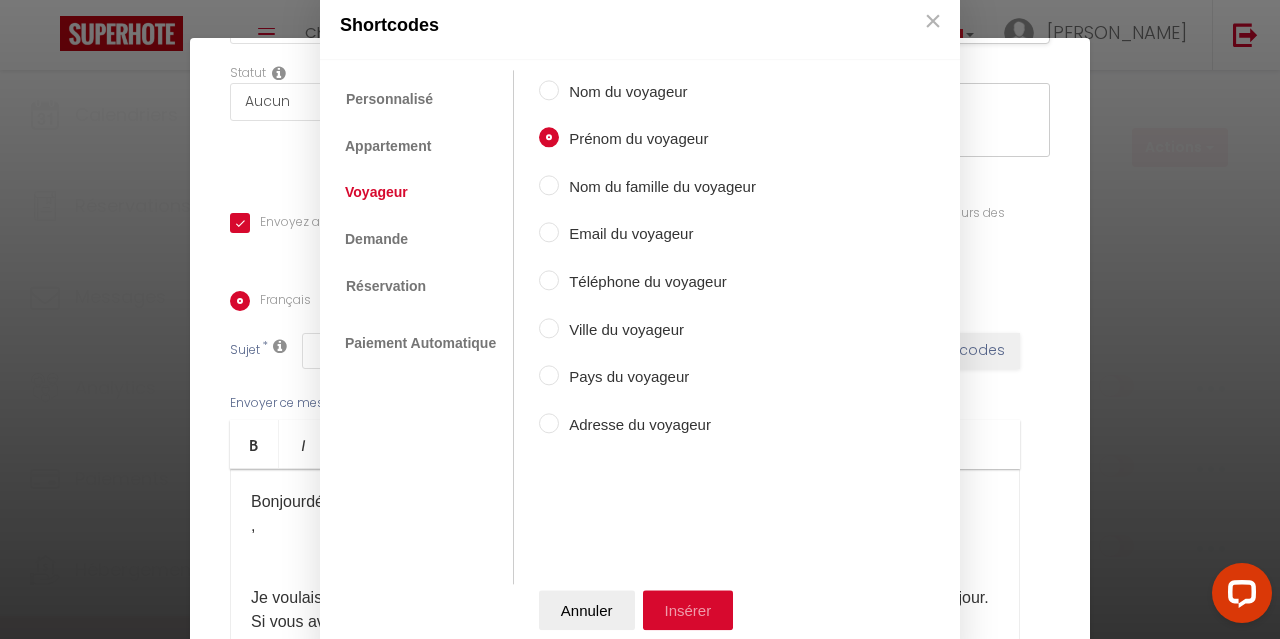click on "Insérer" at bounding box center [688, 610] 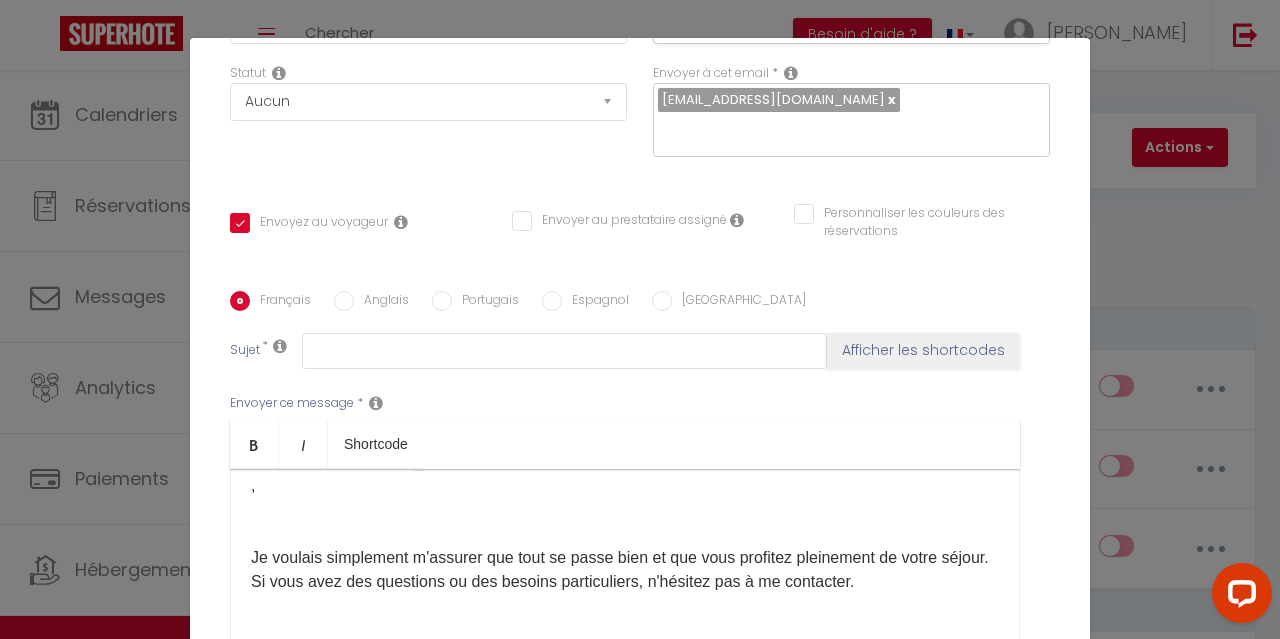 scroll, scrollTop: 0, scrollLeft: 0, axis: both 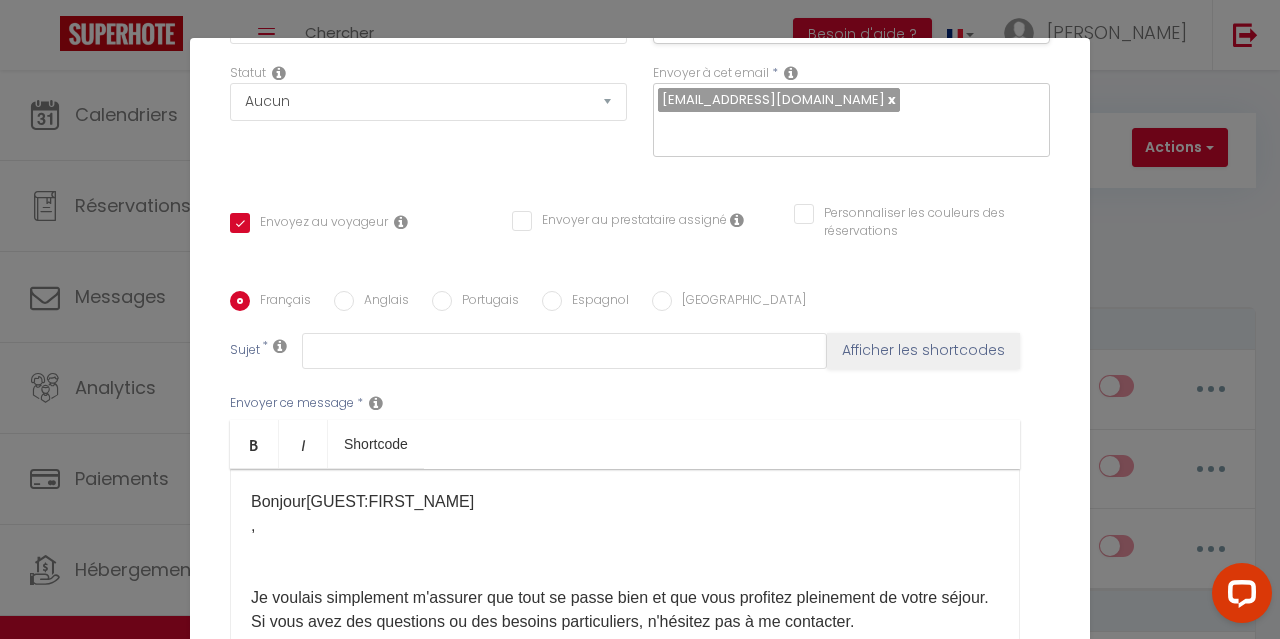 click on "Bonjour  [GUEST:FIRST_NAME] ​ , Je voulais simplement m'assurer que tout se passe bien et que vous profitez pleinement de votre séjour. Si vous avez des questions ou des besoins particuliers, n'hésitez pas à me contacter. Je vous souhaite une belle journée ! Cordialement, [PERSON_NAME]" at bounding box center (625, 646) 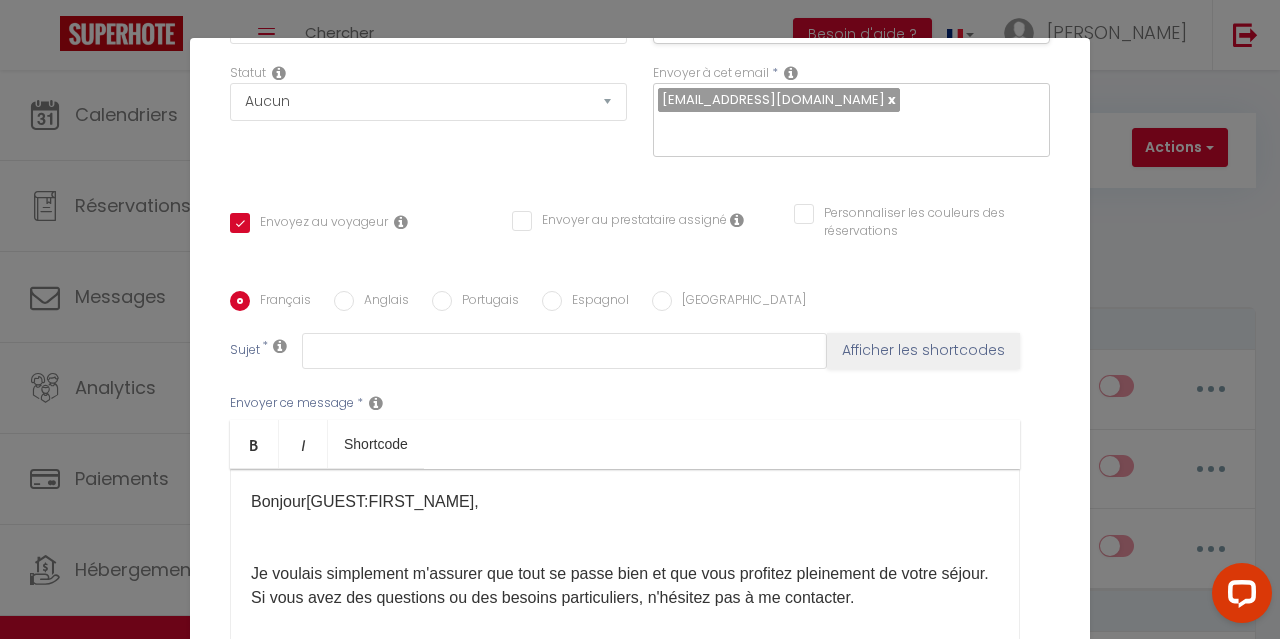 click on "Bonjour  [GUEST:FIRST_NAME]  , Je voulais simplement m'assurer que tout se passe bien et que vous profitez pleinement de votre séjour. Si vous avez des questions ou des besoins particuliers, n'hésitez pas à me contacter. Je vous souhaite une belle journée ! Cordialement, [PERSON_NAME]" at bounding box center (625, 634) 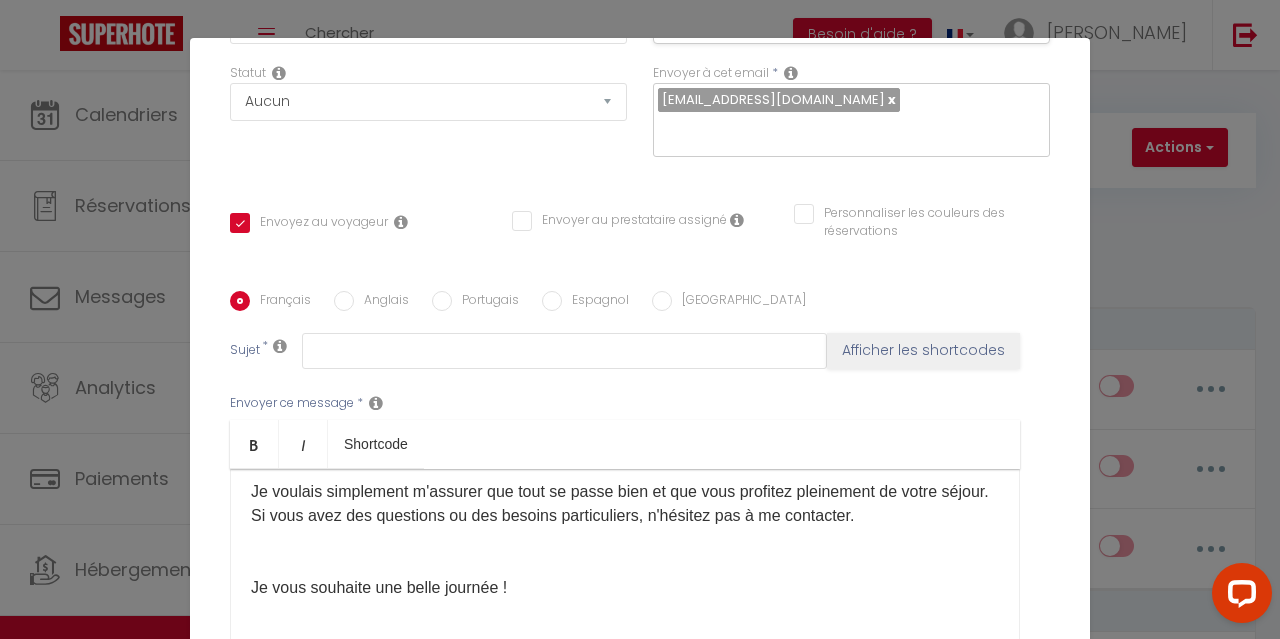 scroll, scrollTop: 100, scrollLeft: 0, axis: vertical 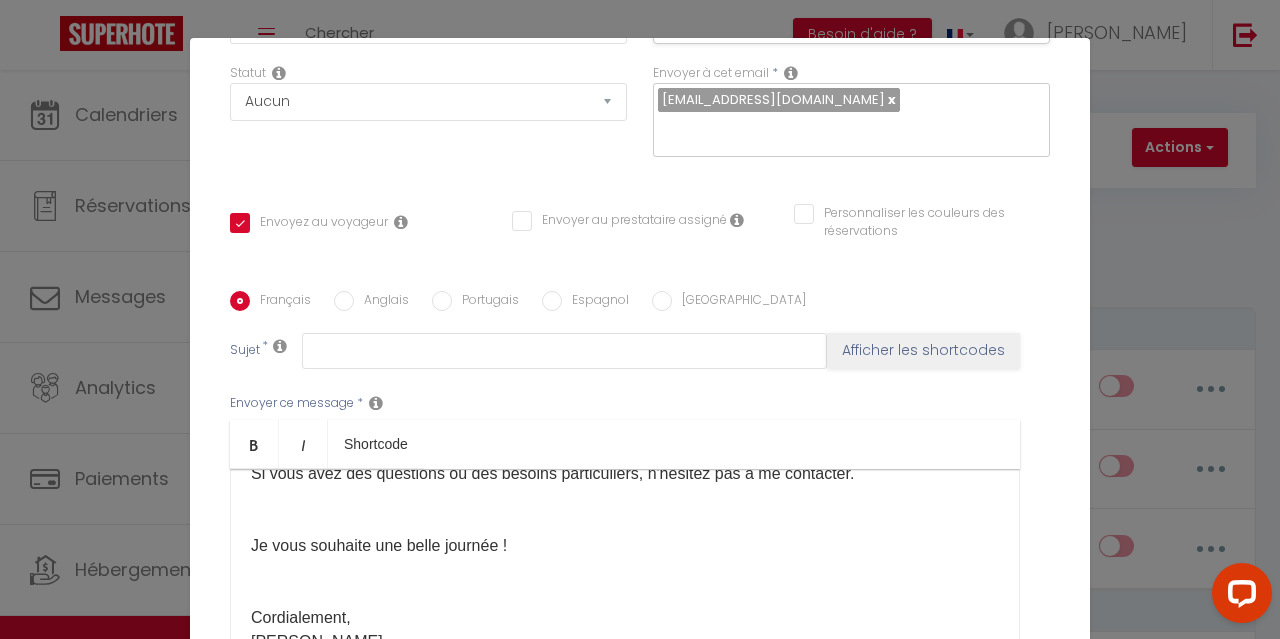 click on "Bonjour  [GUEST:FIRST_NAME]  , Je voulais simplement m'assurer que tout se passe bien et que vous profitez pleinement de votre séjour. Si vous avez des questions ou des besoins particuliers, n'hésitez pas à me contacter. Je vous souhaite une belle journée ! Cordialement, [PERSON_NAME]" at bounding box center [625, 522] 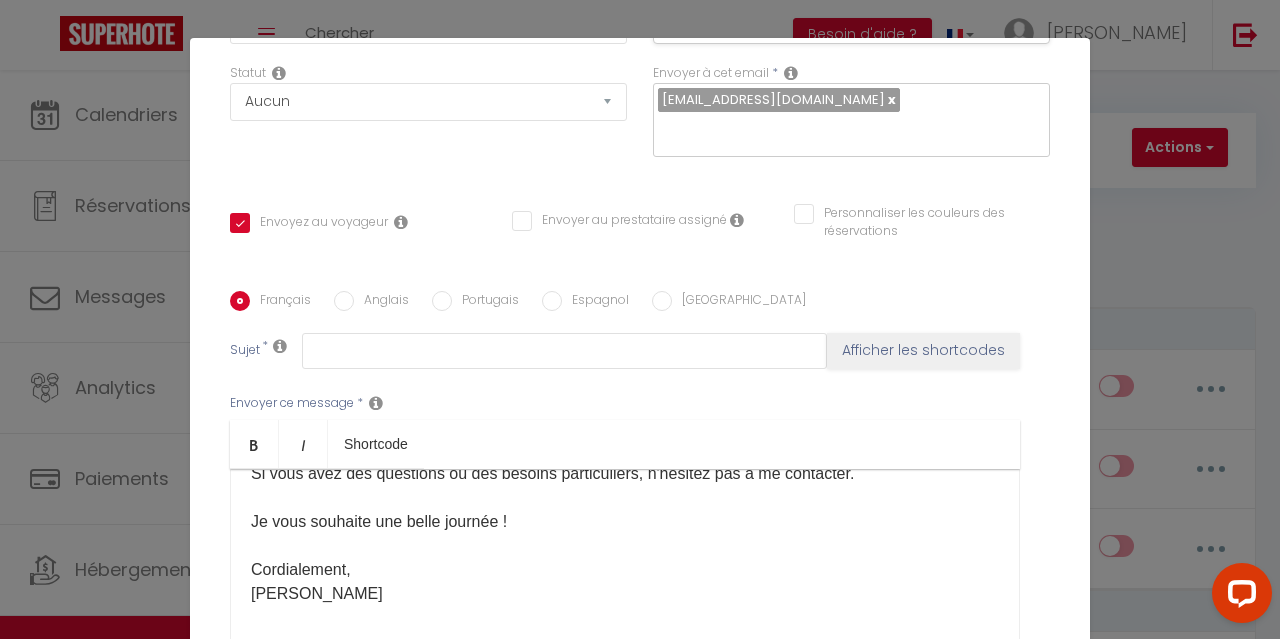 scroll, scrollTop: 101, scrollLeft: 0, axis: vertical 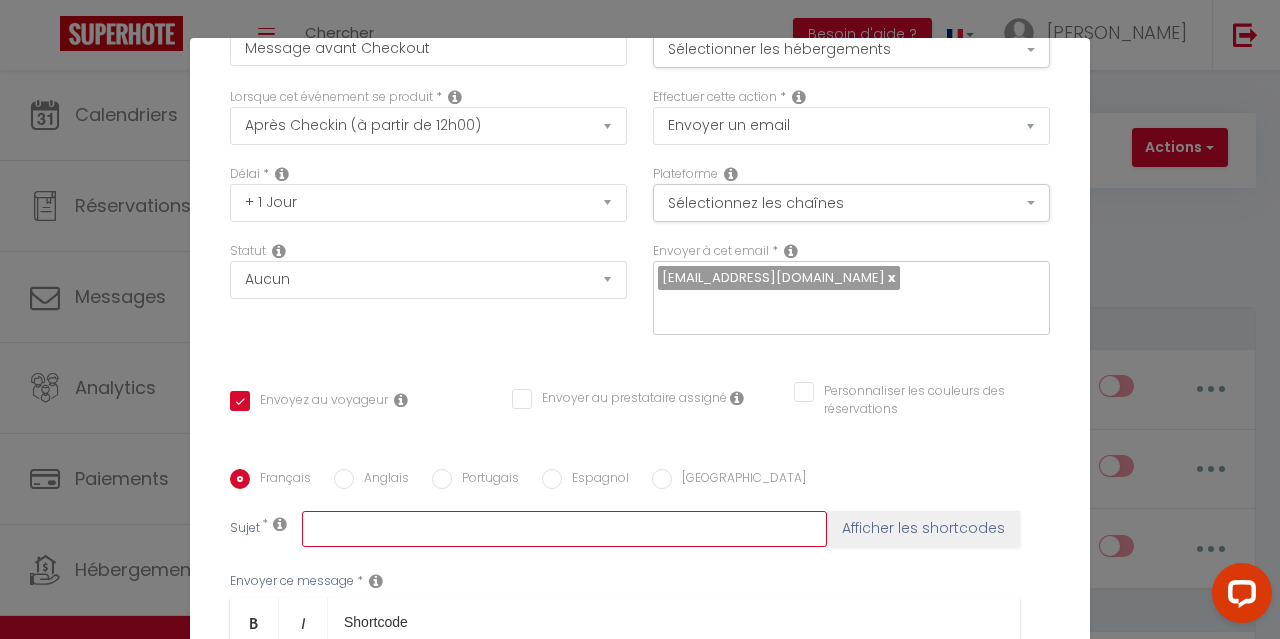 click at bounding box center (564, 529) 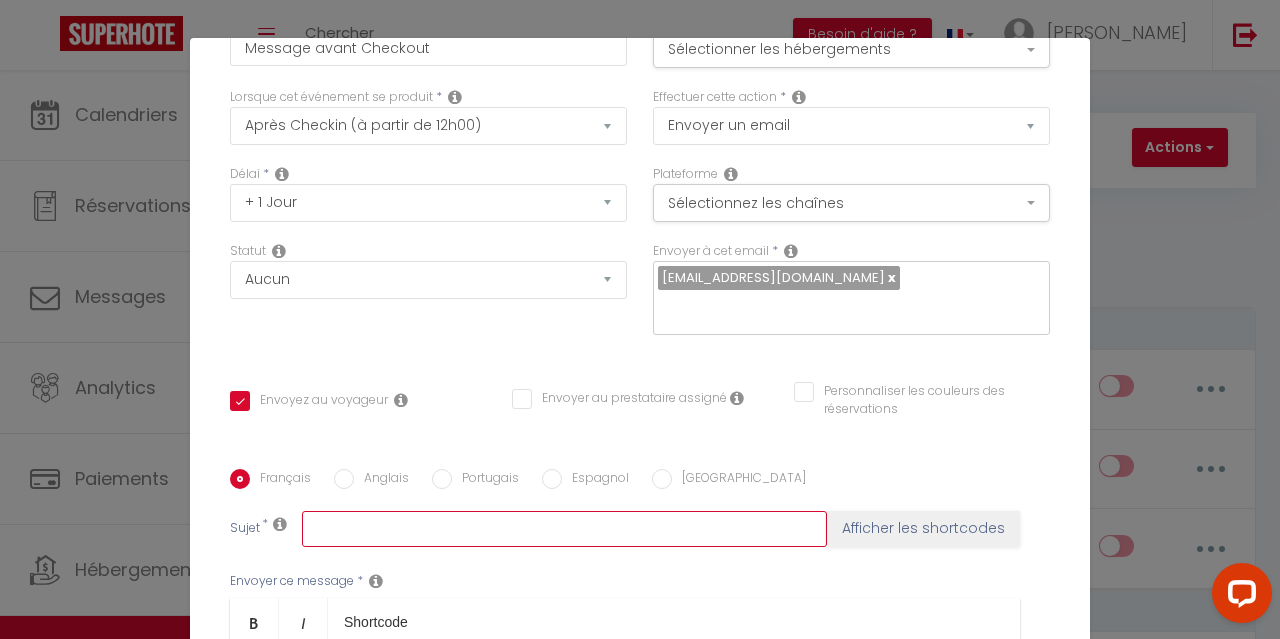 scroll, scrollTop: 22, scrollLeft: 0, axis: vertical 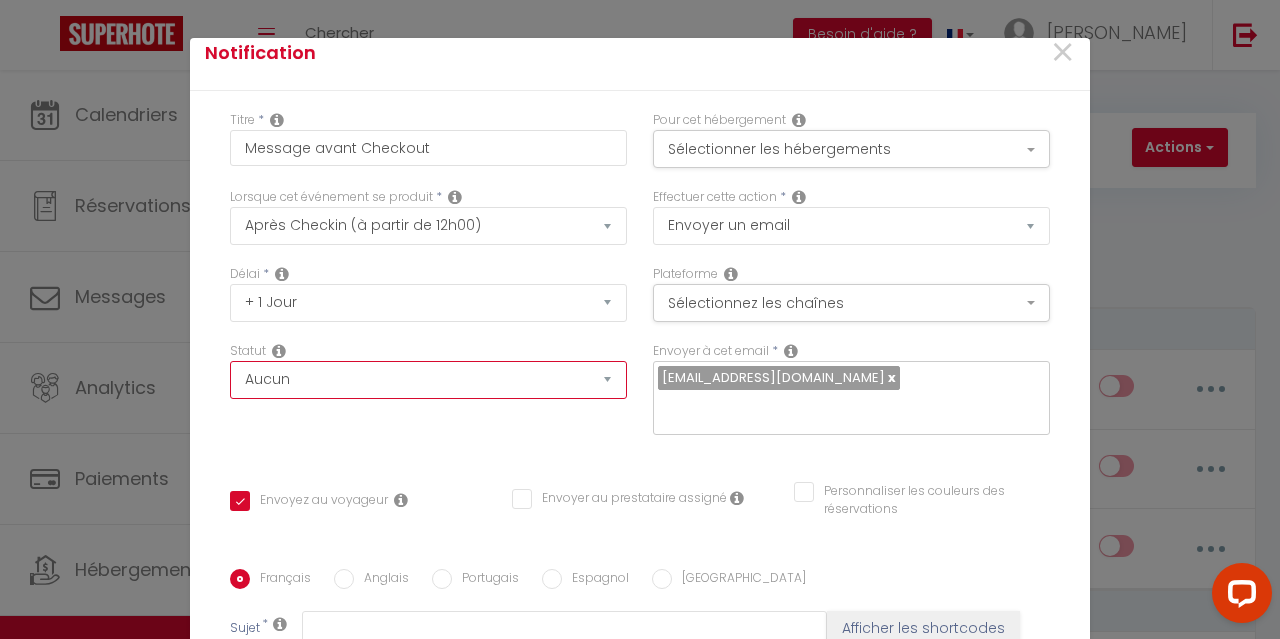 click on "Aucun   Si la réservation est payée   Si réservation non payée   Si la caution a été prise   Si caution non payée" at bounding box center [428, 380] 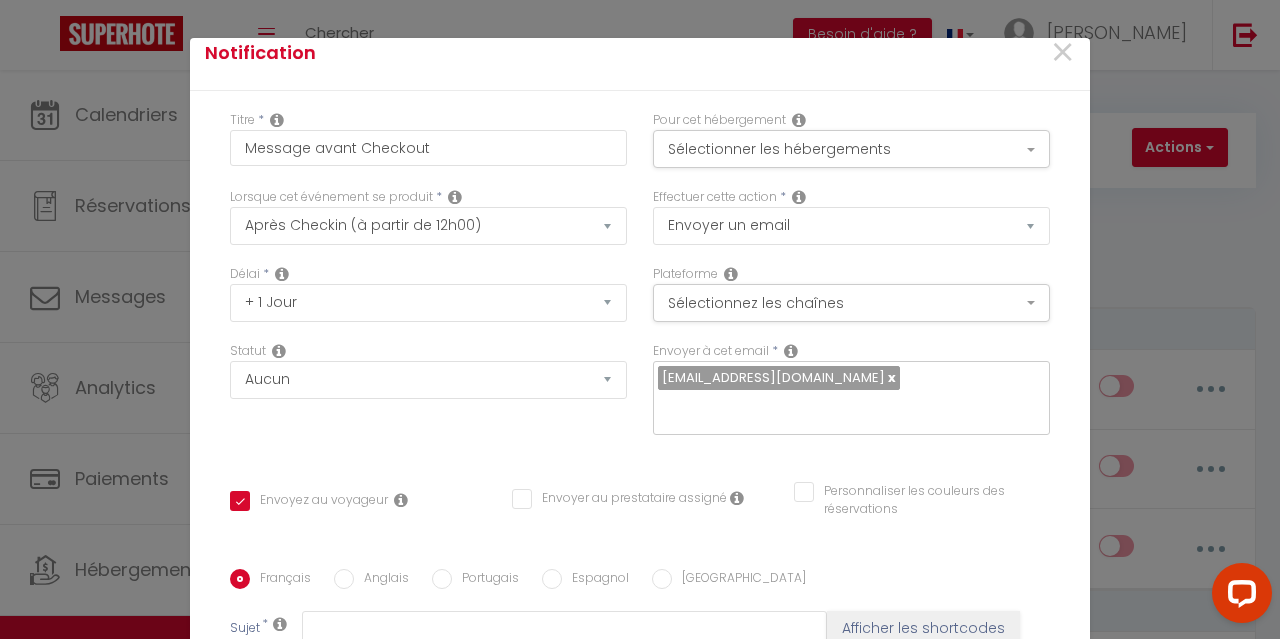 click on "Envoyez au voyageur      Envoyer au prestataire assigné       Personnaliser les couleurs des réservations" at bounding box center [640, 511] 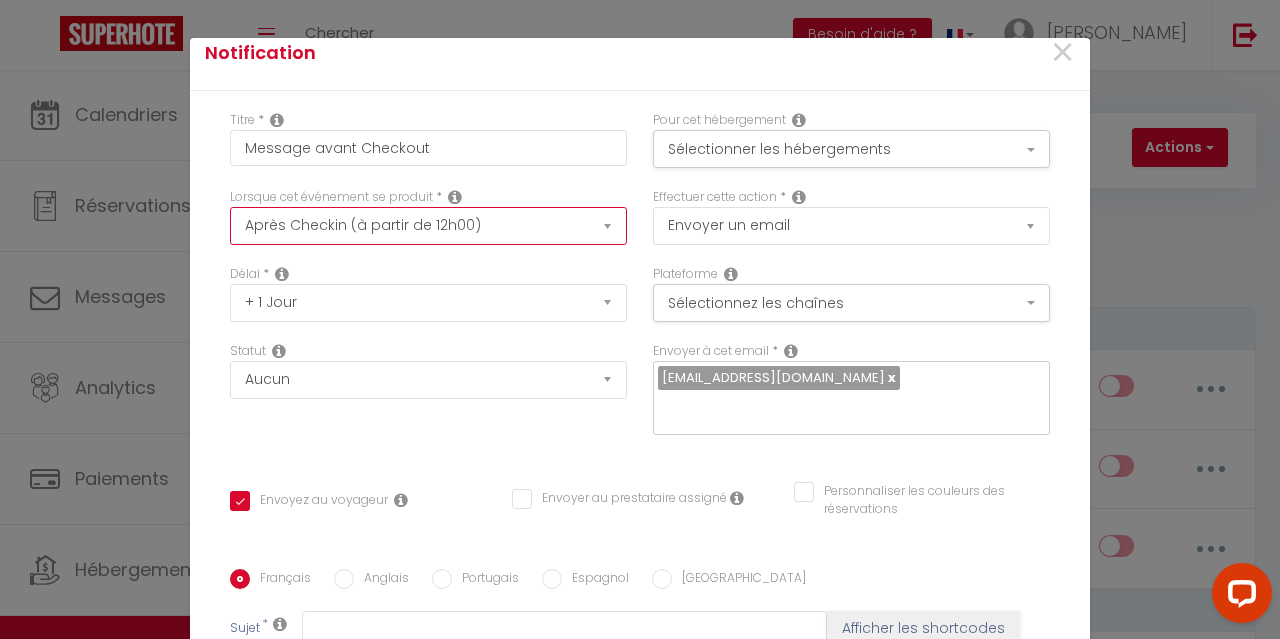 click on "Après la réservation   Avant Checkin (à partir de 12h00)   Après Checkin (à partir de 12h00)   Avant Checkout (à partir de 12h00)   Après Checkout (à partir de 12h00)   Température   Co2   Bruit sonore   Après visualisation lien paiement   Après Paiement Lien KO   Après Caution Lien KO   Après Paiement Automatique KO   Après Caution Automatique KO   Après Visualisation du Contrat   Après Signature du Contrat   Paiement OK   Après soumission formulaire bienvenue   Aprés annulation réservation   Après remboursement automatique   Date spécifique   Après Assignation   Après Désassignation   Après soumission online checkin   Caution OK" at bounding box center (428, 226) 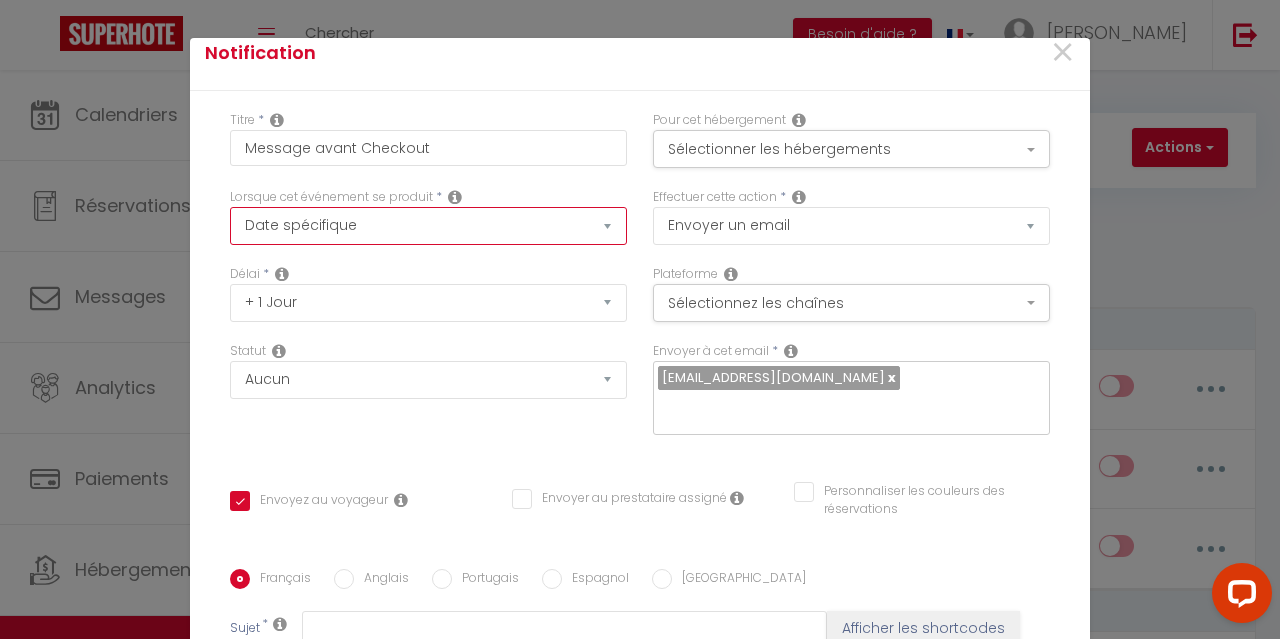 click on "Après la réservation   Avant Checkin (à partir de 12h00)   Après Checkin (à partir de 12h00)   Avant Checkout (à partir de 12h00)   Après Checkout (à partir de 12h00)   Température   Co2   Bruit sonore   Après visualisation lien paiement   Après Paiement Lien KO   Après Caution Lien KO   Après Paiement Automatique KO   Après Caution Automatique KO   Après Visualisation du Contrat   Après Signature du Contrat   Paiement OK   Après soumission formulaire bienvenue   Aprés annulation réservation   Après remboursement automatique   Date spécifique   Après Assignation   Après Désassignation   Après soumission online checkin   Caution OK" at bounding box center [428, 226] 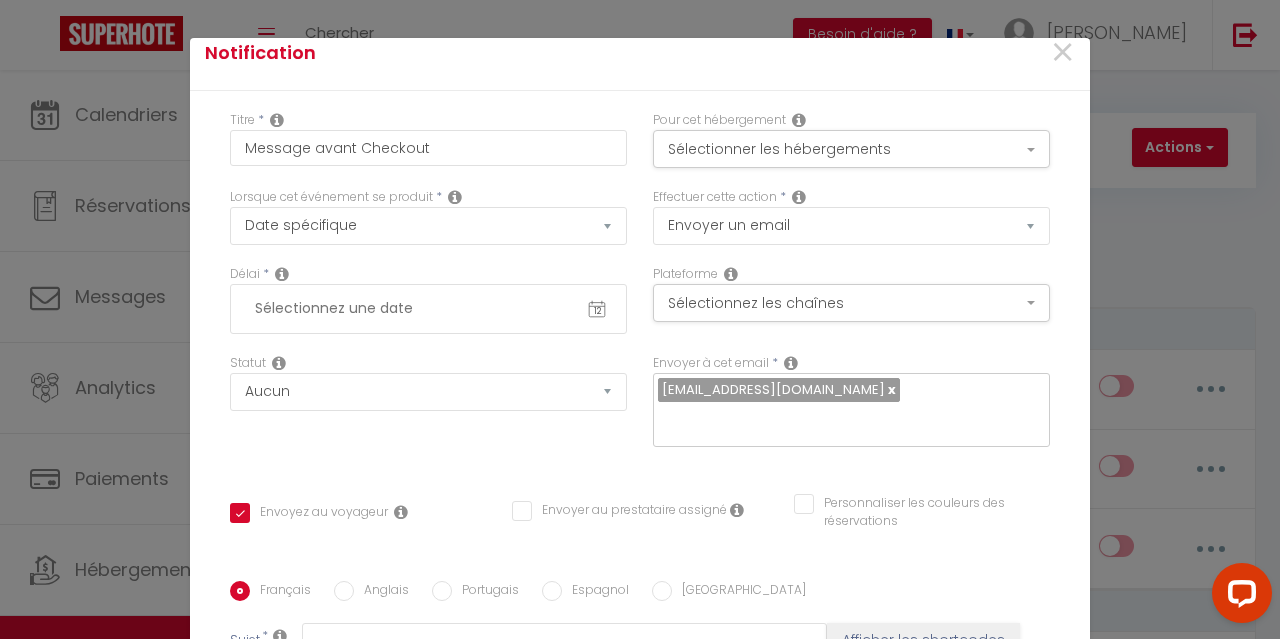 click at bounding box center (428, 309) 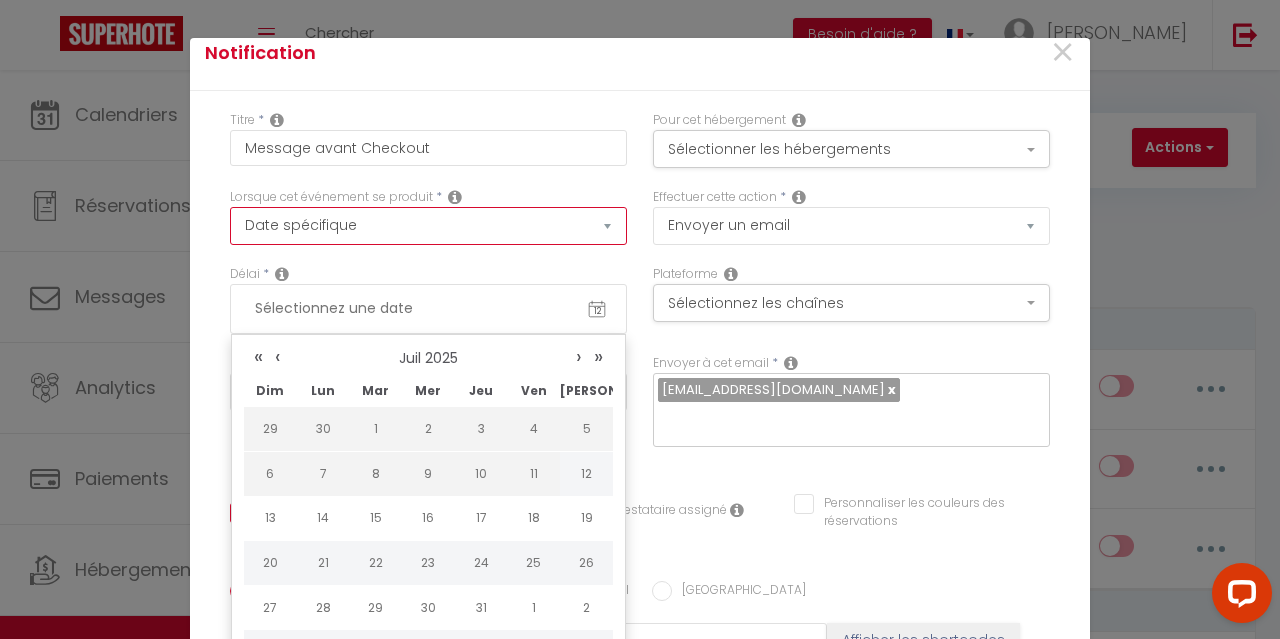 click on "Après la réservation   Avant Checkin (à partir de 12h00)   Après Checkin (à partir de 12h00)   Avant Checkout (à partir de 12h00)   Après Checkout (à partir de 12h00)   Température   Co2   Bruit sonore   Après visualisation lien paiement   Après Paiement Lien KO   Après Caution Lien KO   Après Paiement Automatique KO   Après Caution Automatique KO   Après Visualisation du Contrat   Après Signature du Contrat   Paiement OK   Après soumission formulaire bienvenue   Aprés annulation réservation   Après remboursement automatique   Date spécifique   Après Assignation   Après Désassignation   Après soumission online checkin   Caution OK" at bounding box center (428, 226) 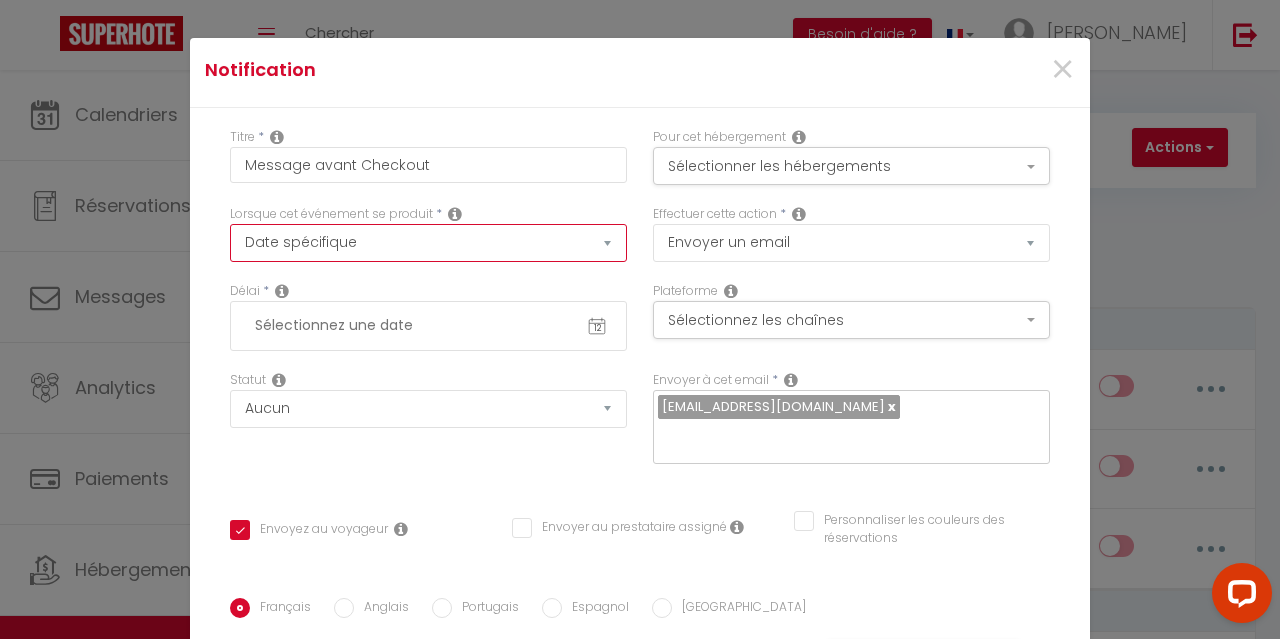 scroll, scrollTop: 0, scrollLeft: 0, axis: both 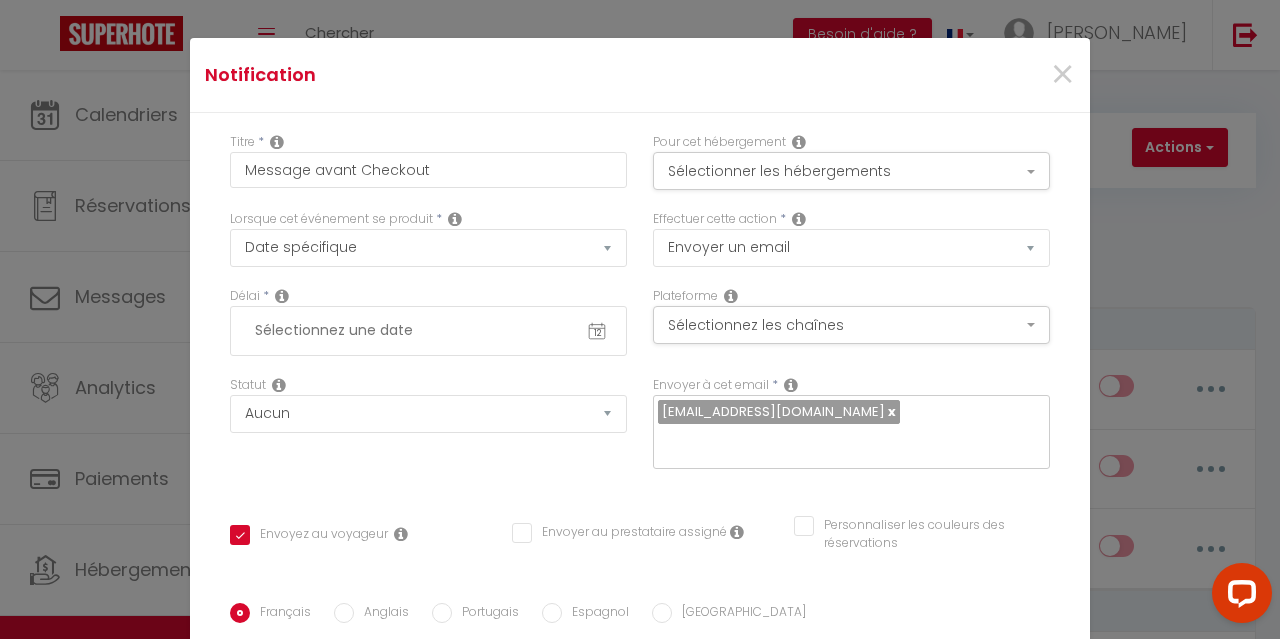 click on "Lorsque cet événement se produit   *      Après la réservation   Avant Checkin (à partir de 12h00)   Après Checkin (à partir de 12h00)   Avant Checkout (à partir de 12h00)   Après Checkout (à partir de 12h00)   Température   Co2   [MEDICAL_DATA] sonore   Après visualisation lien paiement   Après Paiement Lien KO   Après Caution Lien KO   Après Paiement Automatique KO   Après Caution Automatique KO   Après Visualisation du Contrat   Après Signature du Contrat   Paiement OK   Après soumission formulaire bienvenue   Aprés annulation réservation   Après remboursement automatique   Date spécifique   Après Assignation   Après Désassignation   Après soumission online checkin   Caution OK" at bounding box center [428, 248] 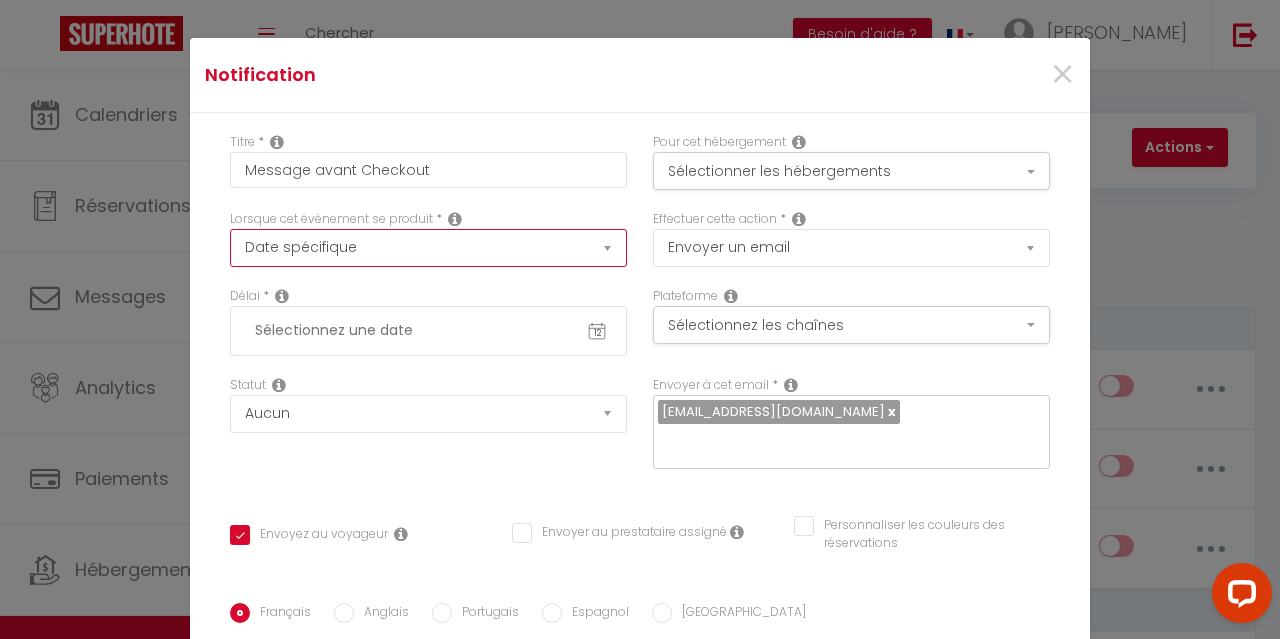 click on "Après la réservation   Avant Checkin (à partir de 12h00)   Après Checkin (à partir de 12h00)   Avant Checkout (à partir de 12h00)   Après Checkout (à partir de 12h00)   Température   Co2   Bruit sonore   Après visualisation lien paiement   Après Paiement Lien KO   Après Caution Lien KO   Après Paiement Automatique KO   Après Caution Automatique KO   Après Visualisation du Contrat   Après Signature du Contrat   Paiement OK   Après soumission formulaire bienvenue   Aprés annulation réservation   Après remboursement automatique   Date spécifique   Après Assignation   Après Désassignation   Après soumission online checkin   Caution OK" at bounding box center [428, 248] 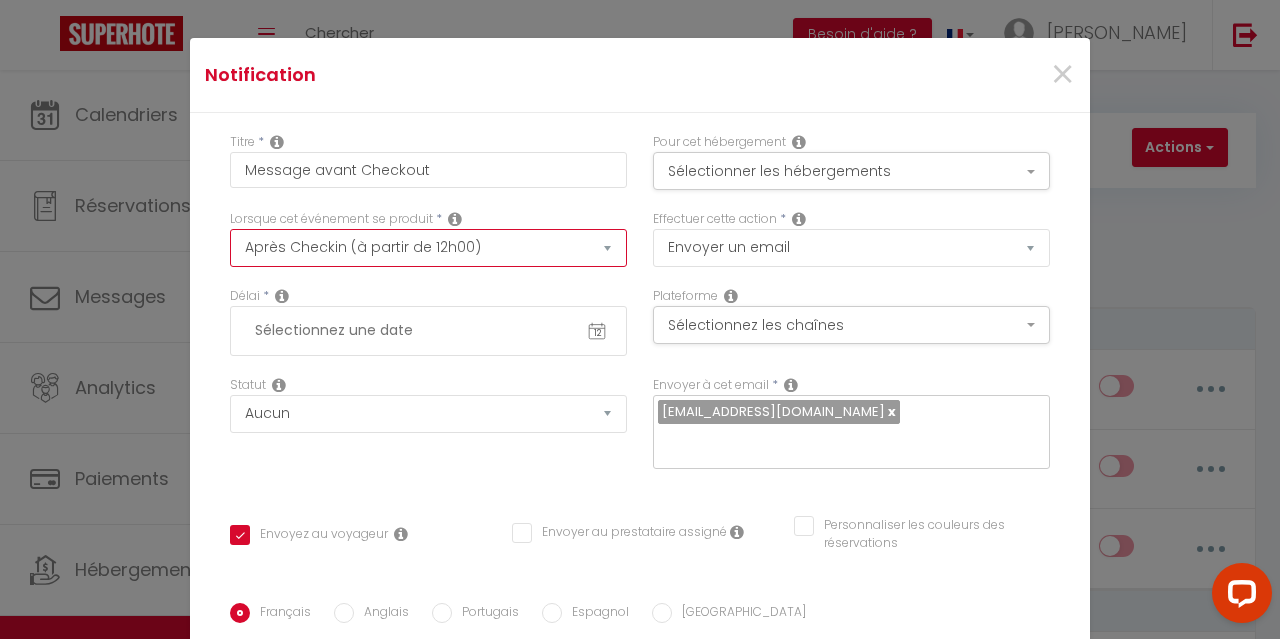 click on "Après la réservation   Avant Checkin (à partir de 12h00)   Après Checkin (à partir de 12h00)   Avant Checkout (à partir de 12h00)   Après Checkout (à partir de 12h00)   Température   Co2   Bruit sonore   Après visualisation lien paiement   Après Paiement Lien KO   Après Caution Lien KO   Après Paiement Automatique KO   Après Caution Automatique KO   Après Visualisation du Contrat   Après Signature du Contrat   Paiement OK   Après soumission formulaire bienvenue   Aprés annulation réservation   Après remboursement automatique   Date spécifique   Après Assignation   Après Désassignation   Après soumission online checkin   Caution OK" at bounding box center (428, 248) 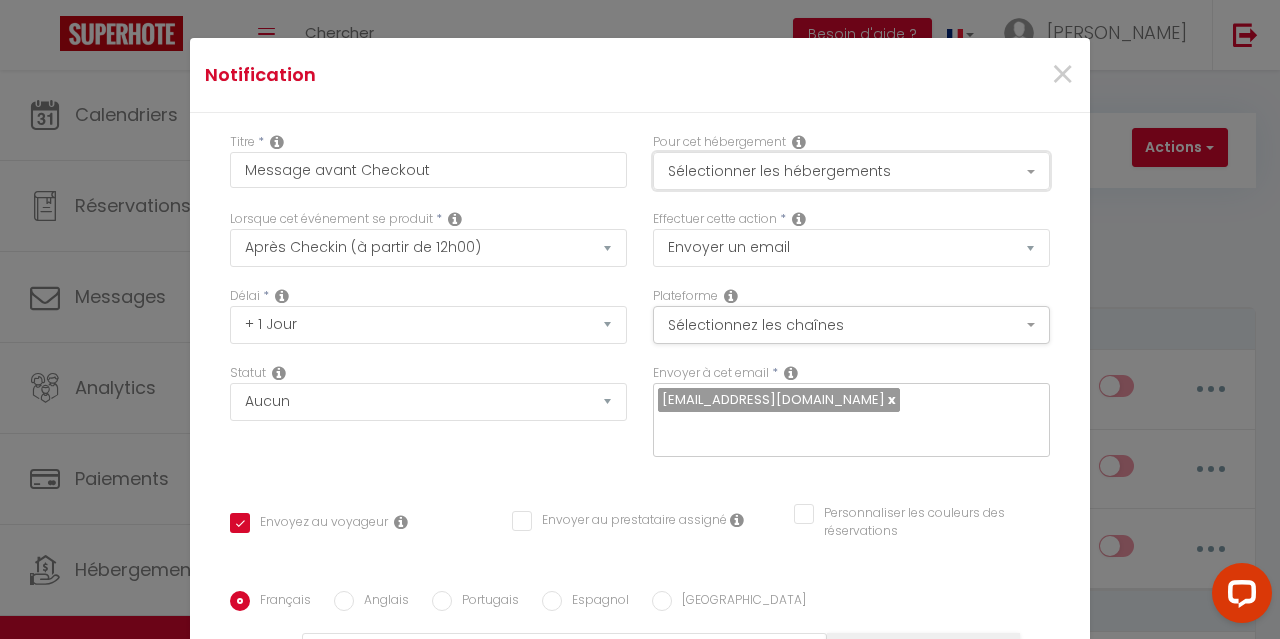 click on "Sélectionner les hébergements" at bounding box center (851, 171) 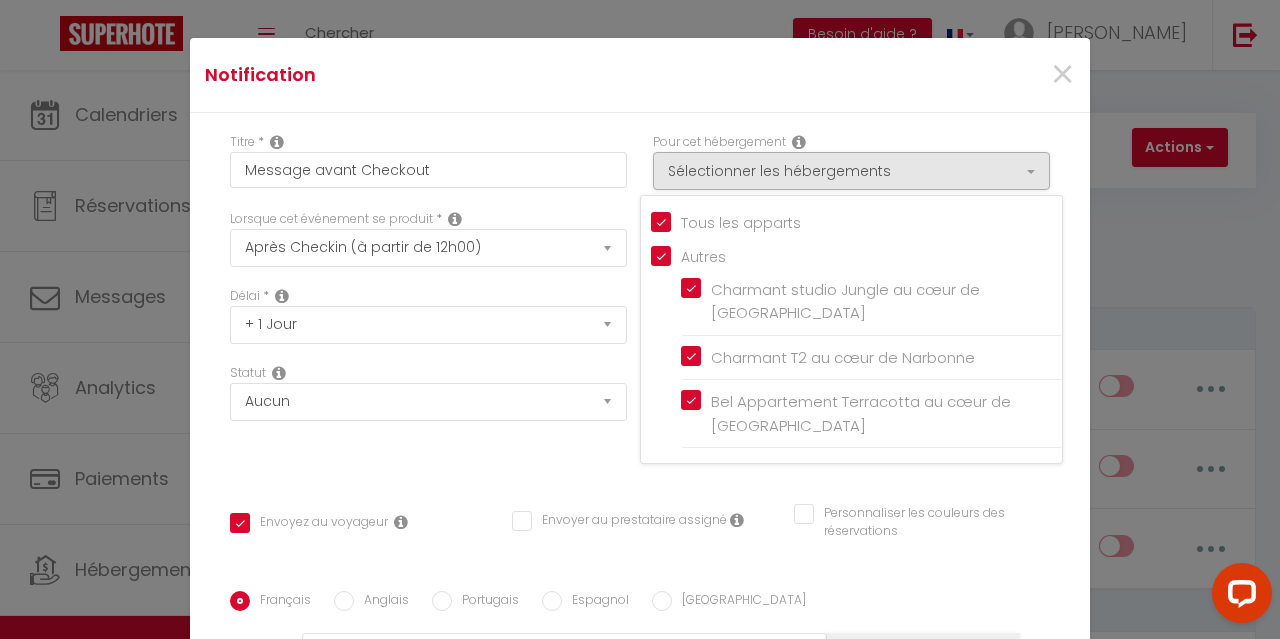 click on "Titre   *     Message avant Checkout   Pour cet hébergement
Sélectionner les hébergements
Tous les apparts
Autres
[GEOGRAPHIC_DATA] au cœur de [GEOGRAPHIC_DATA]
Charmant T2 au cœur de [GEOGRAPHIC_DATA]
Bel Appartement Terracotta au cœur de Narbonne
Lorsque cet événement se produit   *      Après la réservation   Avant Checkin (à partir de 12h00)   Après Checkin (à partir de 12h00)   Avant Checkout (à partir de 12h00)   Après Checkout (à partir de 12h00)   Température   Co2   [MEDICAL_DATA] sonore   Après visualisation lien paiement   Après Paiement Lien KO   Après Caution Lien KO   Après Paiement Automatique KO" at bounding box center (640, 591) 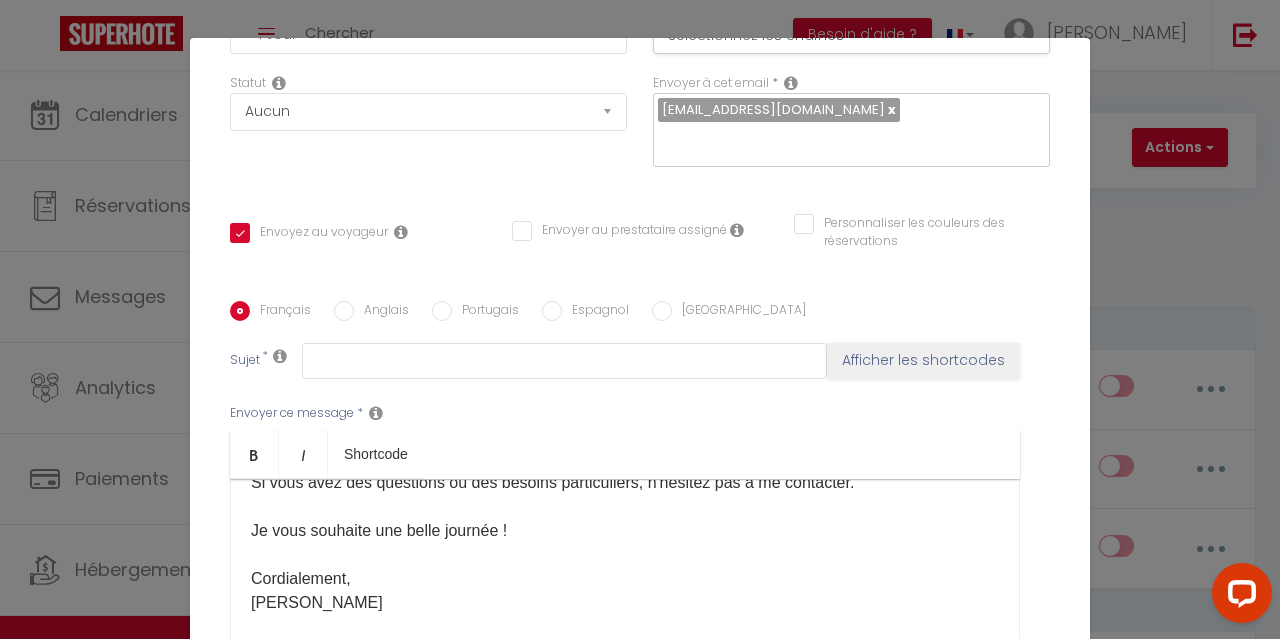 scroll, scrollTop: 400, scrollLeft: 0, axis: vertical 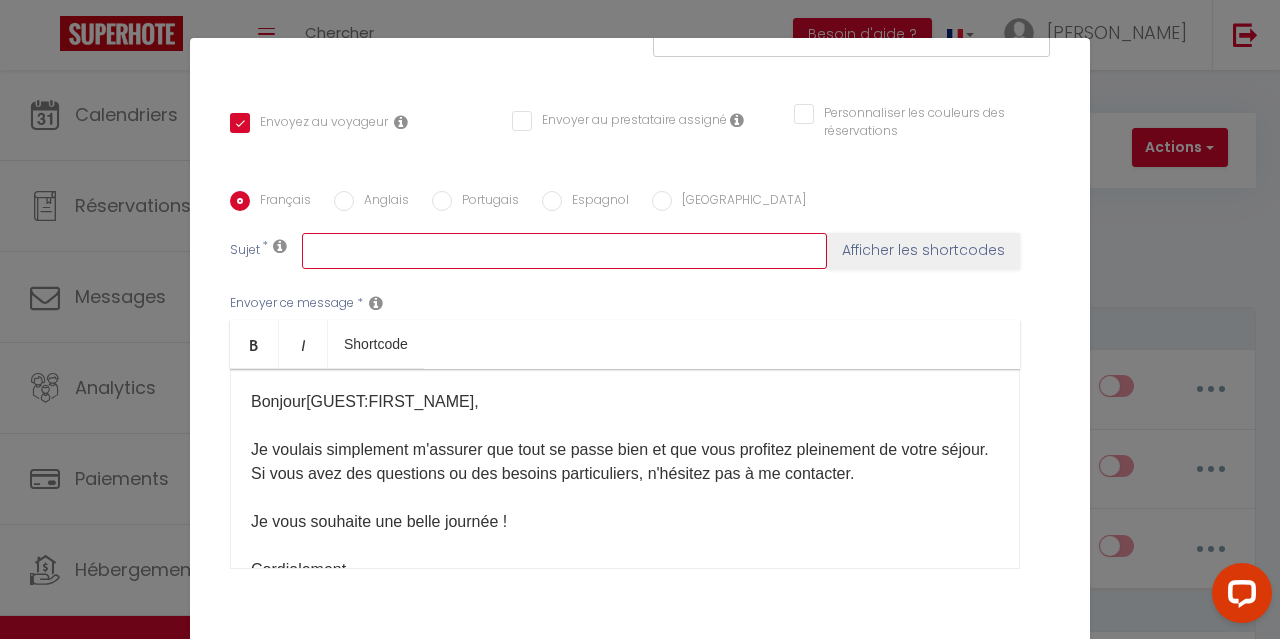 click at bounding box center (564, 251) 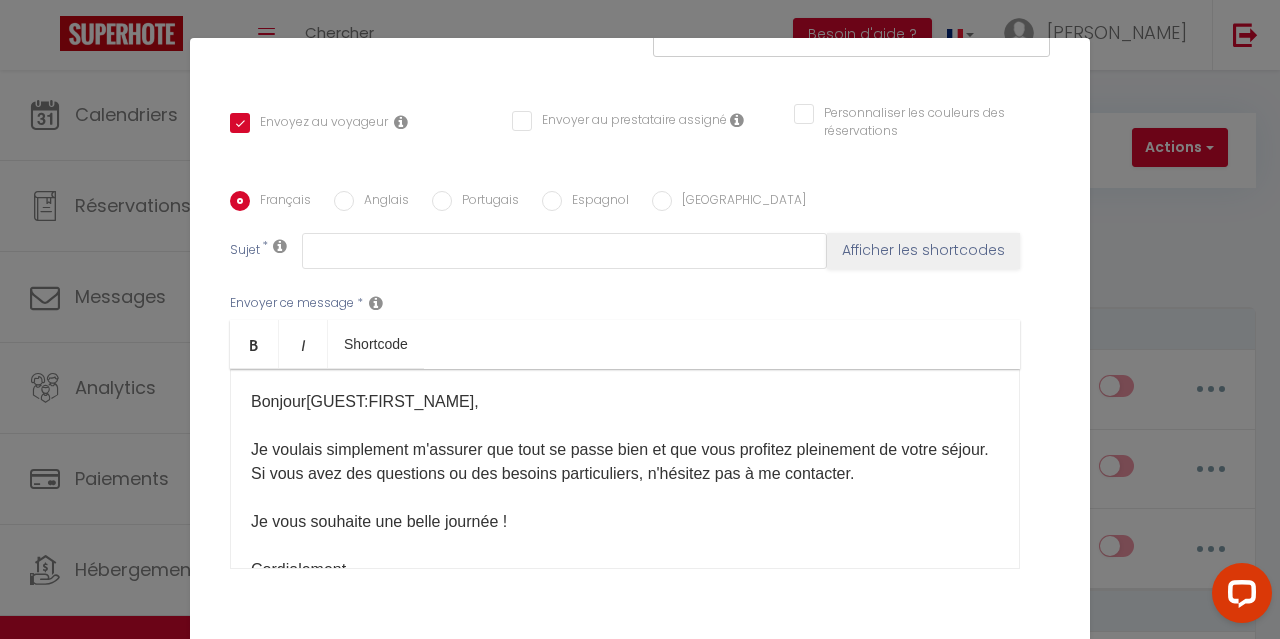 click on "Bold Italic Shortcode" at bounding box center (625, 344) 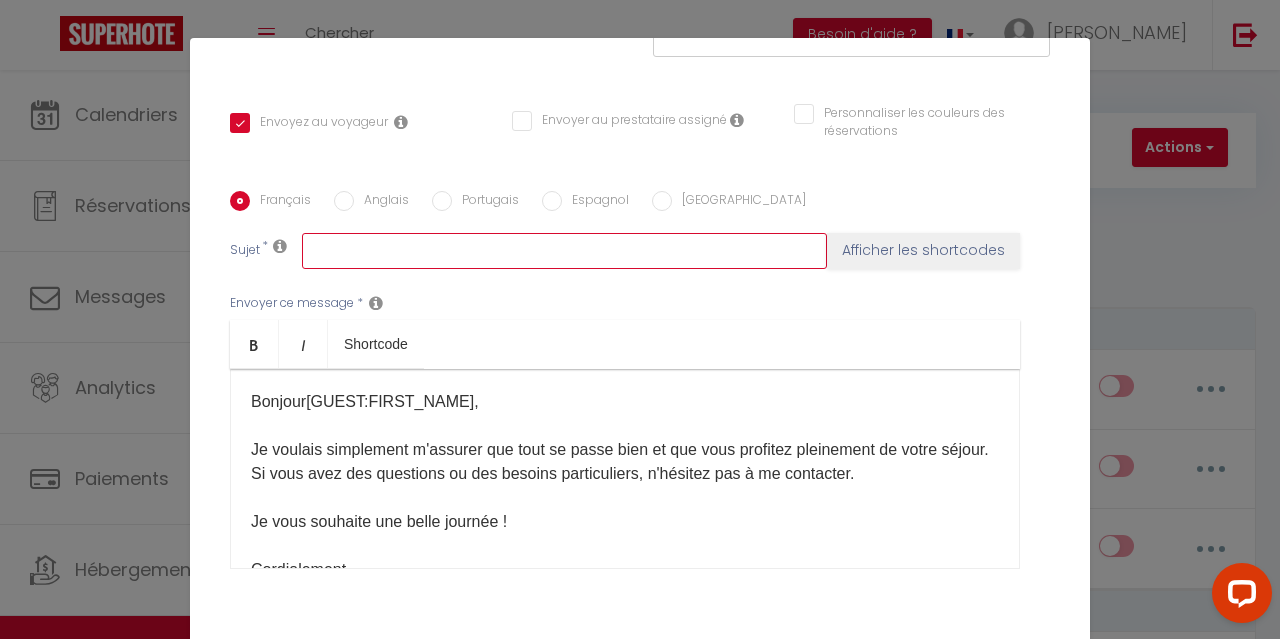 click at bounding box center [564, 251] 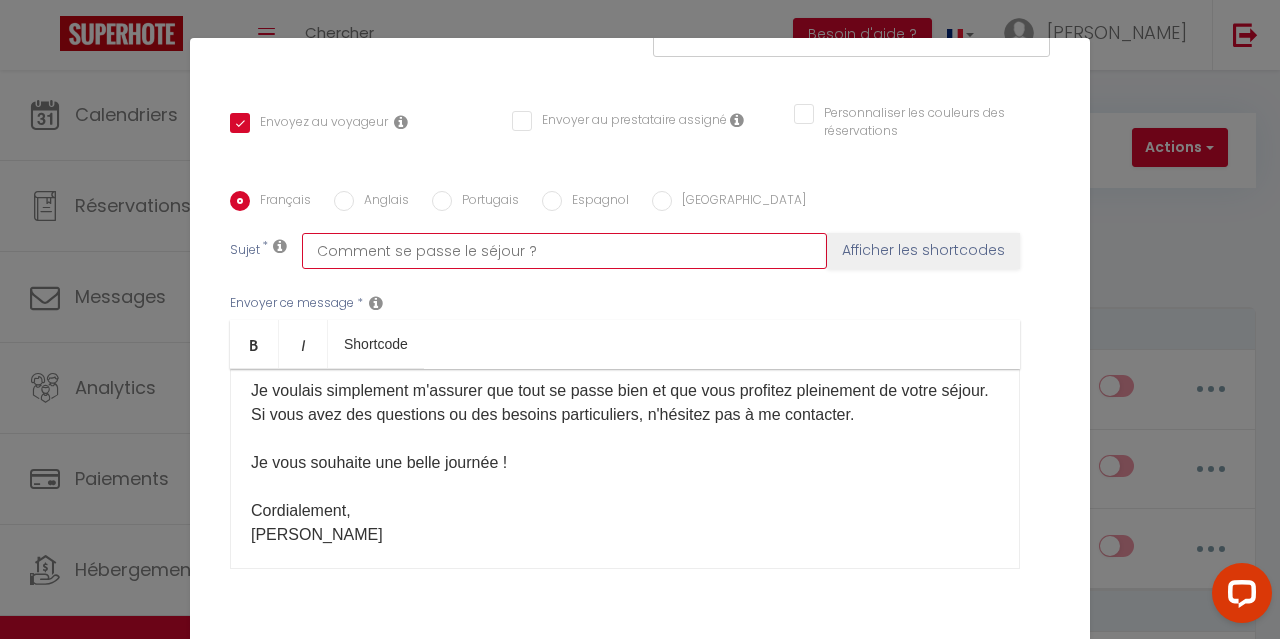 scroll, scrollTop: 101, scrollLeft: 0, axis: vertical 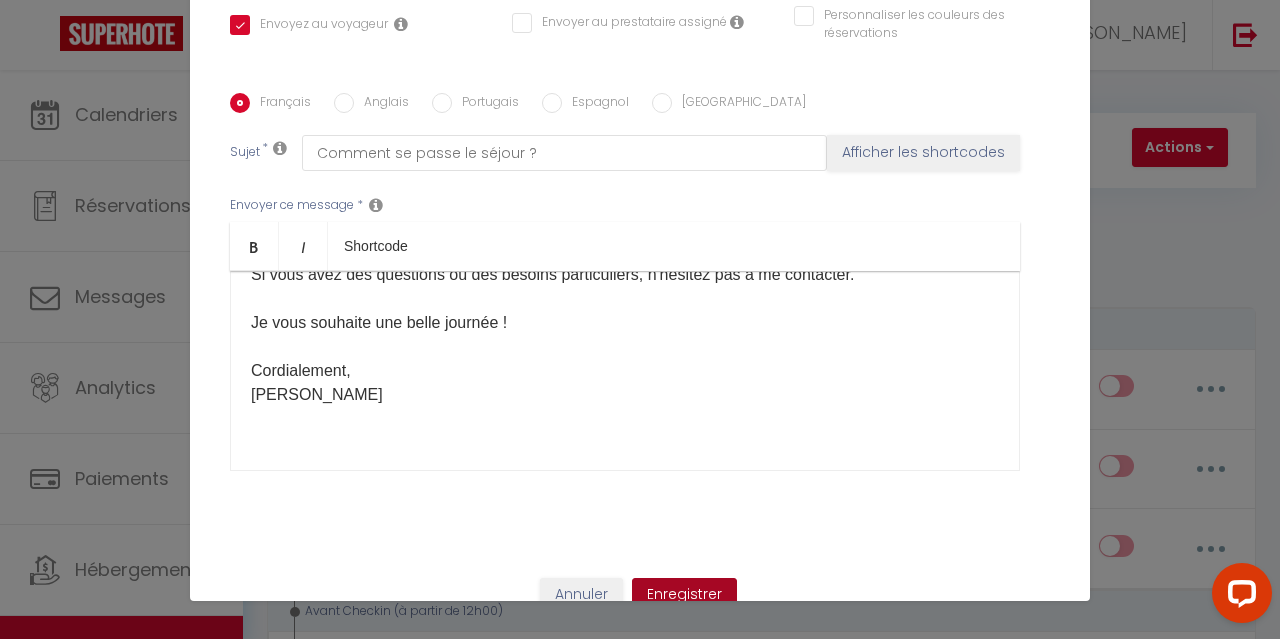 click on "Enregistrer" at bounding box center (684, 595) 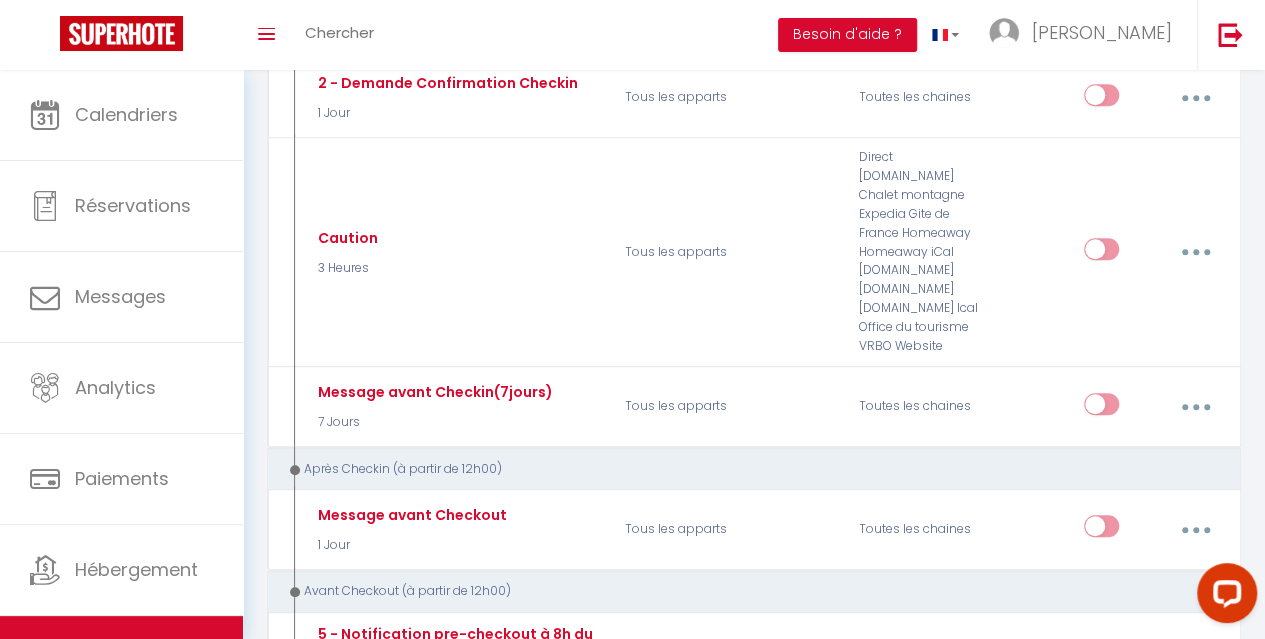 scroll, scrollTop: 600, scrollLeft: 0, axis: vertical 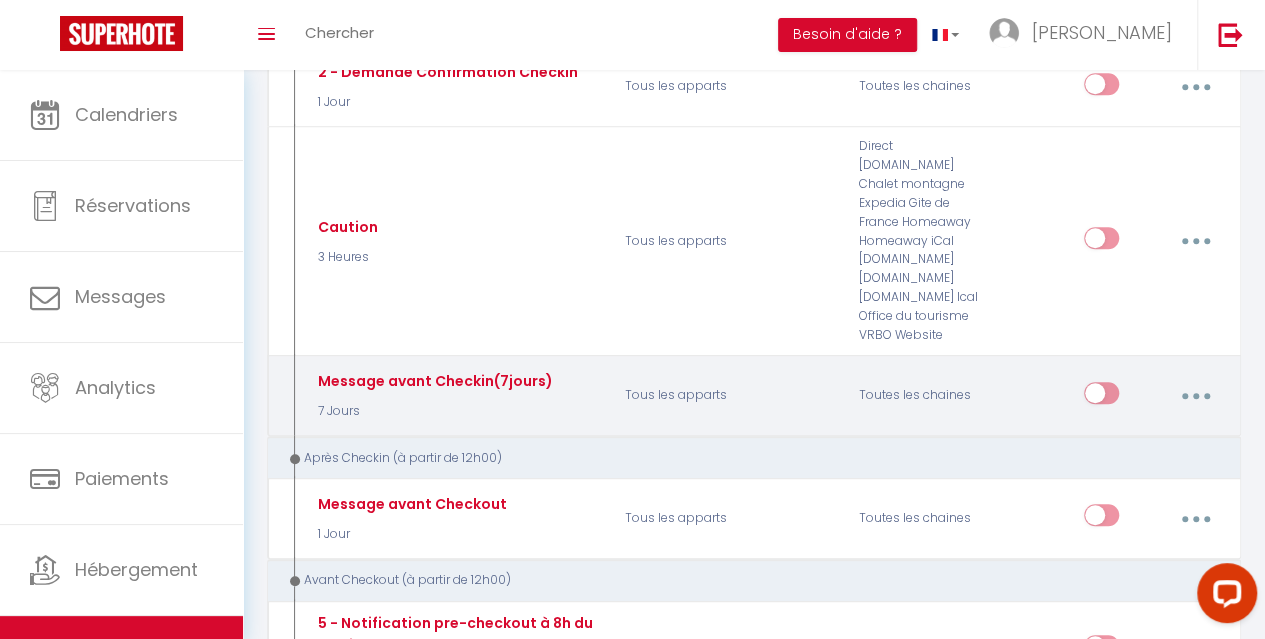 click at bounding box center [1195, 396] 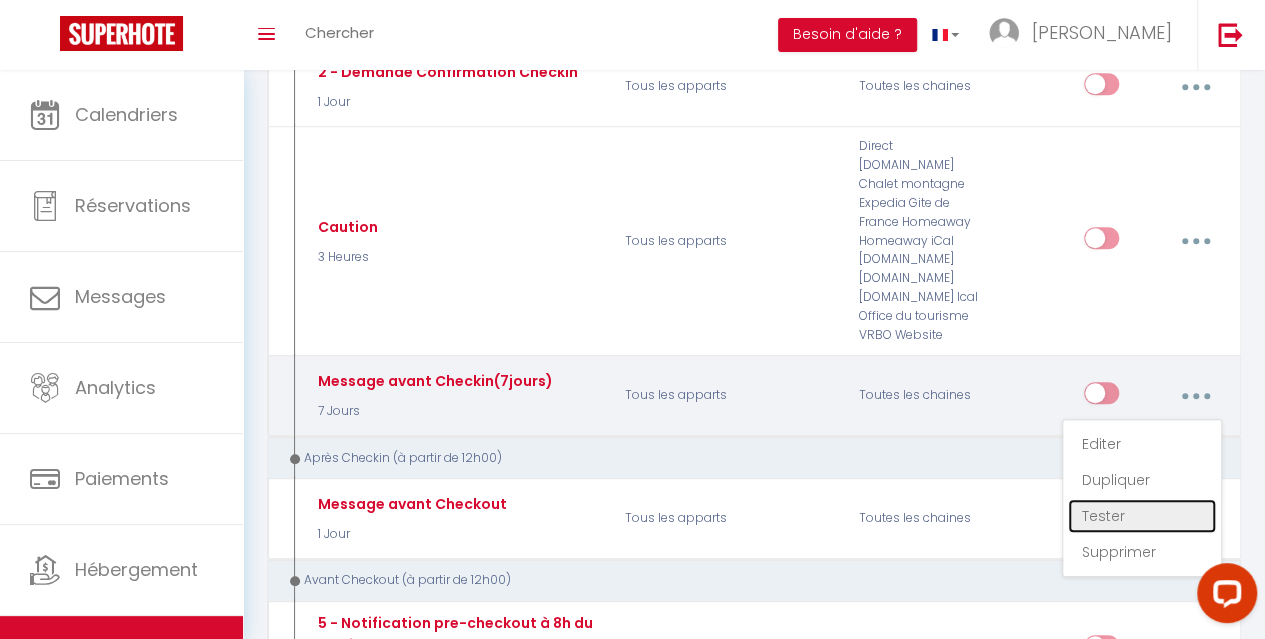 click on "Tester" at bounding box center [1142, 516] 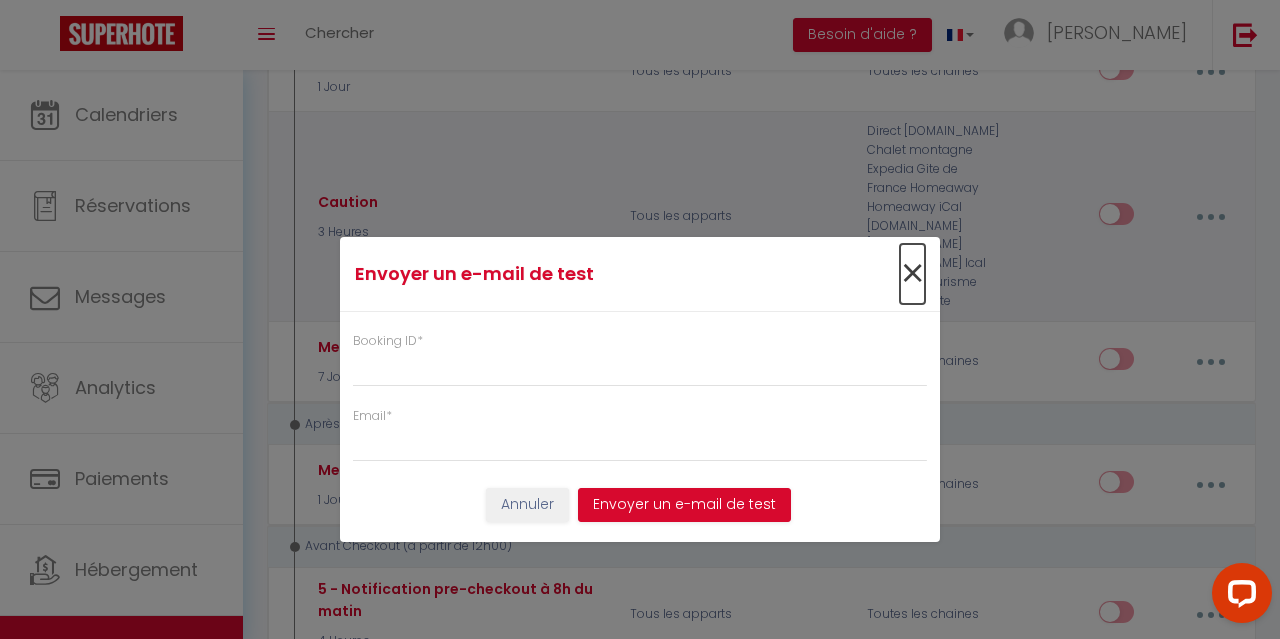 click on "×" at bounding box center [912, 274] 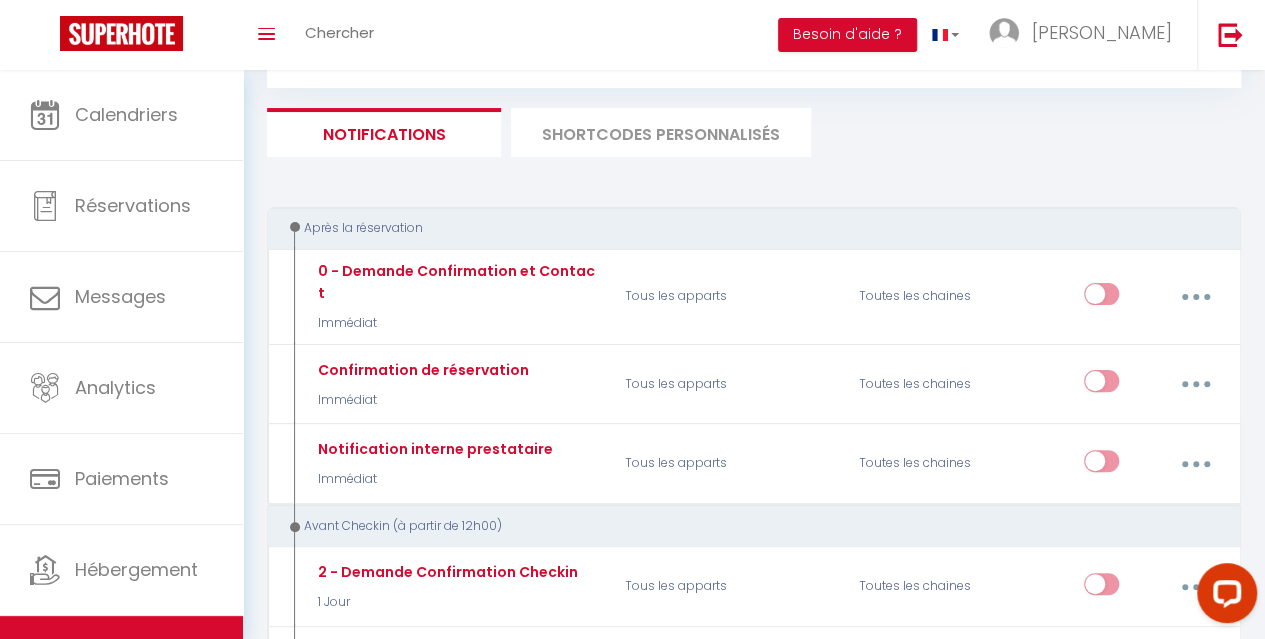 scroll, scrollTop: 200, scrollLeft: 0, axis: vertical 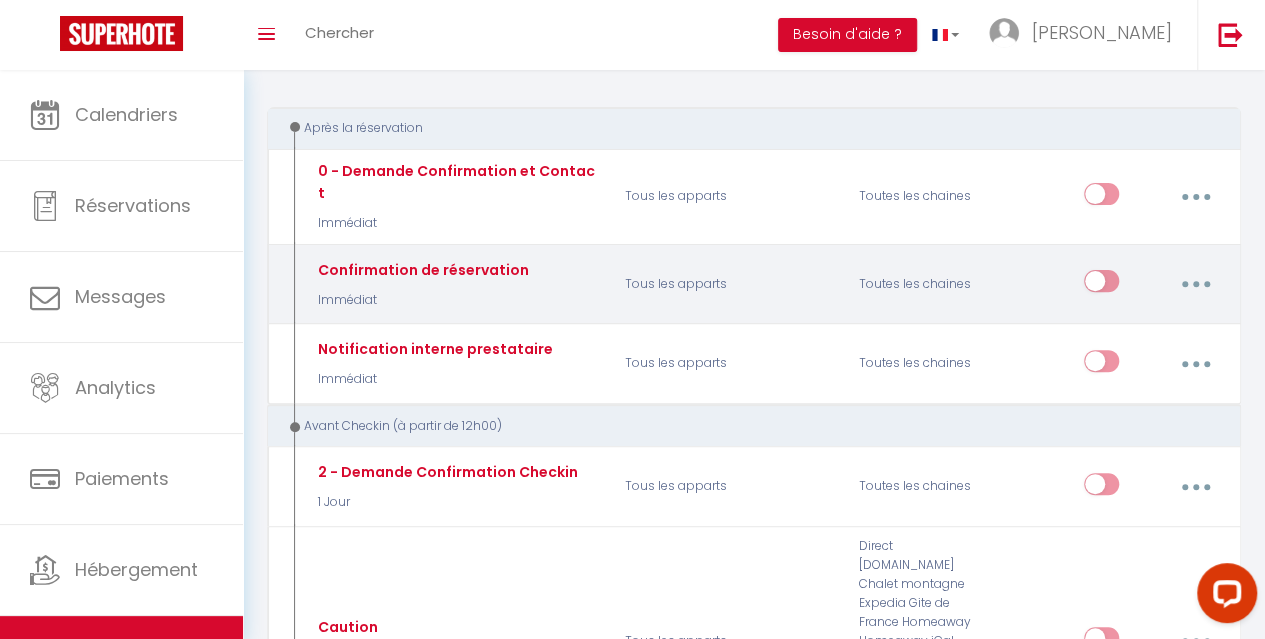 click at bounding box center (1195, 284) 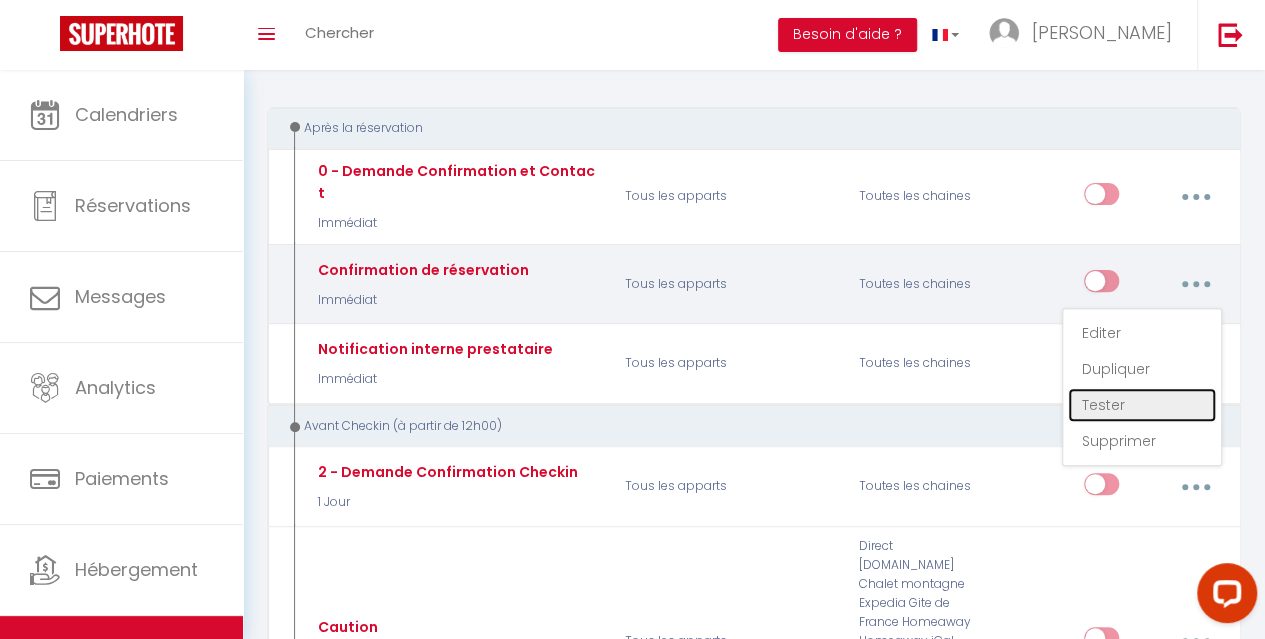 click on "Tester" at bounding box center (1142, 405) 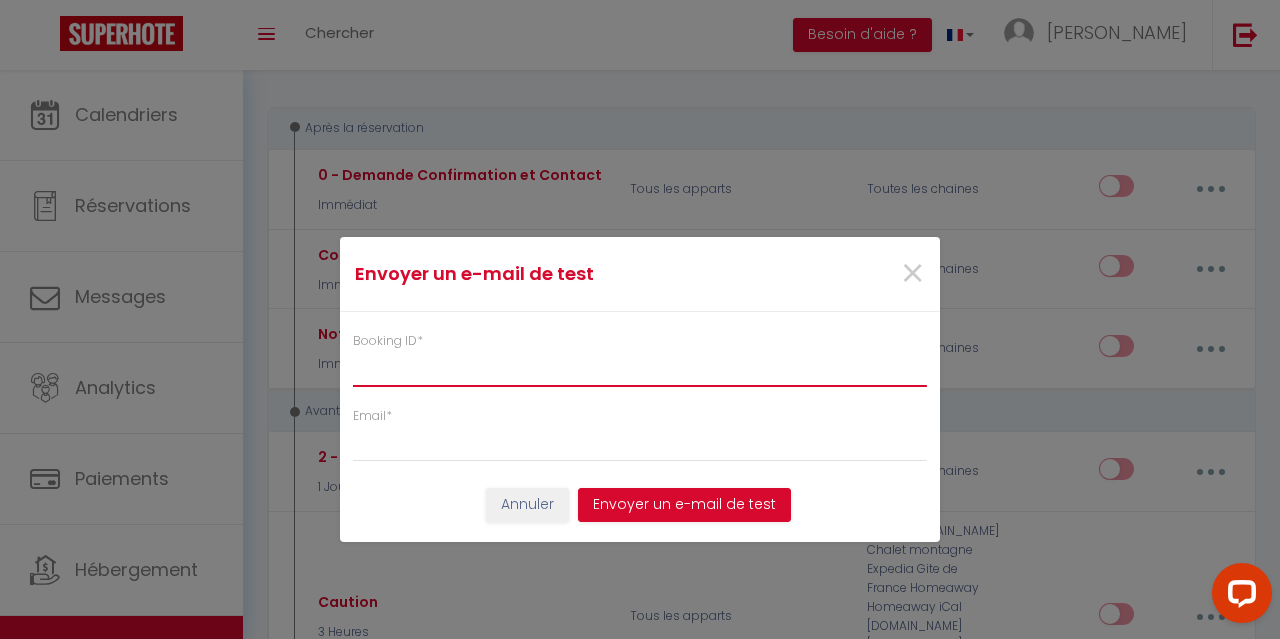 click on "Booking ID
*" at bounding box center (640, 369) 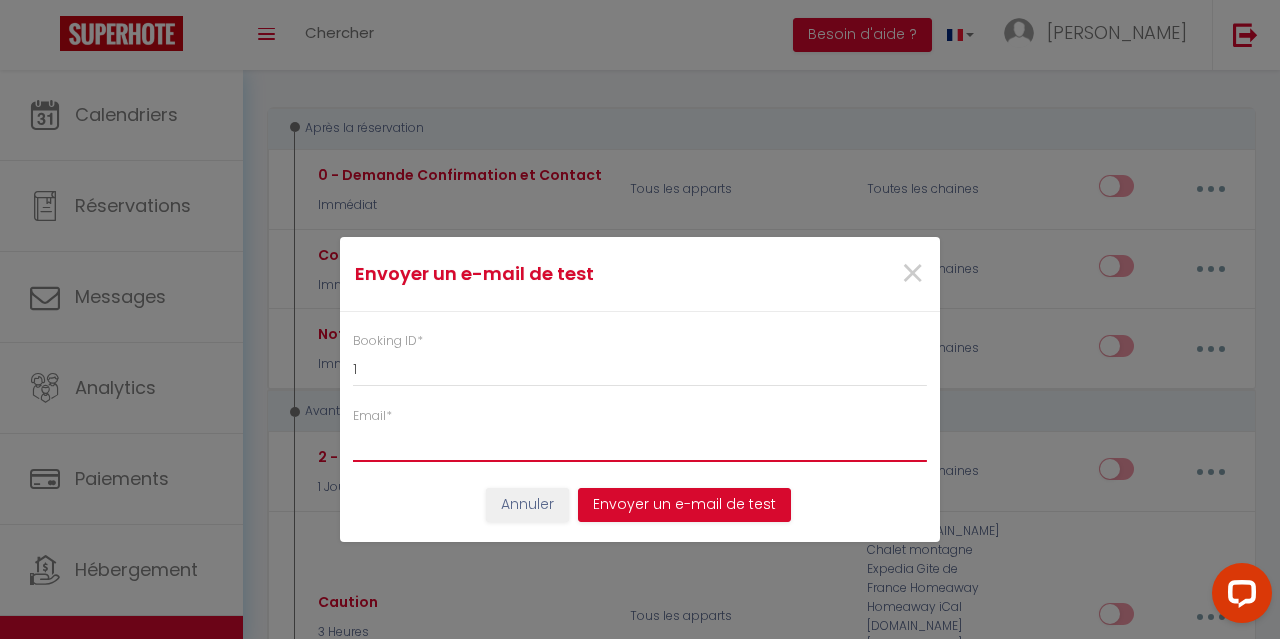 click on "Email
*" at bounding box center (640, 444) 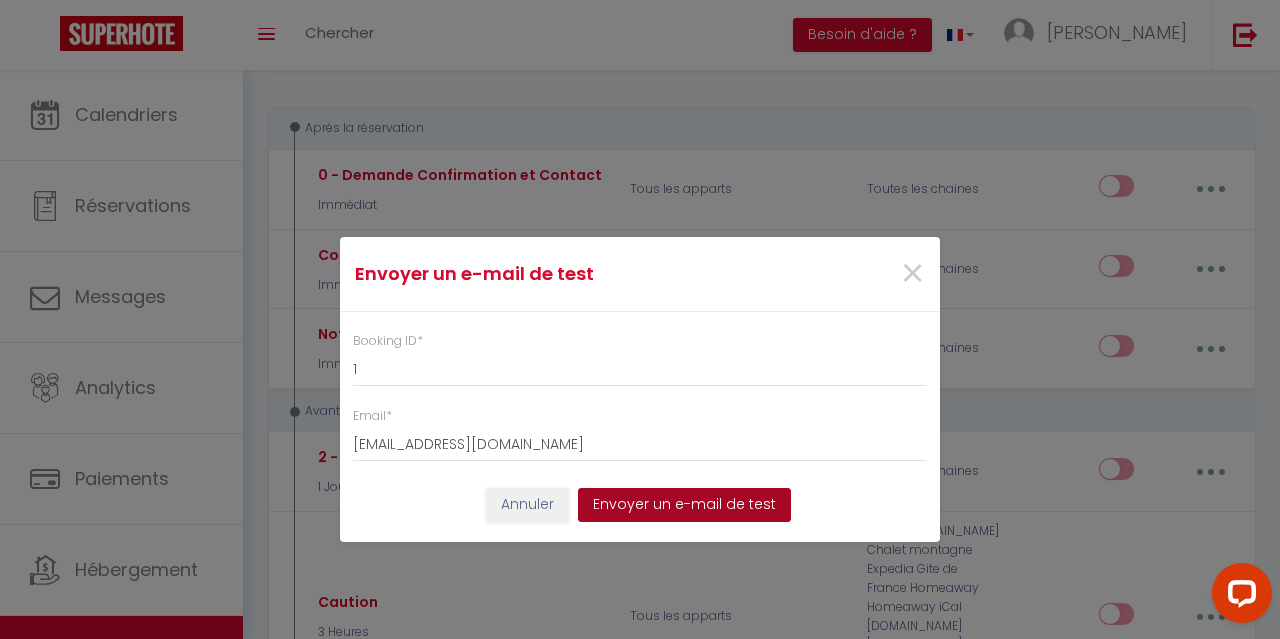 click on "Envoyer un e-mail de test" at bounding box center [684, 505] 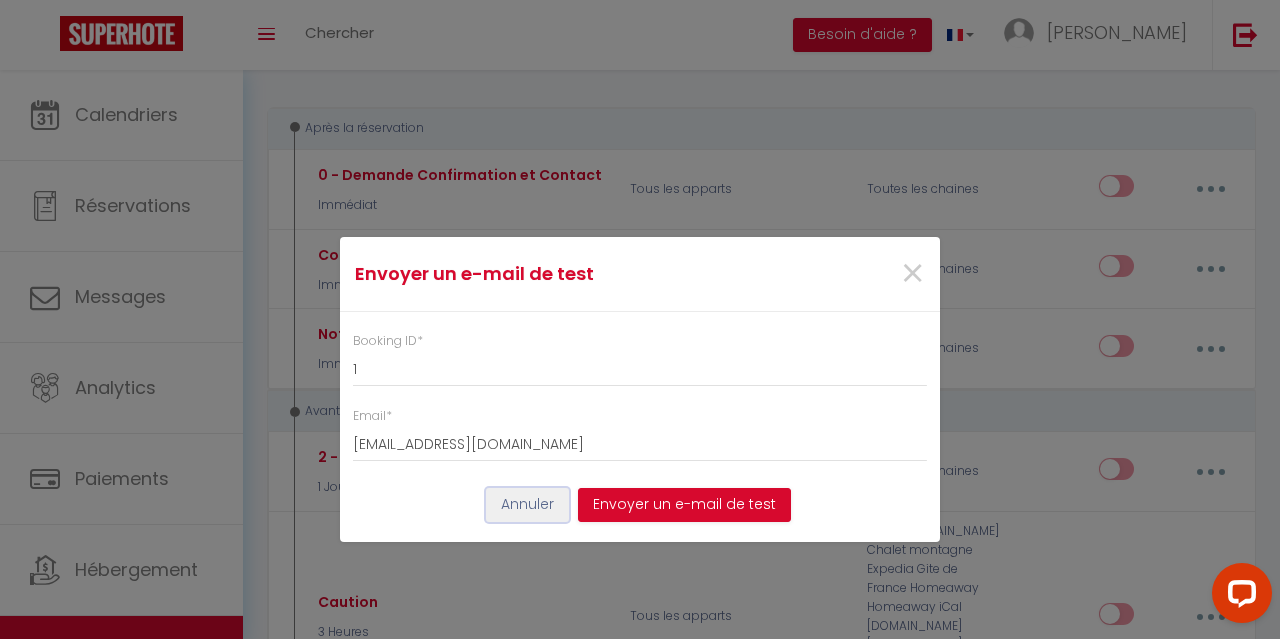 click on "Annuler" at bounding box center (527, 505) 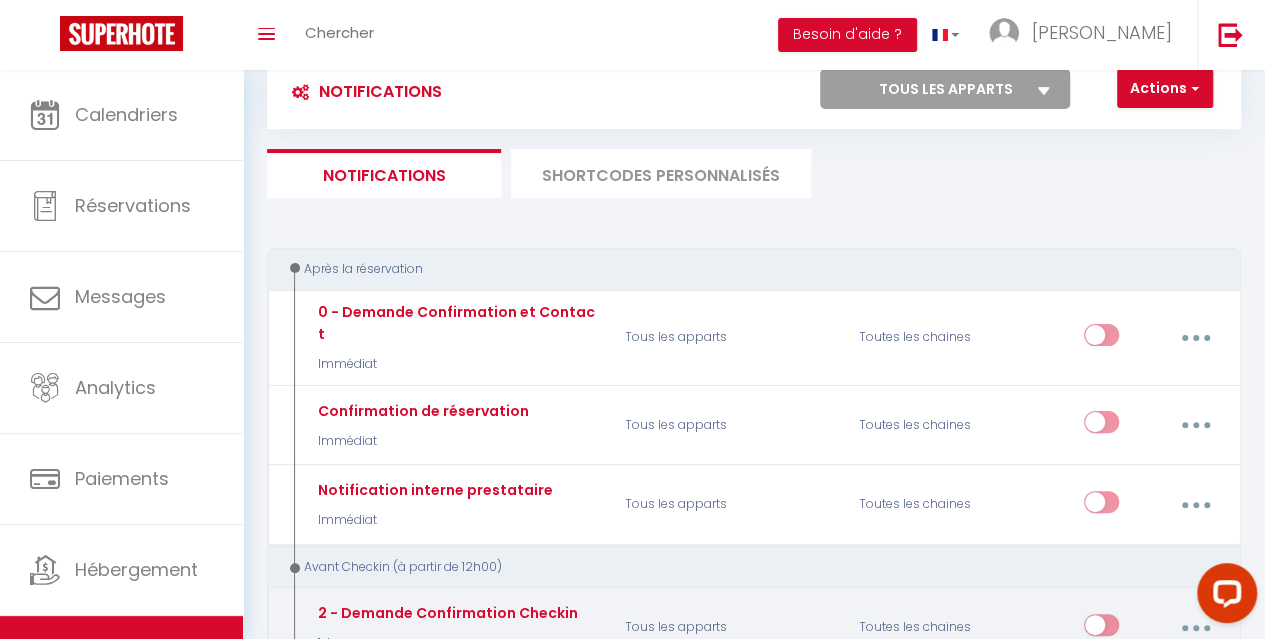 scroll, scrollTop: 100, scrollLeft: 0, axis: vertical 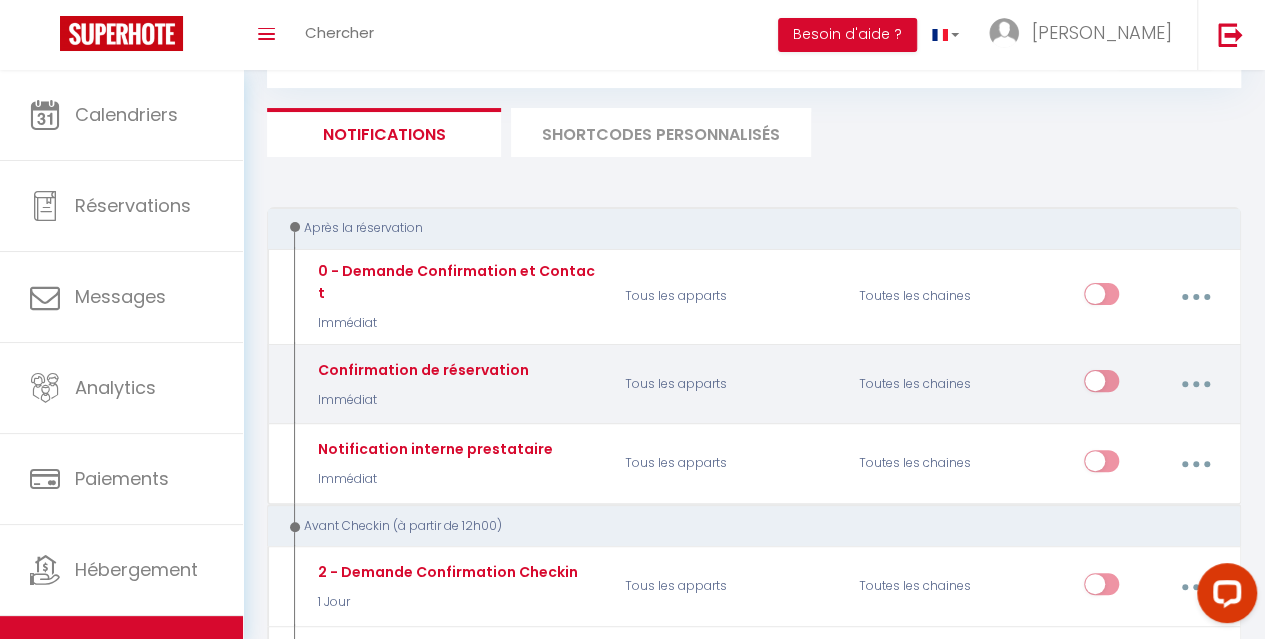 click on "Confirmation de réservation" at bounding box center [456, 282] 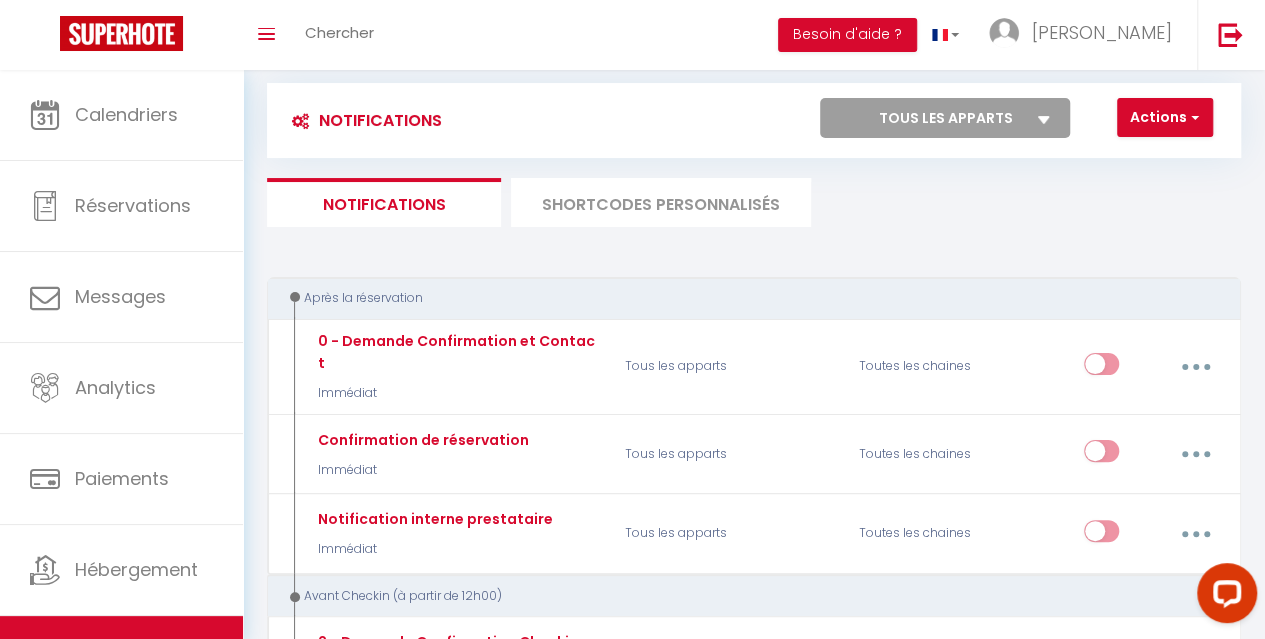 scroll, scrollTop: 0, scrollLeft: 0, axis: both 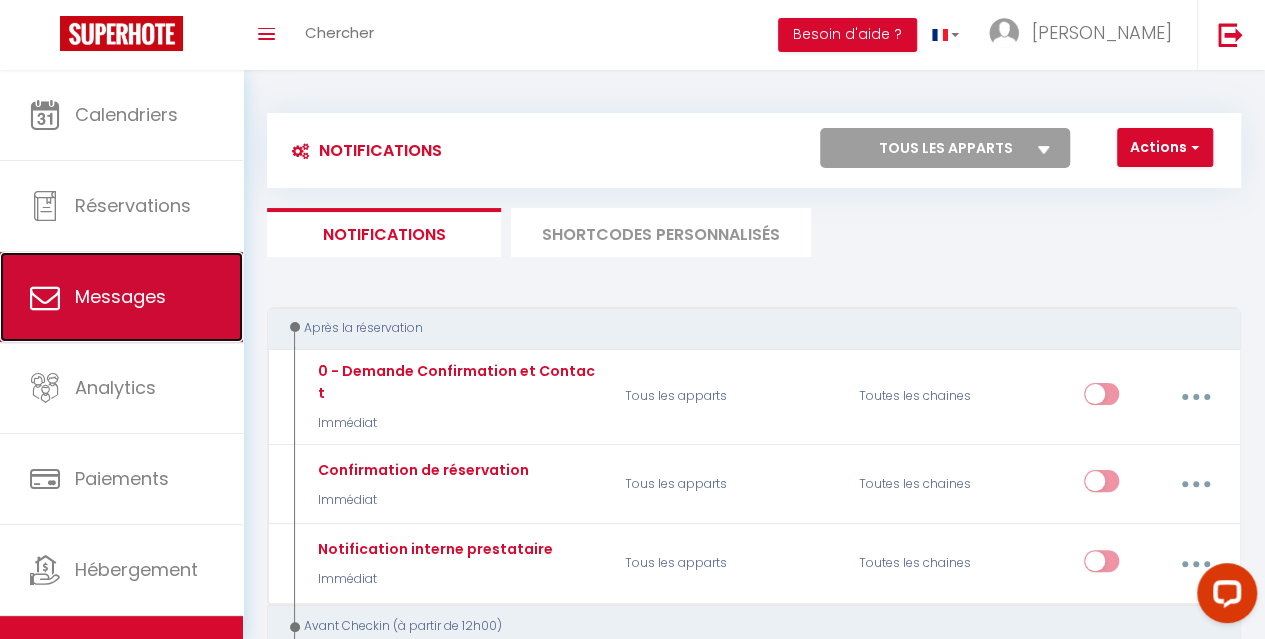 click on "Messages" at bounding box center (120, 296) 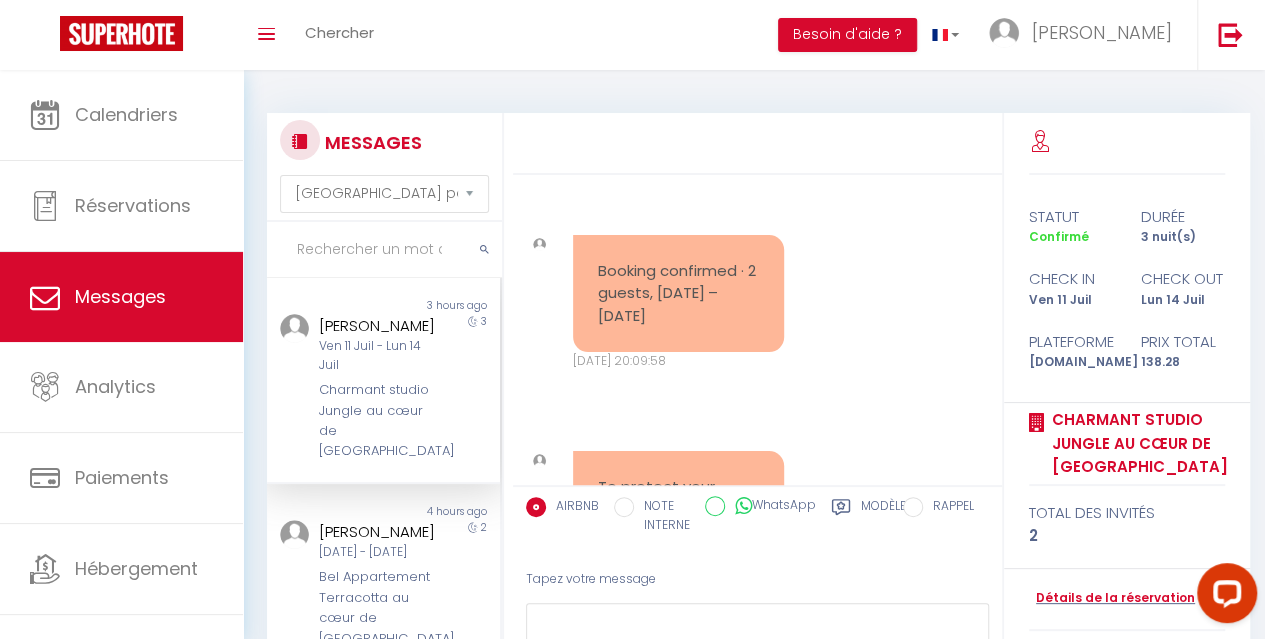 scroll, scrollTop: 5881, scrollLeft: 0, axis: vertical 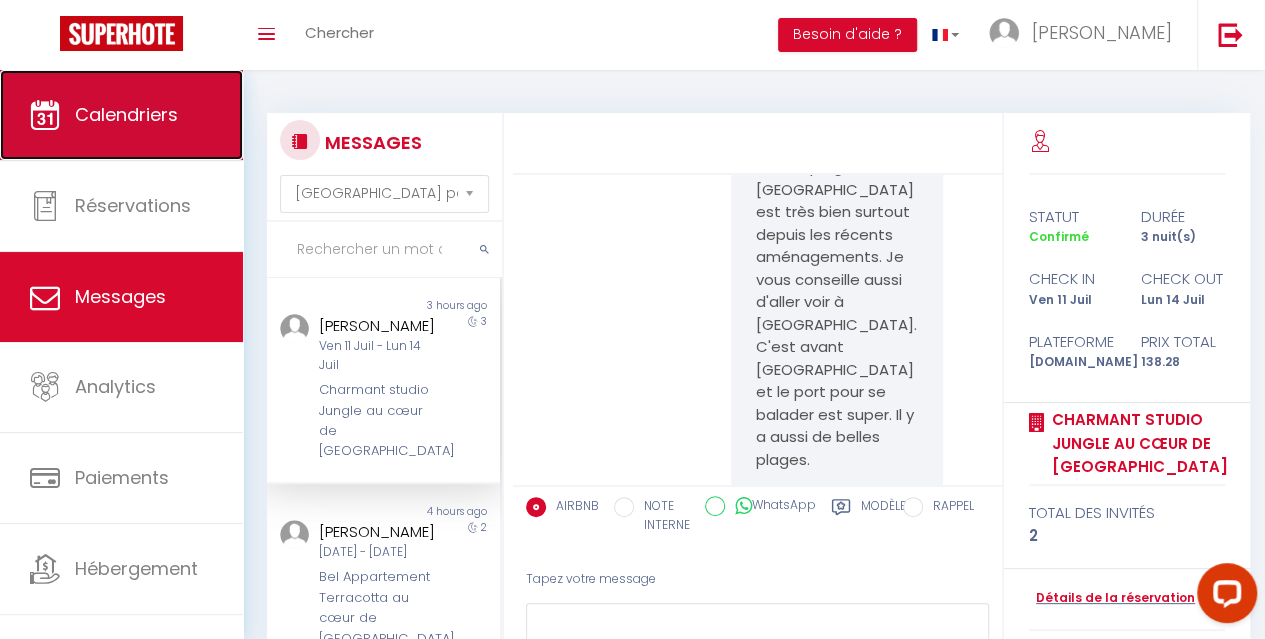 click on "Calendriers" at bounding box center (126, 114) 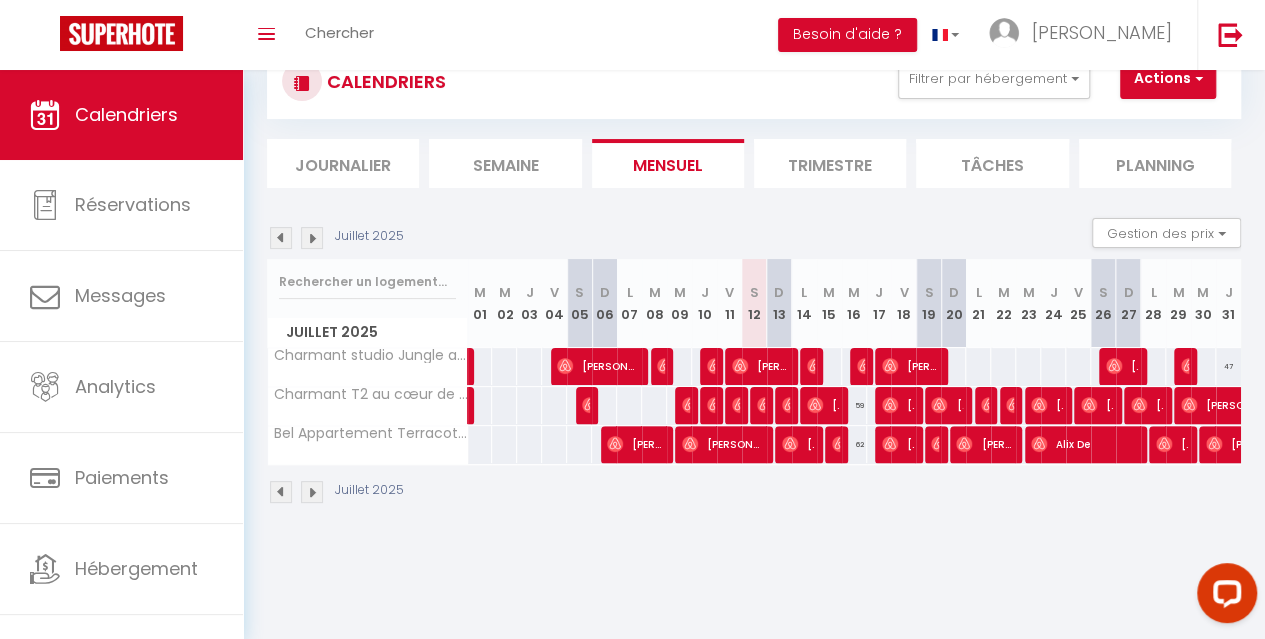 scroll, scrollTop: 70, scrollLeft: 0, axis: vertical 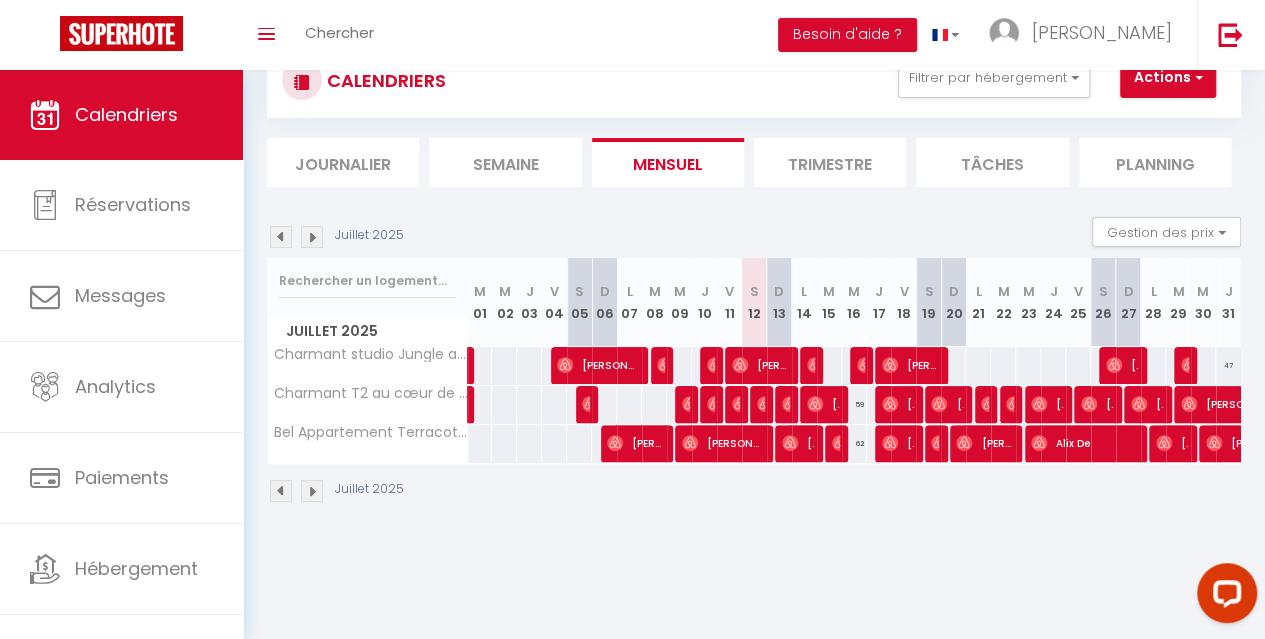 click at bounding box center (312, 237) 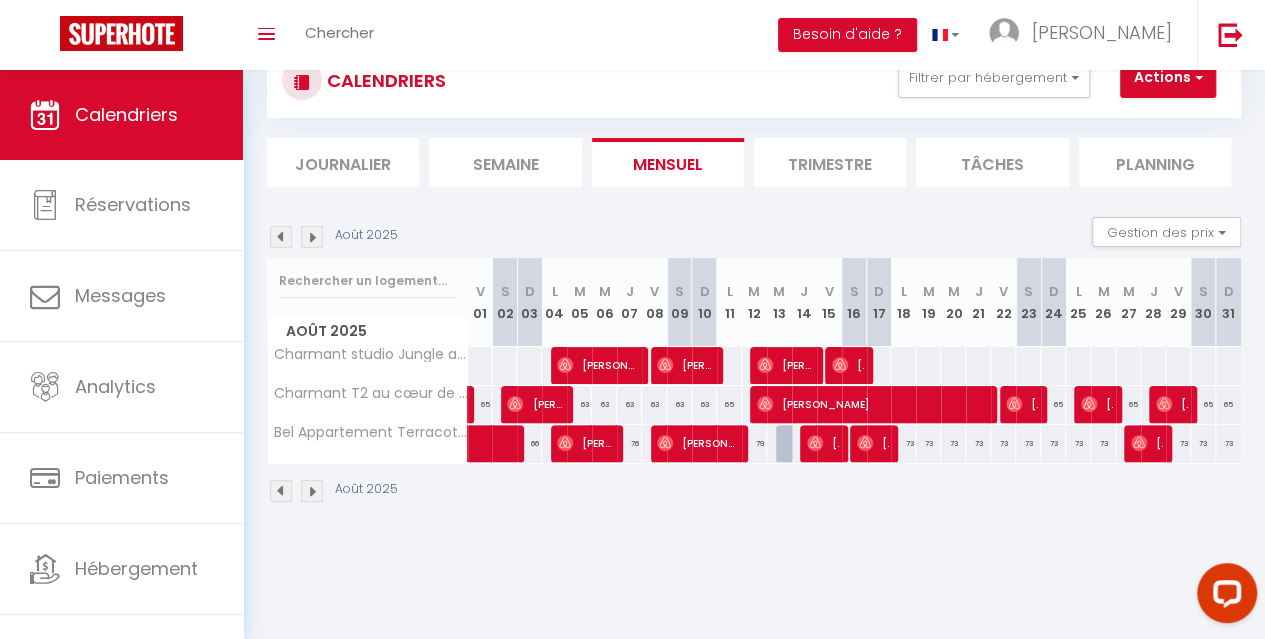 click on "63" at bounding box center [579, 404] 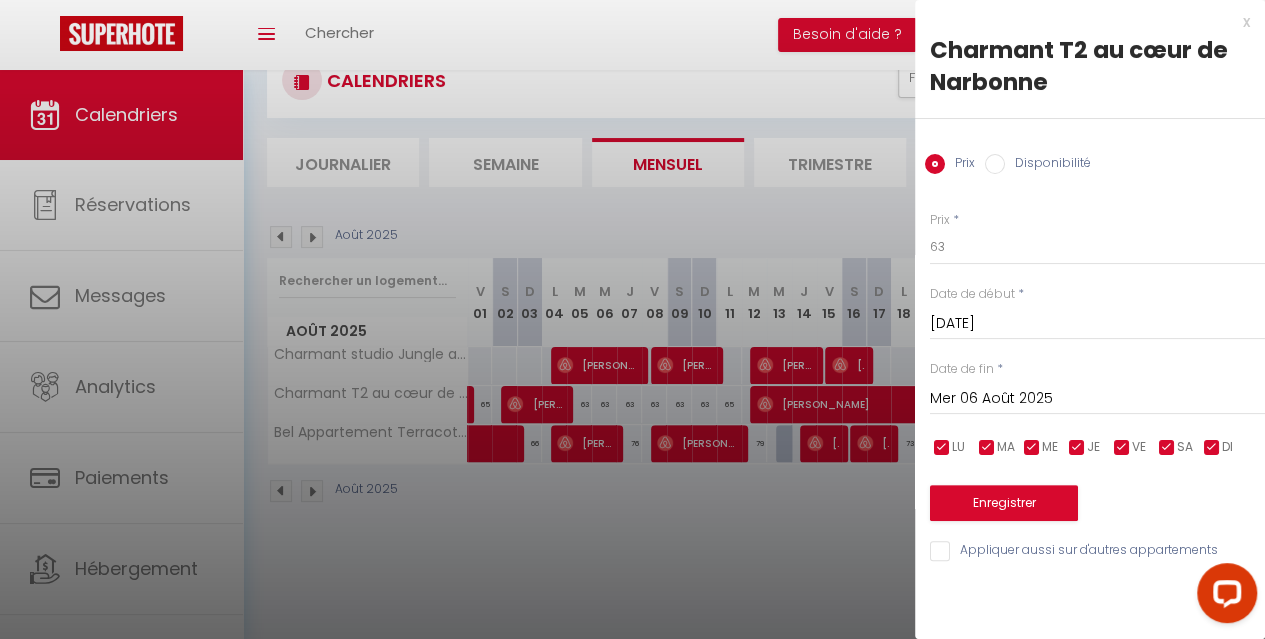 click on "Disponibilité" at bounding box center (995, 164) 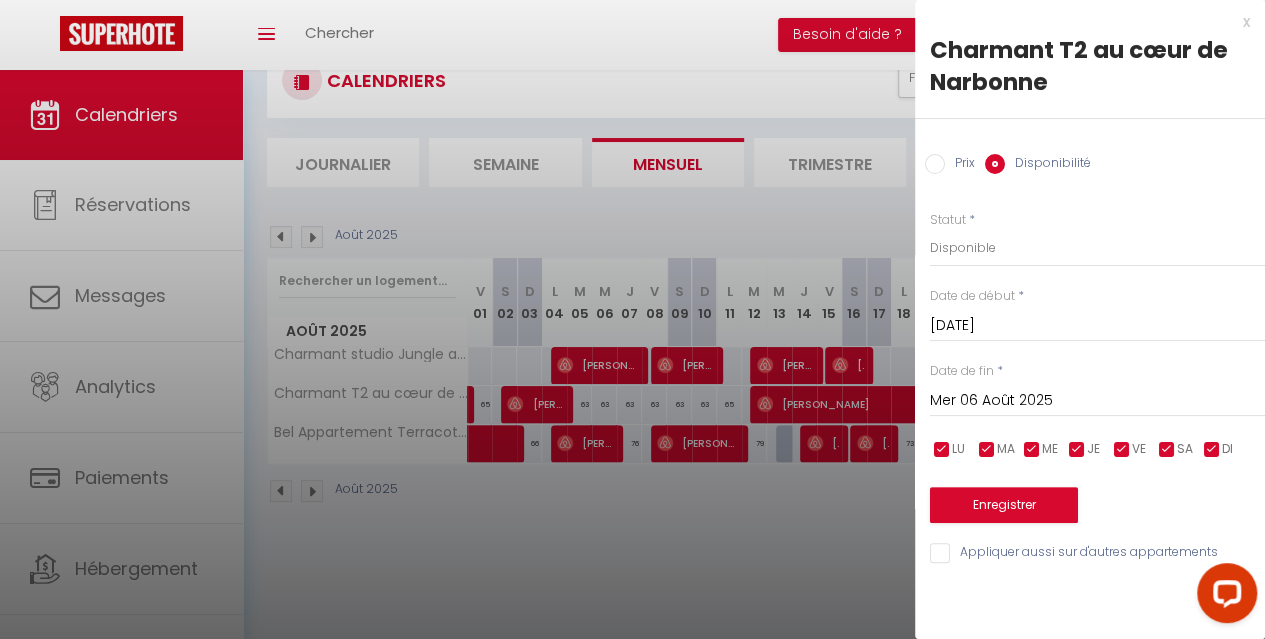 click on "Prix" at bounding box center (935, 164) 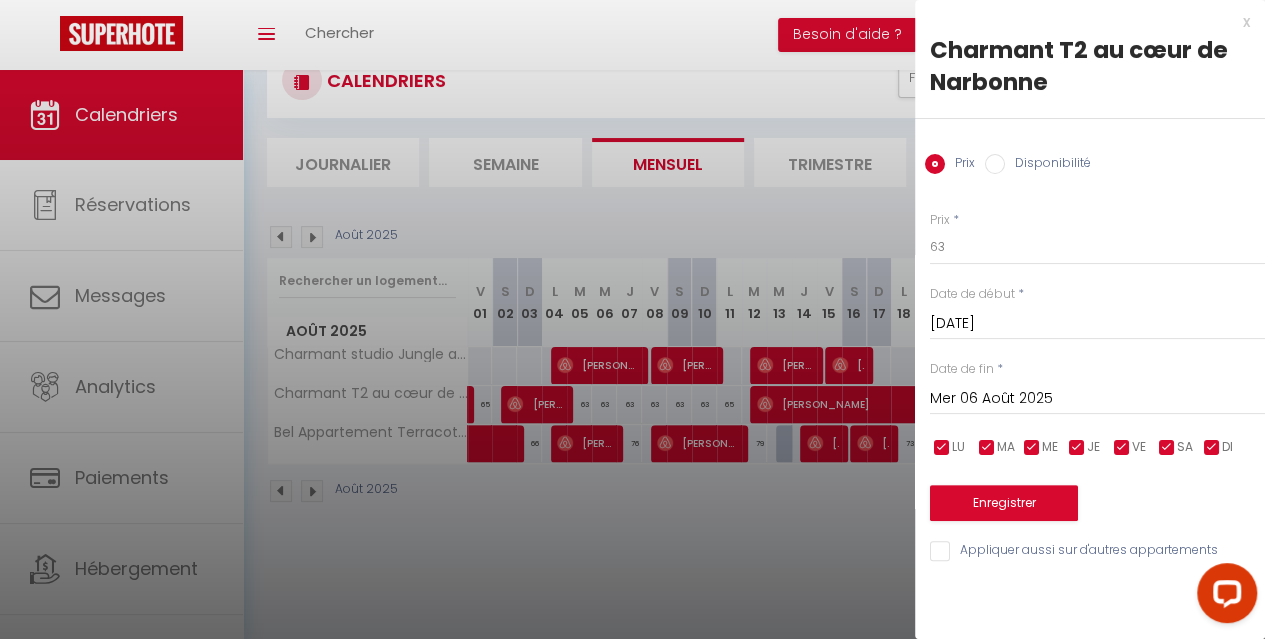 click on "x" at bounding box center (1082, 22) 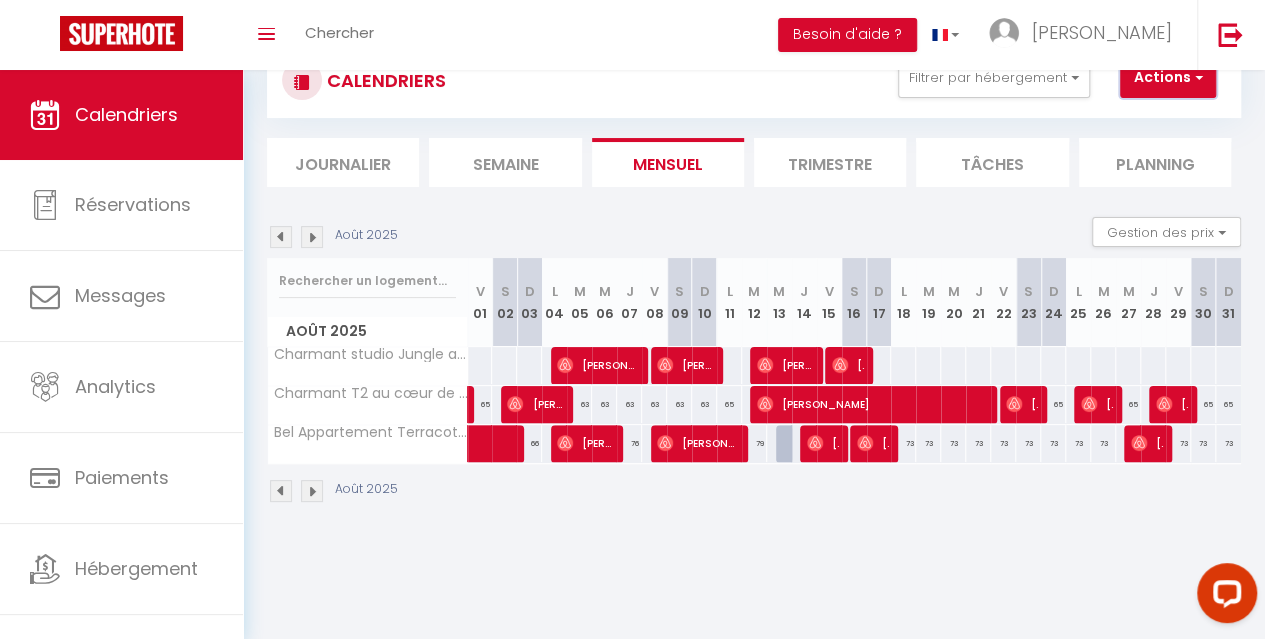 click on "Actions" at bounding box center [1168, 78] 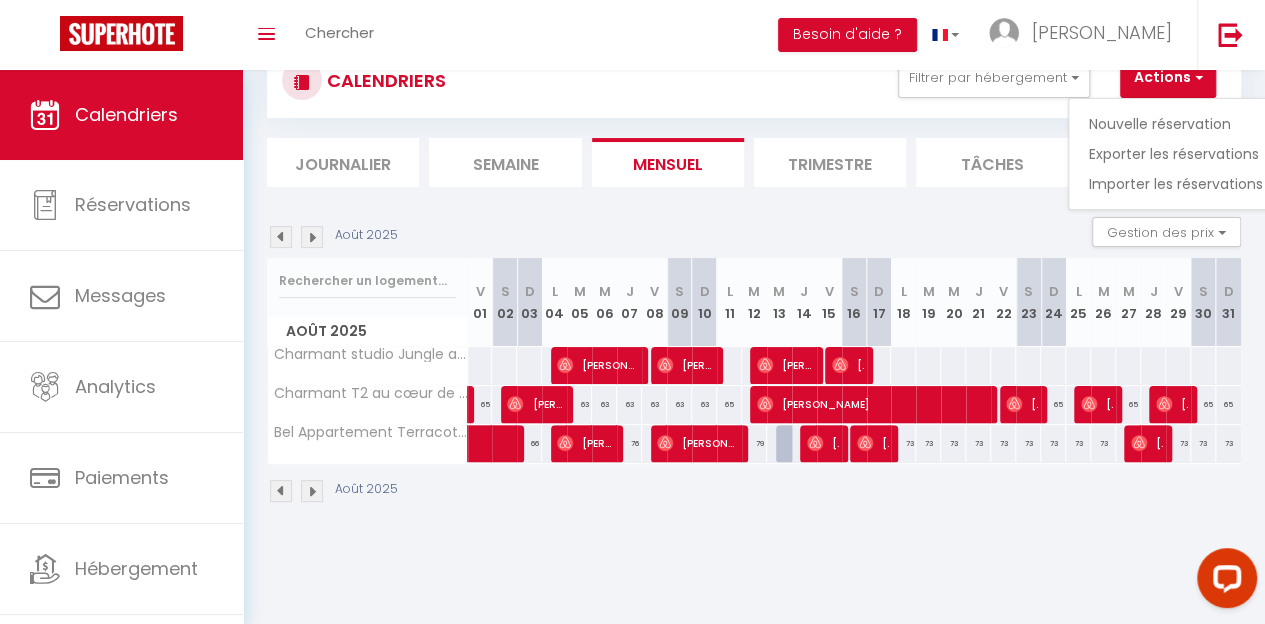 click on "CALENDRIERS
Filtrer par hébergement
Tous       Charmant studio Jungle au cœur de Narbonne     Charmant T2 au cœur de Narbonne     Bel Appartement Terracotta au cœur de Narbonne    Effacer   Sauvegarder
Actions
Nouvelle réservation   Exporter les réservations   Importer les réservations
Journalier
[GEOGRAPHIC_DATA]
Mensuel
Trimestre
Tâches
Planning" at bounding box center [754, 115] 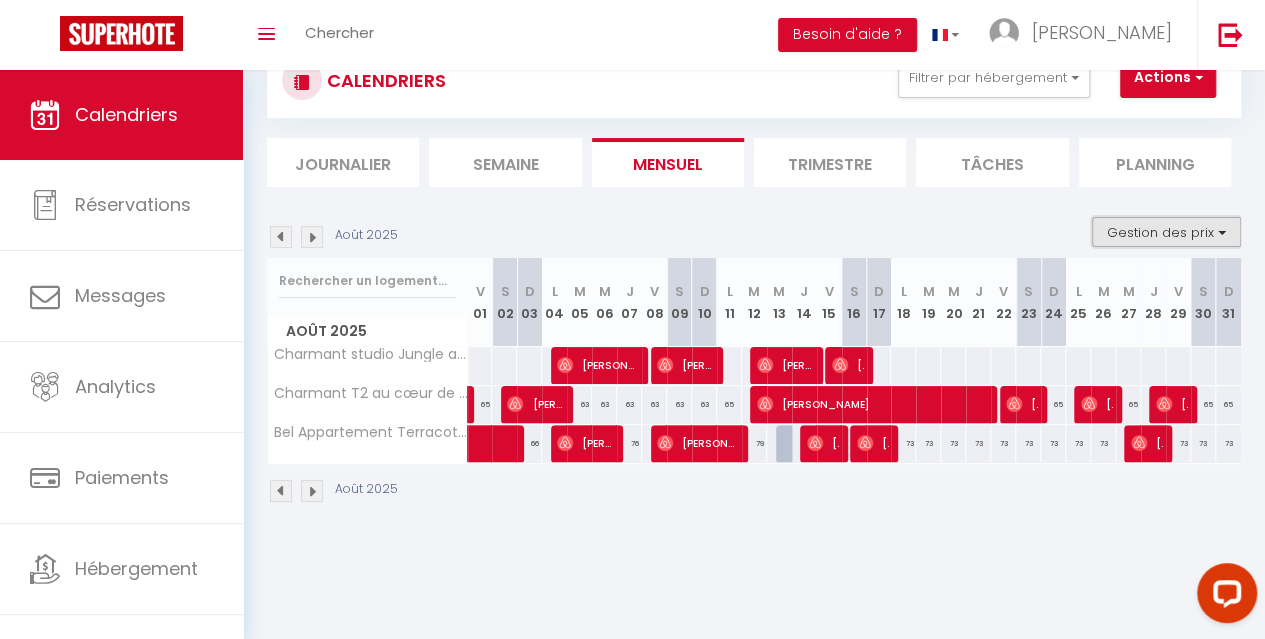 click on "Gestion des prix" at bounding box center (1166, 232) 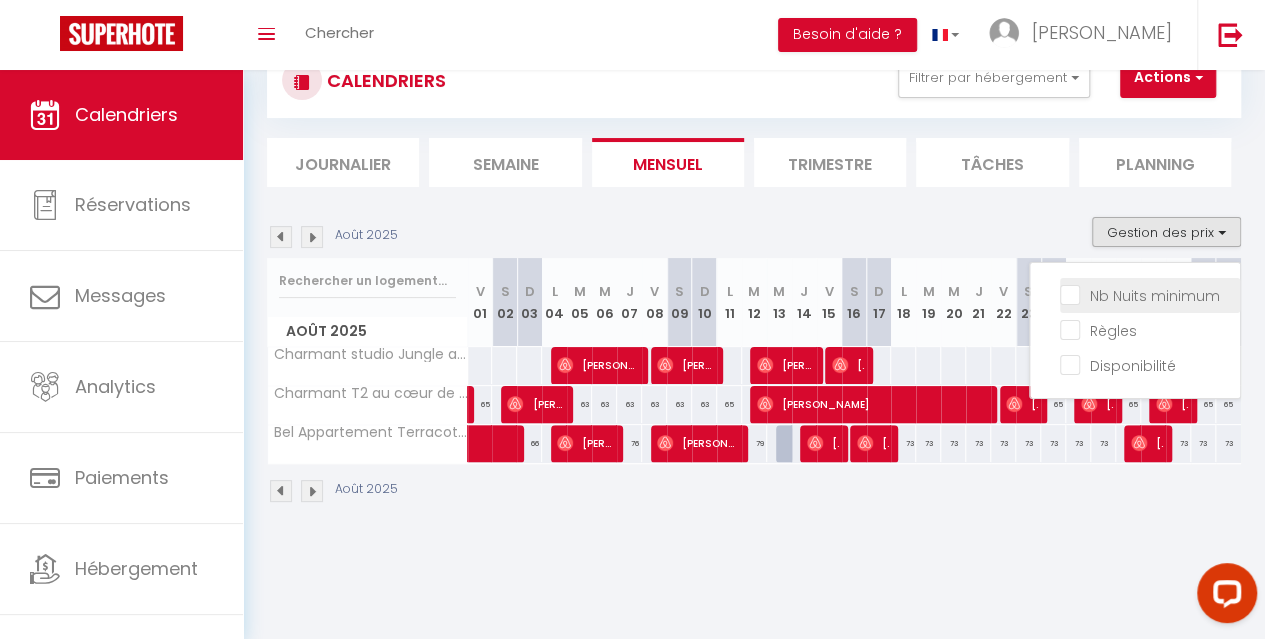 click on "Nb Nuits minimum" at bounding box center (1150, 294) 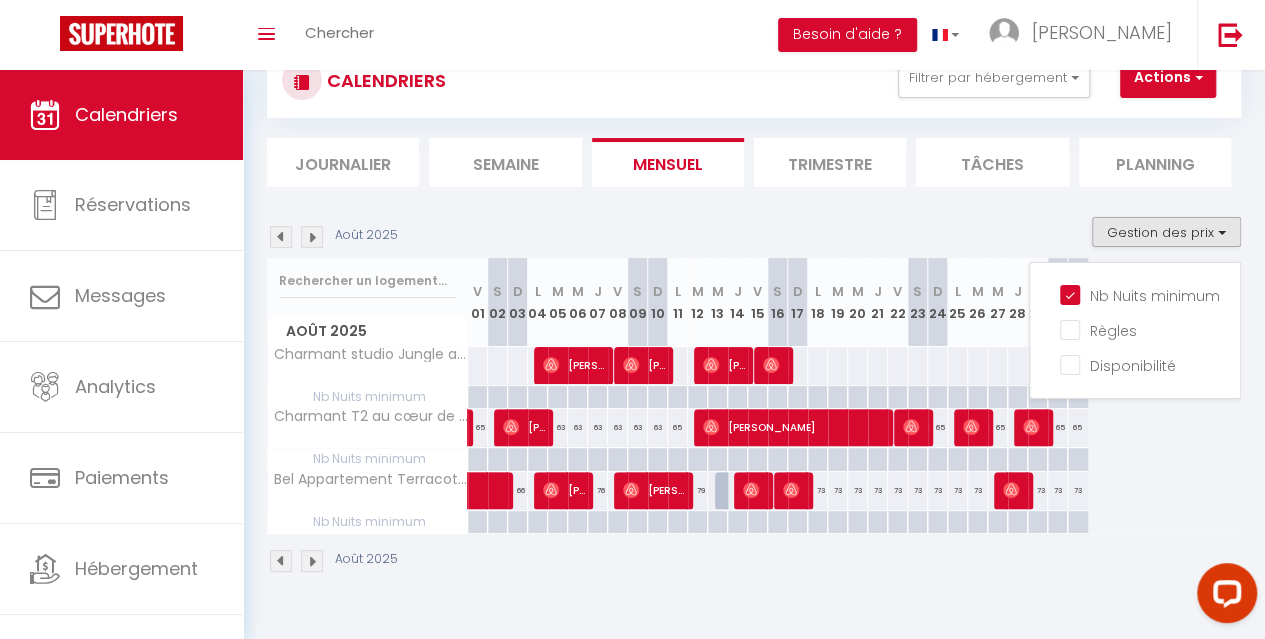 click on "63" at bounding box center [558, 427] 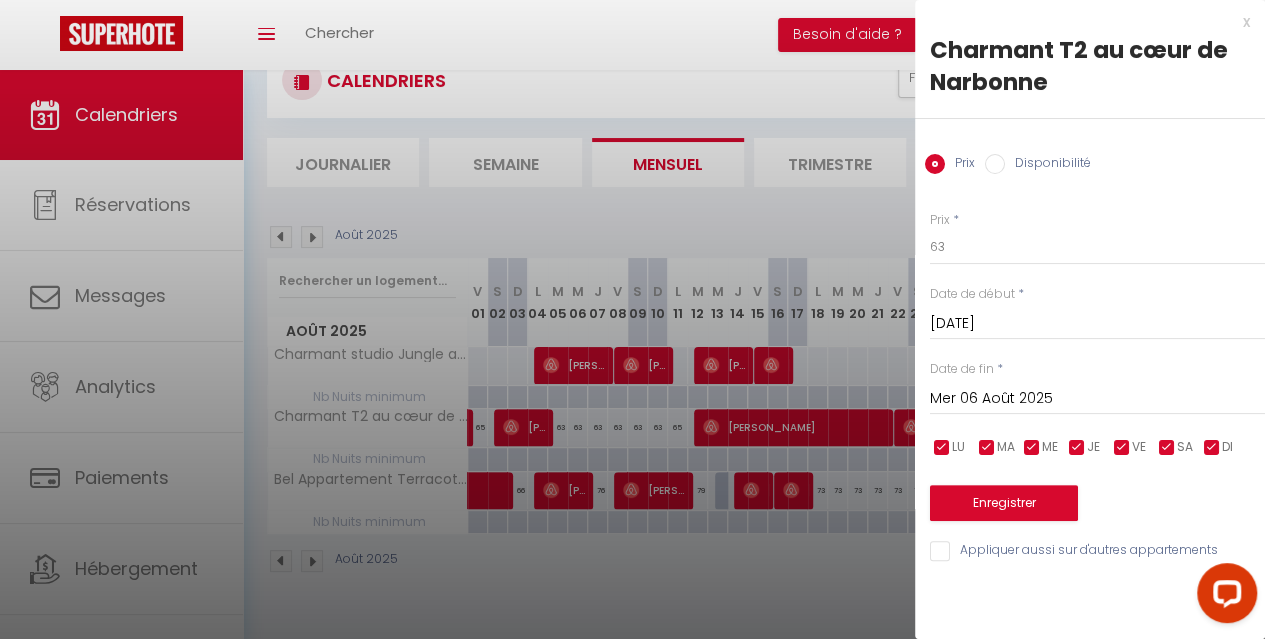 click at bounding box center [632, 319] 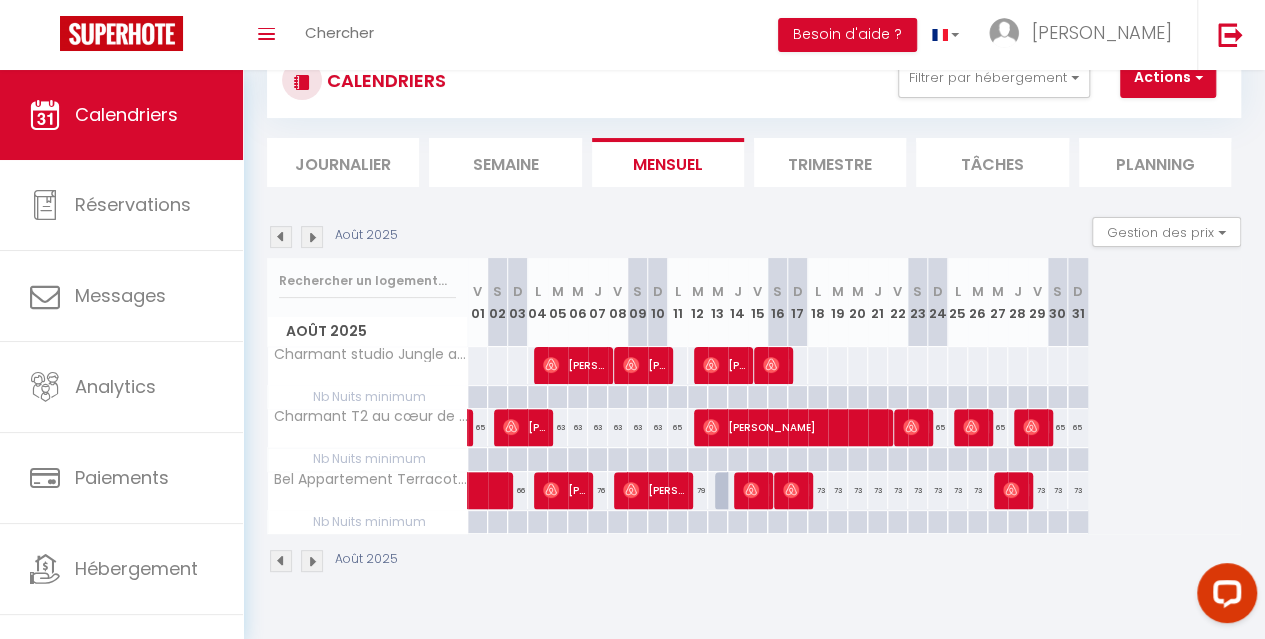 click at bounding box center [557, 397] 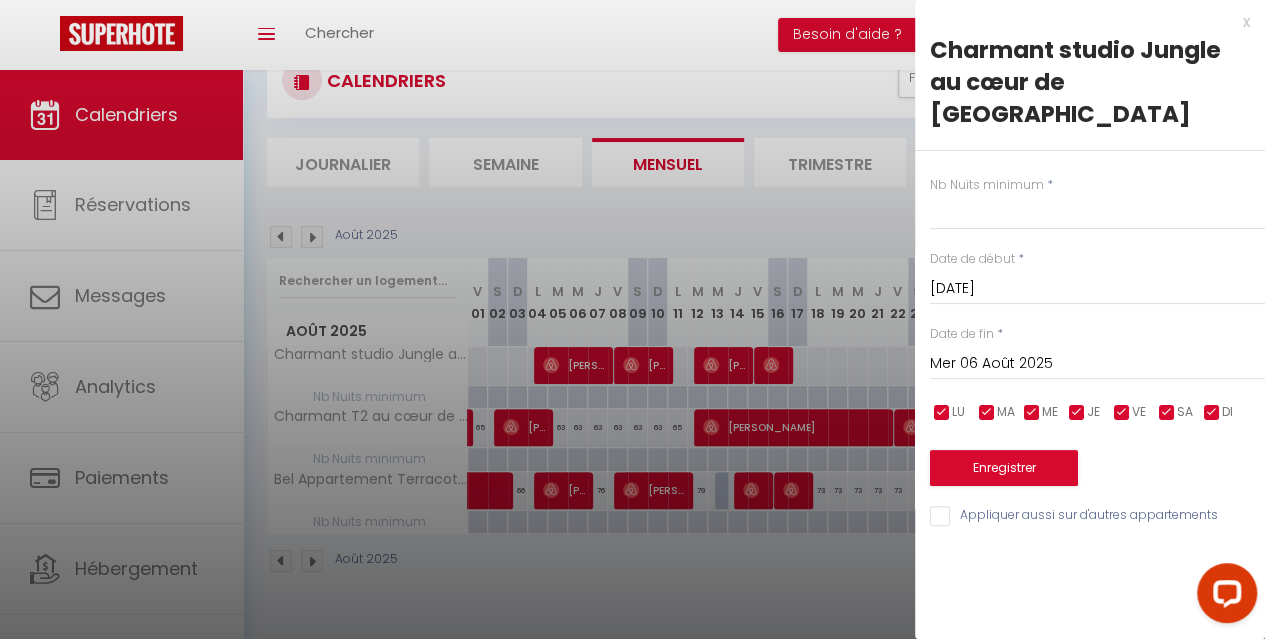 click on "Mer 06 Août 2025" at bounding box center [1097, 364] 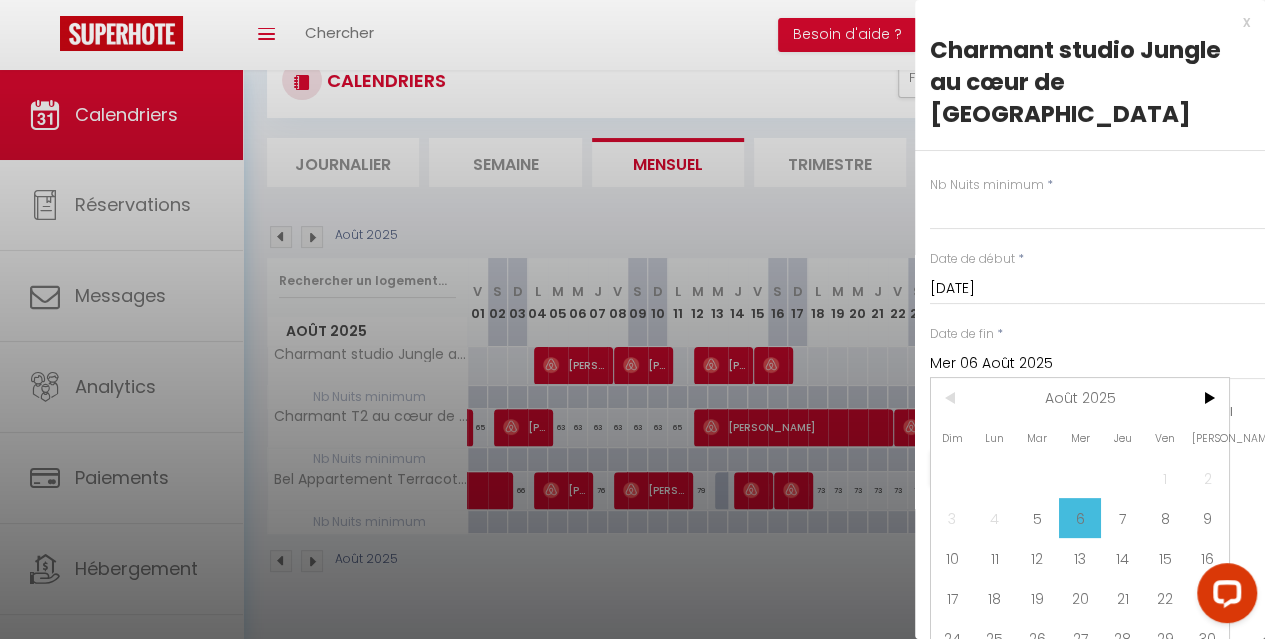 click on "11" at bounding box center [995, 558] 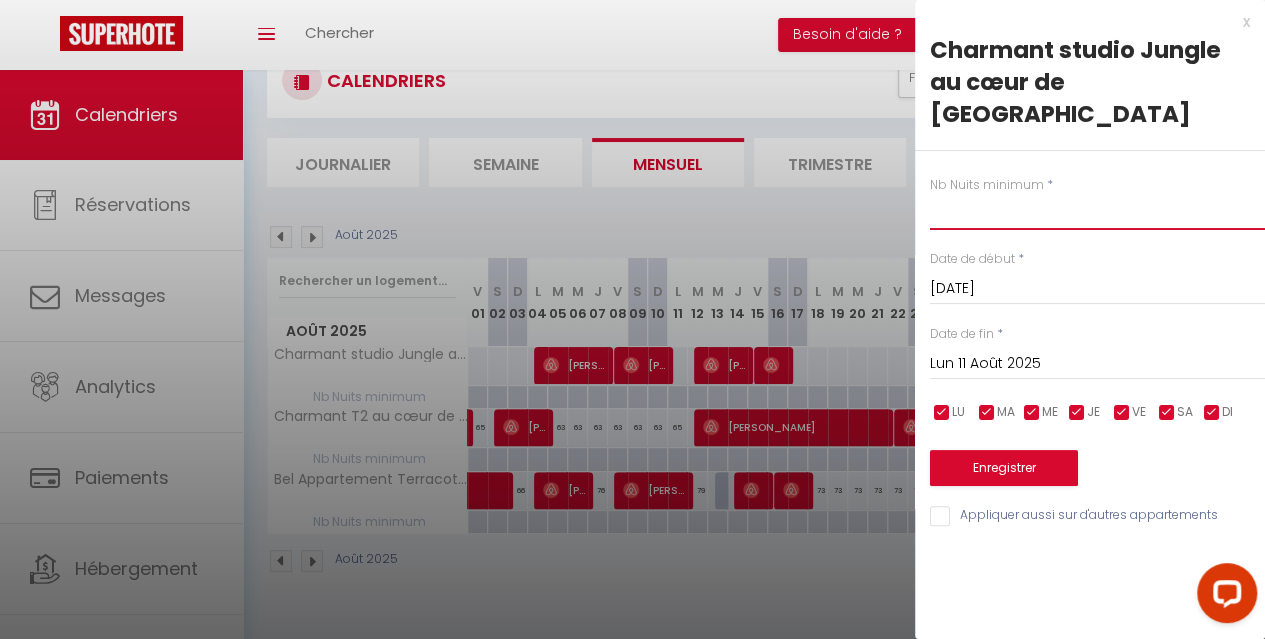 click at bounding box center (1097, 212) 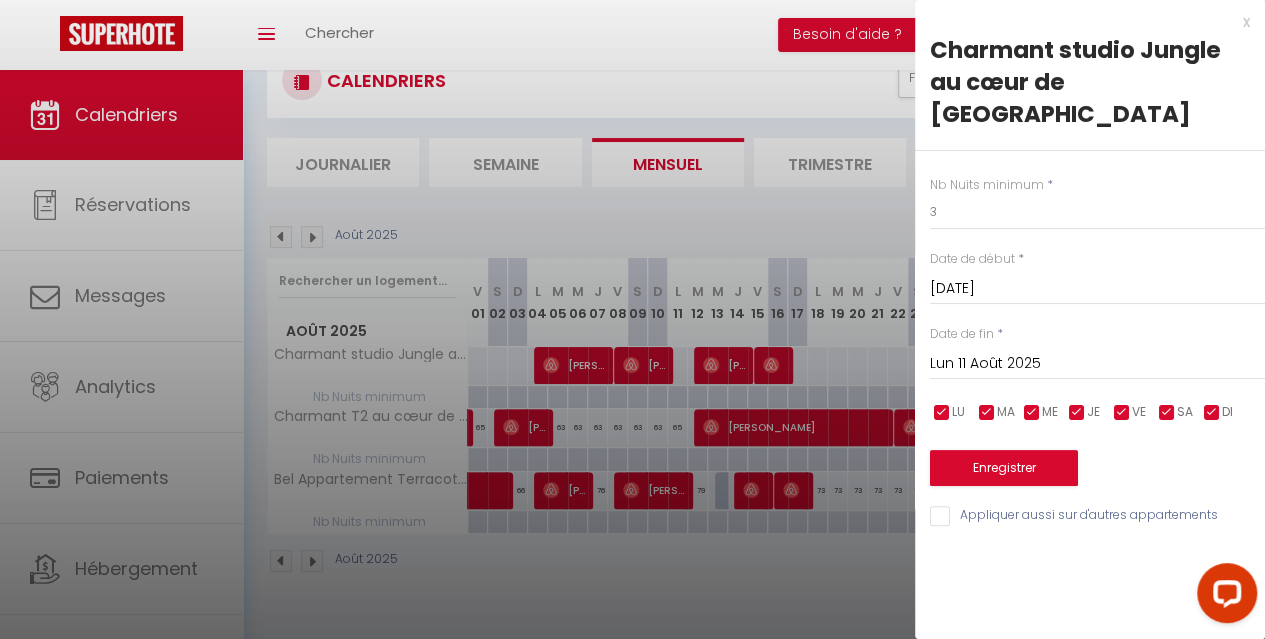 click at bounding box center [632, 319] 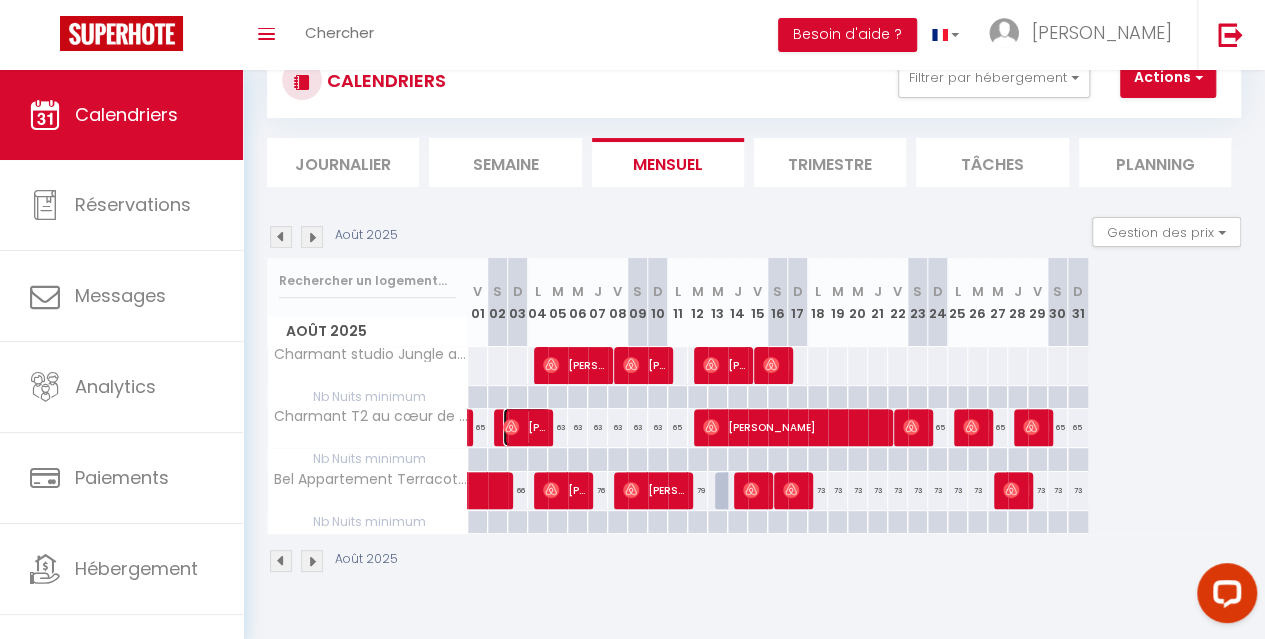 click on "[PERSON_NAME]" at bounding box center (526, 427) 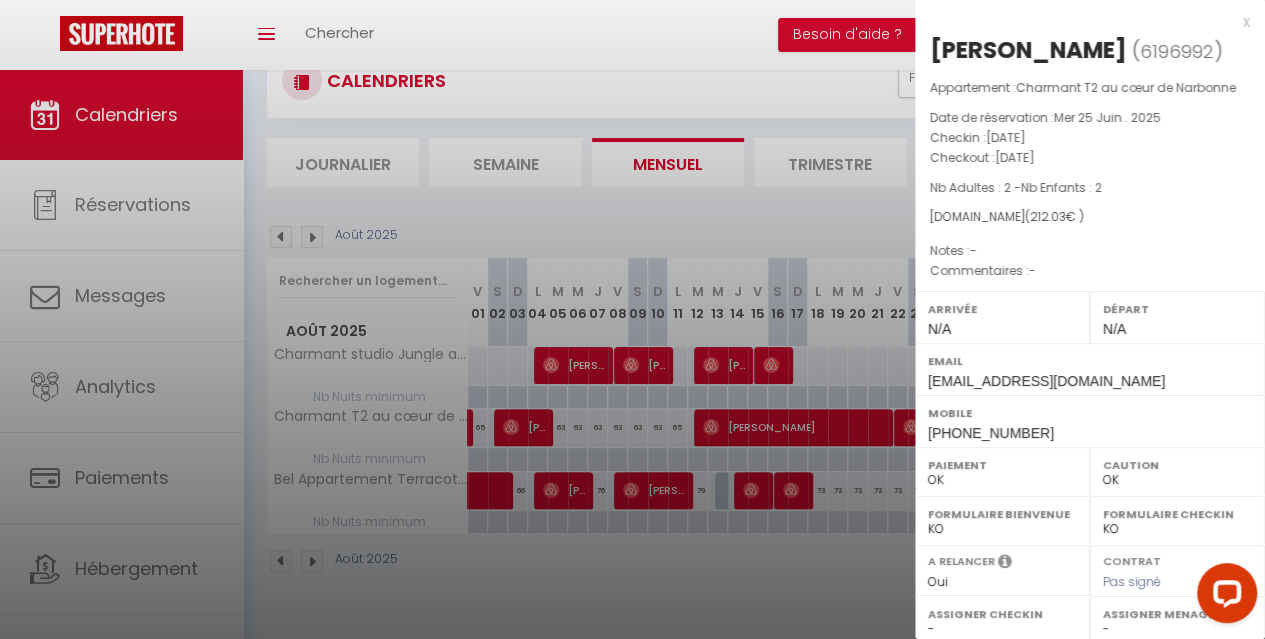 click at bounding box center [632, 319] 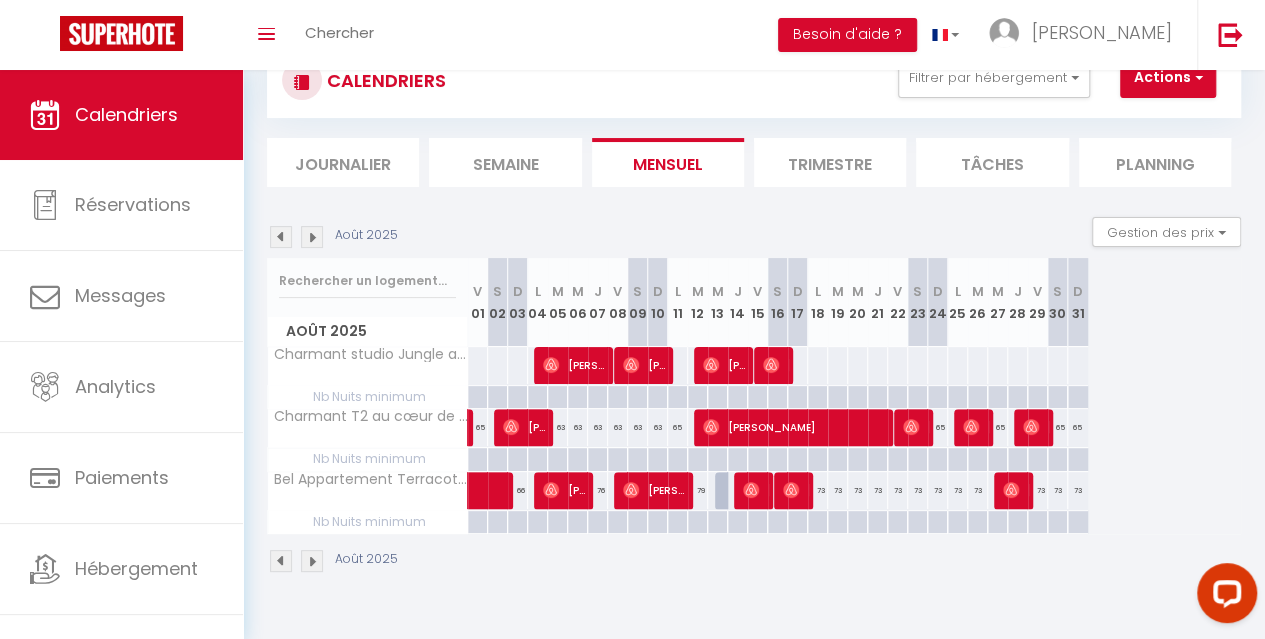 click on "63" at bounding box center [558, 427] 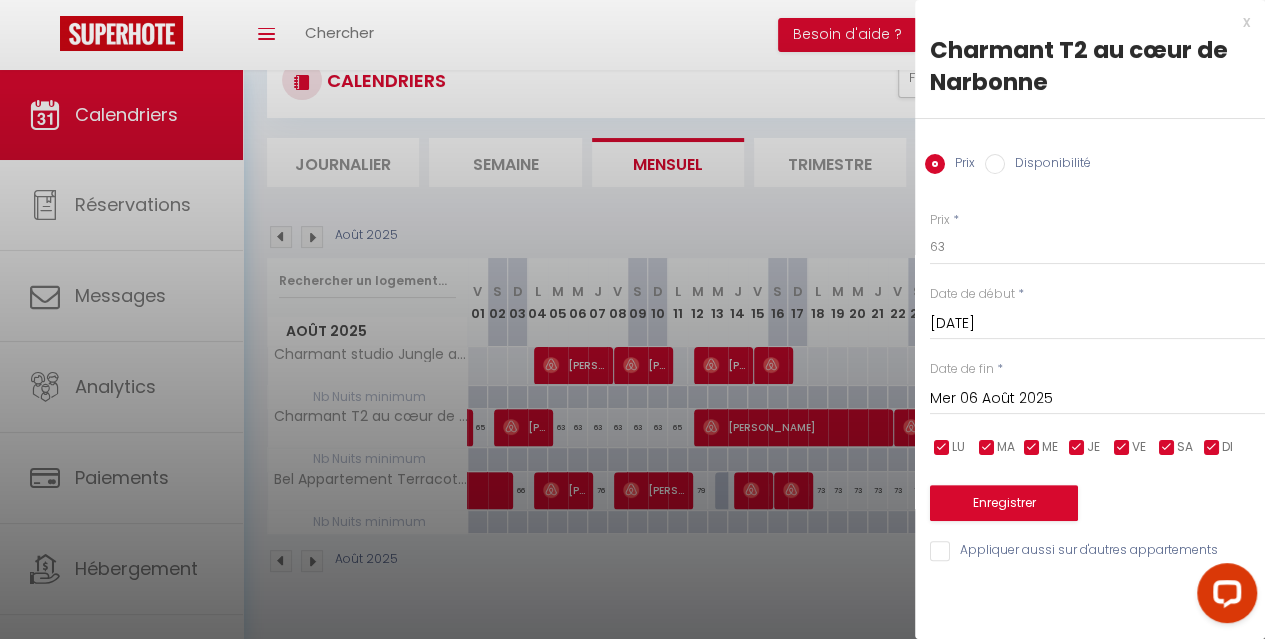 click at bounding box center (632, 319) 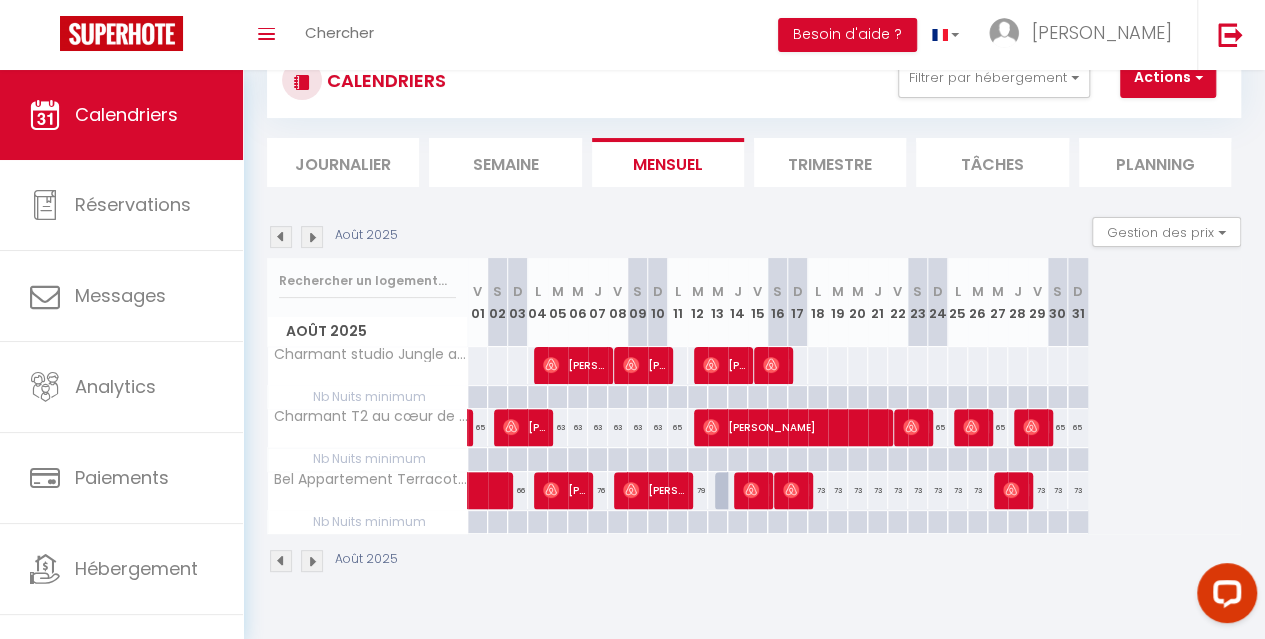 click at bounding box center [557, 459] 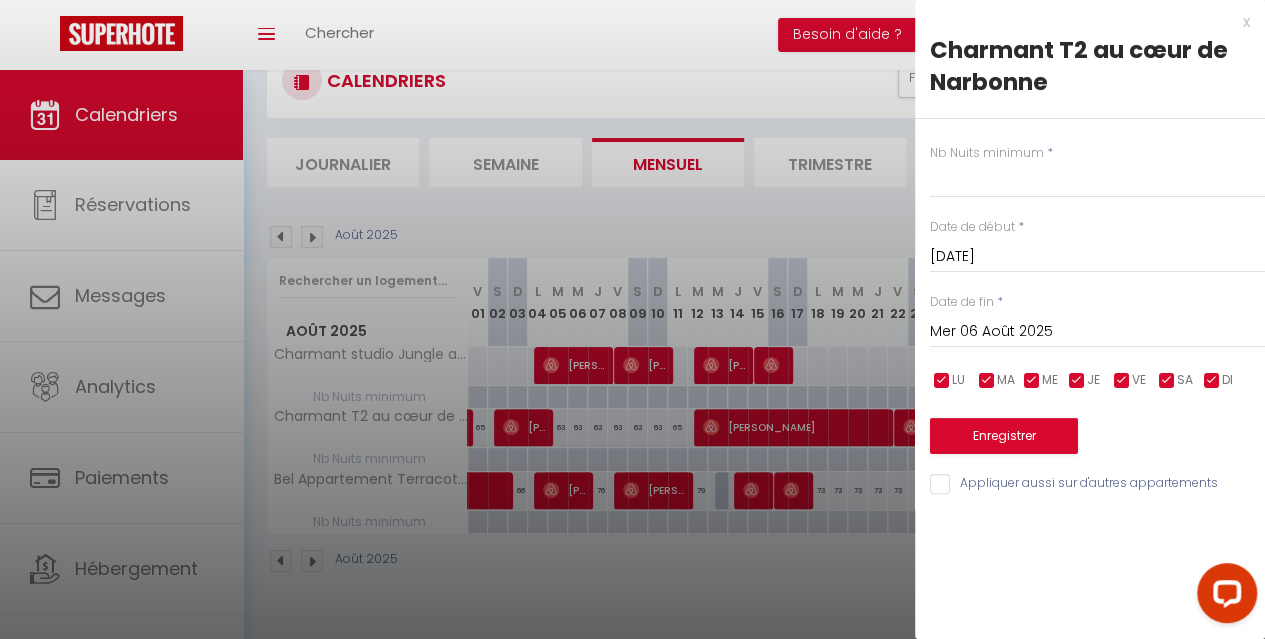 click at bounding box center (632, 319) 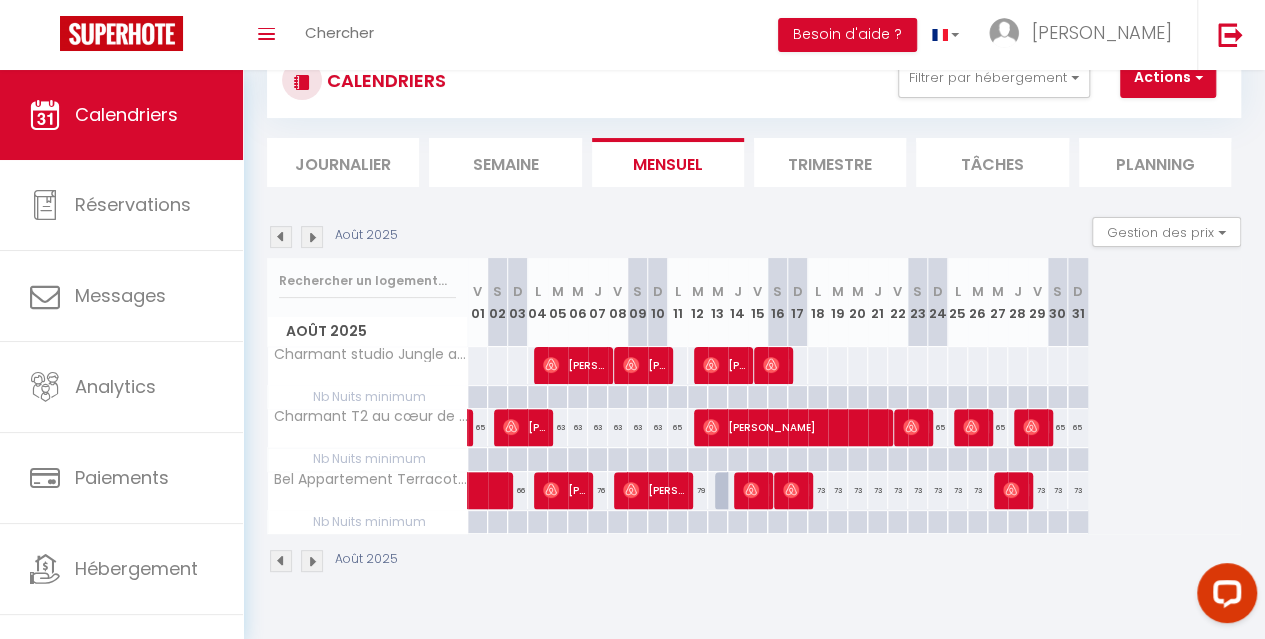 click at bounding box center [557, 459] 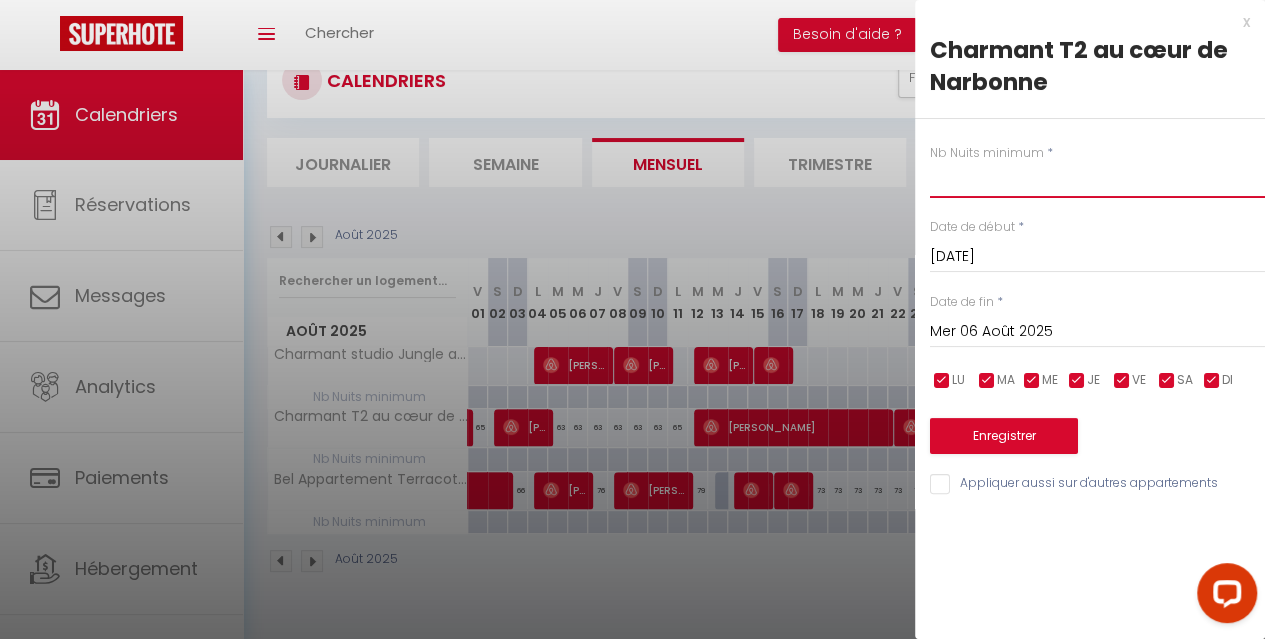 click at bounding box center (1097, 180) 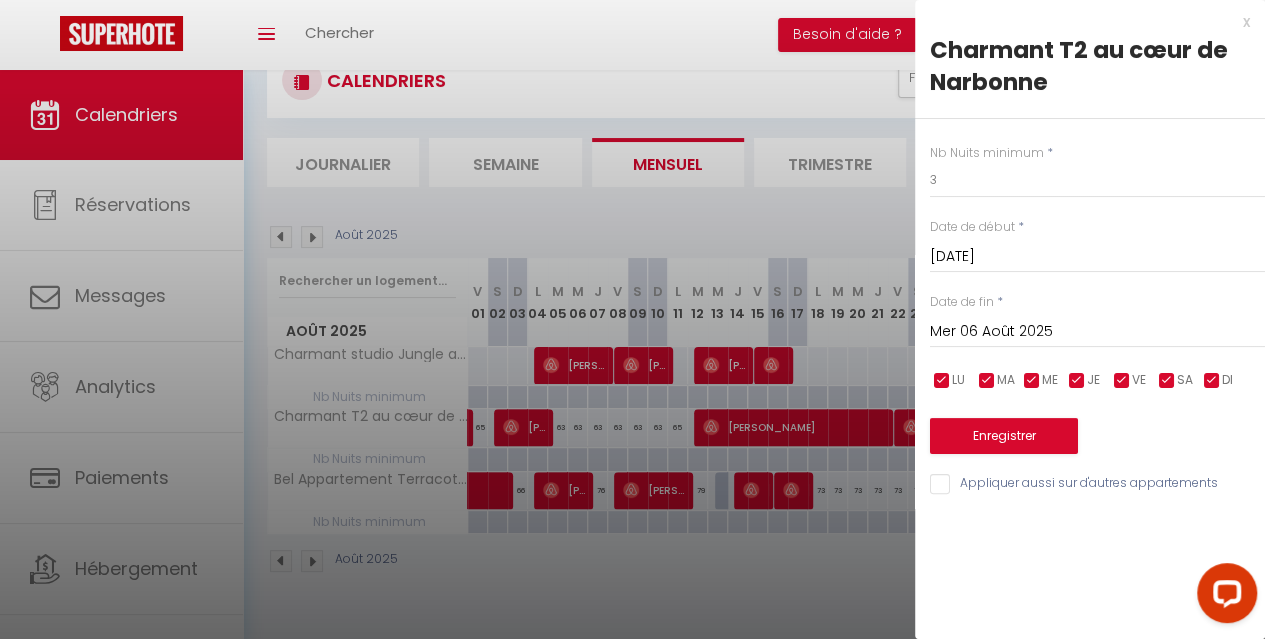click on "Mer 06 Août 2025" at bounding box center (1097, 332) 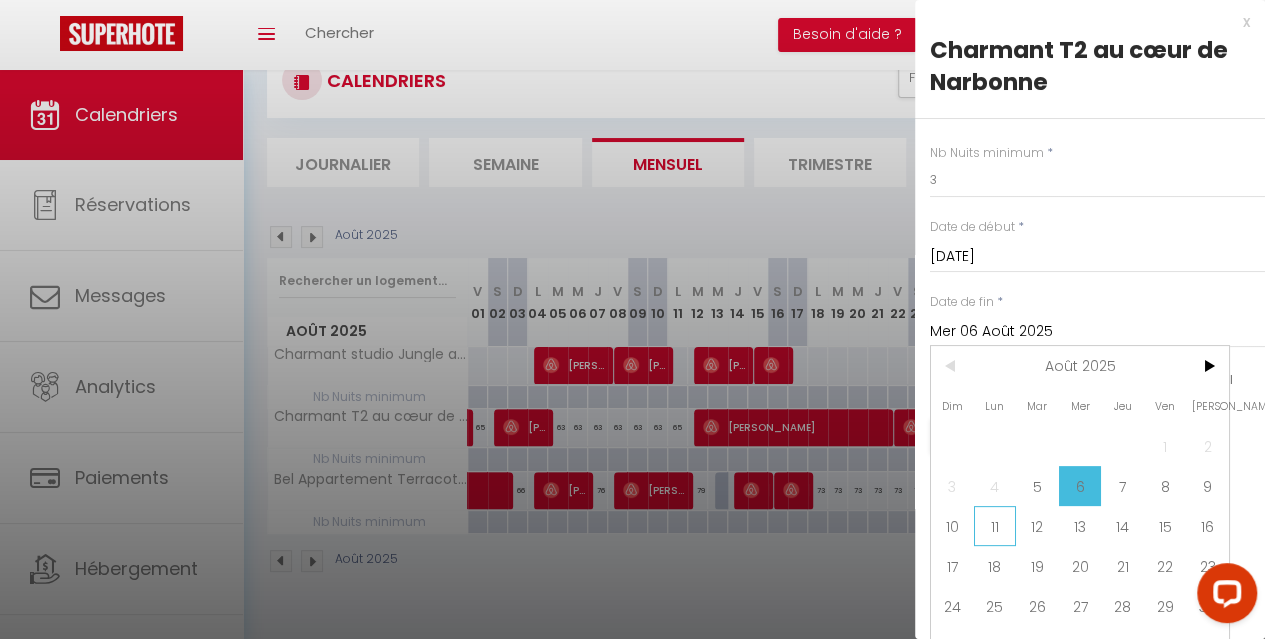 click on "11" at bounding box center [995, 526] 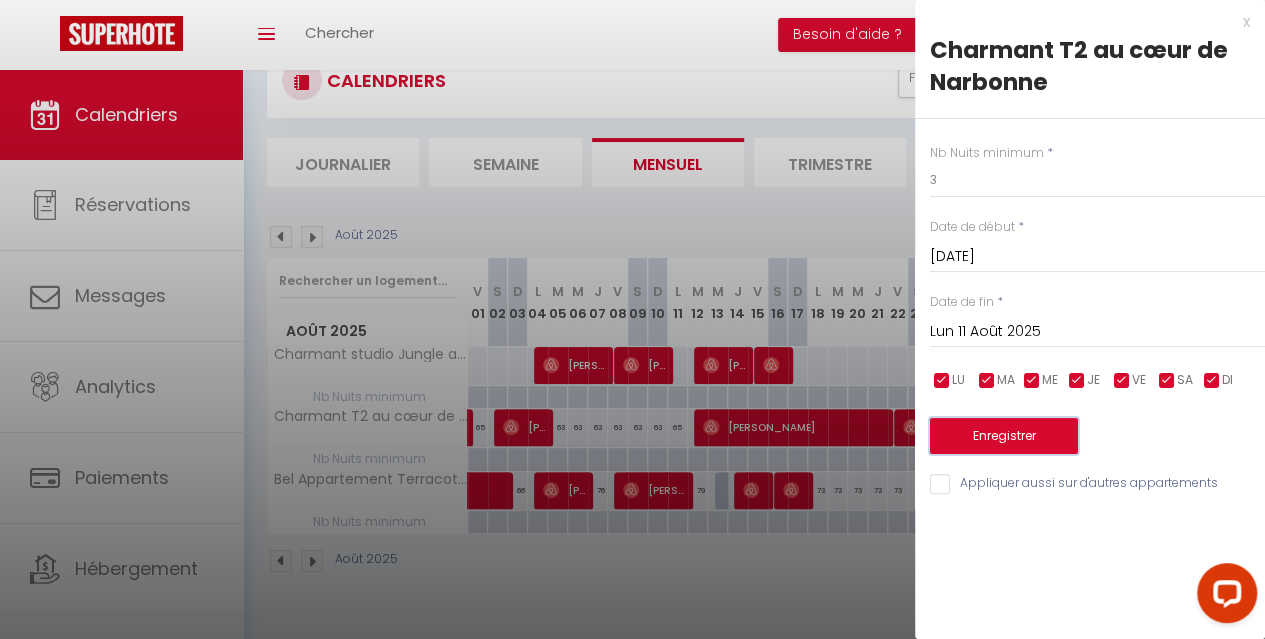 click on "Enregistrer" at bounding box center [1004, 436] 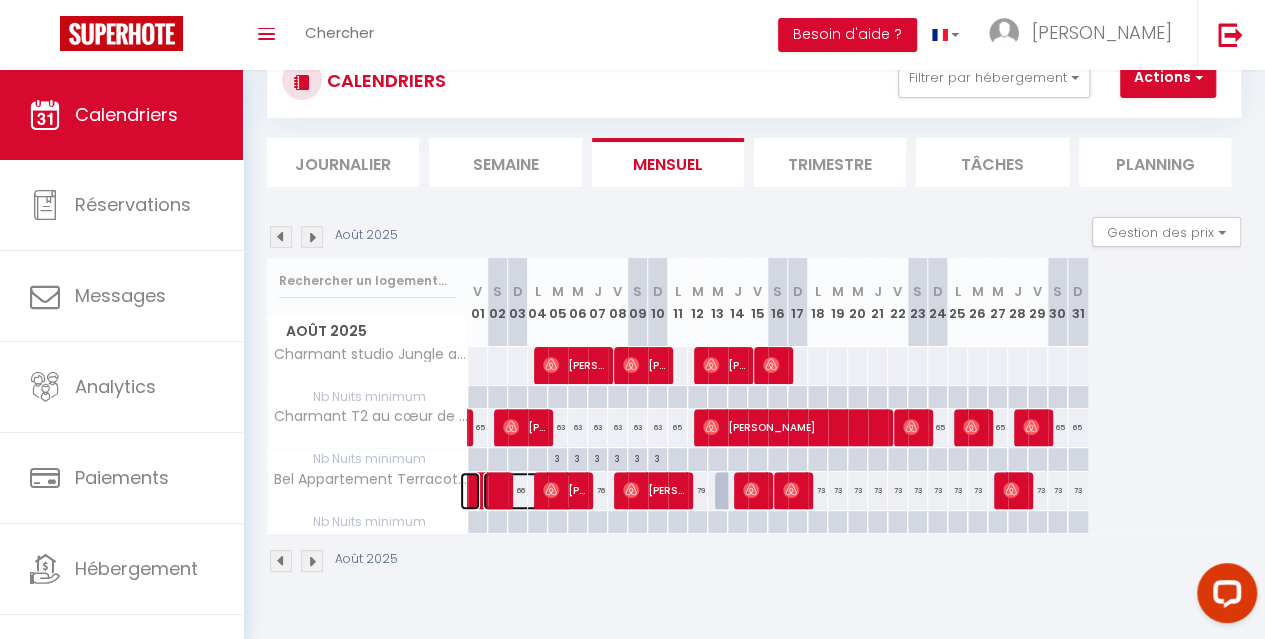 click at bounding box center (529, 491) 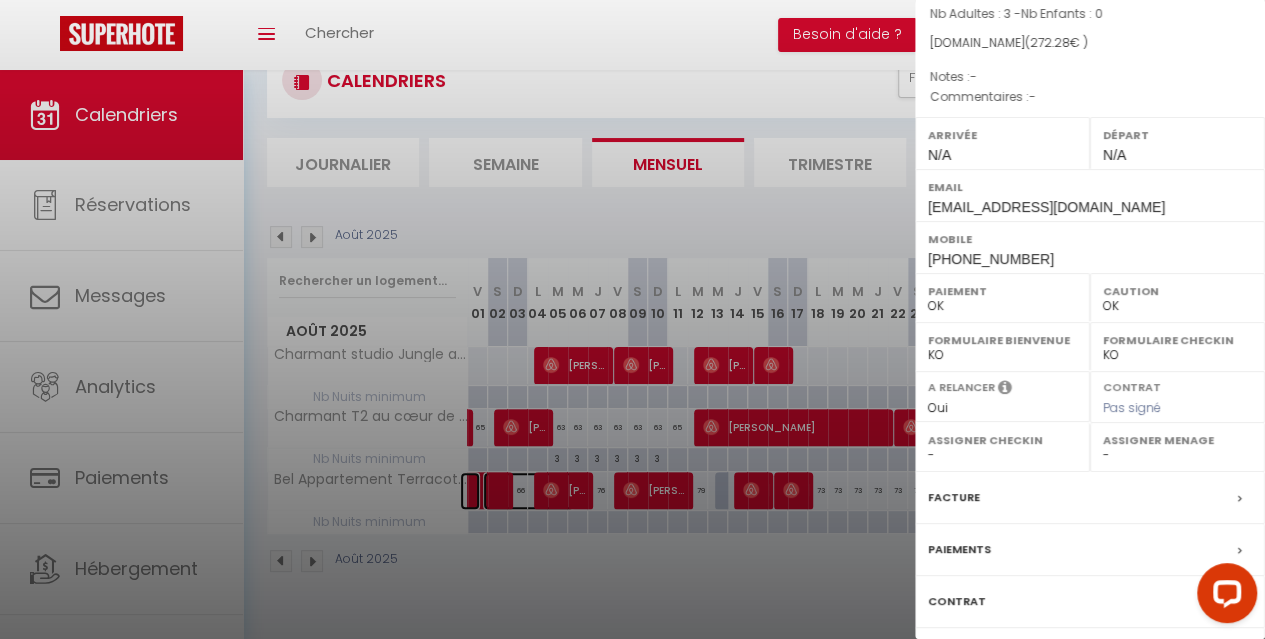 scroll, scrollTop: 200, scrollLeft: 0, axis: vertical 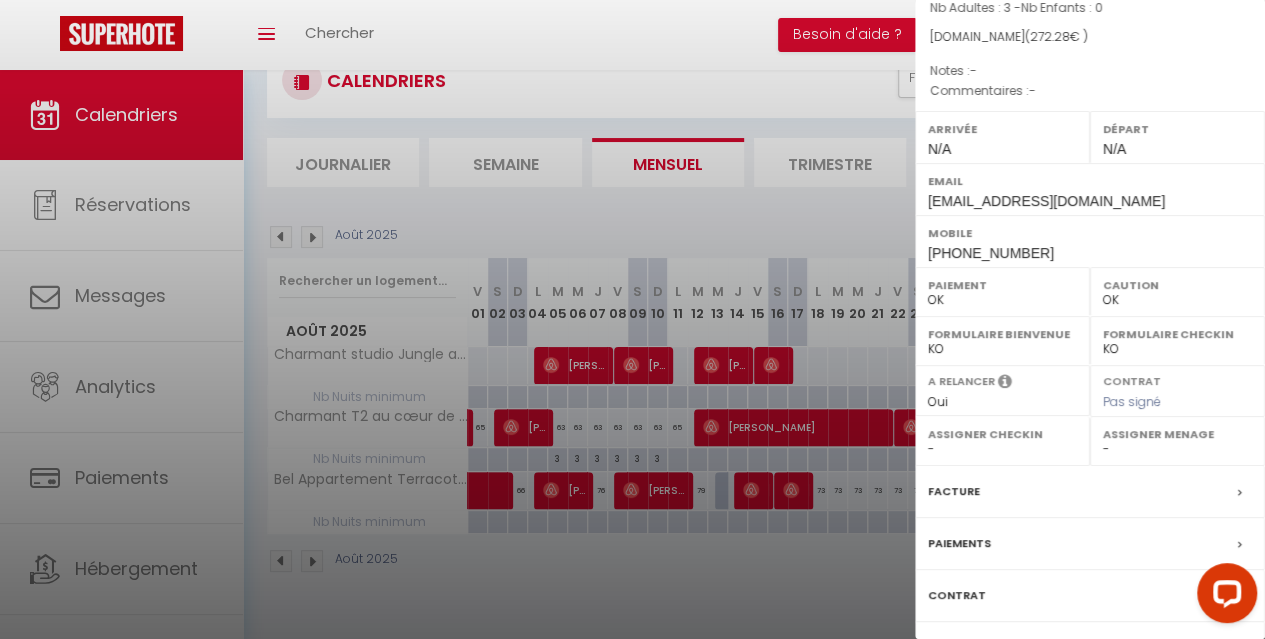 click at bounding box center (632, 319) 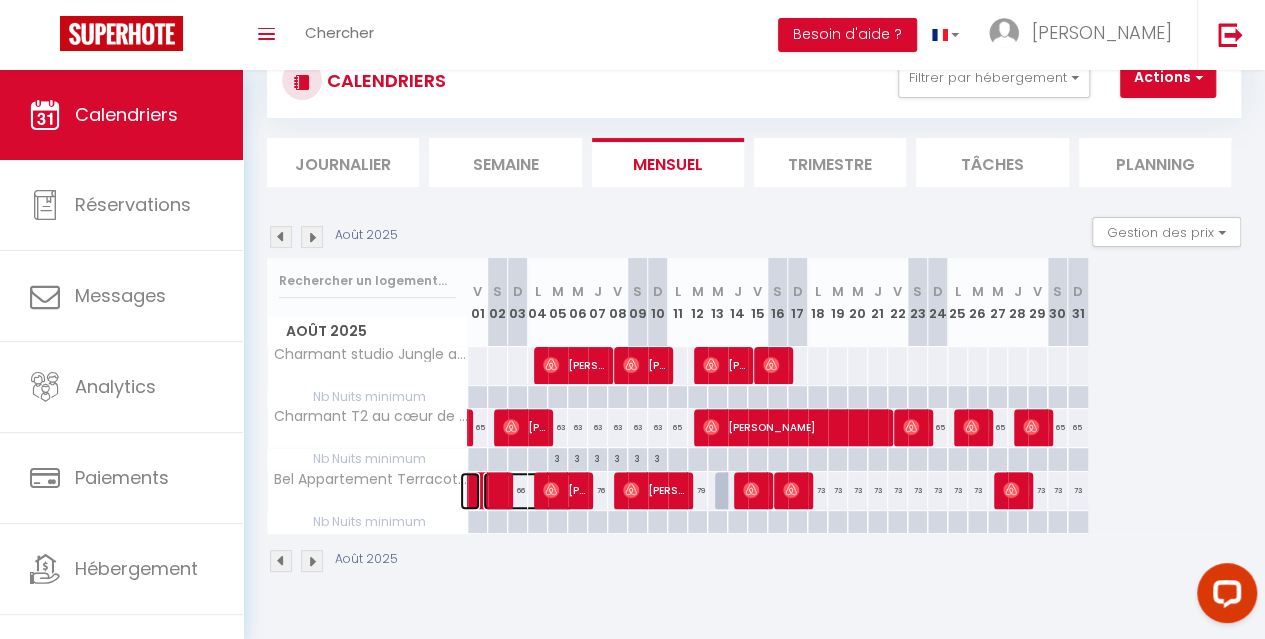 click at bounding box center [529, 491] 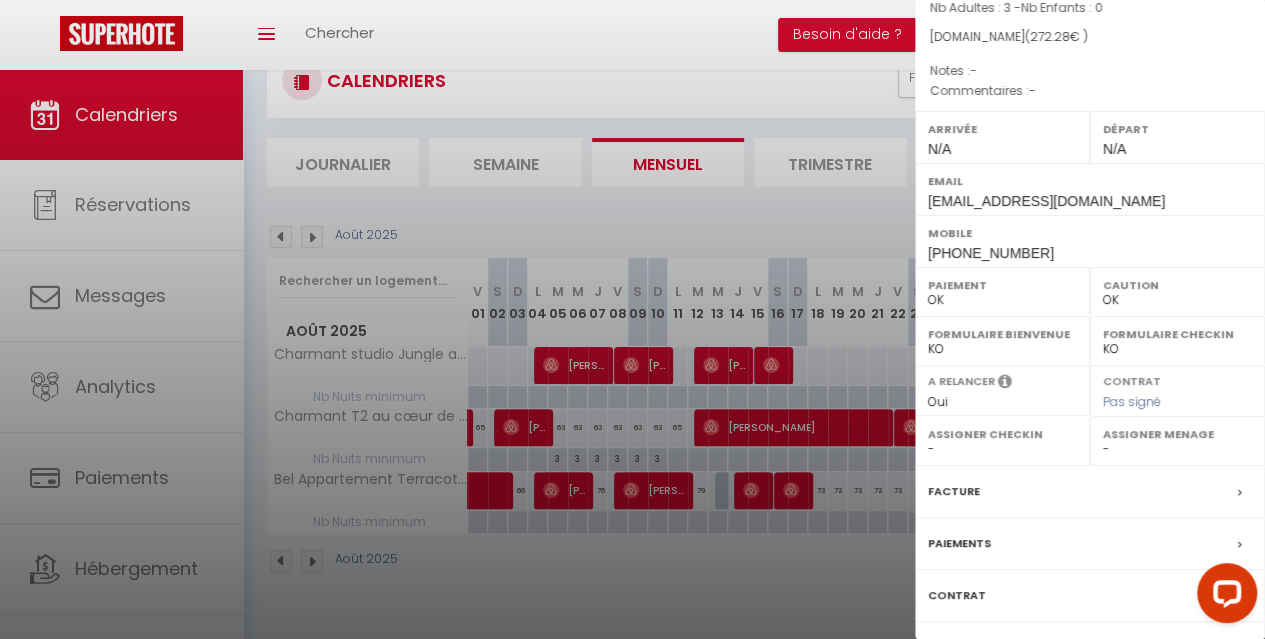 click at bounding box center (632, 319) 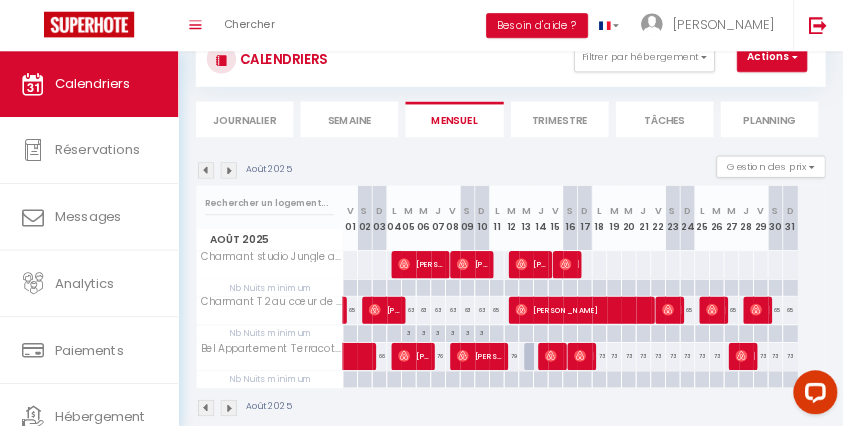 scroll, scrollTop: 70, scrollLeft: 0, axis: vertical 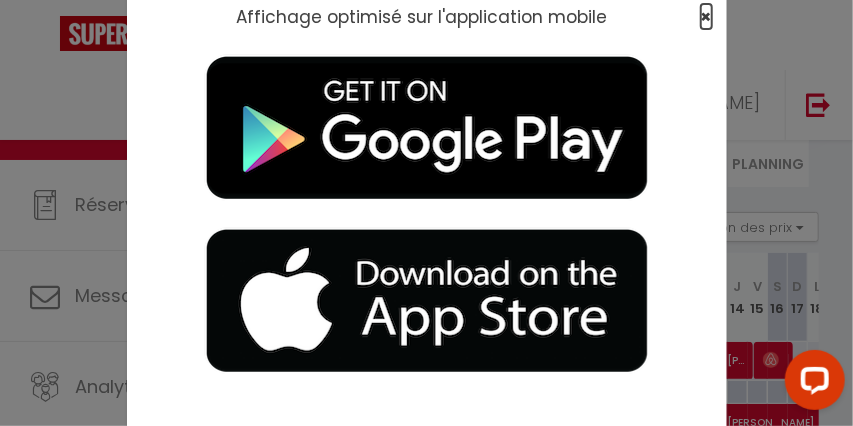 click on "×" at bounding box center (706, 16) 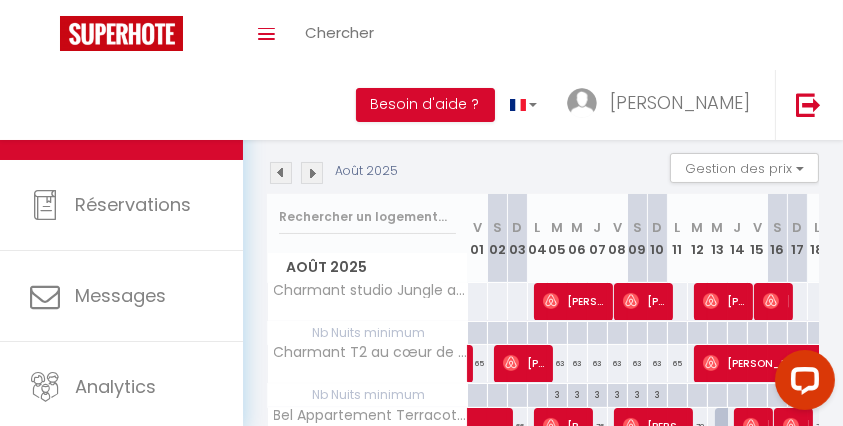 scroll, scrollTop: 203, scrollLeft: 0, axis: vertical 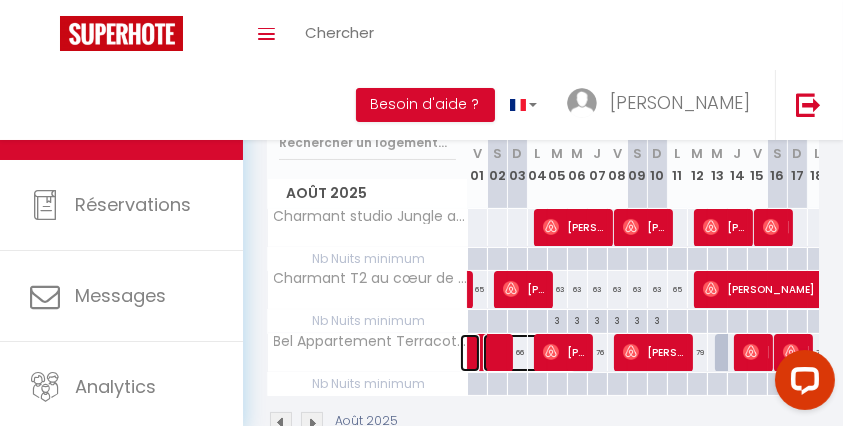 click at bounding box center [529, 353] 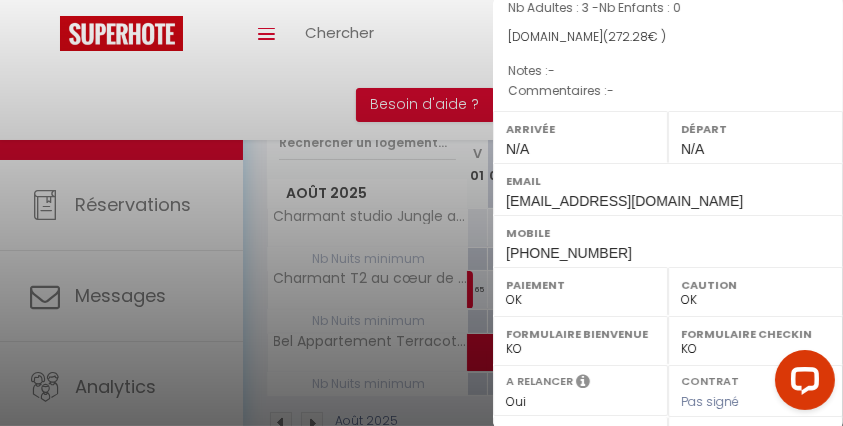 click at bounding box center (421, 213) 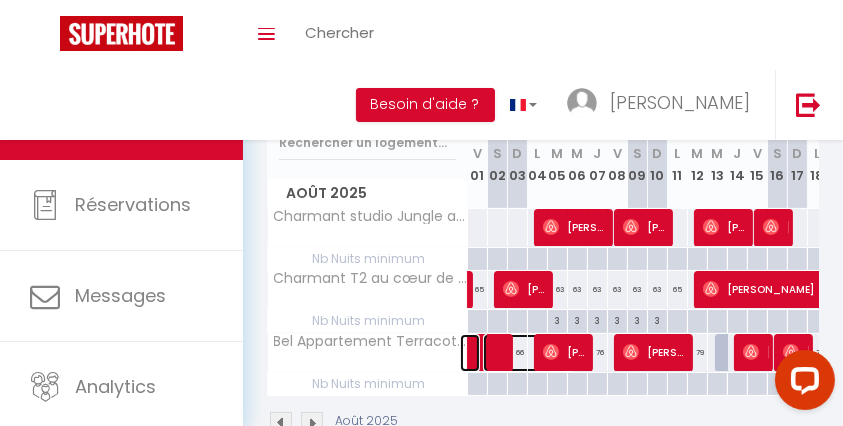 click at bounding box center [529, 353] 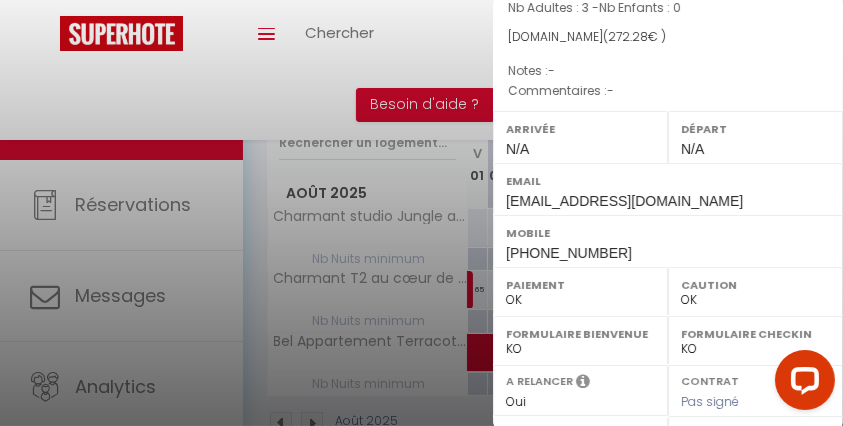 click at bounding box center (421, 213) 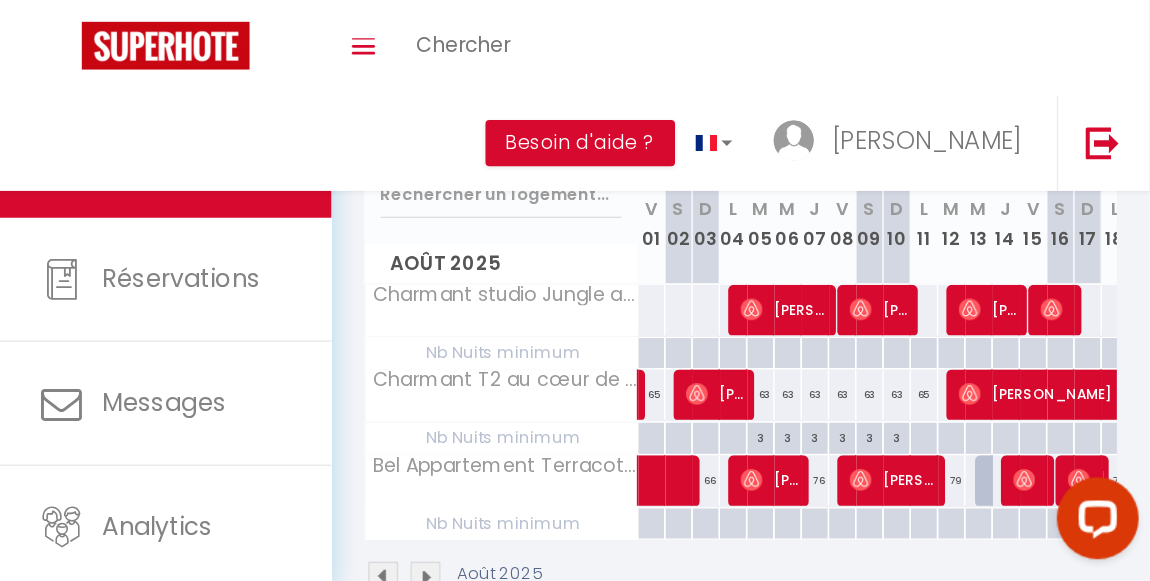 scroll, scrollTop: 110, scrollLeft: 0, axis: vertical 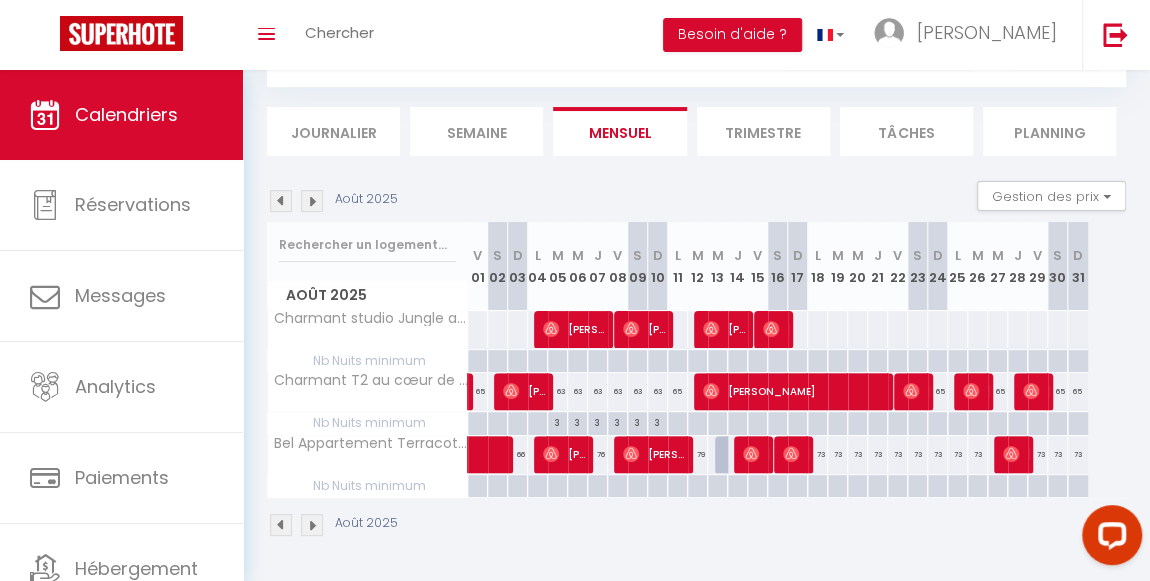 click on "76" at bounding box center (598, 454) 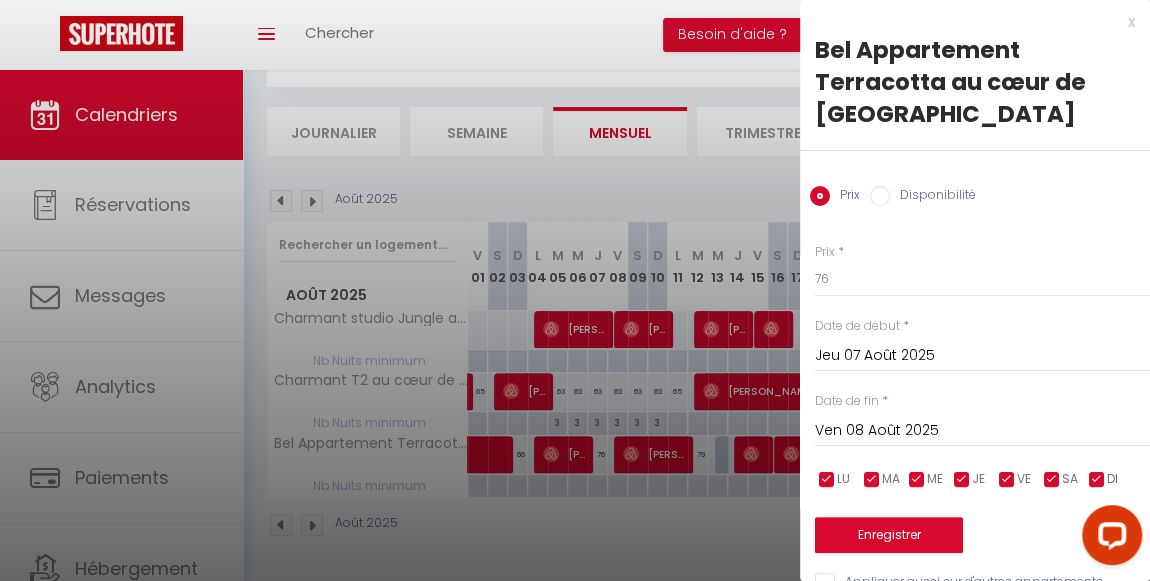 scroll, scrollTop: 46, scrollLeft: 0, axis: vertical 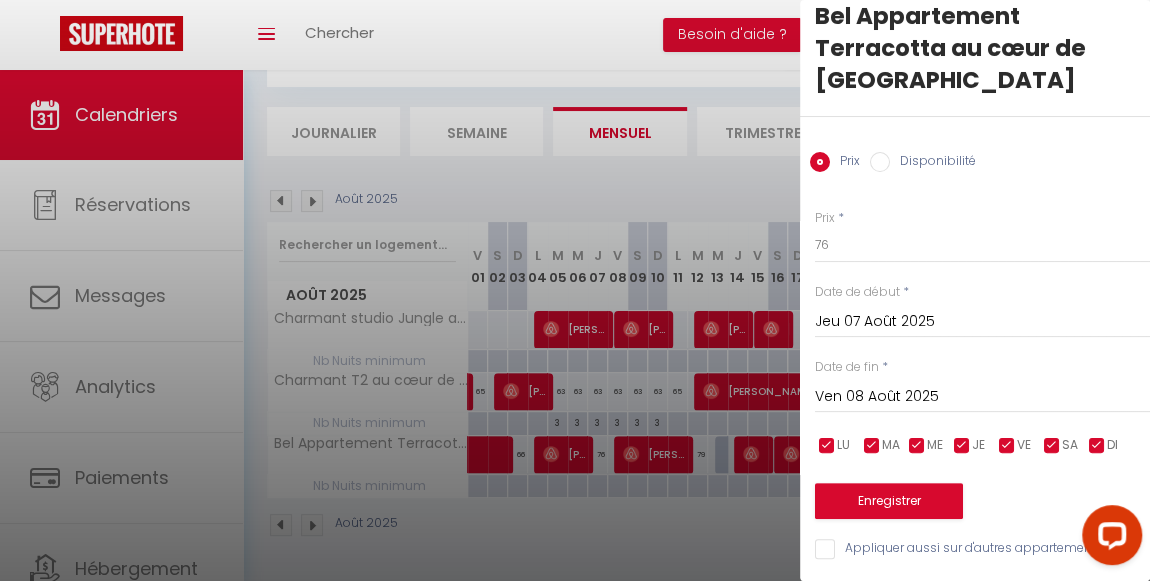 click at bounding box center [575, 290] 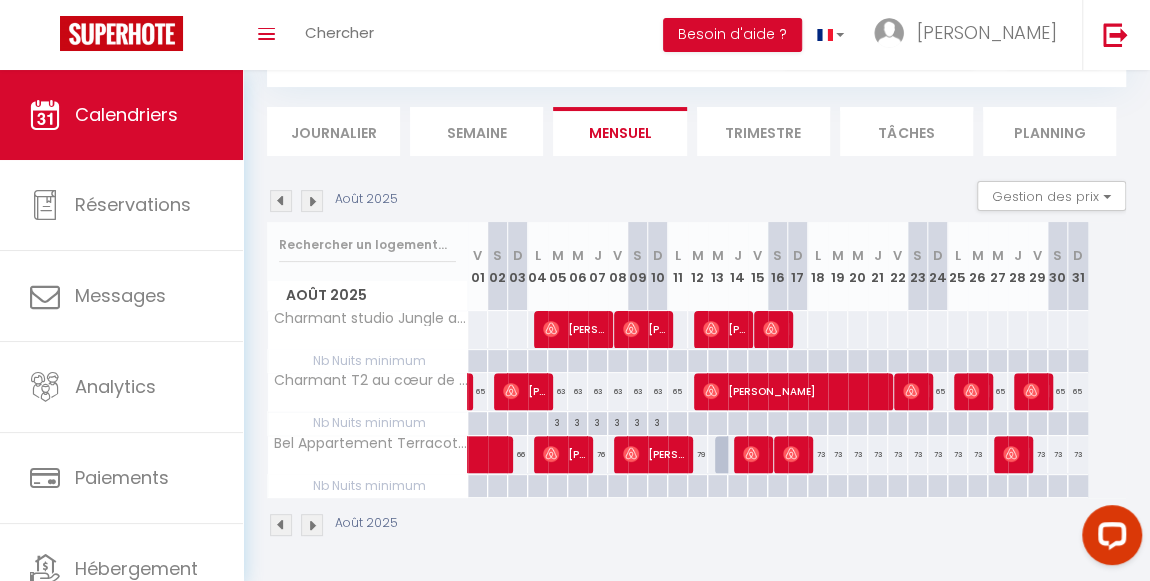 click on "73" at bounding box center (818, 454) 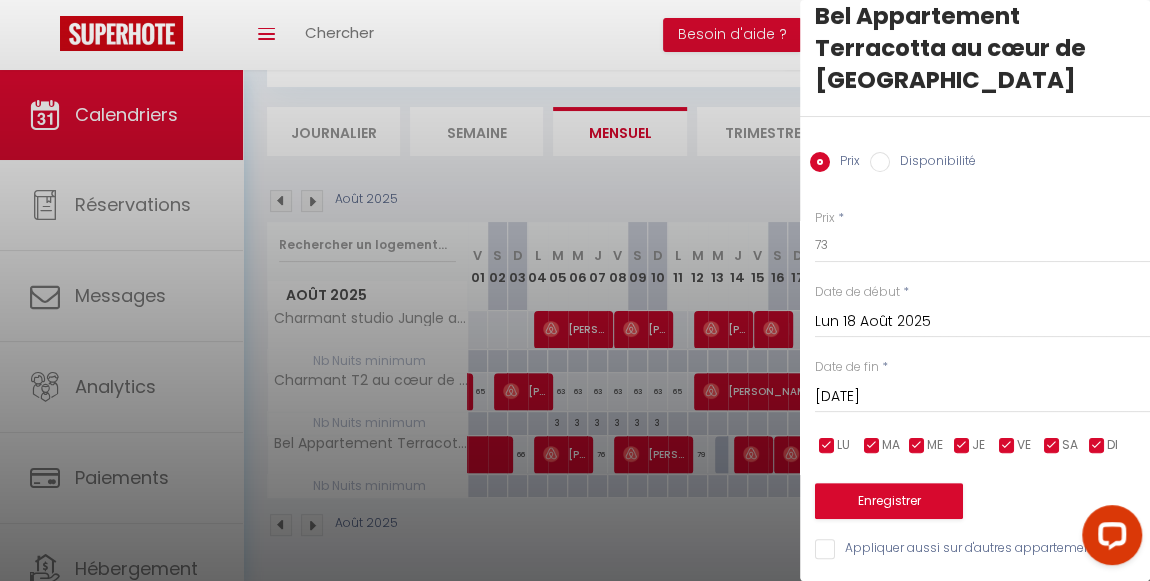 click at bounding box center [575, 290] 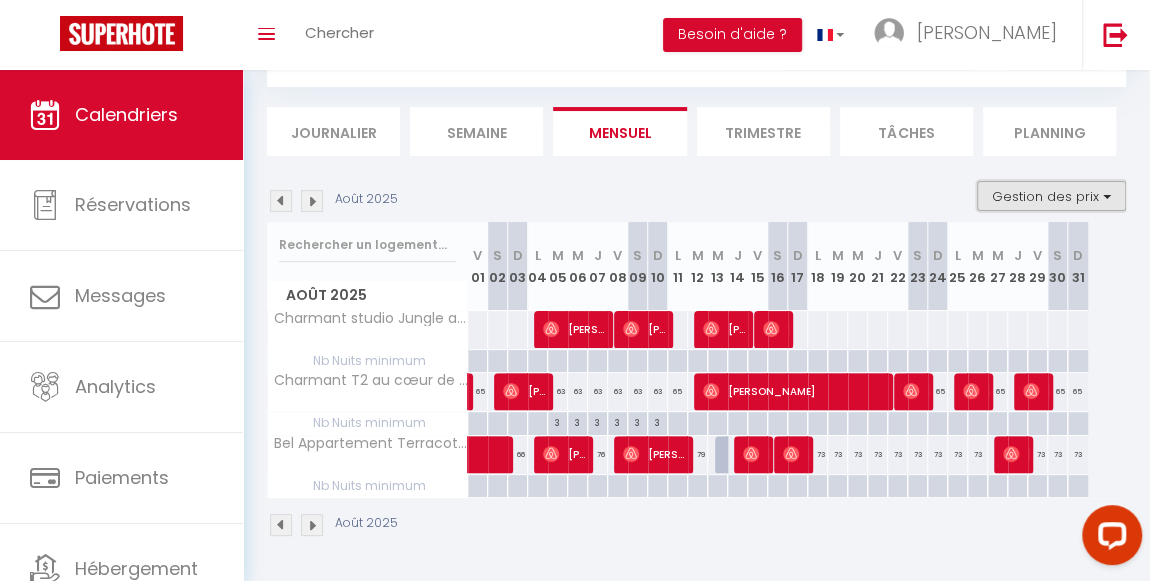 click on "Gestion des prix" at bounding box center [1051, 196] 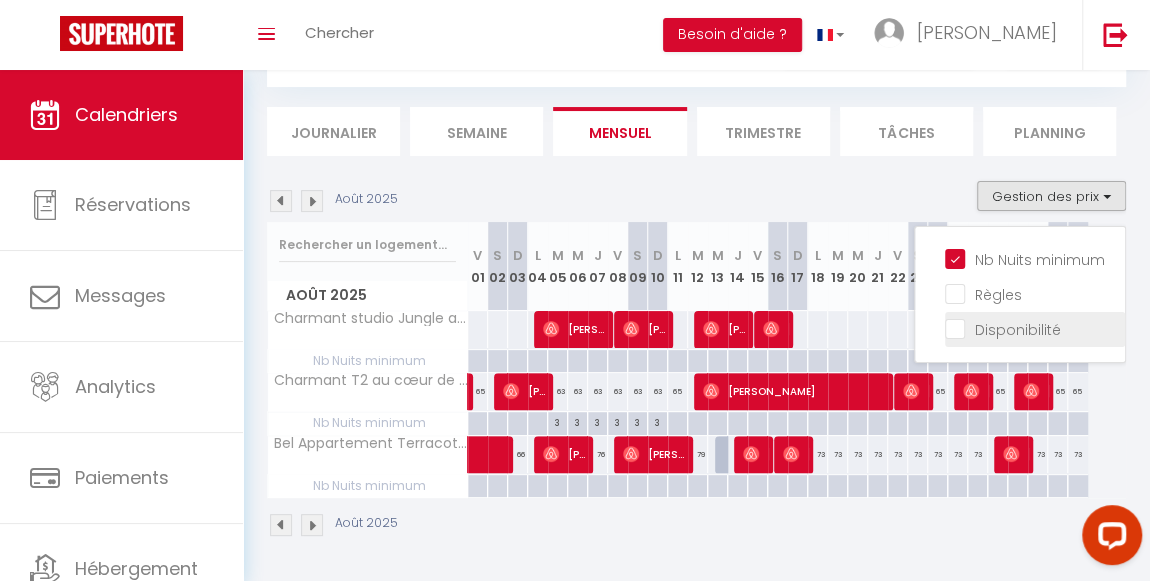click on "Disponibilité" at bounding box center [1035, 328] 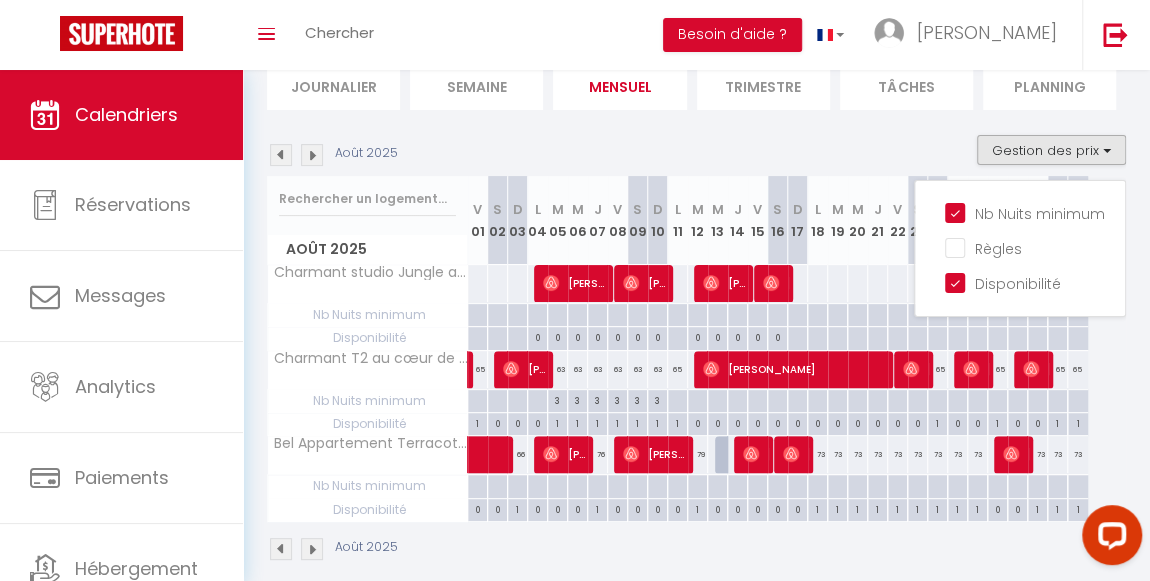 scroll, scrollTop: 179, scrollLeft: 0, axis: vertical 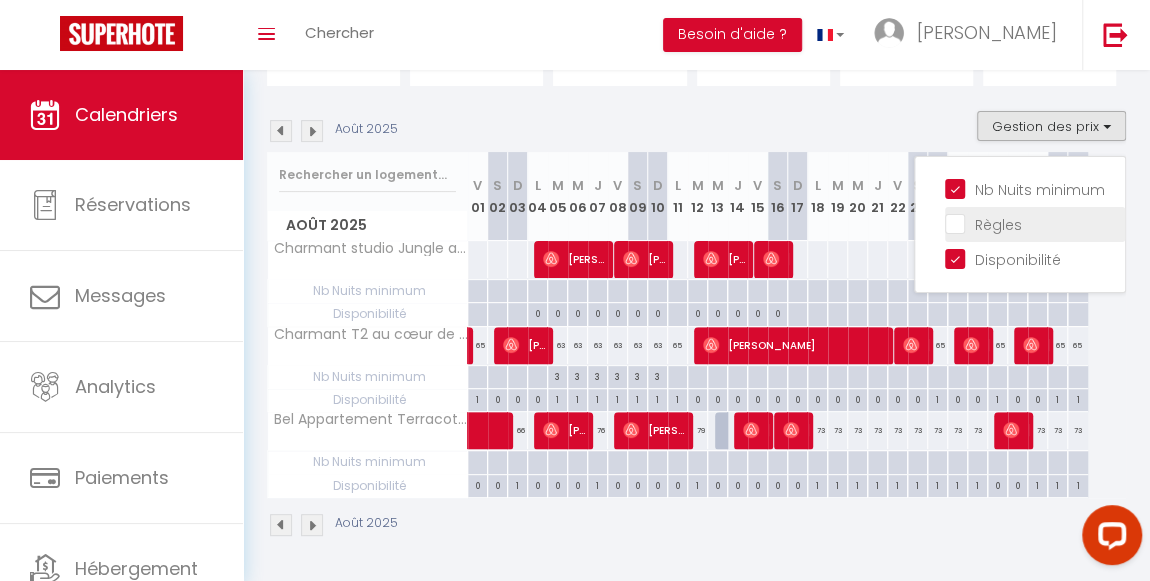click on "Règles" at bounding box center [1035, 223] 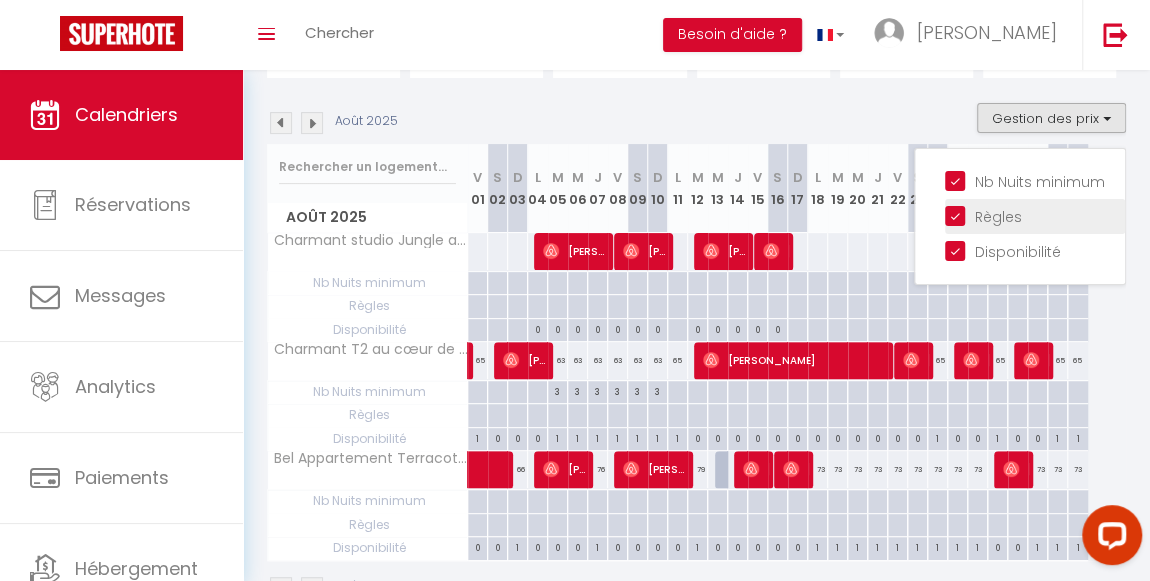 click on "Règles" at bounding box center [1035, 215] 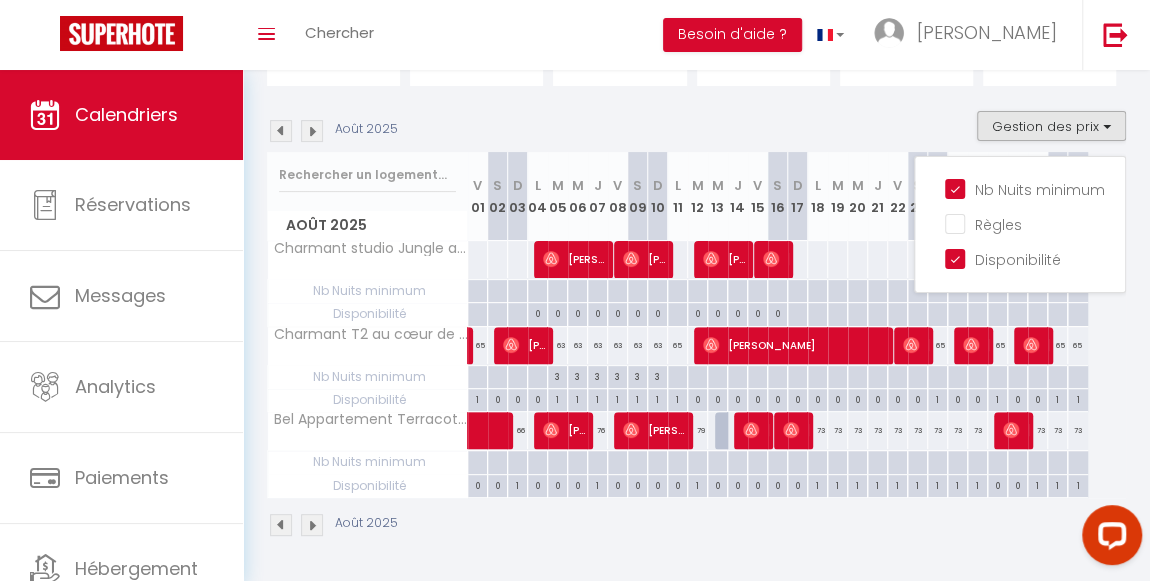 click on "Août 2025" at bounding box center (696, 527) 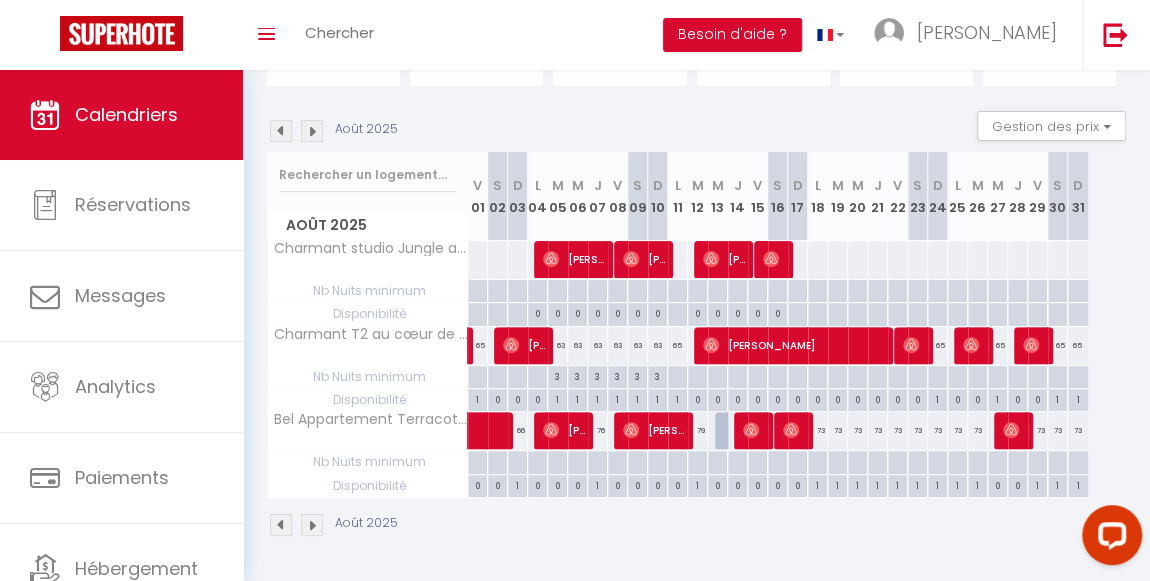 click on "1" at bounding box center [597, 484] 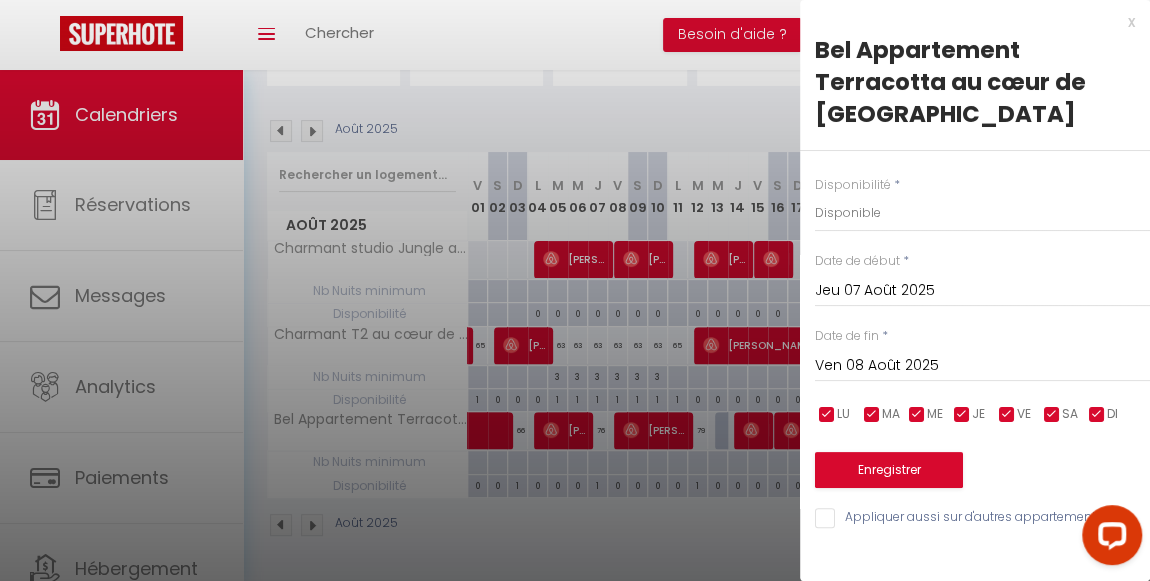 click at bounding box center [575, 290] 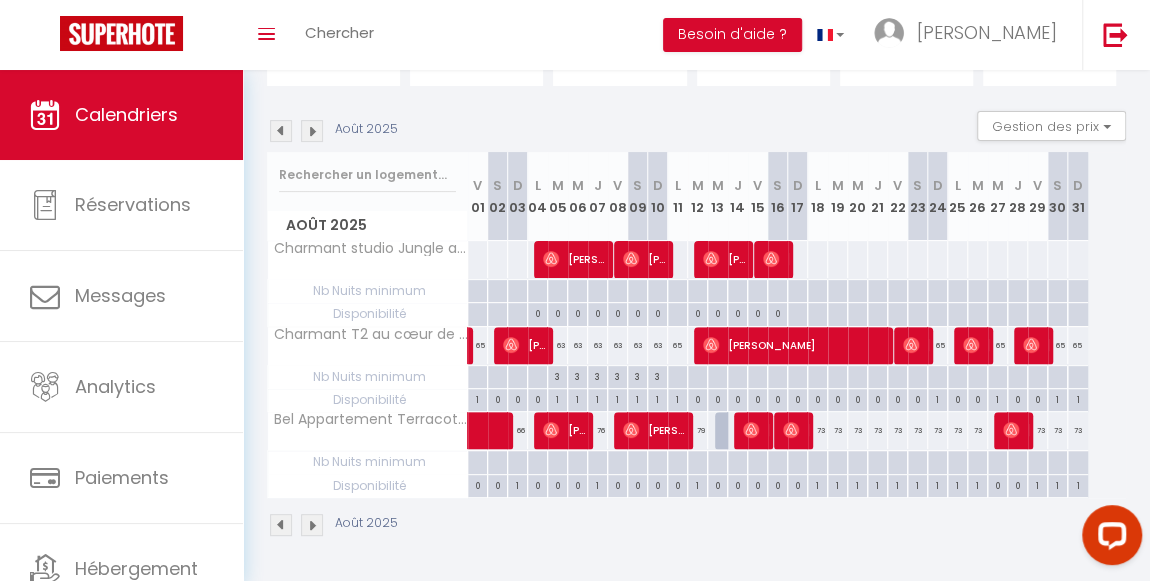 click on "0" at bounding box center [617, 484] 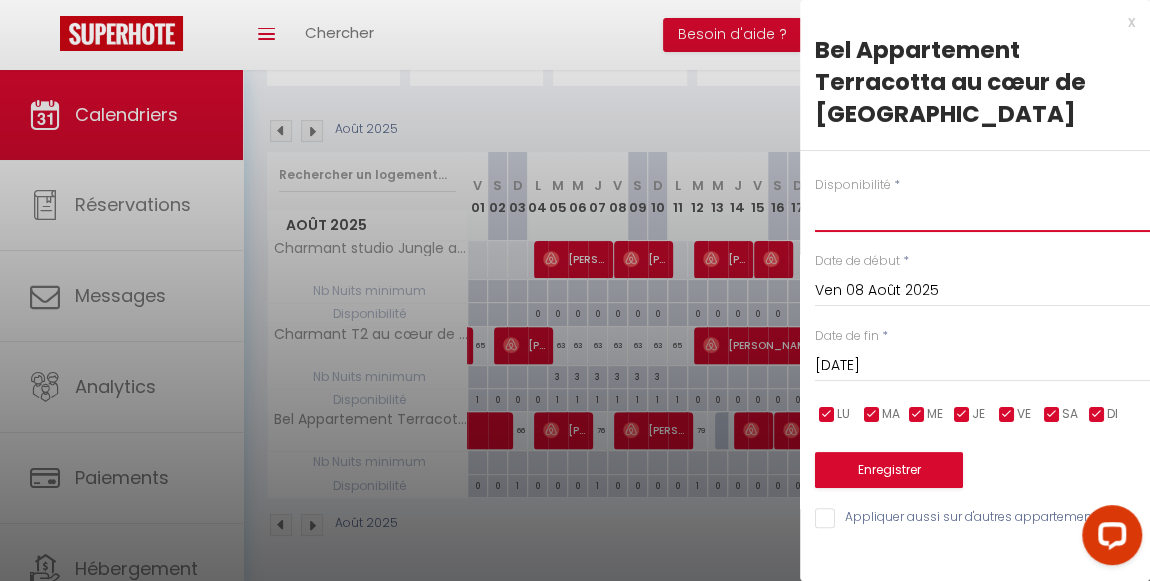 click on "Disponible
Indisponible" at bounding box center (982, 213) 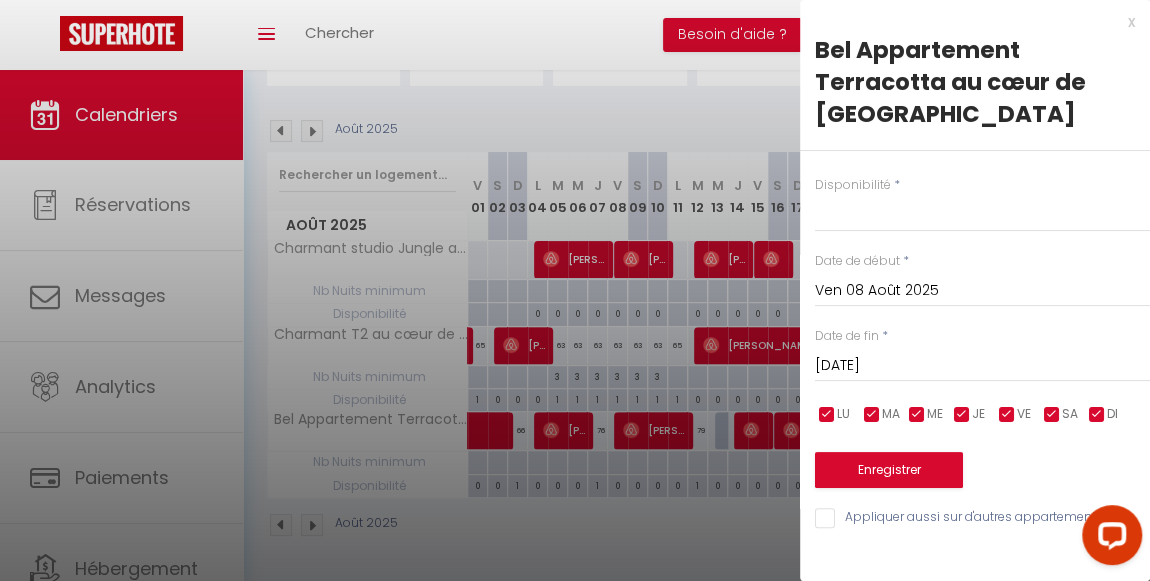 click at bounding box center (575, 290) 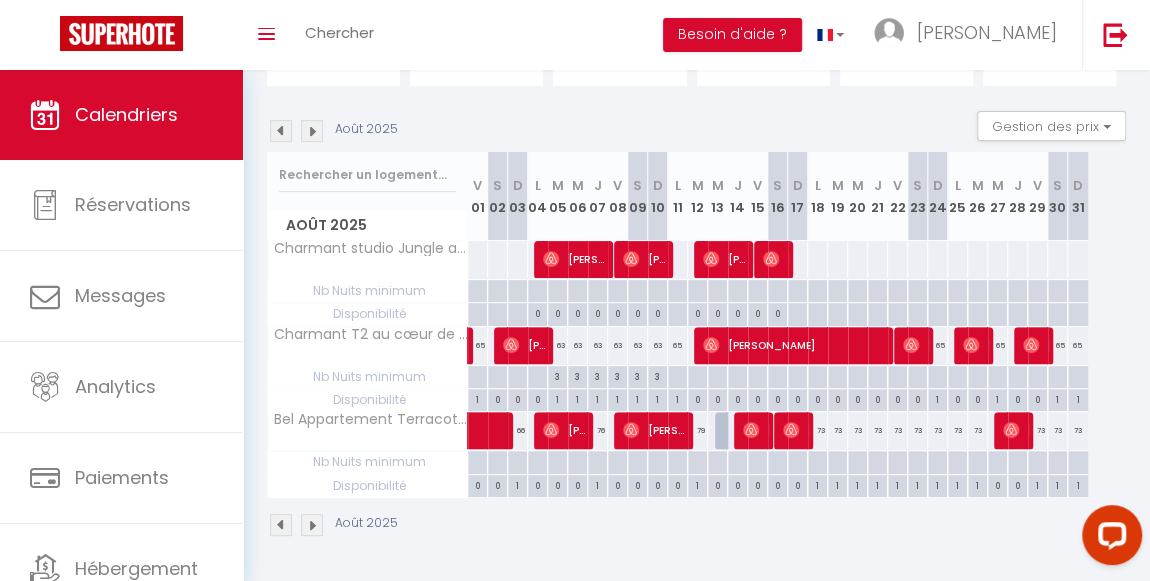 click on "0" at bounding box center (577, 484) 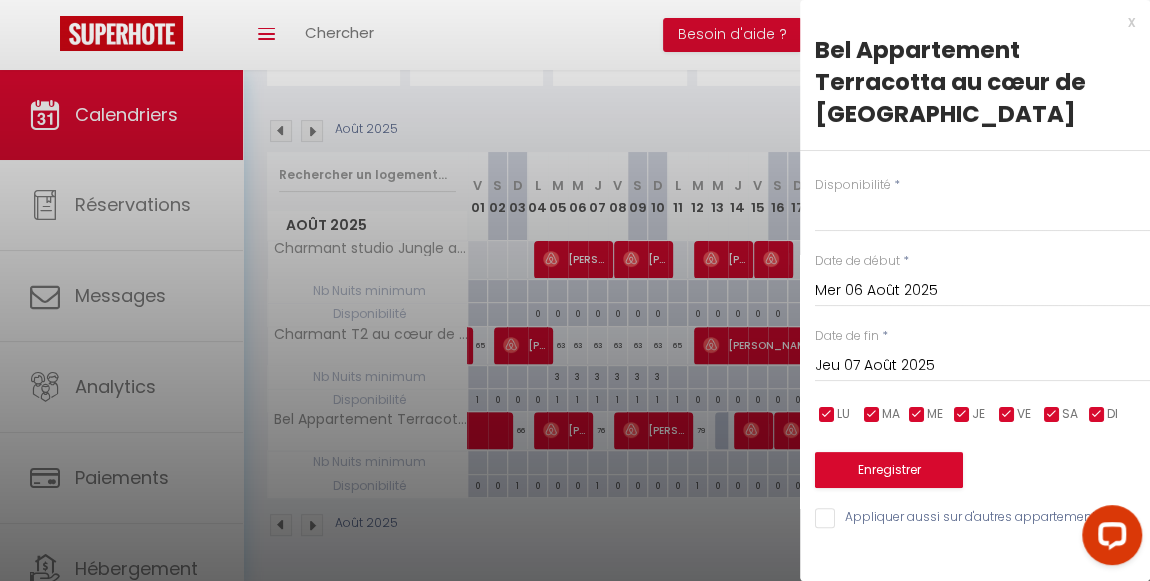 click at bounding box center (575, 290) 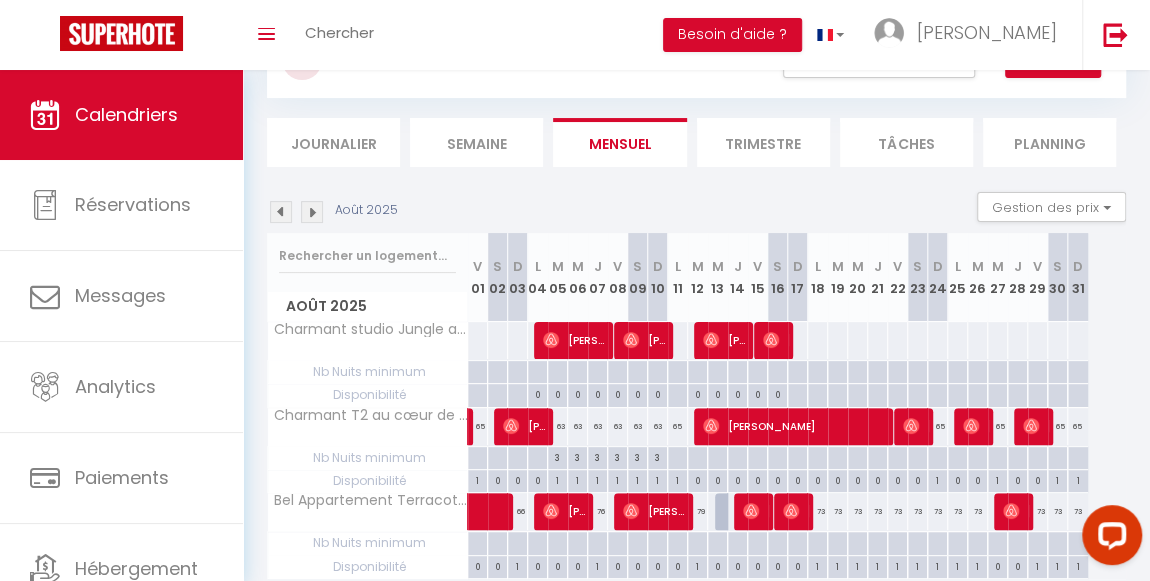 scroll, scrollTop: 179, scrollLeft: 0, axis: vertical 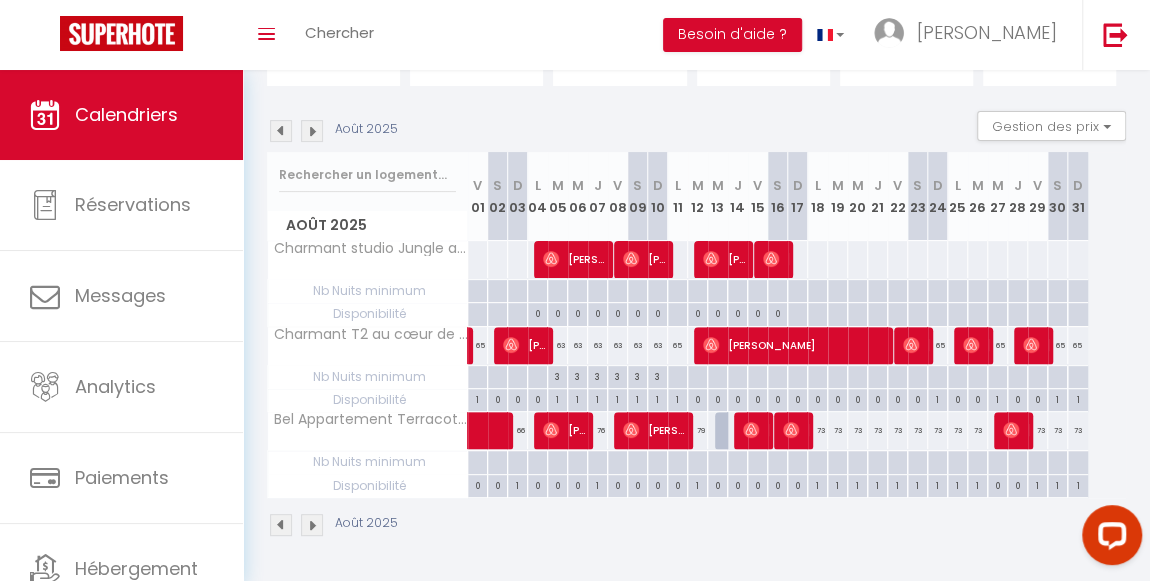 click on "63" at bounding box center (558, 345) 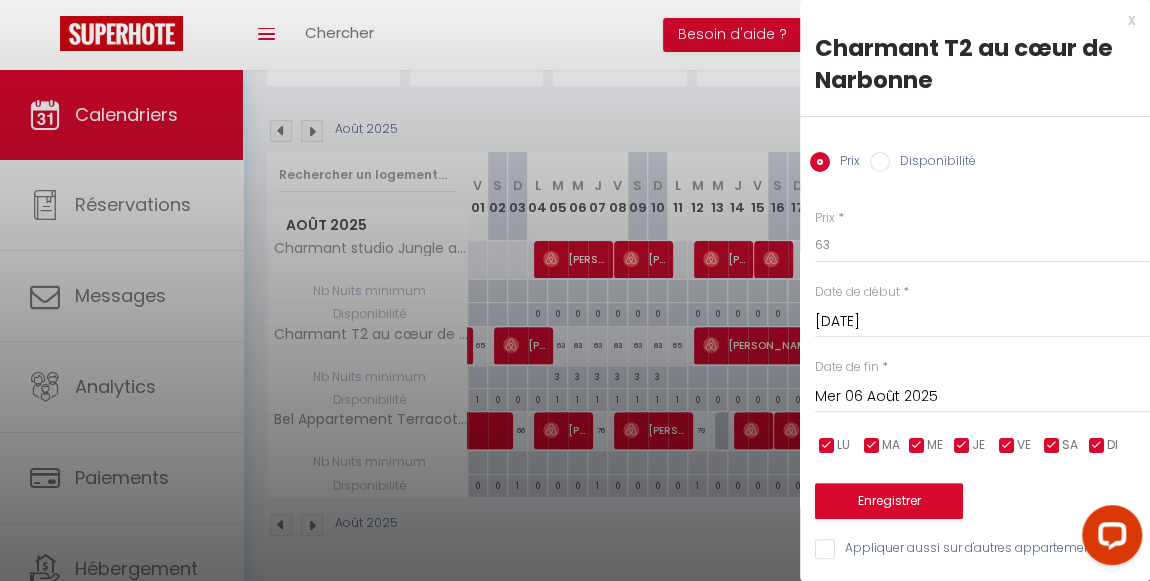 scroll, scrollTop: 0, scrollLeft: 0, axis: both 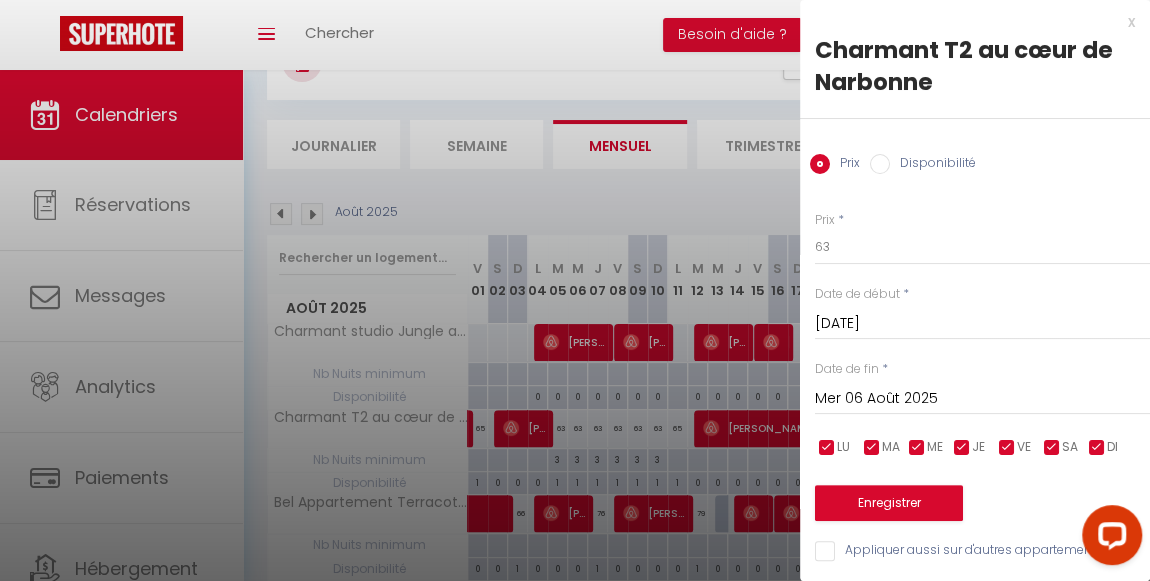 click on "x" at bounding box center [967, 22] 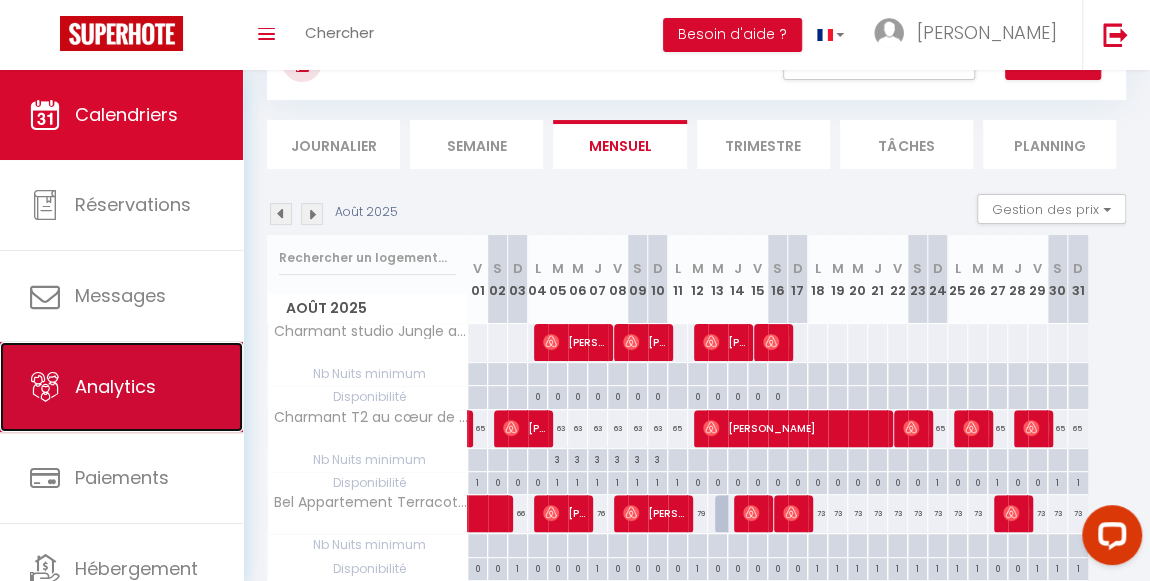 click on "Analytics" at bounding box center [121, 387] 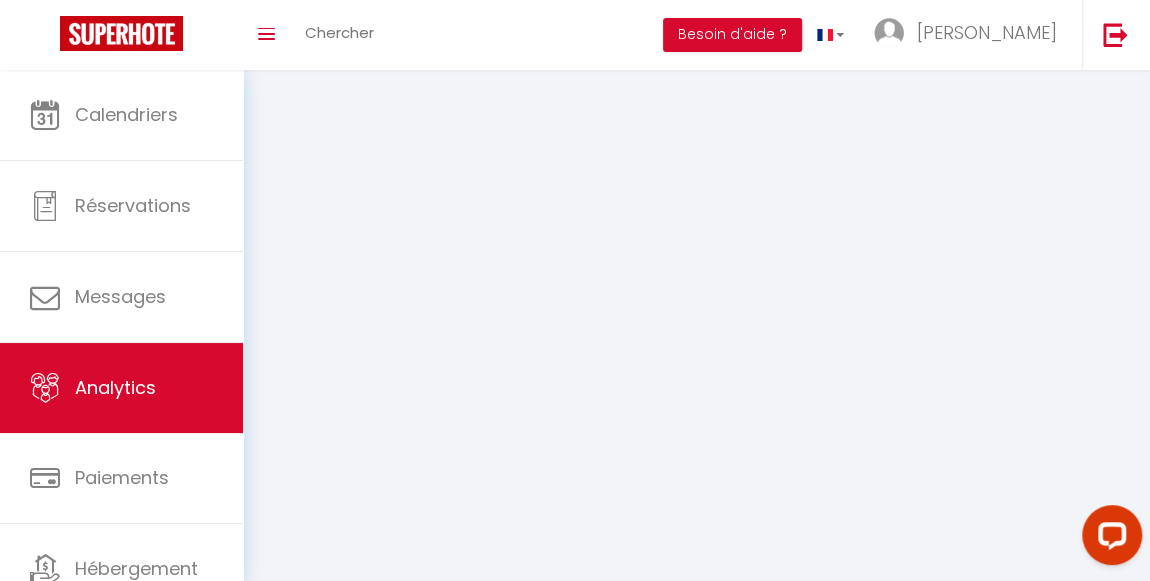 scroll, scrollTop: 0, scrollLeft: 0, axis: both 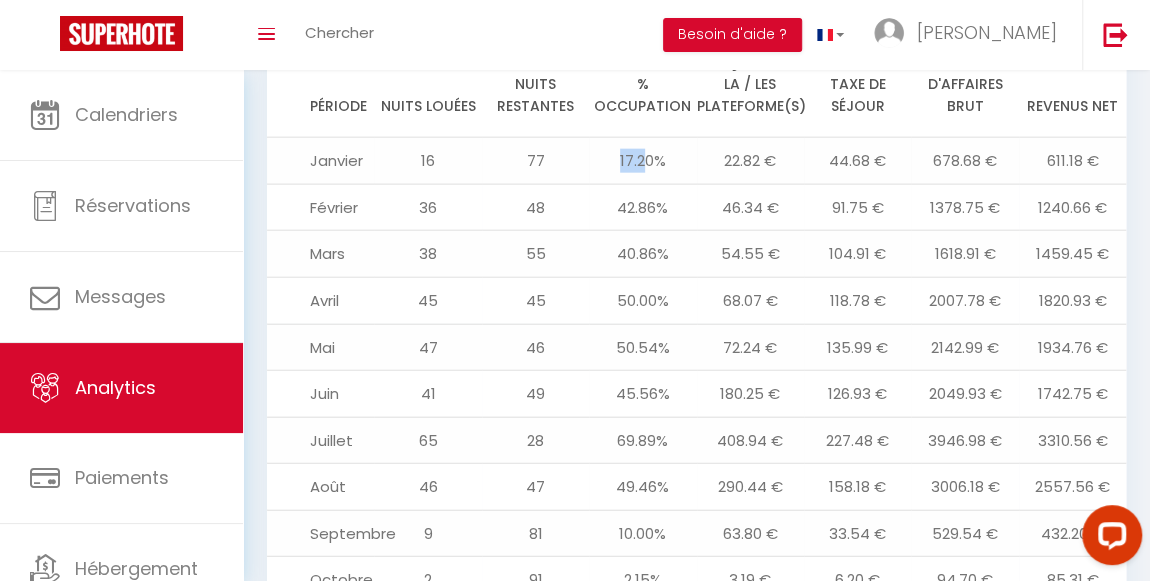 drag, startPoint x: 614, startPoint y: 127, endPoint x: 644, endPoint y: 126, distance: 30.016663 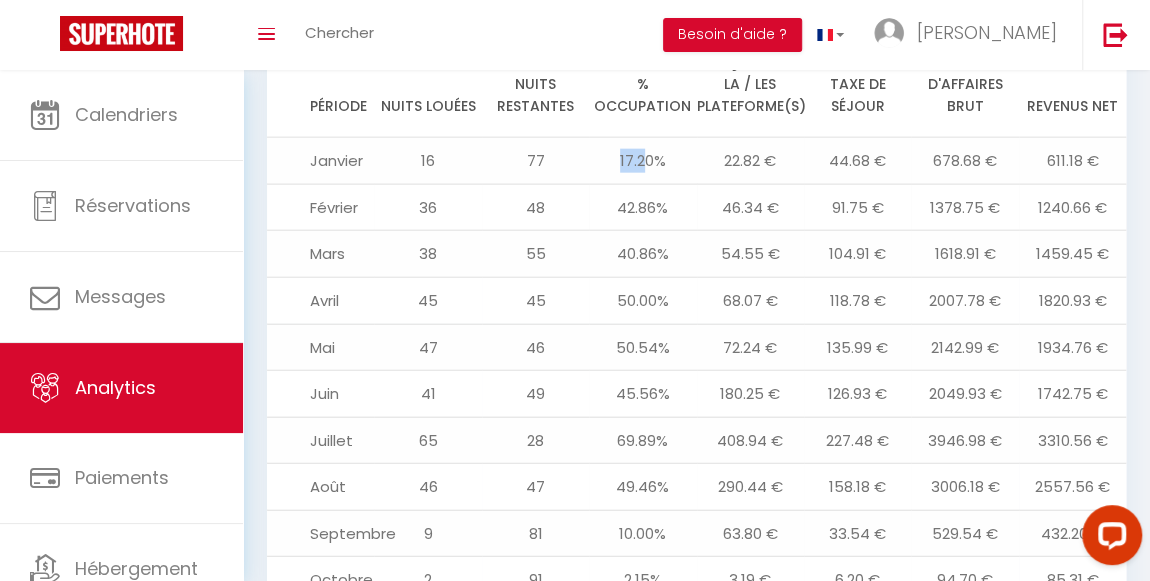 scroll, scrollTop: 2203, scrollLeft: 0, axis: vertical 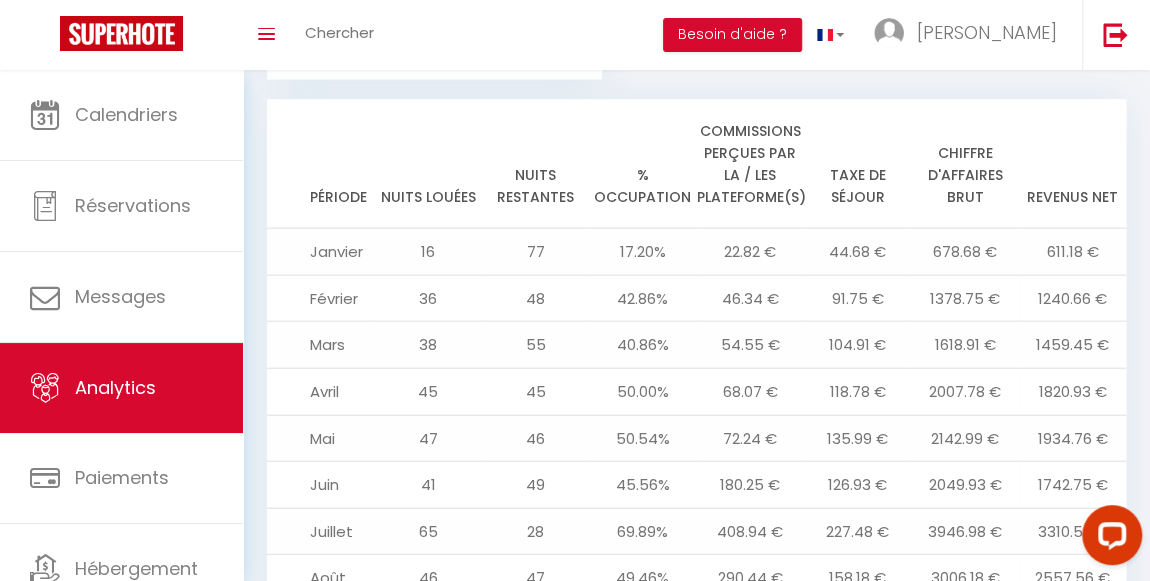 click on "Taxe de séjour" at bounding box center [857, 164] 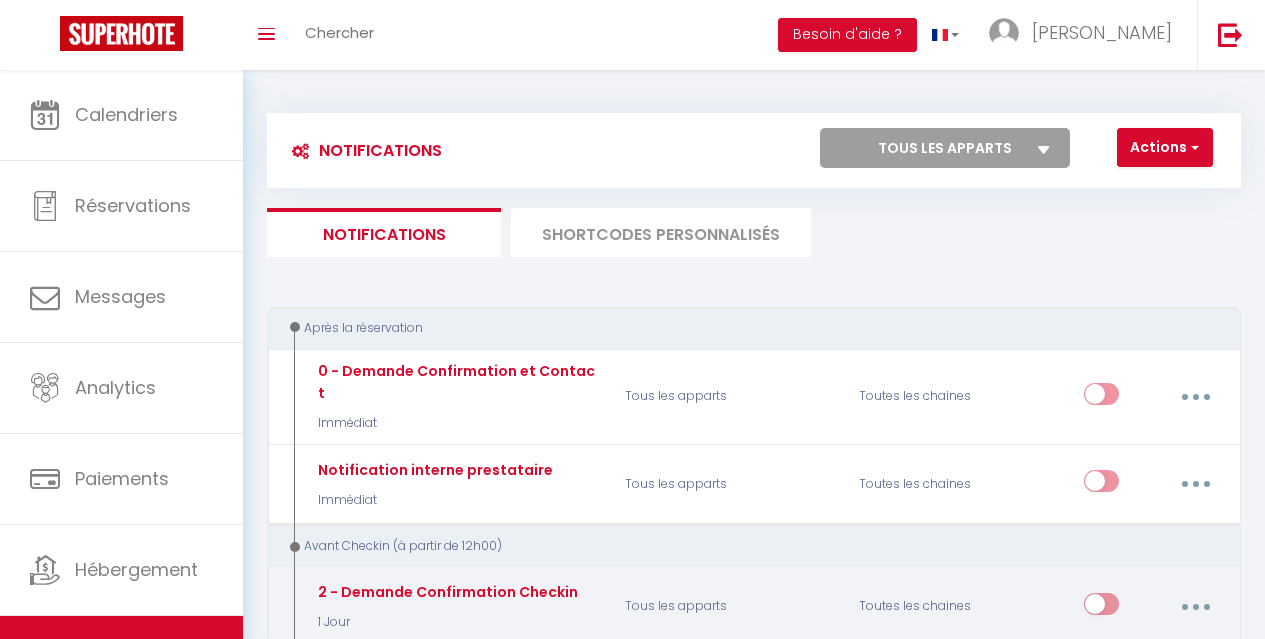 scroll, scrollTop: 300, scrollLeft: 0, axis: vertical 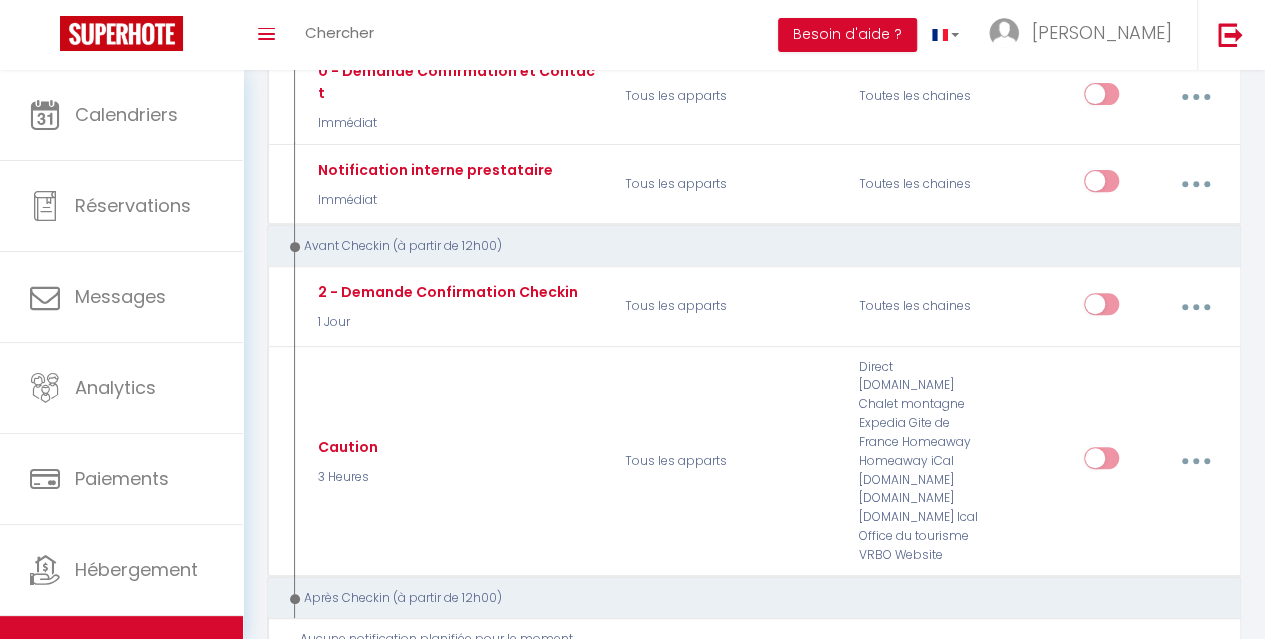 click on "Toggle menubar     Chercher   BUTTON
Besoin d'aide ?
Damien   Paramètres        Équipe" at bounding box center (697, 35) 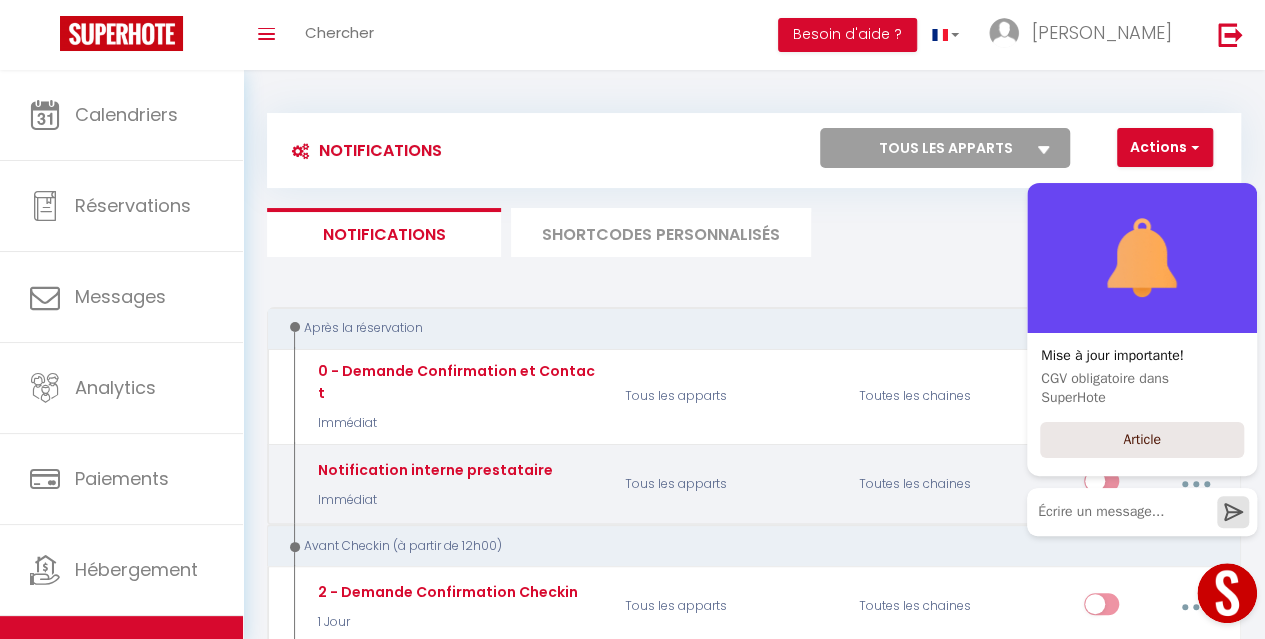 scroll, scrollTop: 200, scrollLeft: 0, axis: vertical 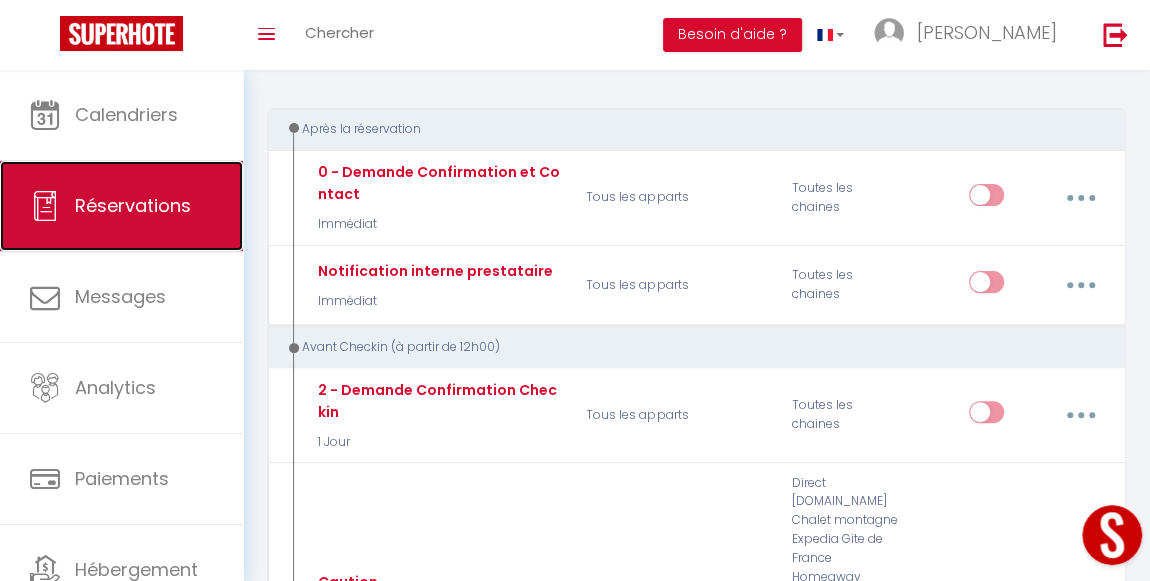 click on "Réservations" at bounding box center (133, 205) 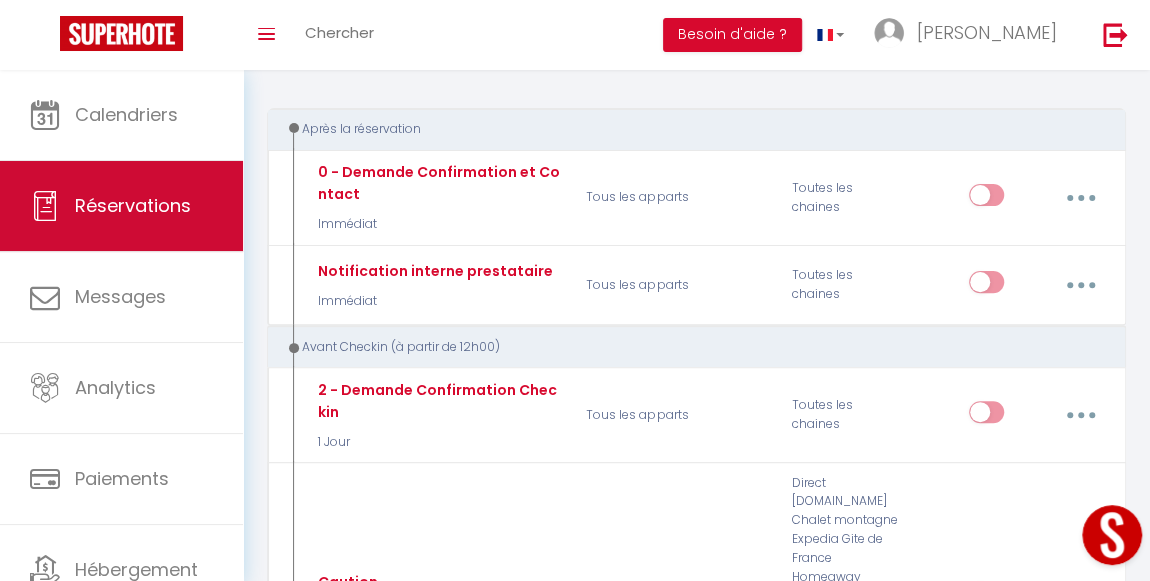 select on "not_cancelled" 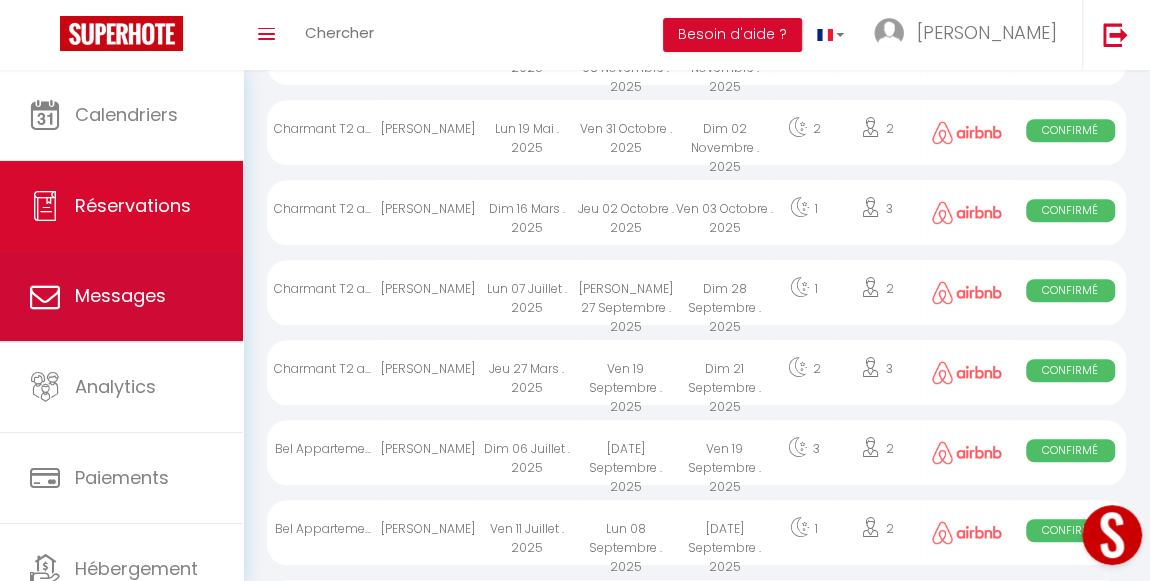 scroll, scrollTop: 996, scrollLeft: 0, axis: vertical 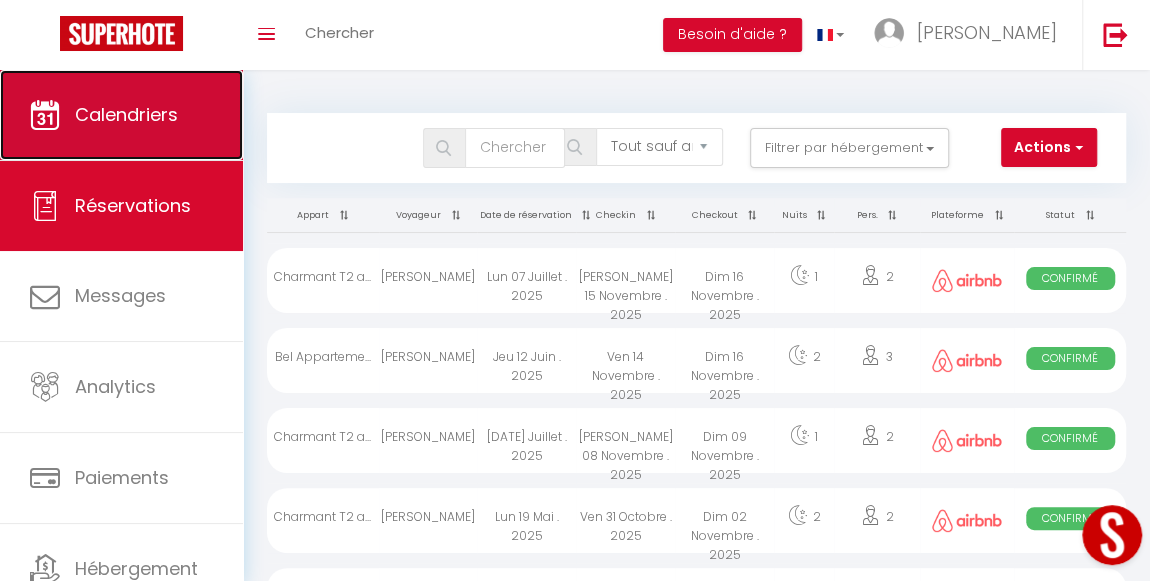 click on "Calendriers" at bounding box center (126, 114) 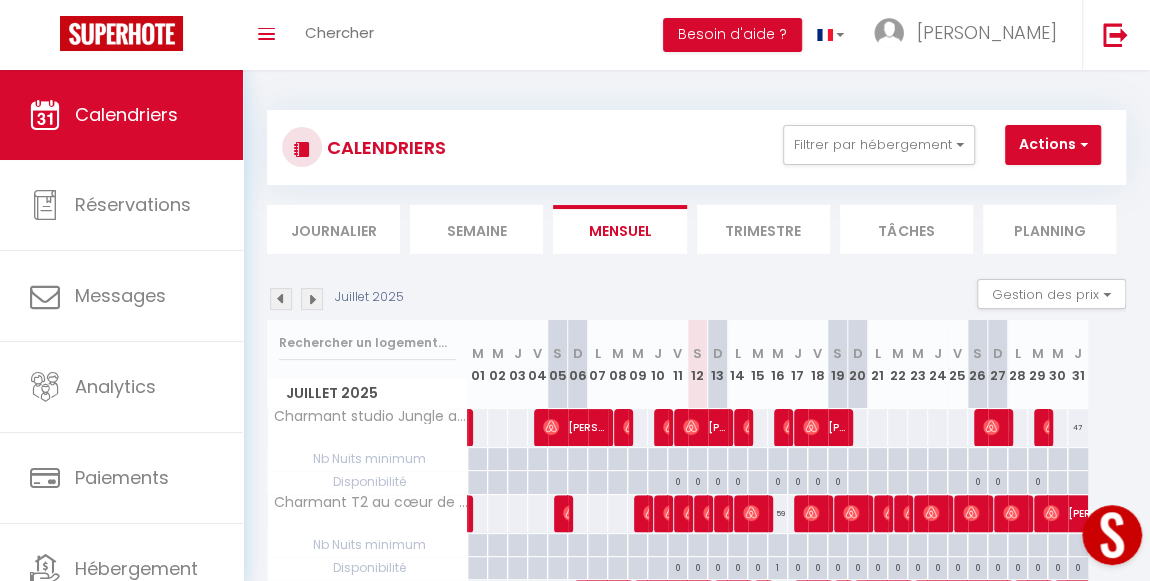 scroll, scrollTop: 0, scrollLeft: 0, axis: both 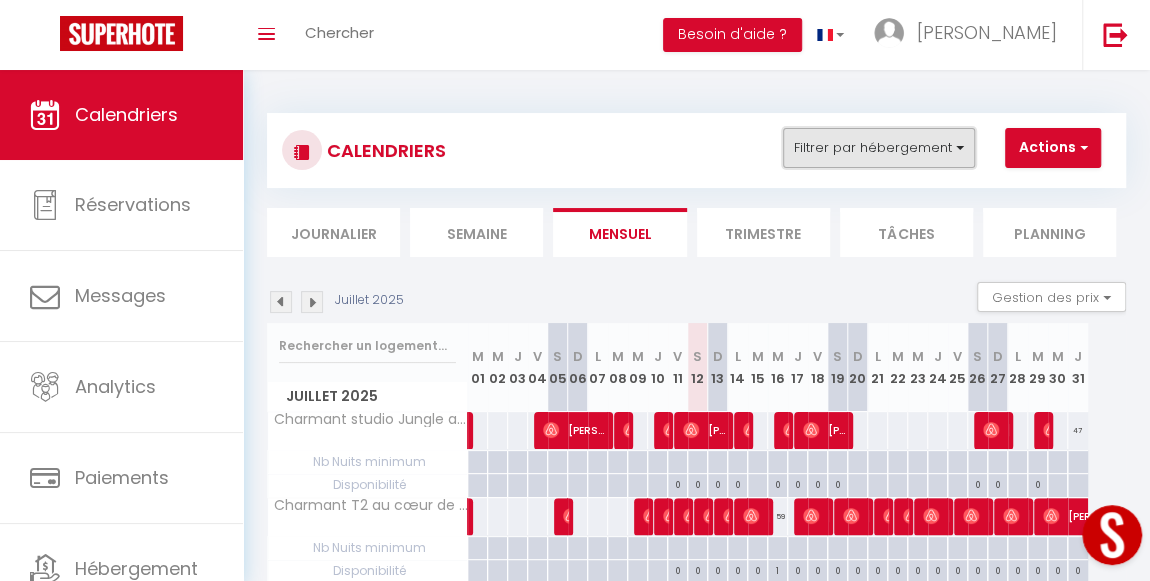 click on "Filtrer par hébergement" at bounding box center (879, 148) 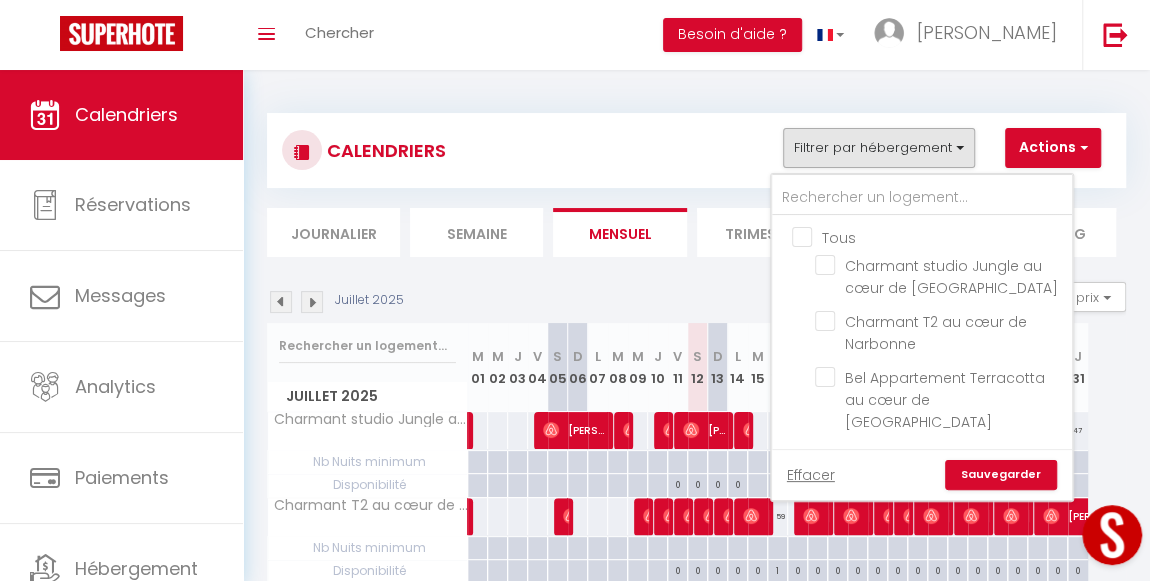 click on "CALENDRIERS
Filtrer par hébergement
Tous       Charmant studio Jungle au cœur de Narbonne     Charmant T2 au cœur de Narbonne     Bel Appartement Terracotta au cœur de Narbonne    Effacer   Sauvegarder
Actions
Nouvelle réservation   Exporter les réservations   Importer les réservations" at bounding box center (696, 150) 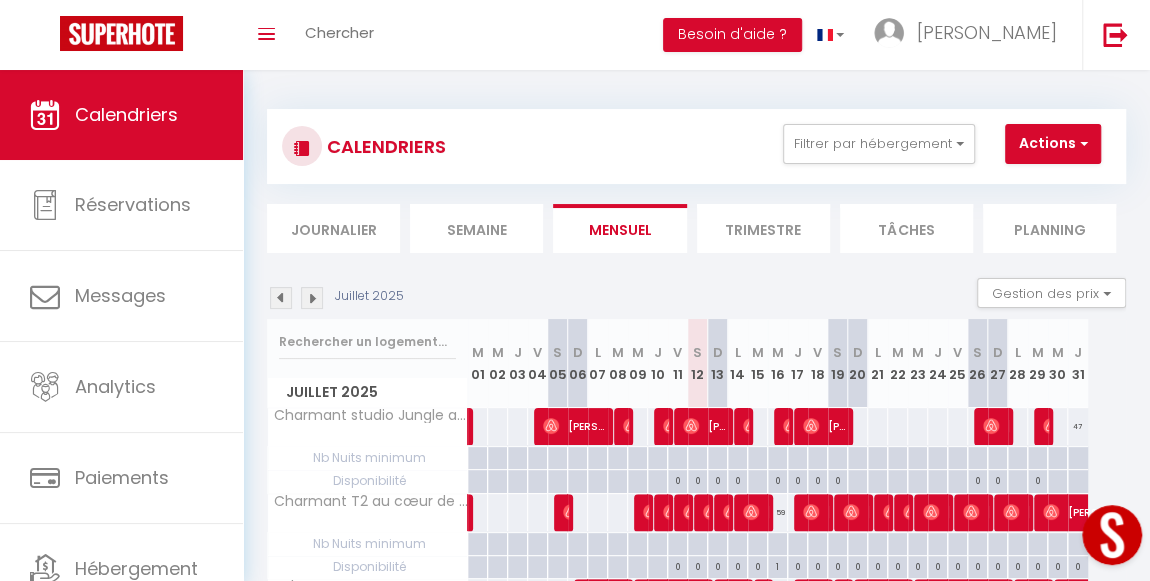 scroll, scrollTop: 0, scrollLeft: 0, axis: both 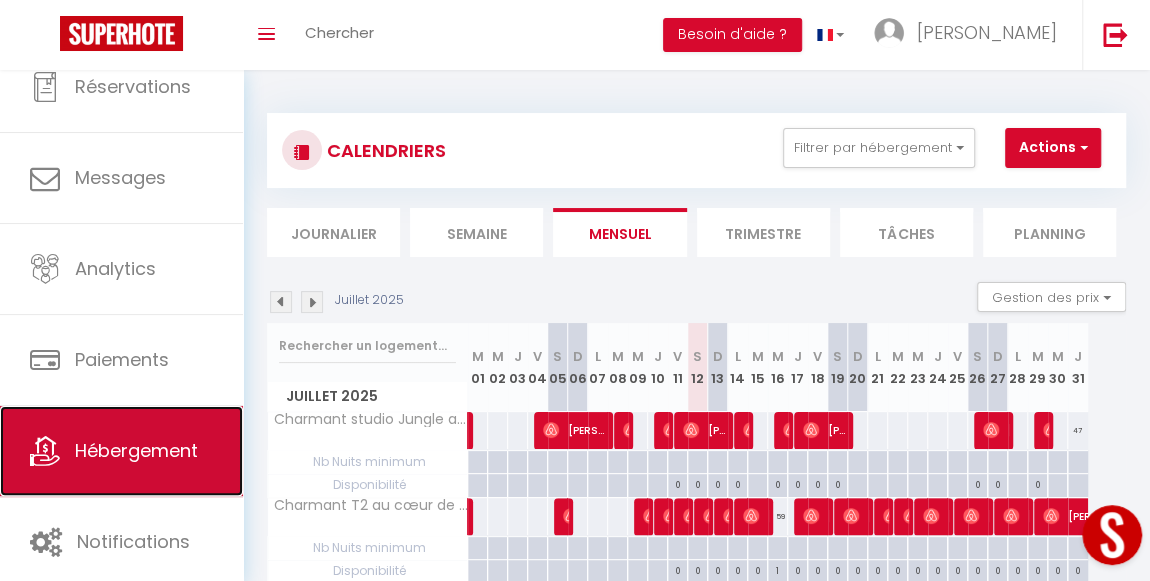 click on "Hébergement" at bounding box center [136, 450] 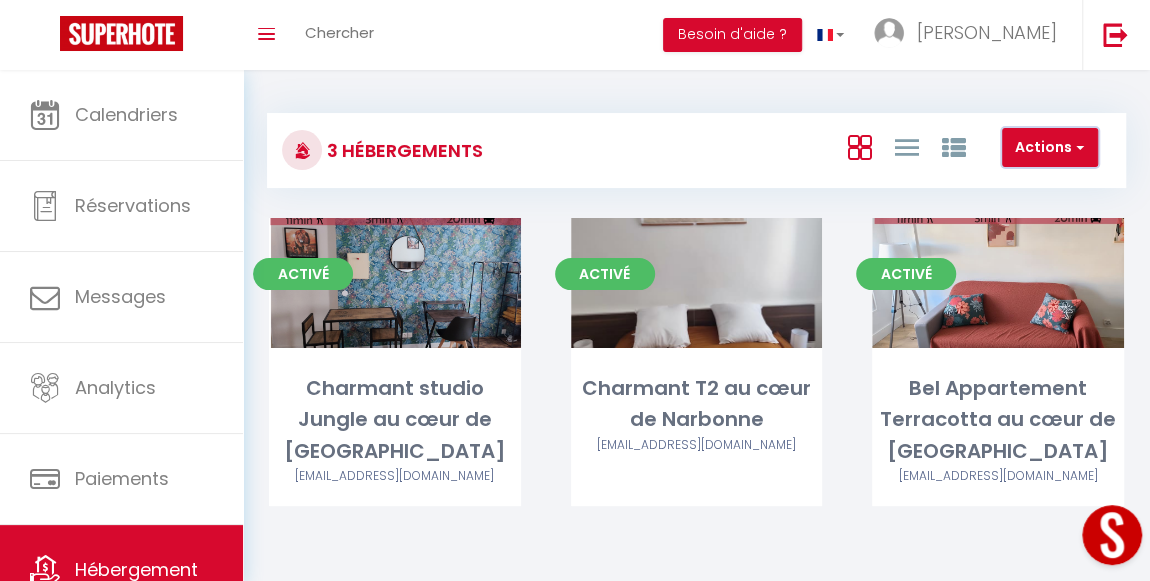 click at bounding box center [1078, 147] 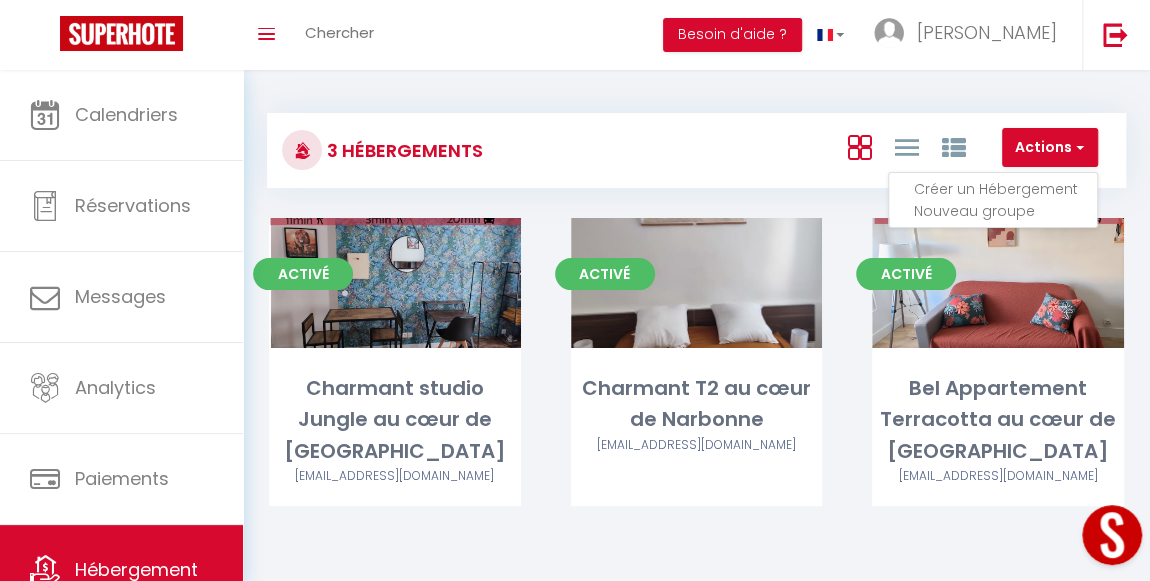 click on "3 Hébergements
Actions
Créer un Hébergement
Nouveau groupe" at bounding box center (696, 150) 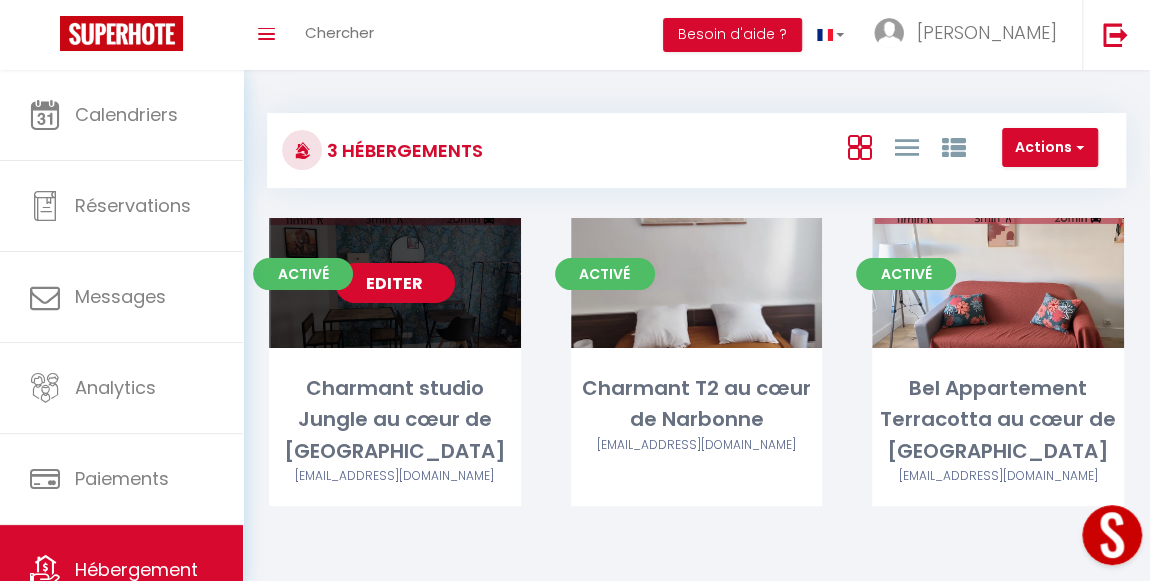 click on "Editer" at bounding box center (395, 283) 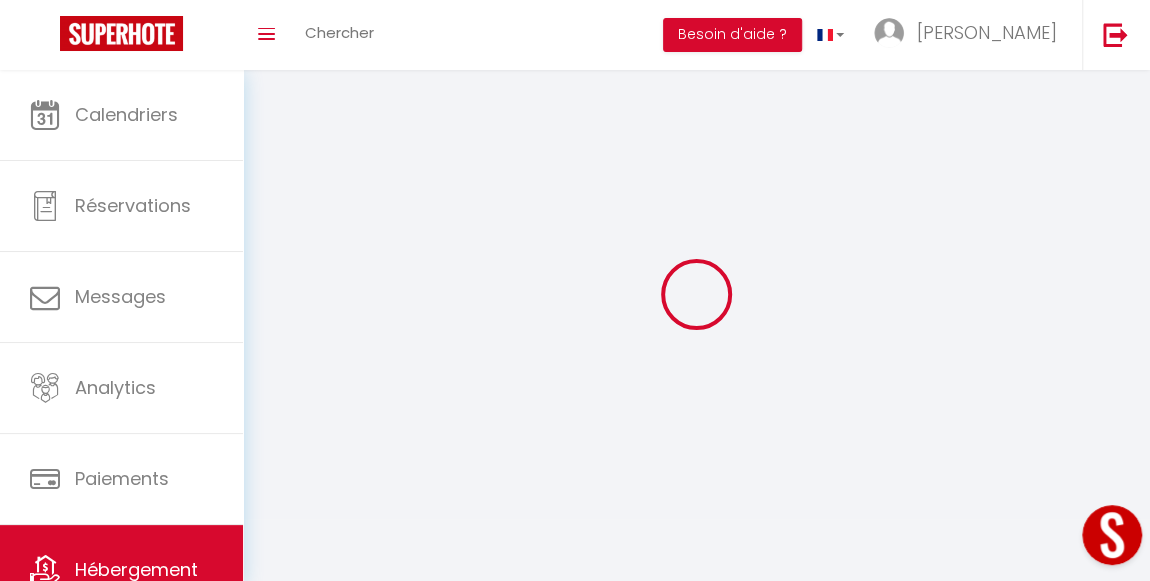 select 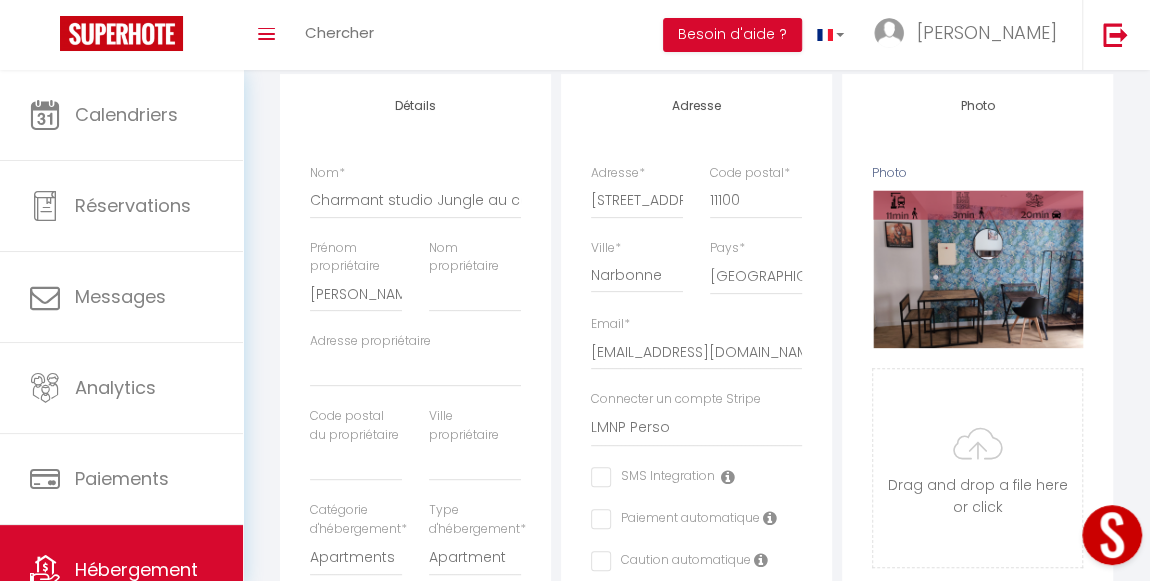 scroll, scrollTop: 272, scrollLeft: 0, axis: vertical 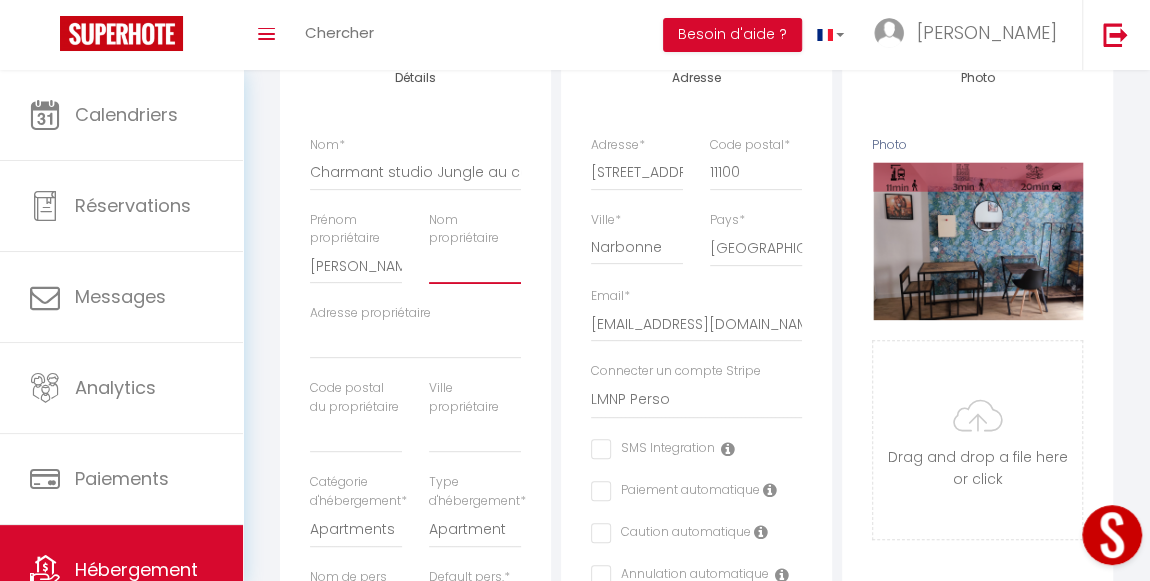 click on "Nom propriétaire" at bounding box center [475, 266] 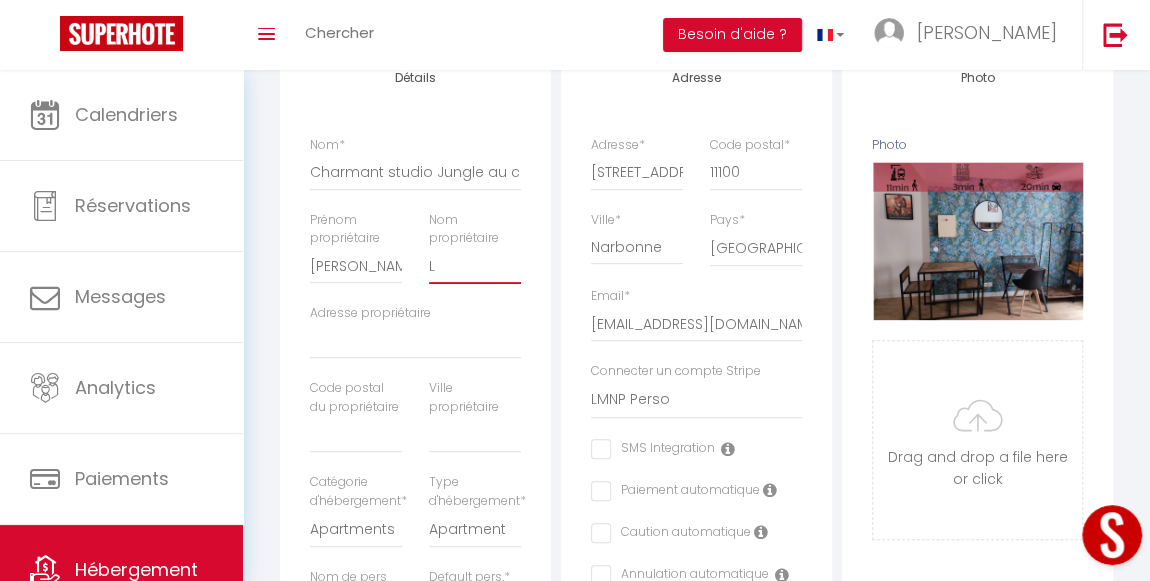 select 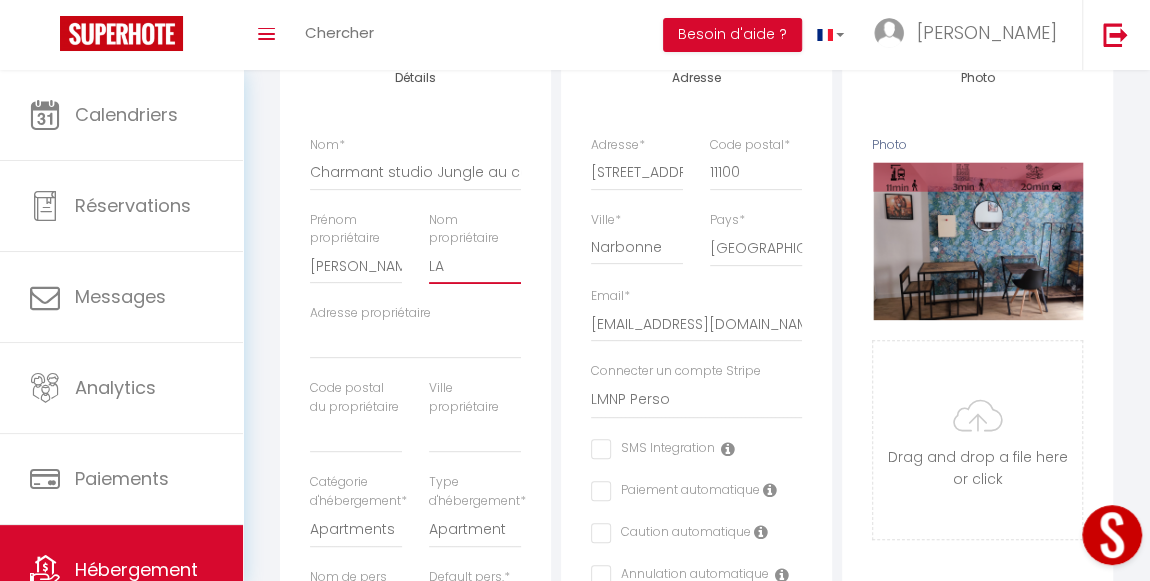 select 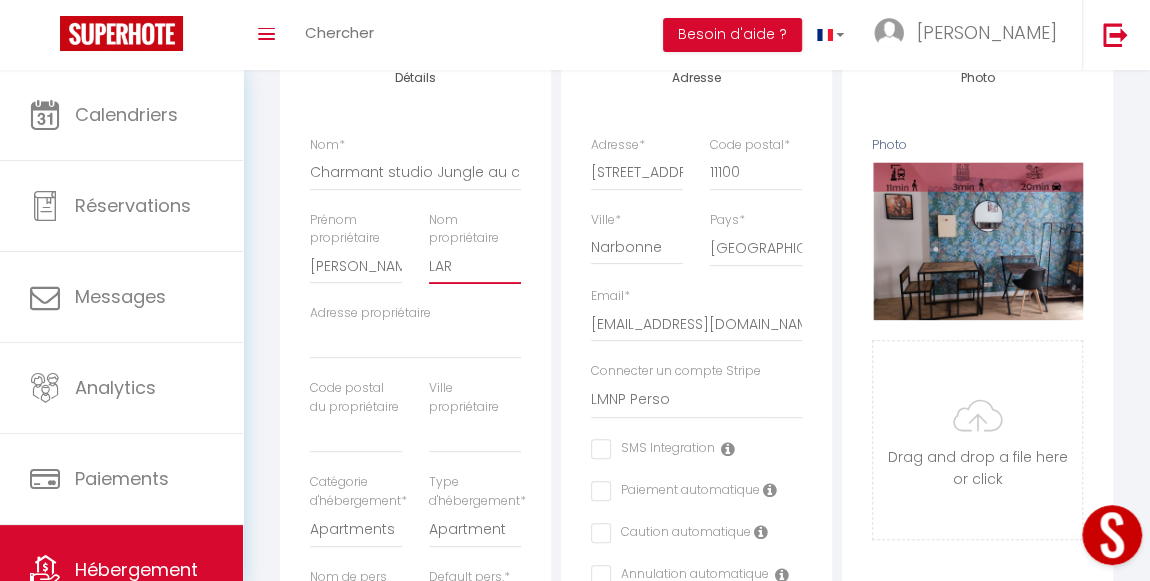select 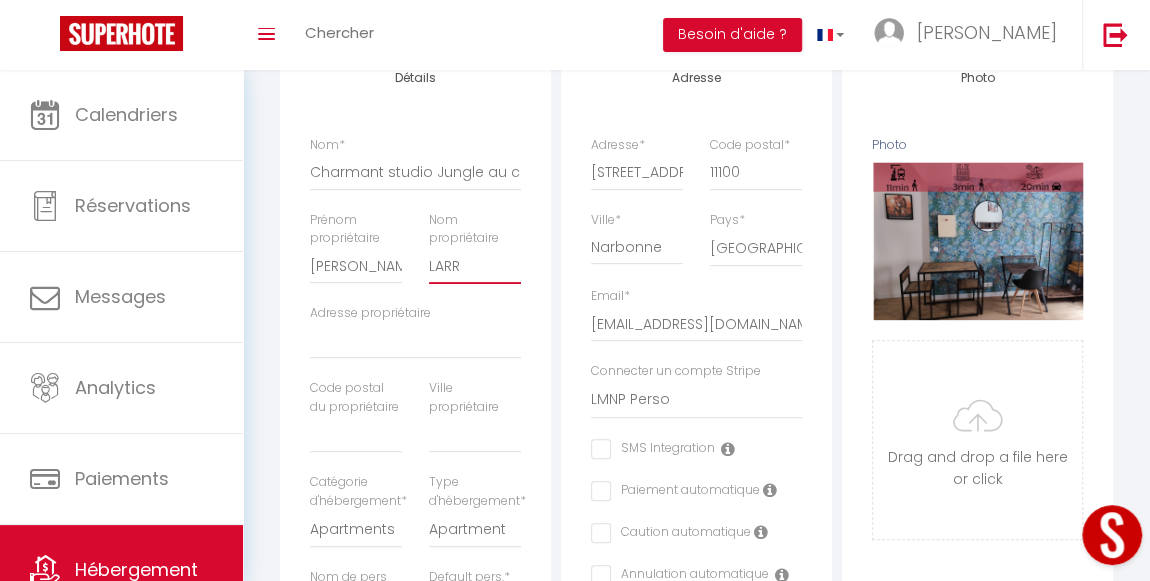 select 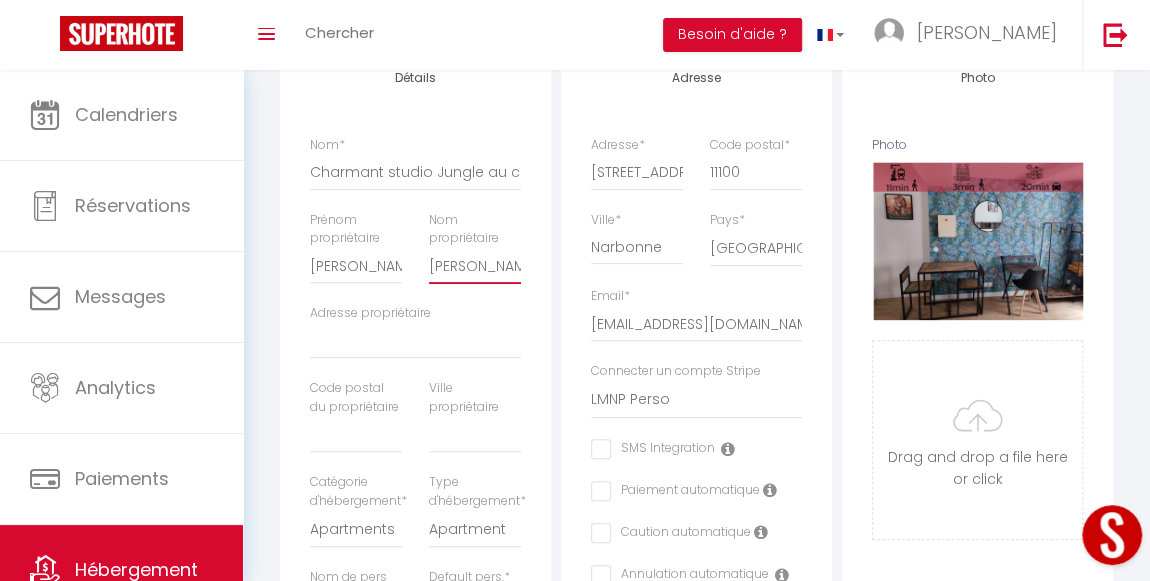 select 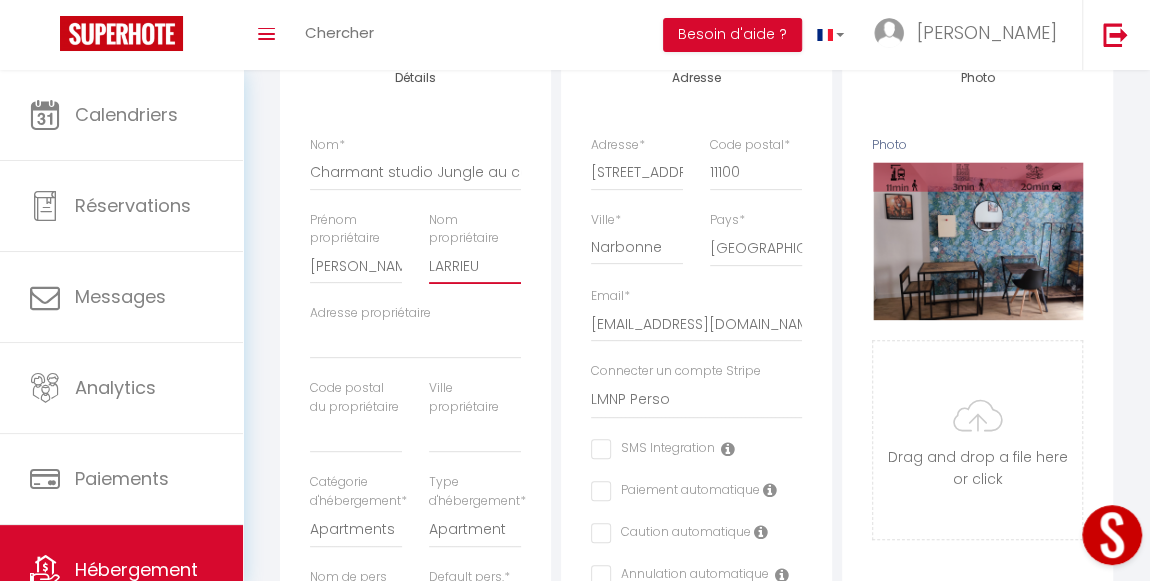 select 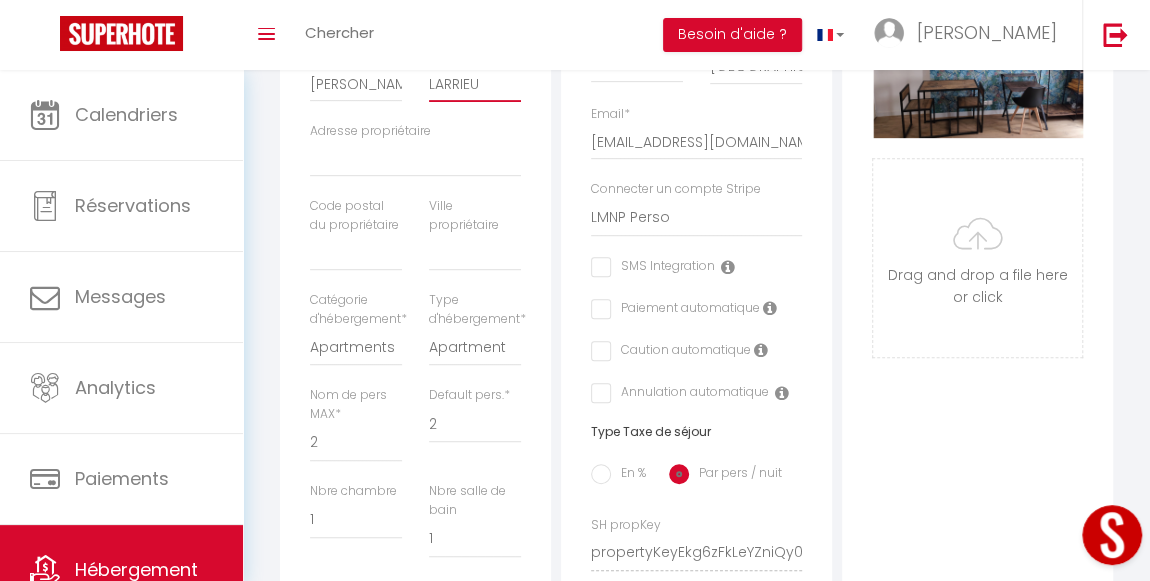 scroll, scrollTop: 545, scrollLeft: 0, axis: vertical 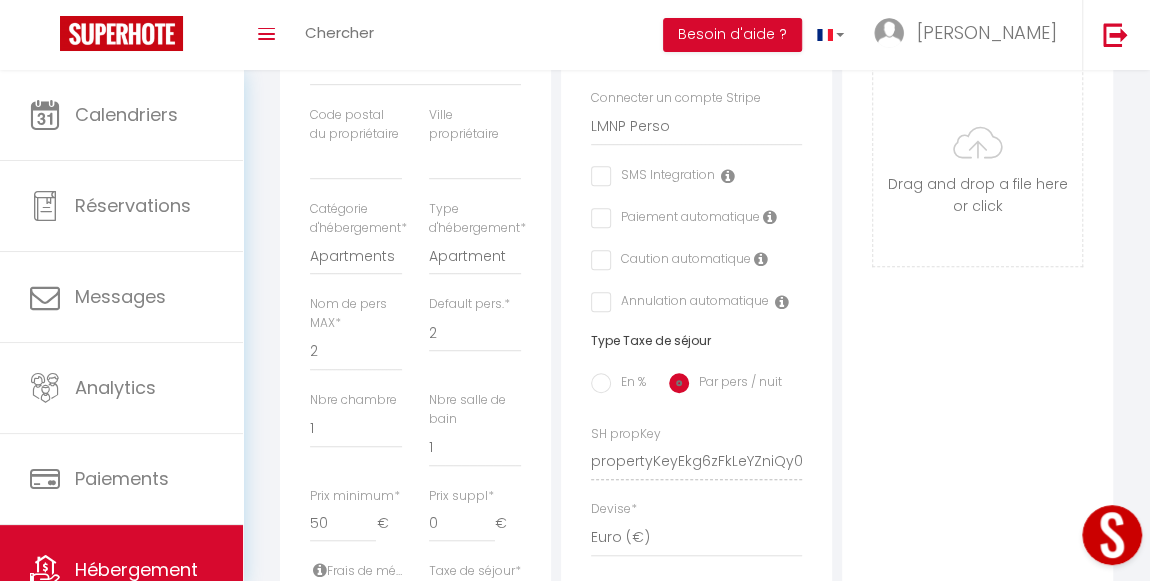 type on "LARRIEU" 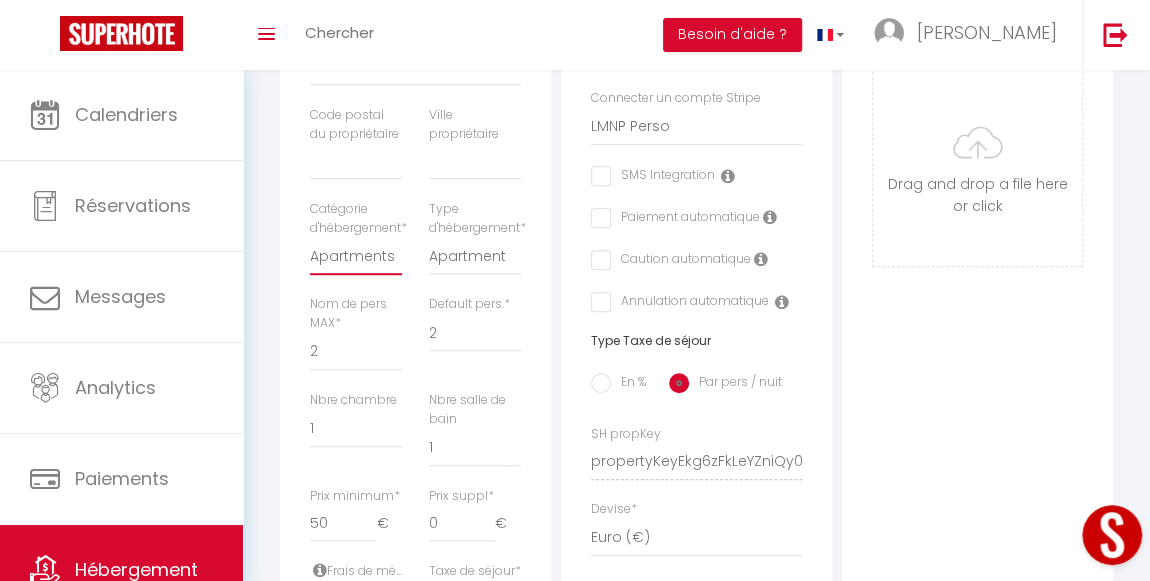 click on "Apartments
Houses
Secondary units
Unique Homes
BNB
Others" at bounding box center [356, 256] 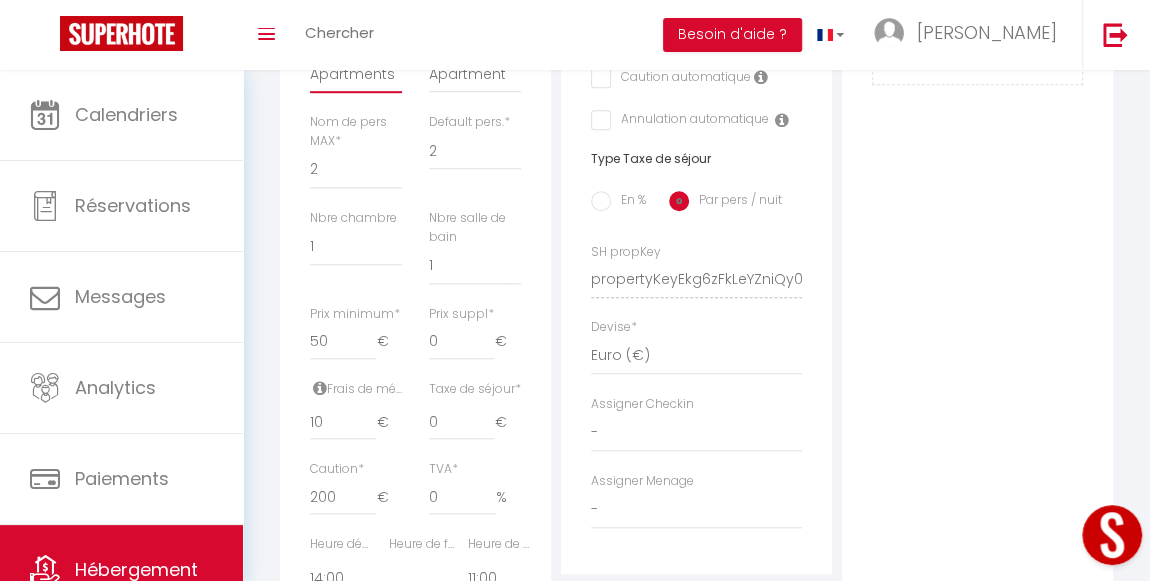 scroll, scrollTop: 818, scrollLeft: 0, axis: vertical 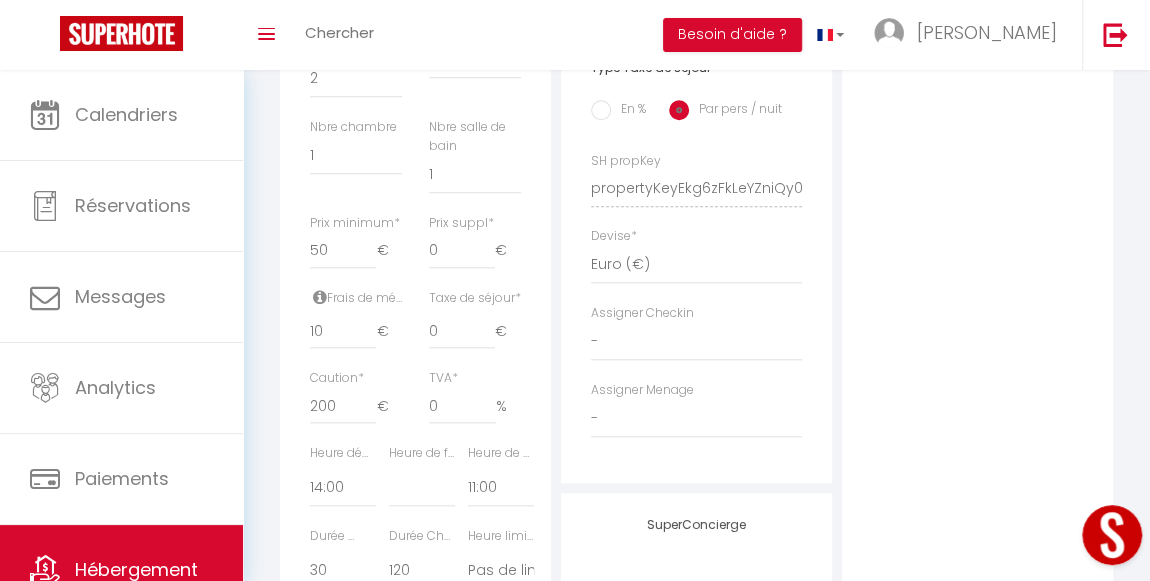 click at bounding box center [320, 297] 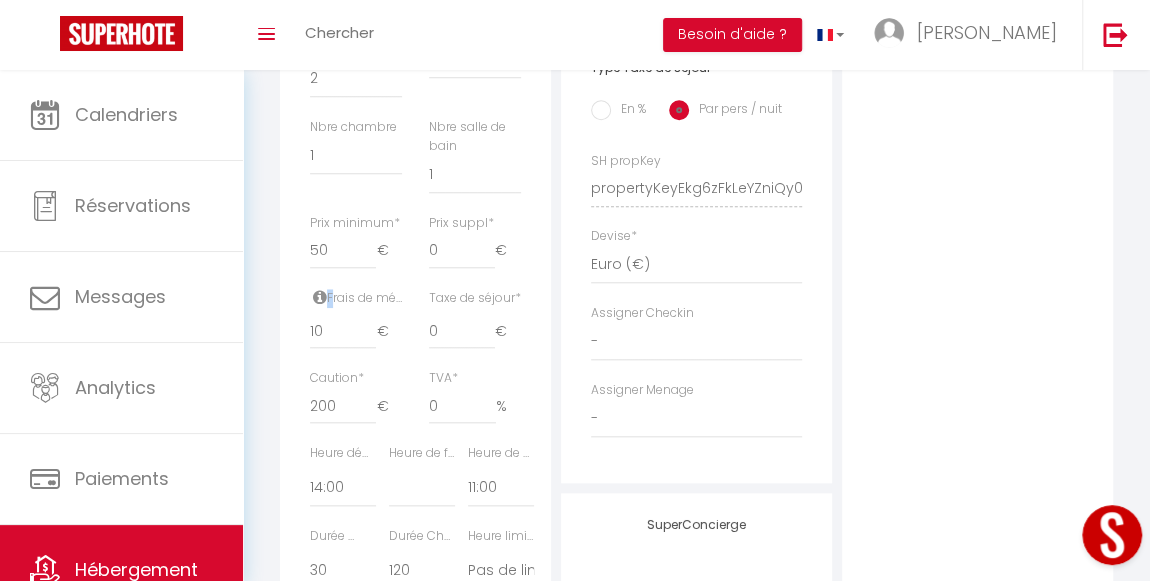 click at bounding box center (320, 297) 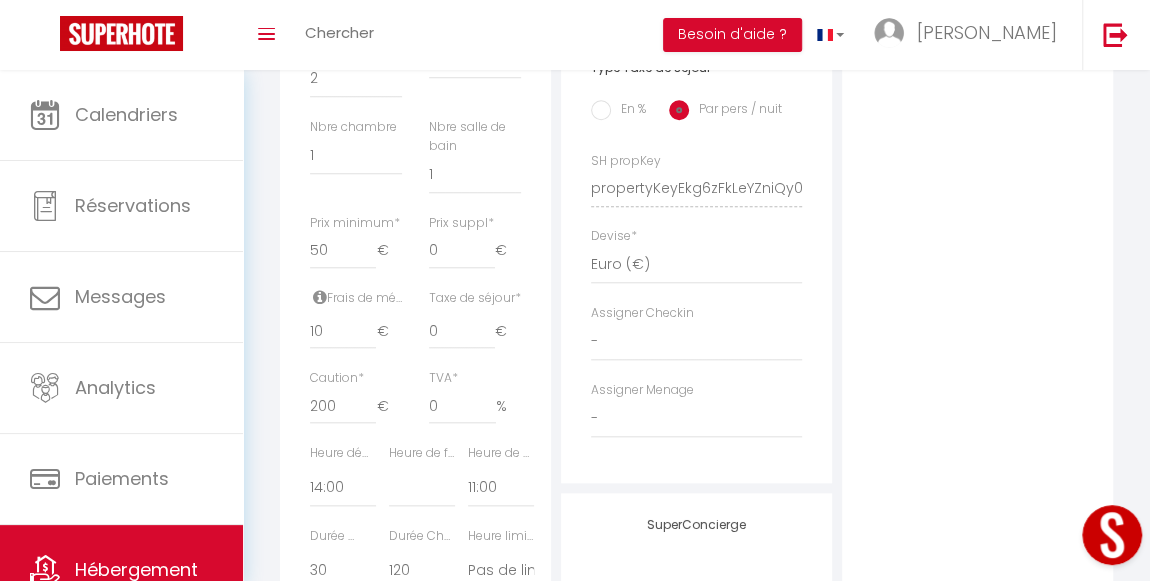 click at bounding box center (320, 297) 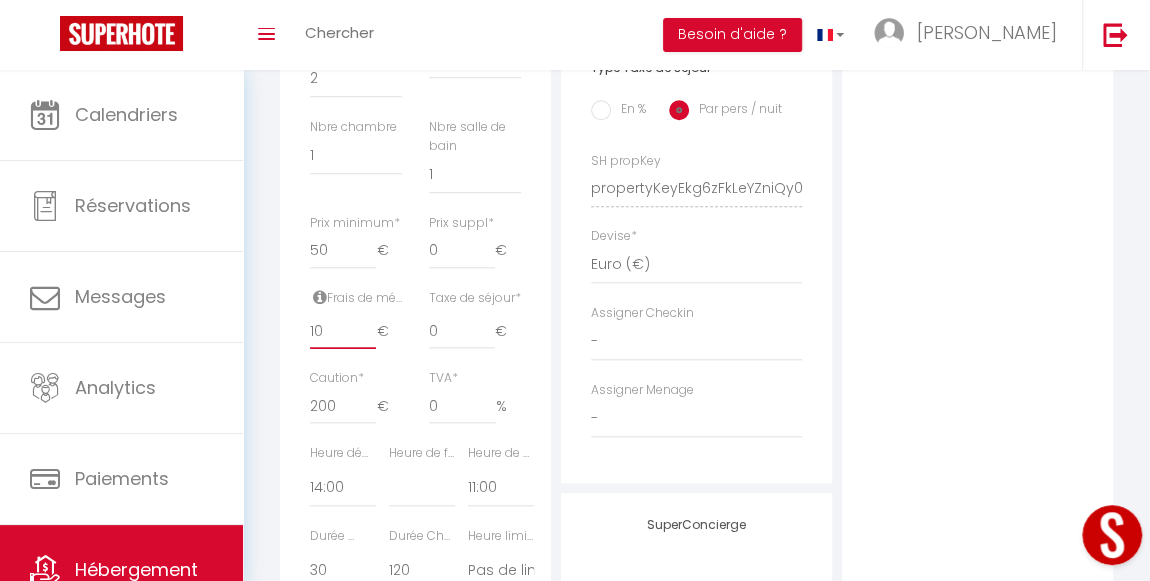 type on "11" 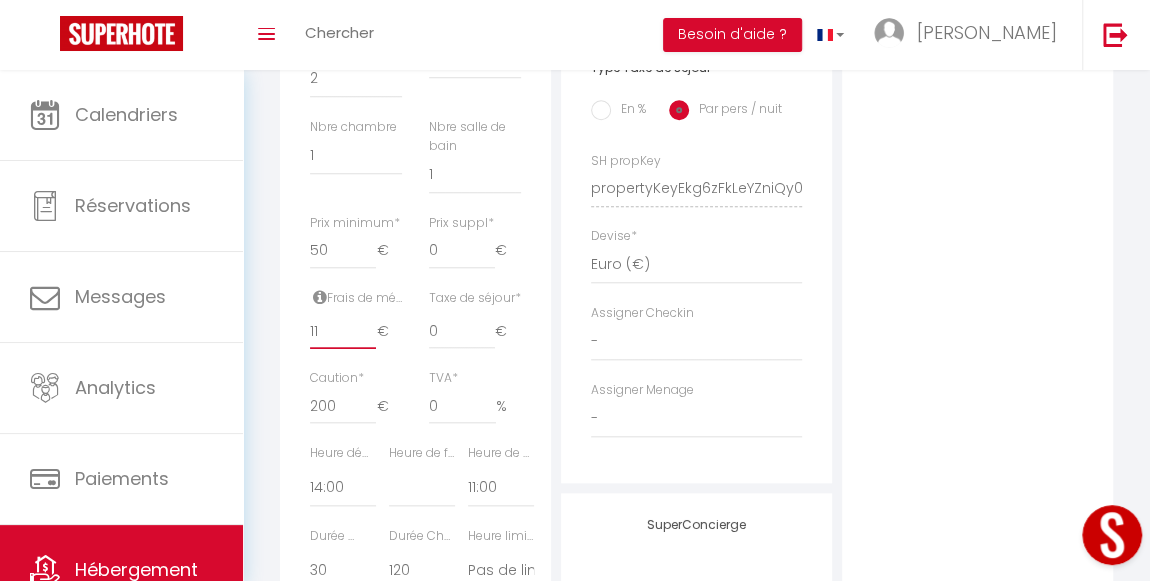 select 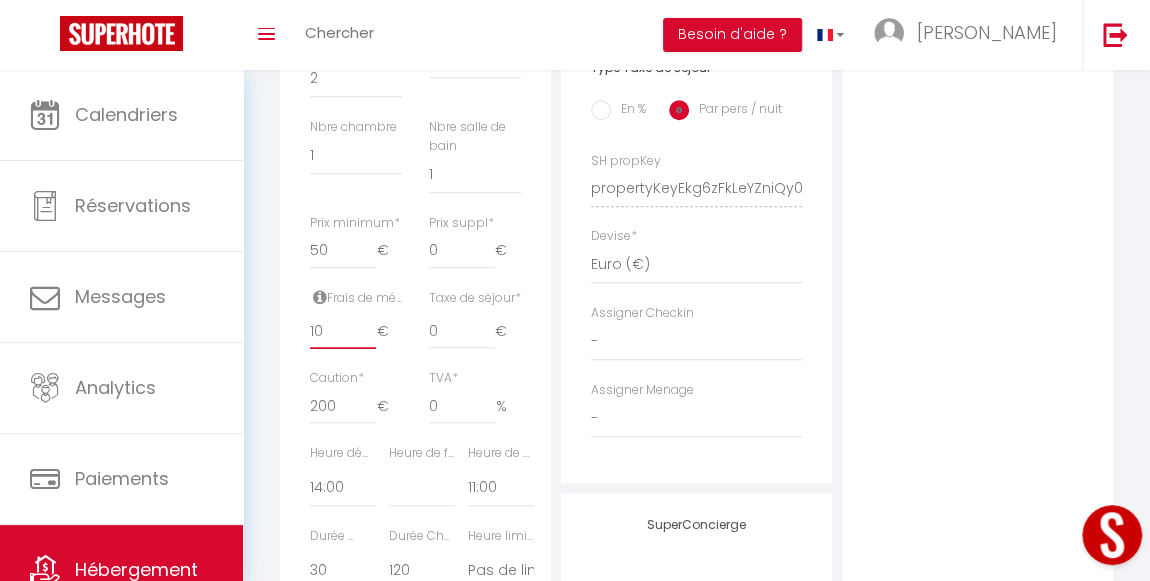 select 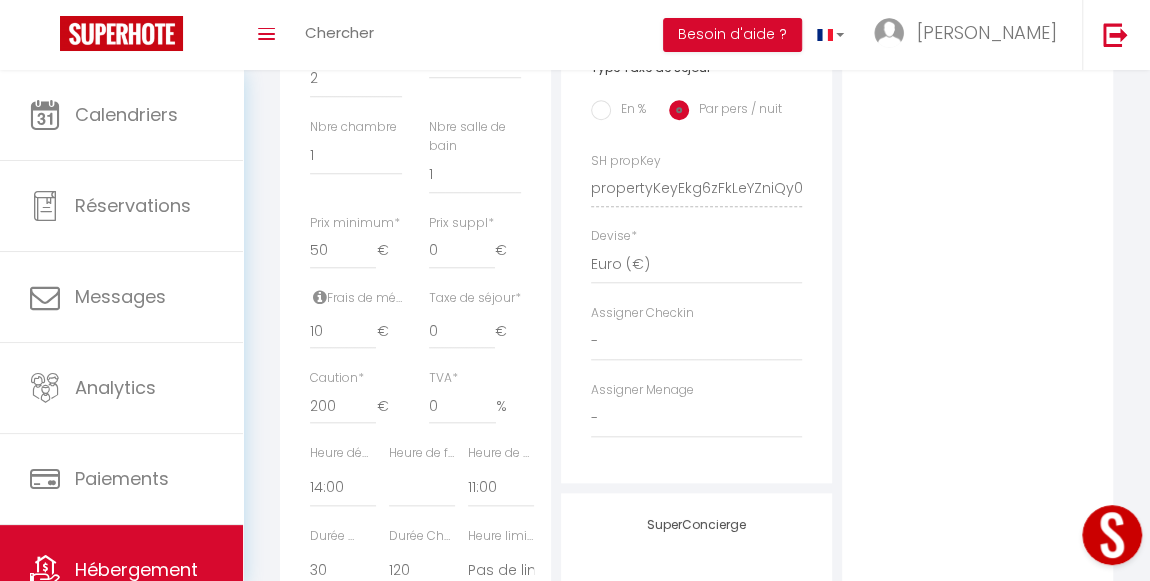 click on "Photo
Photo
Supprimer
Drag and drop a file here or click Ooops, something wrong appended. Remove   Drag and drop or click to replace" at bounding box center (977, 174) 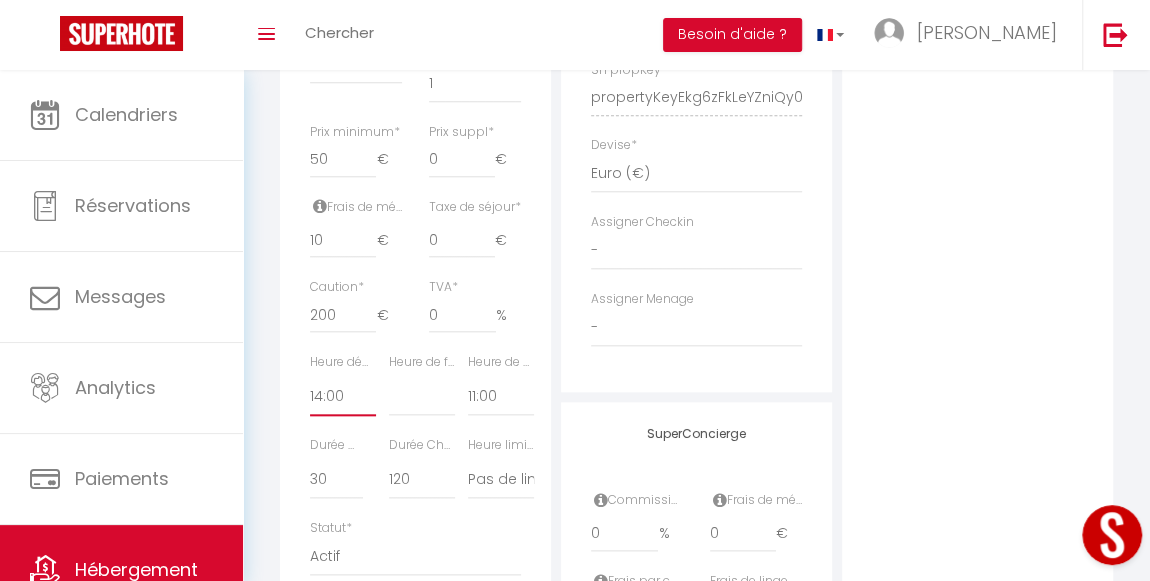 click on "00:00
00:15
00:30
00:45
01:00
01:15
01:30
01:45
02:00
02:15
02:30
02:45
03:00" at bounding box center [343, 397] 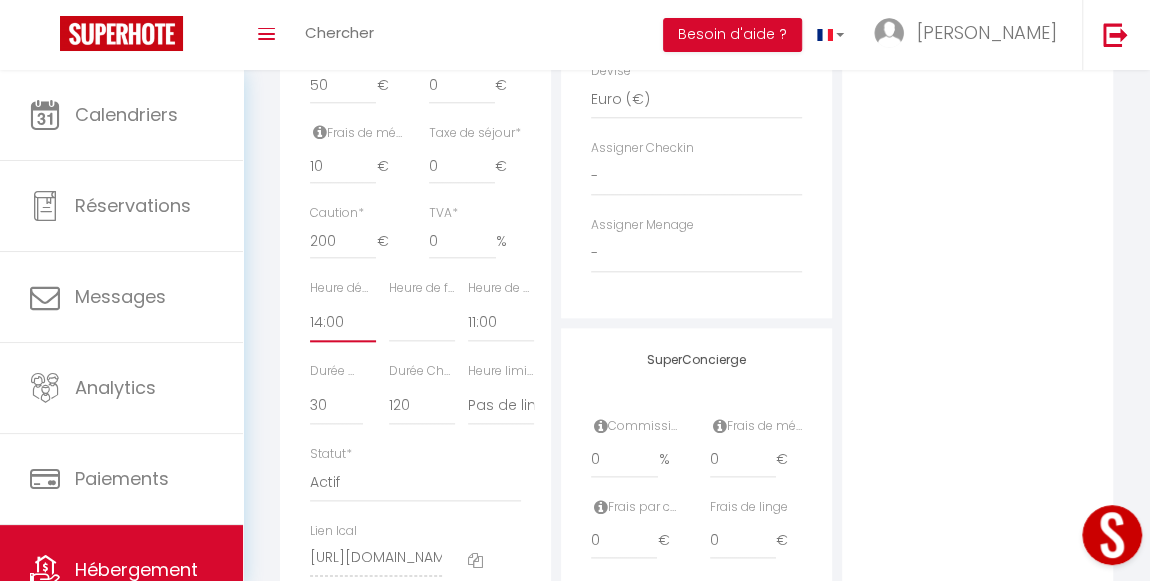 scroll, scrollTop: 999, scrollLeft: 0, axis: vertical 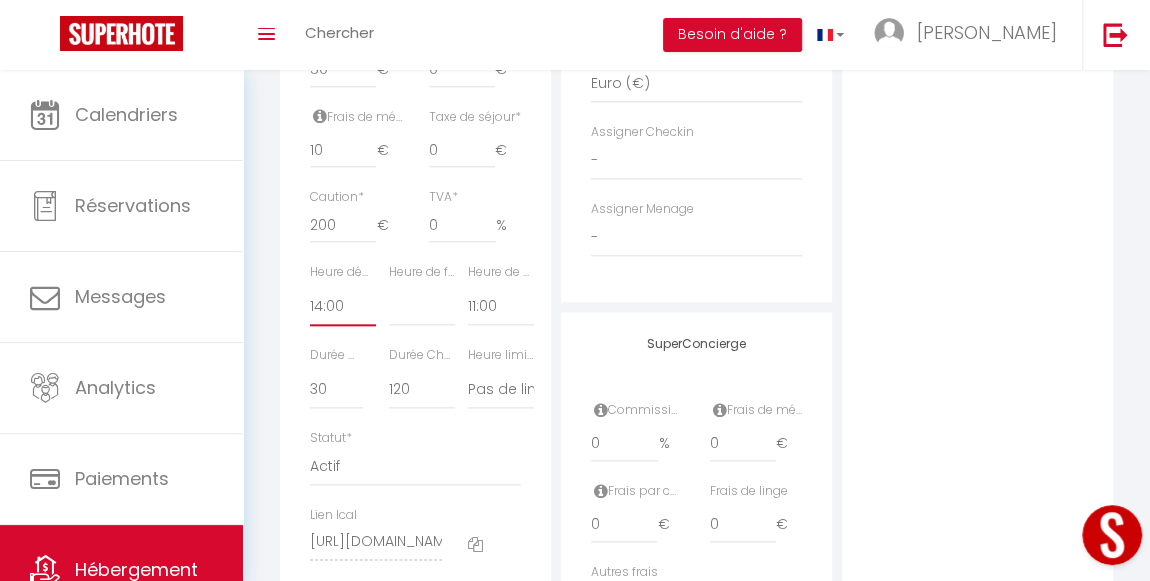 click on "00:00
00:15
00:30
00:45
01:00
01:15
01:30
01:45
02:00
02:15
02:30
02:45
03:00" at bounding box center (343, 307) 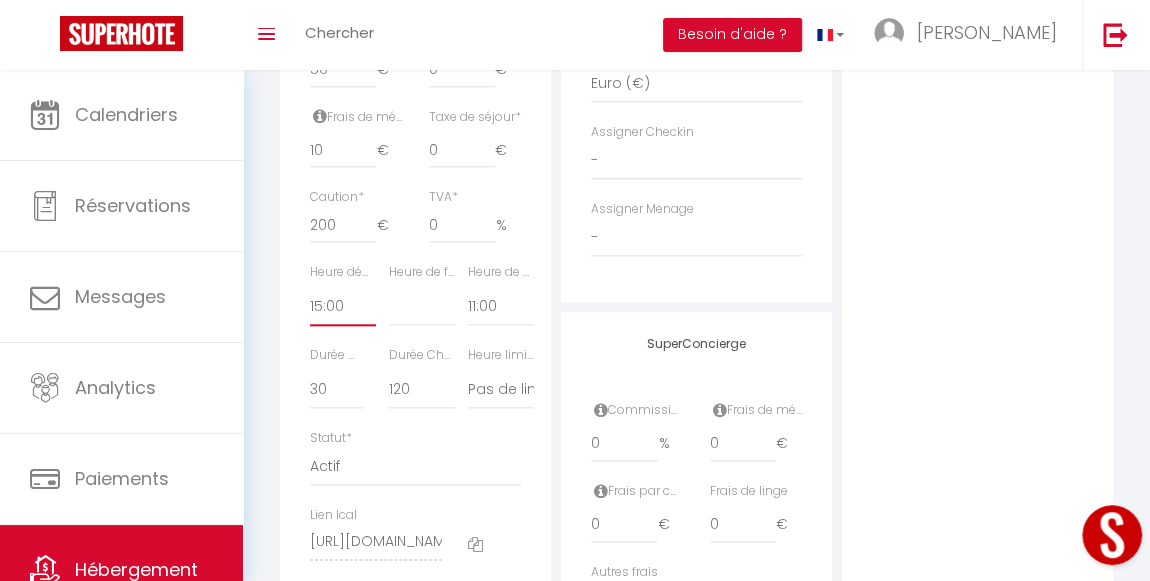 click on "00:00
00:15
00:30
00:45
01:00
01:15
01:30
01:45
02:00
02:15
02:30
02:45
03:00" at bounding box center [343, 307] 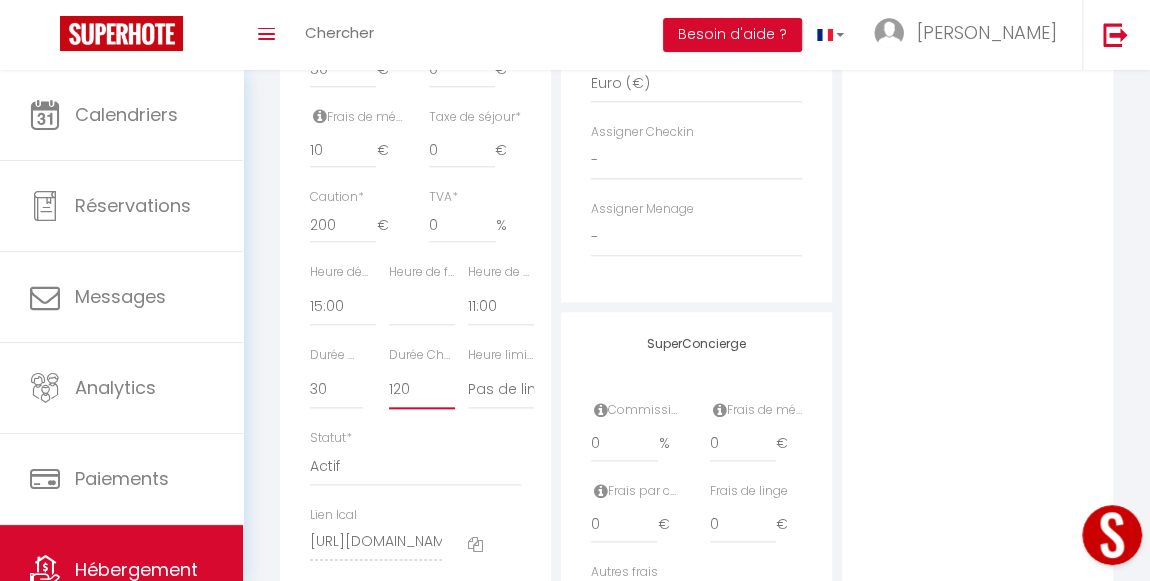 click on "15
30
45
60
75
90
105
120
135
150
165
180
195
210" at bounding box center [422, 390] 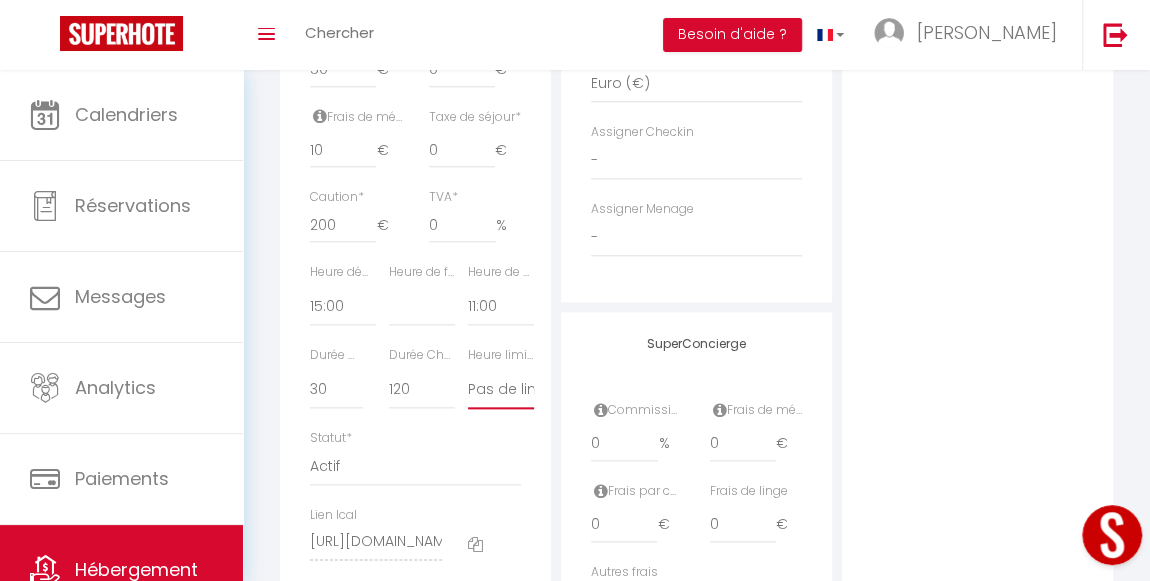 click on "Pas de limite
01:00
02:00
03:00
04:00
05:00
06:00
07:00
08:00
09:00
10:00
11:00
12:00" at bounding box center [501, 390] 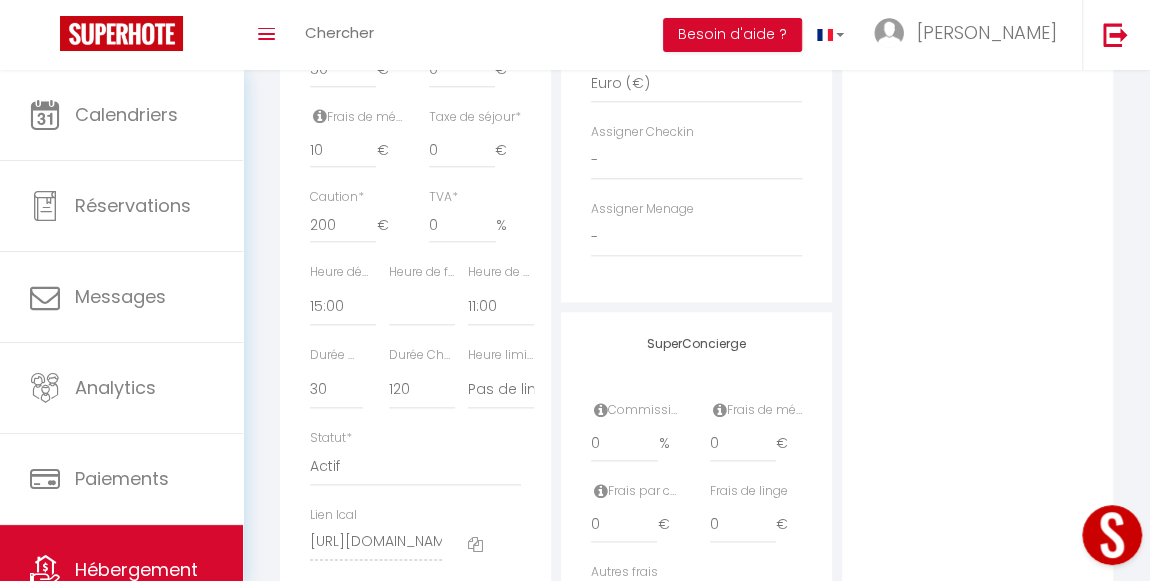 click on "Heure limite réservation" at bounding box center (501, 355) 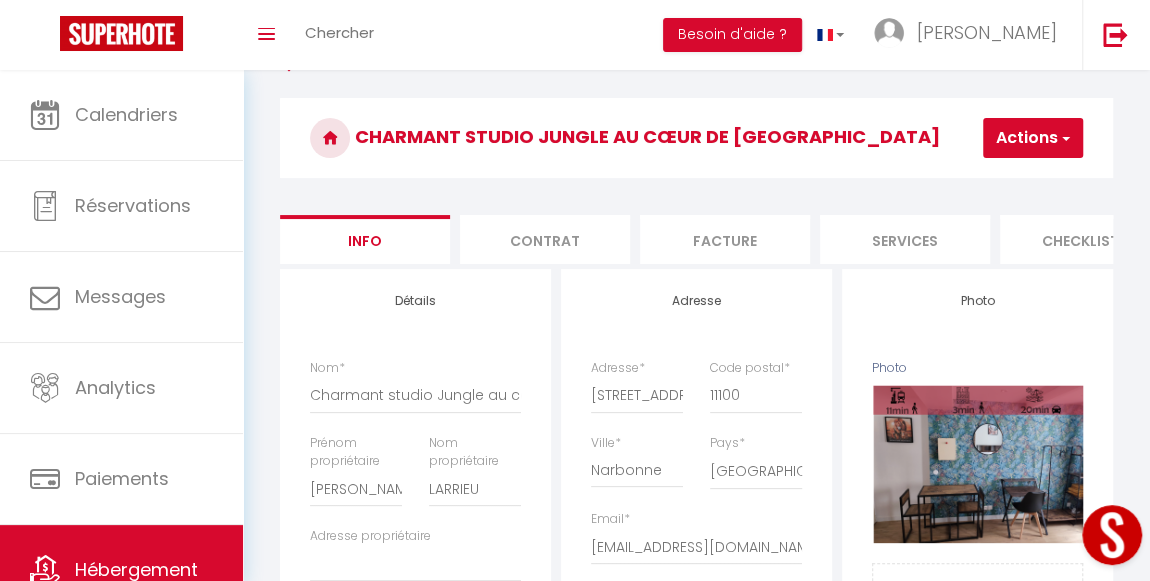 scroll, scrollTop: 0, scrollLeft: 0, axis: both 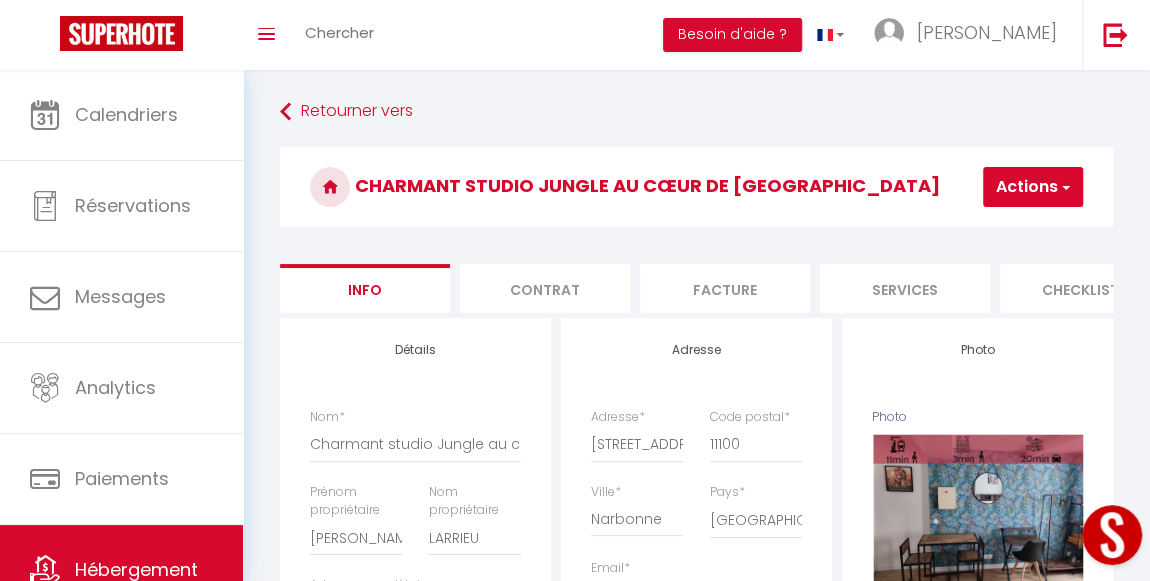 click on "Actions" at bounding box center (1033, 187) 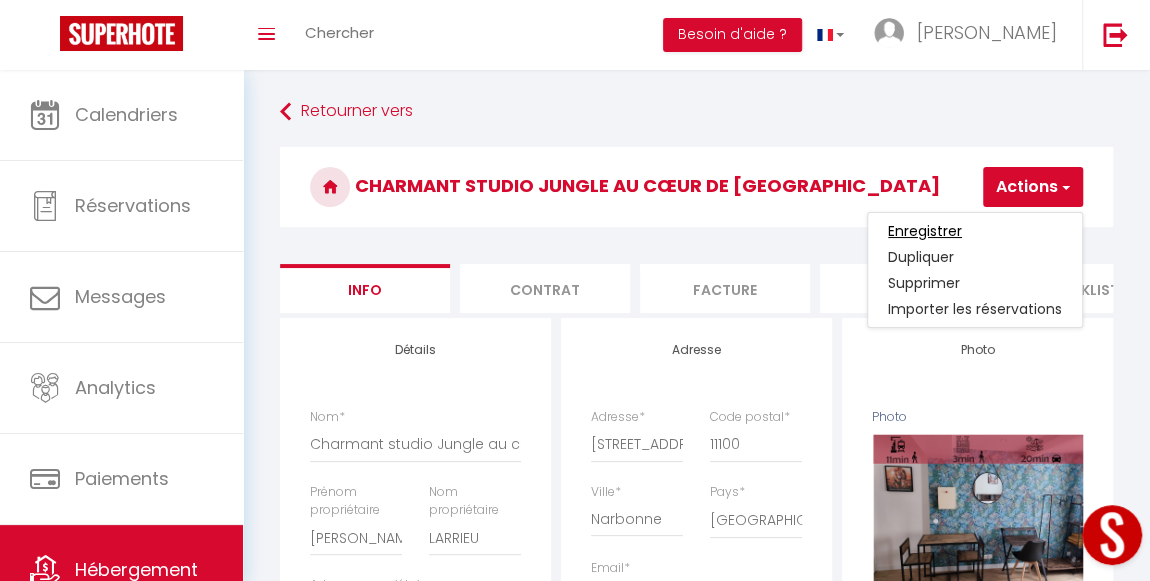 click on "Enregistrer" at bounding box center (925, 231) 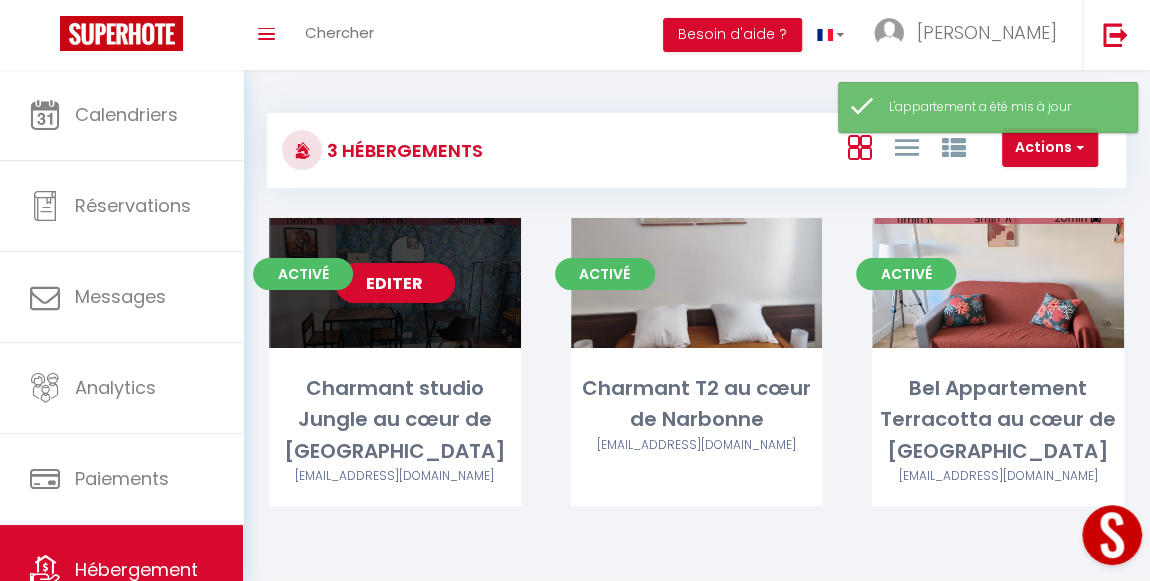 click on "Editer" at bounding box center (395, 283) 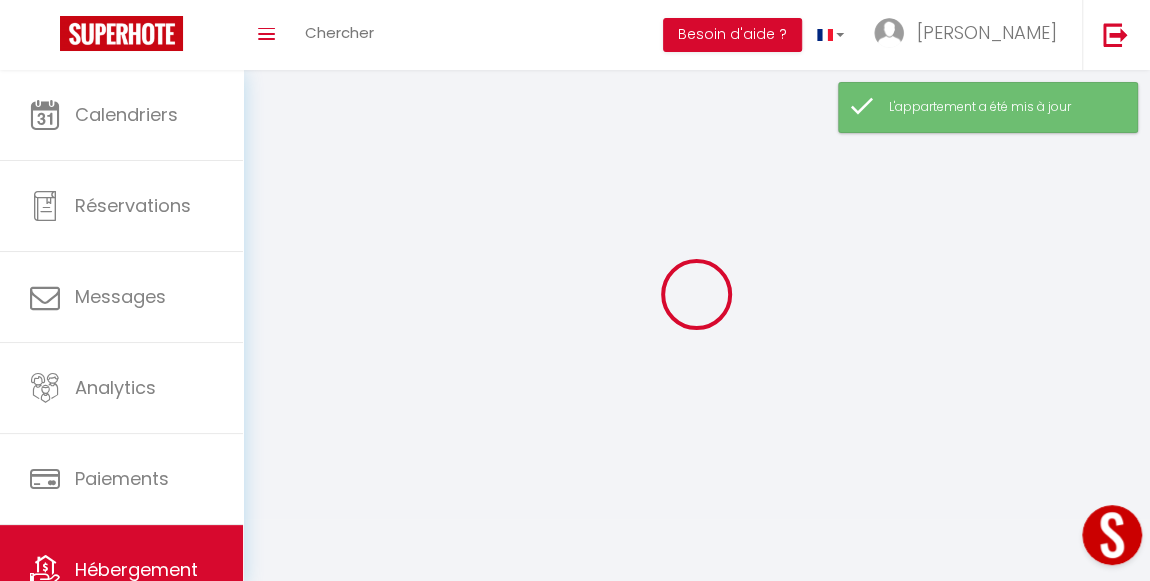 select 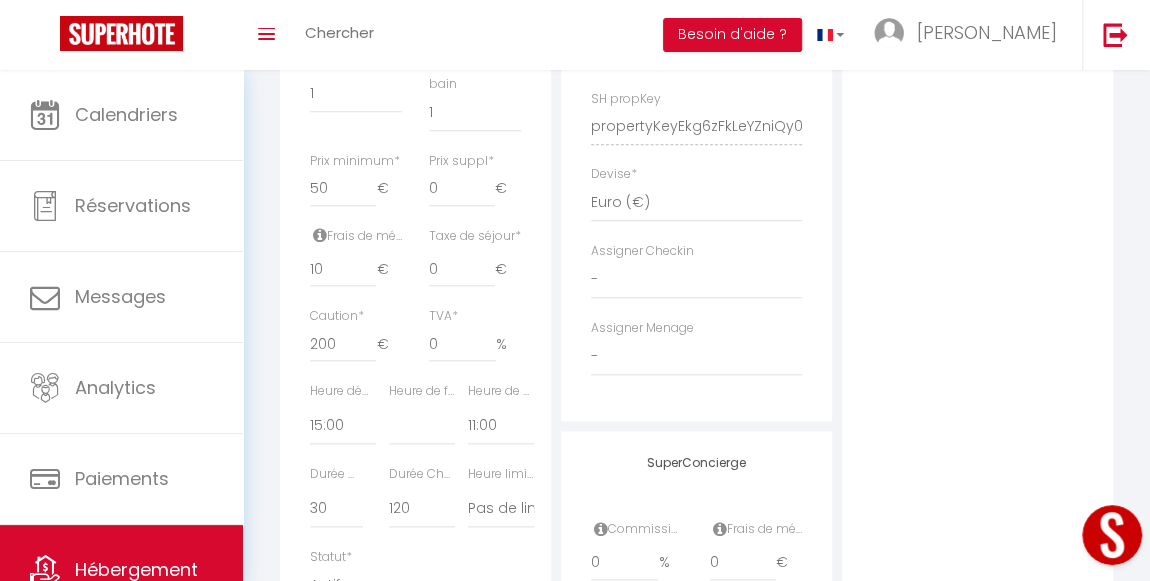 scroll, scrollTop: 909, scrollLeft: 0, axis: vertical 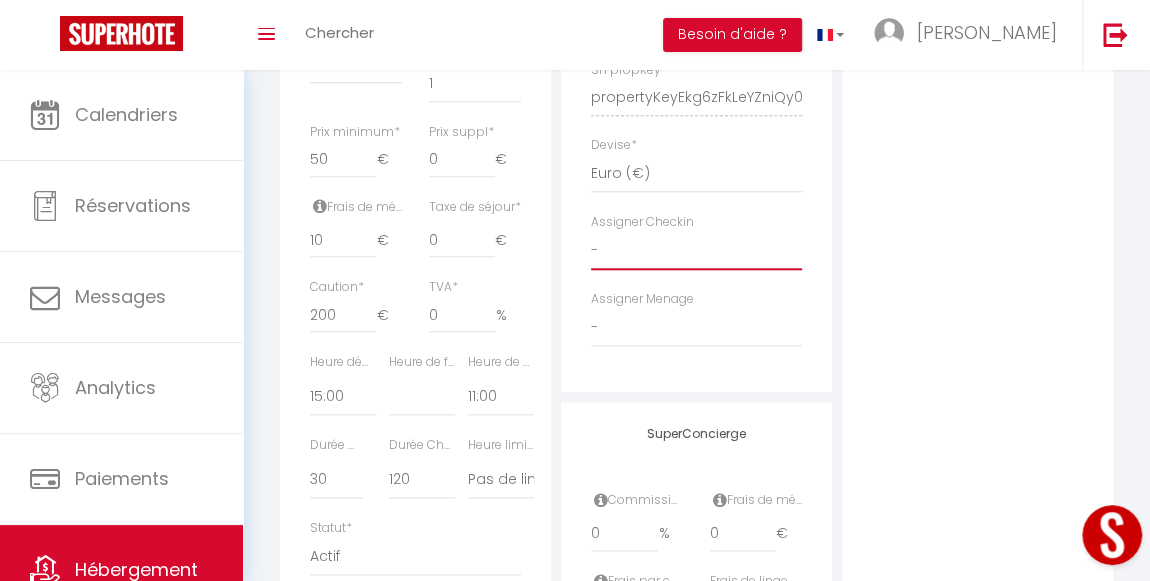 click on "-" at bounding box center [696, 251] 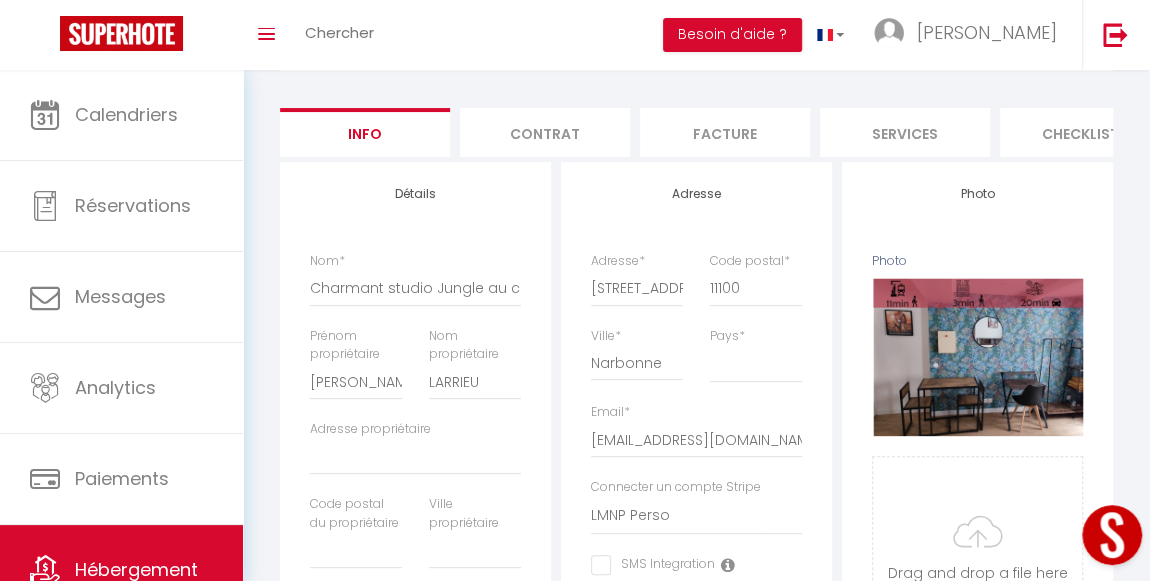 scroll, scrollTop: 149, scrollLeft: 0, axis: vertical 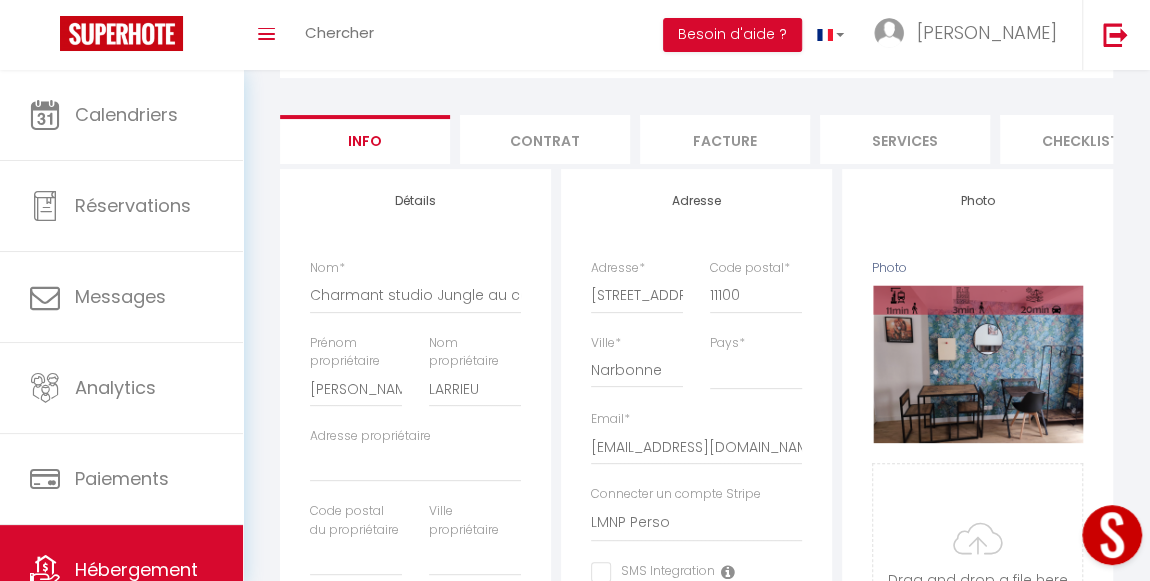 click on "Contrat" at bounding box center [545, 139] 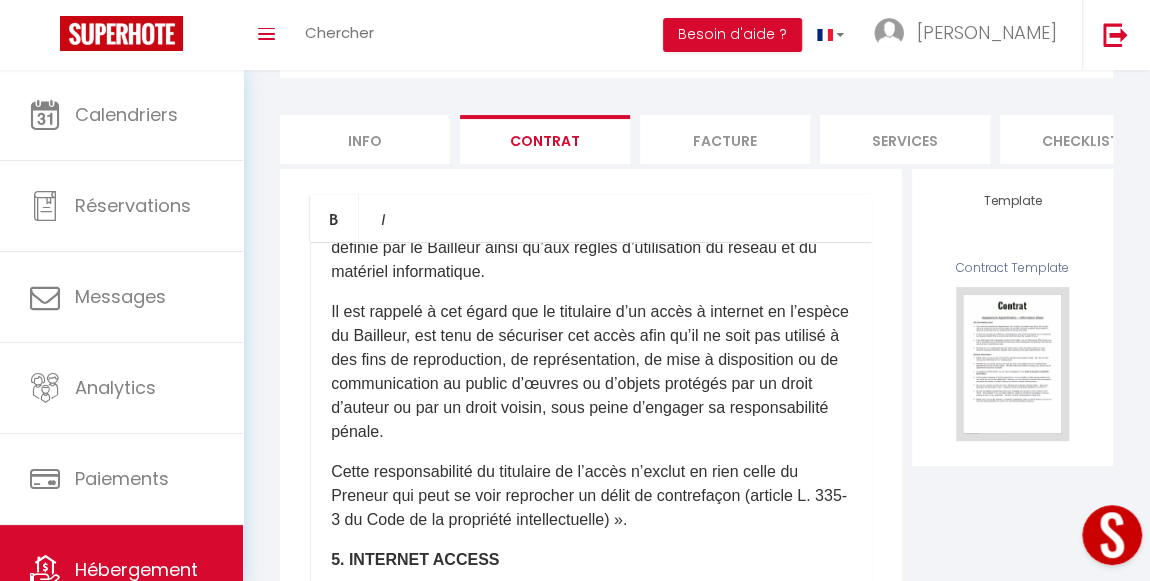 scroll, scrollTop: 2772, scrollLeft: 0, axis: vertical 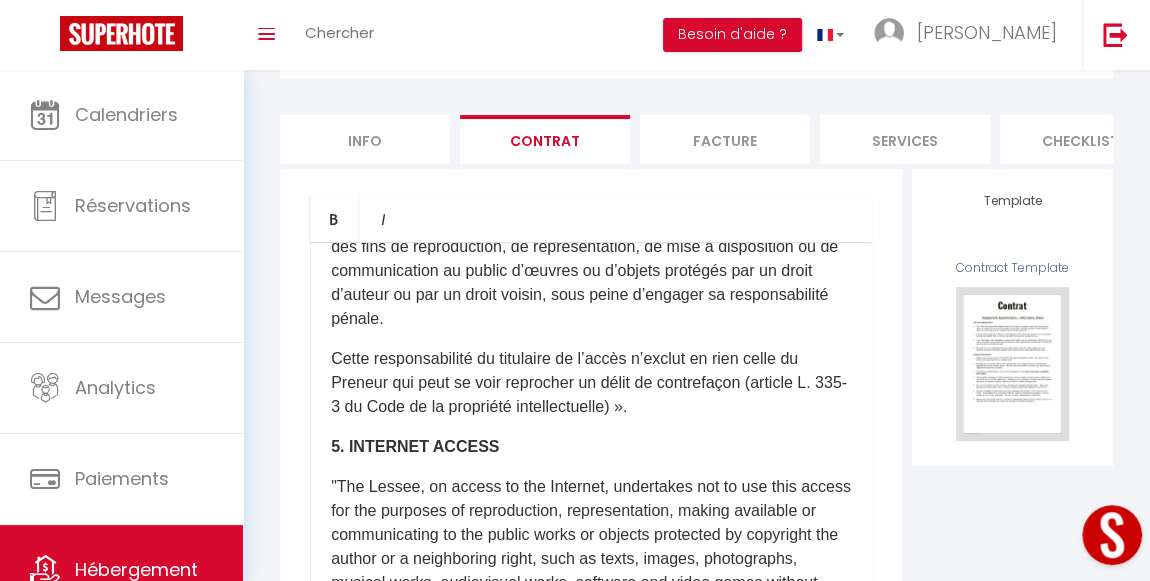 click on "Facture" at bounding box center (725, 139) 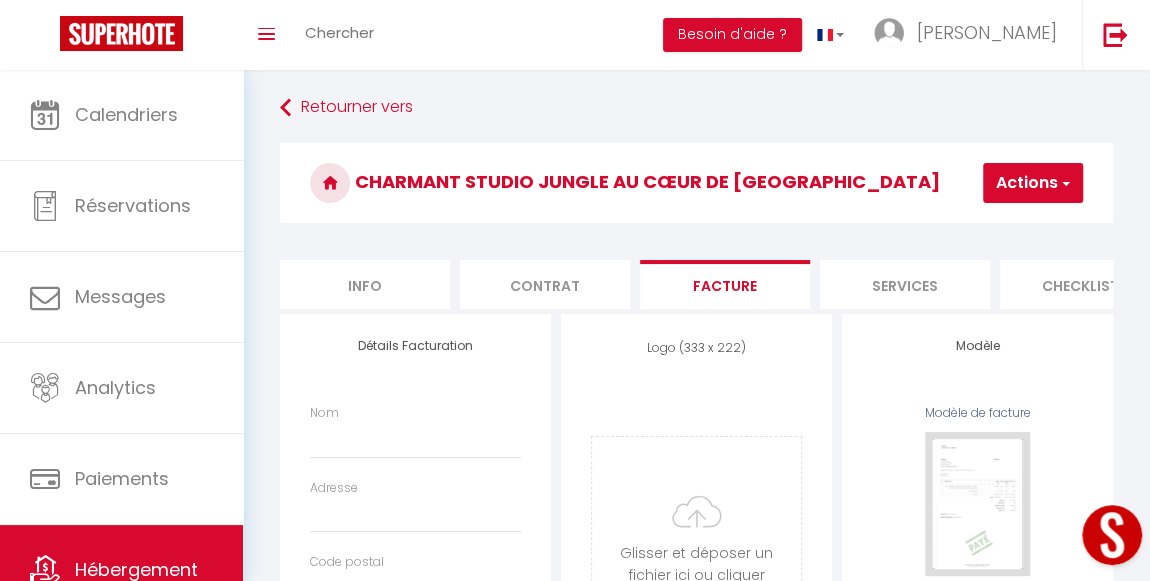 scroll, scrollTop: 0, scrollLeft: 0, axis: both 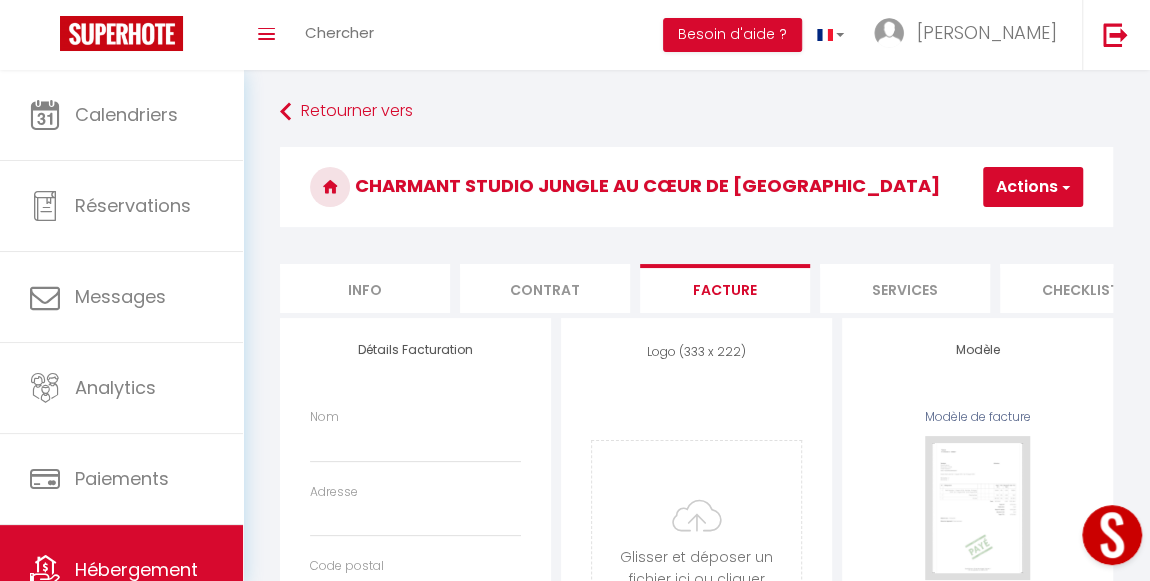 click on "Services" at bounding box center (905, 288) 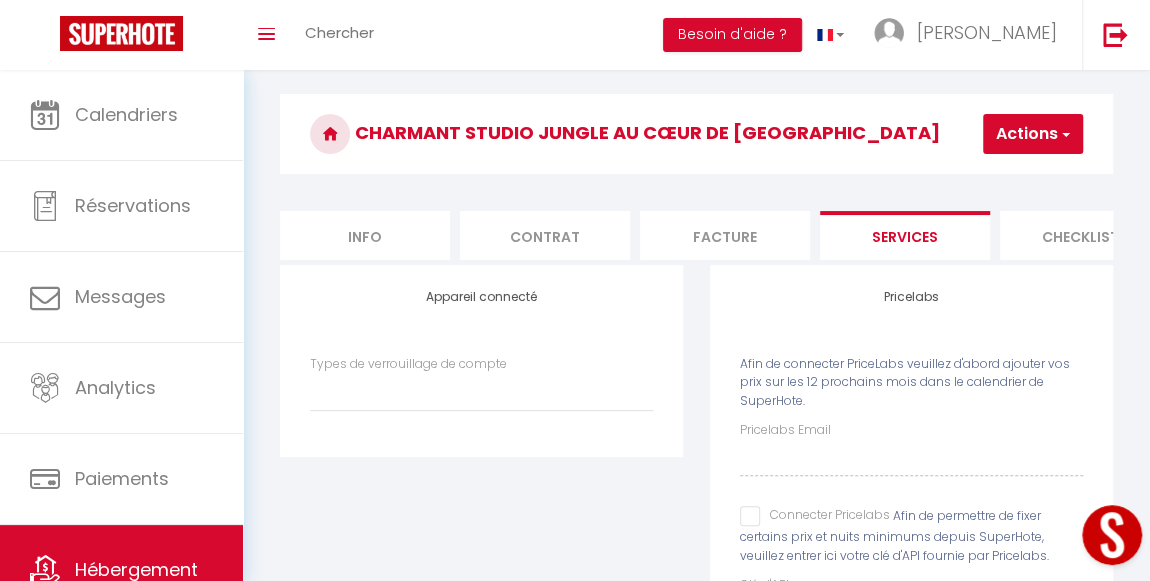 scroll, scrollTop: 90, scrollLeft: 0, axis: vertical 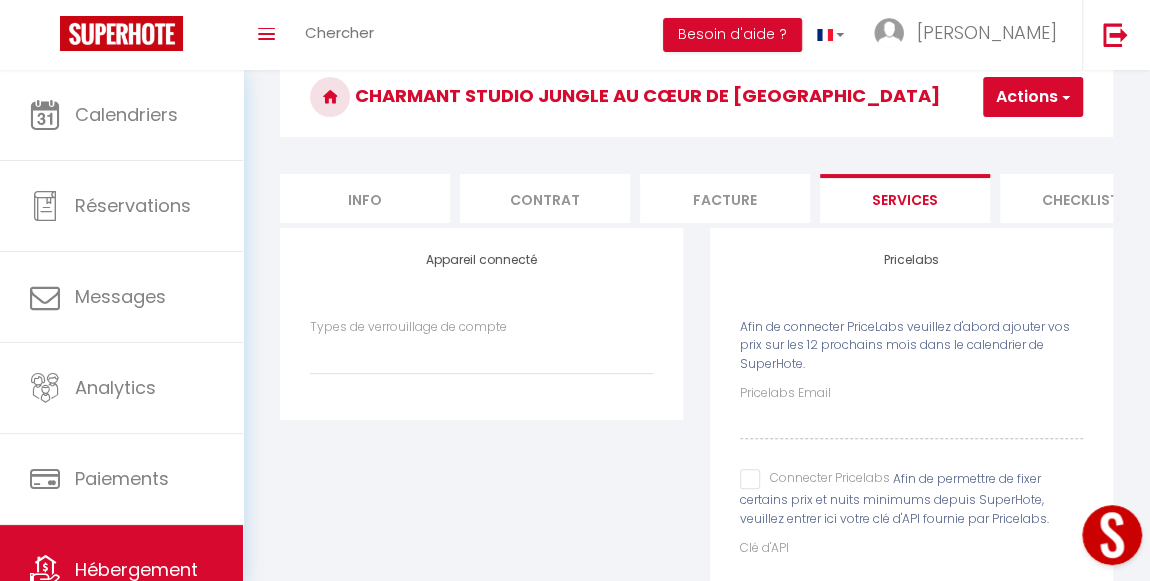 click on "Checklists" at bounding box center (1085, 198) 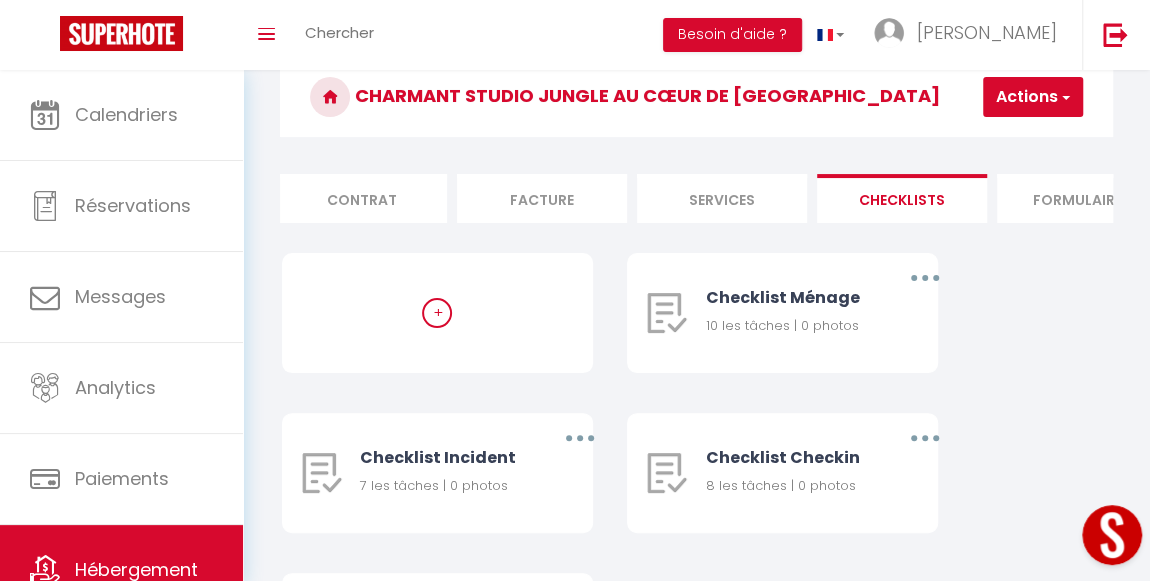 scroll, scrollTop: 0, scrollLeft: 305, axis: horizontal 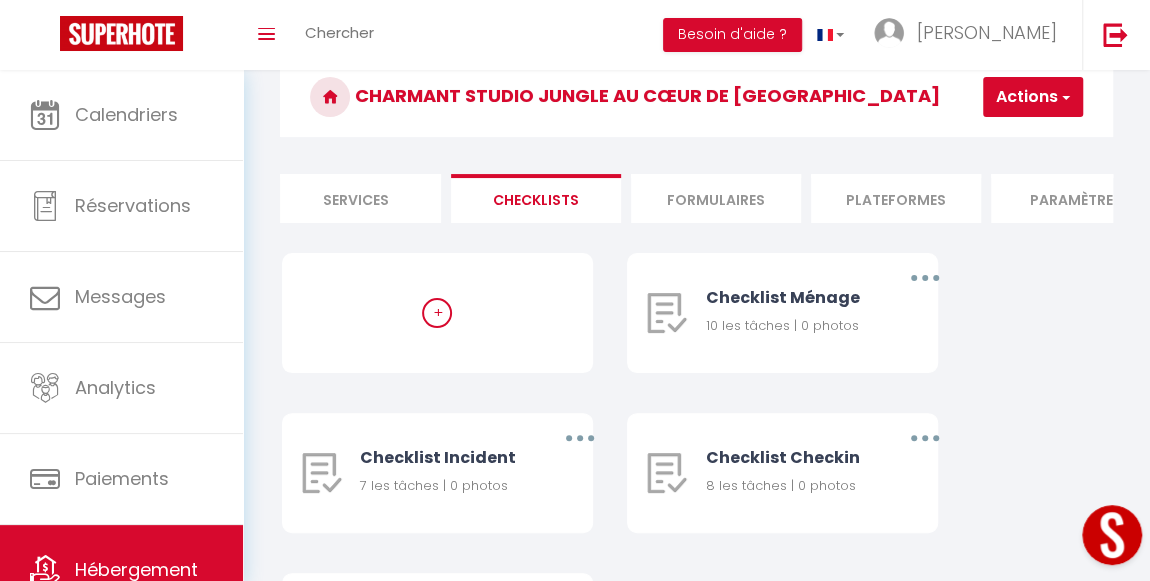 click on "Formulaires" at bounding box center [716, 198] 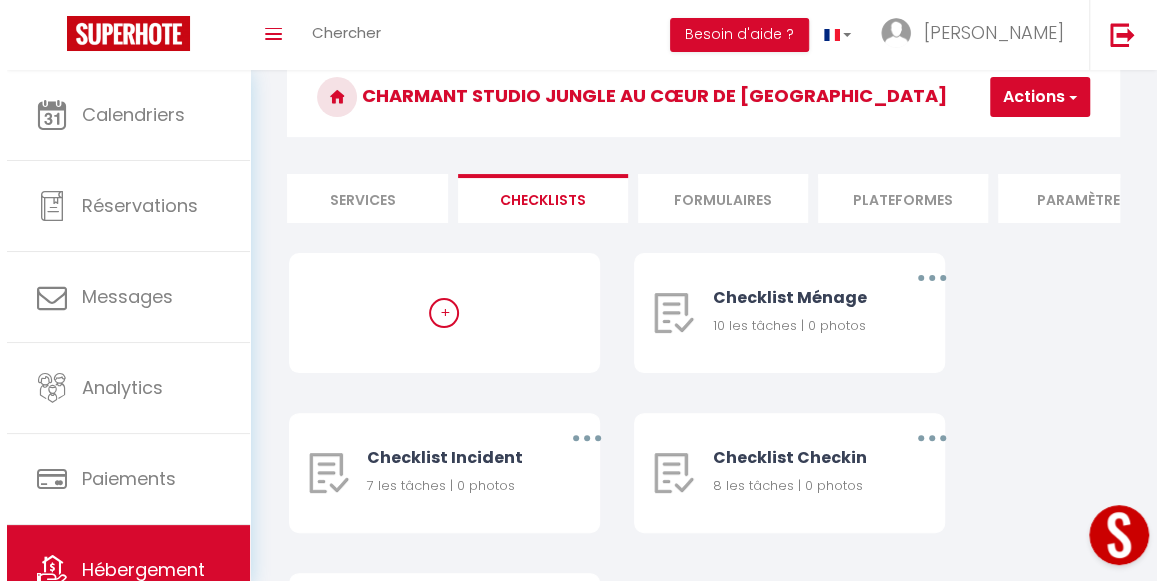 scroll, scrollTop: 70, scrollLeft: 0, axis: vertical 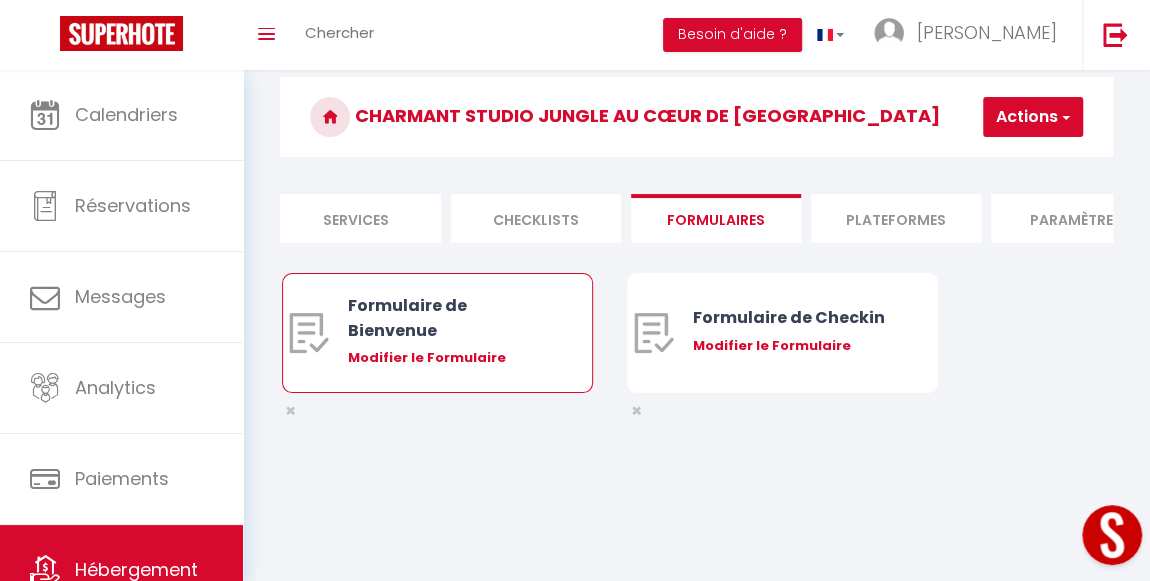 click on "Formulaire de Bienvenue" at bounding box center [450, 318] 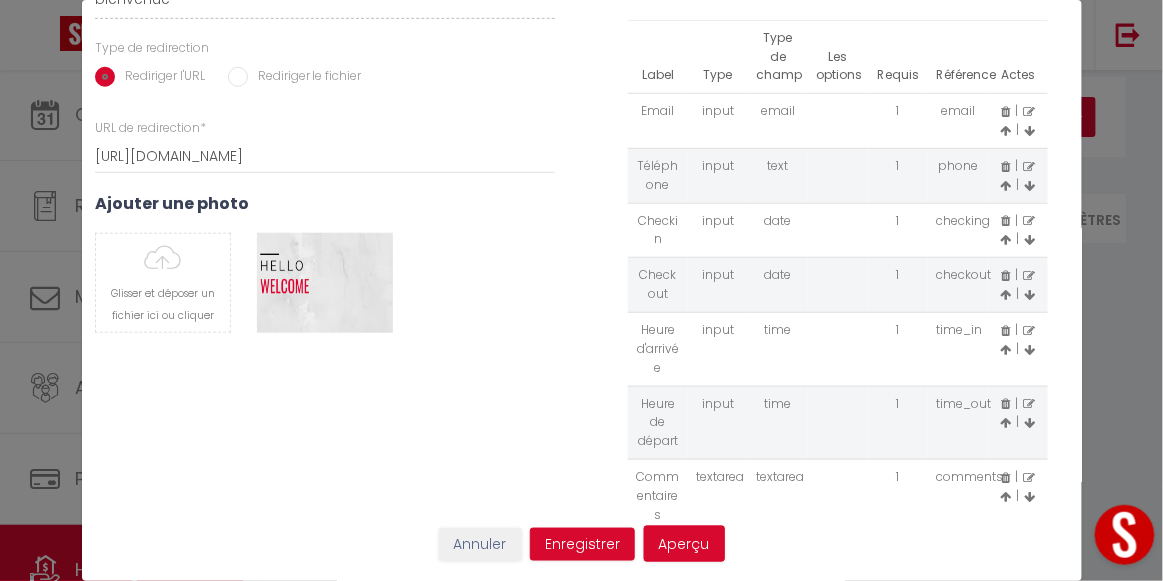 scroll, scrollTop: 293, scrollLeft: 0, axis: vertical 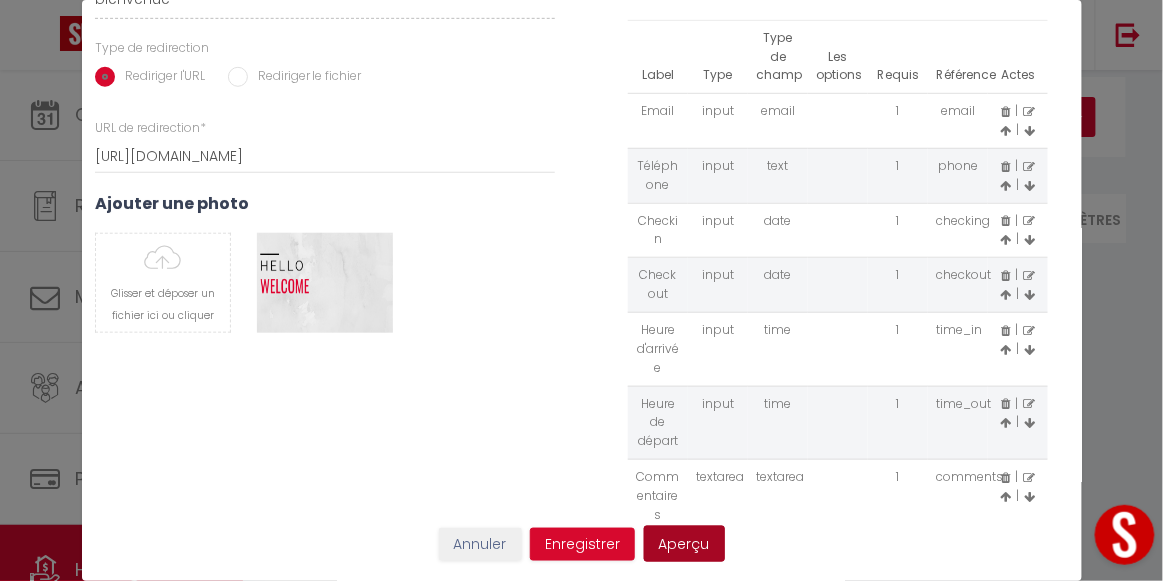 click on "Aperçu" at bounding box center (684, 544) 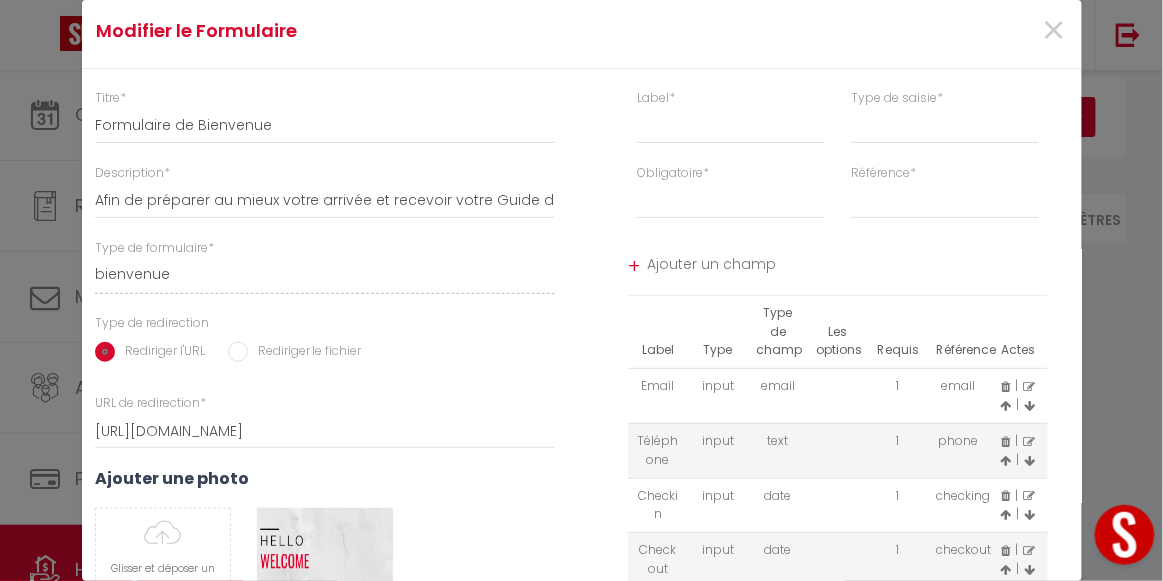 scroll, scrollTop: 0, scrollLeft: 0, axis: both 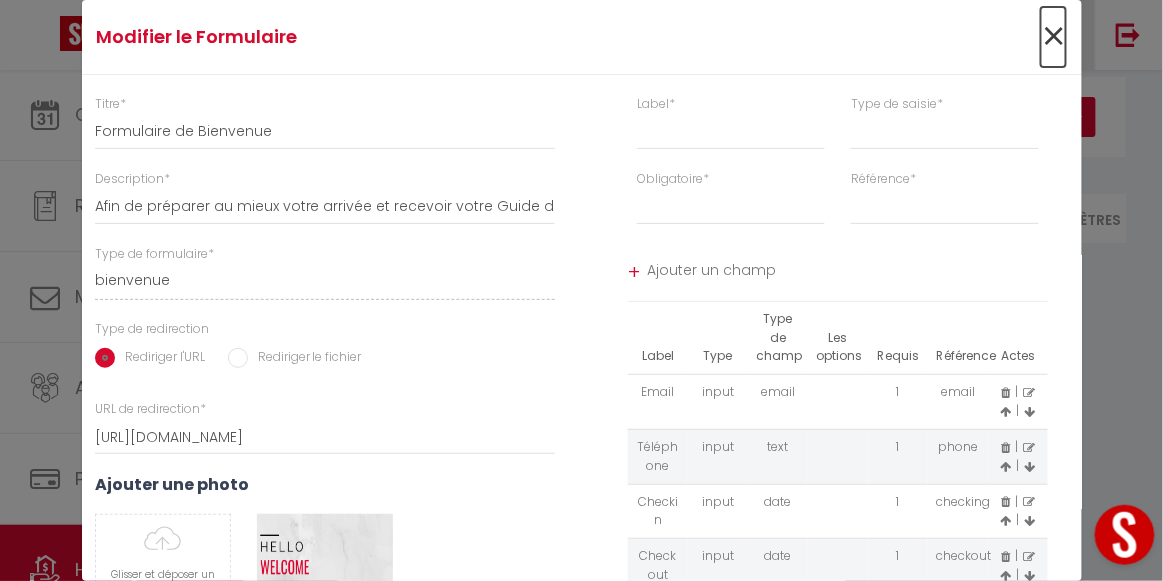 click on "×" at bounding box center [1053, 37] 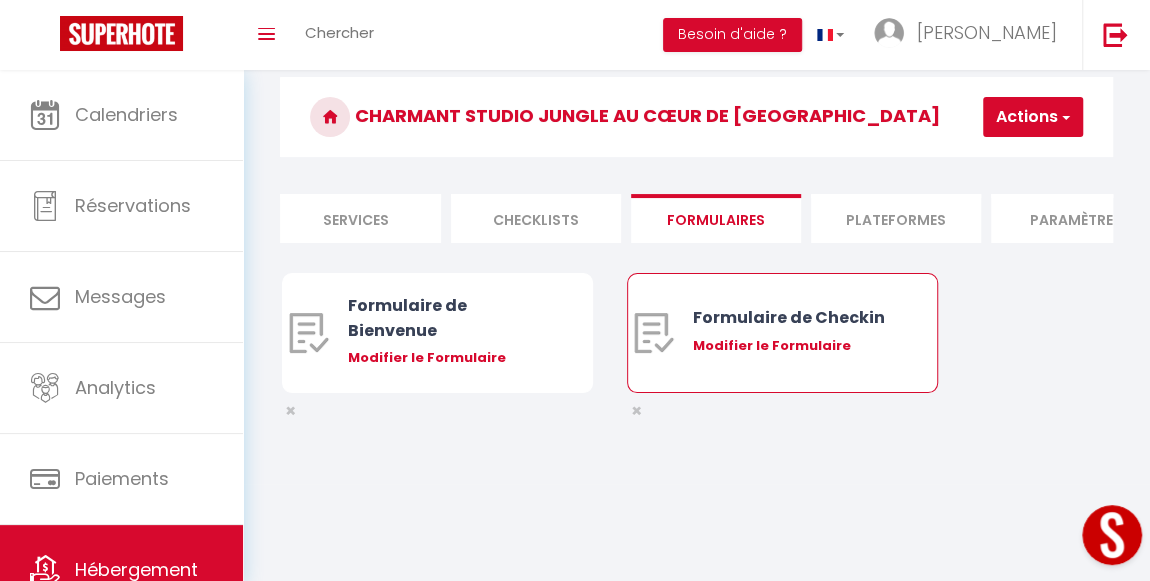 click on "Modifier le Formulaire" at bounding box center (795, 346) 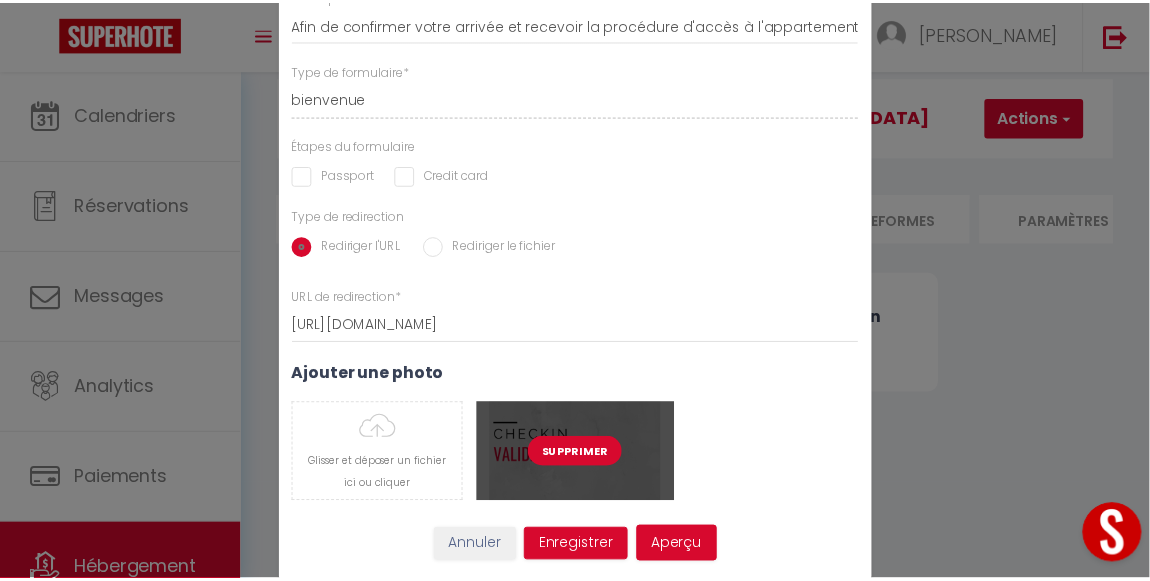 scroll, scrollTop: 91, scrollLeft: 0, axis: vertical 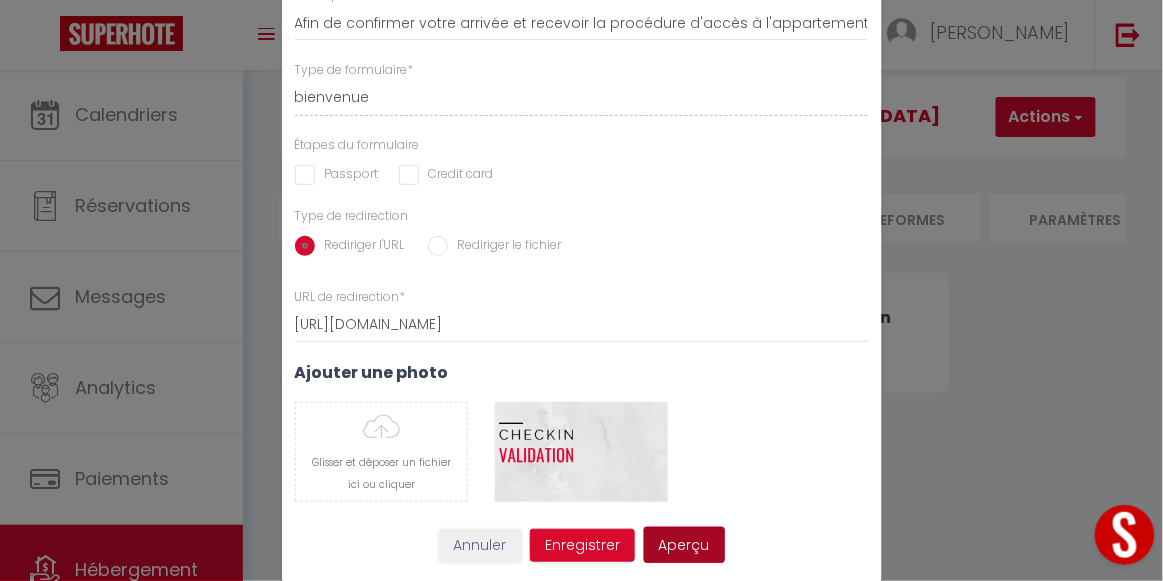click on "Aperçu" at bounding box center (684, 545) 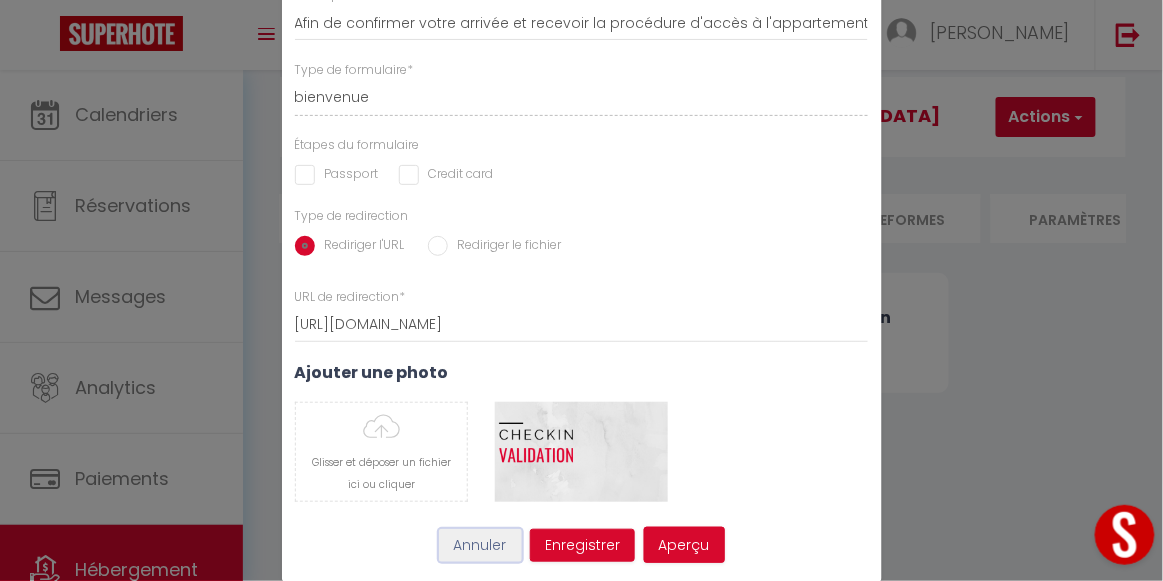 click on "Annuler" at bounding box center (480, 546) 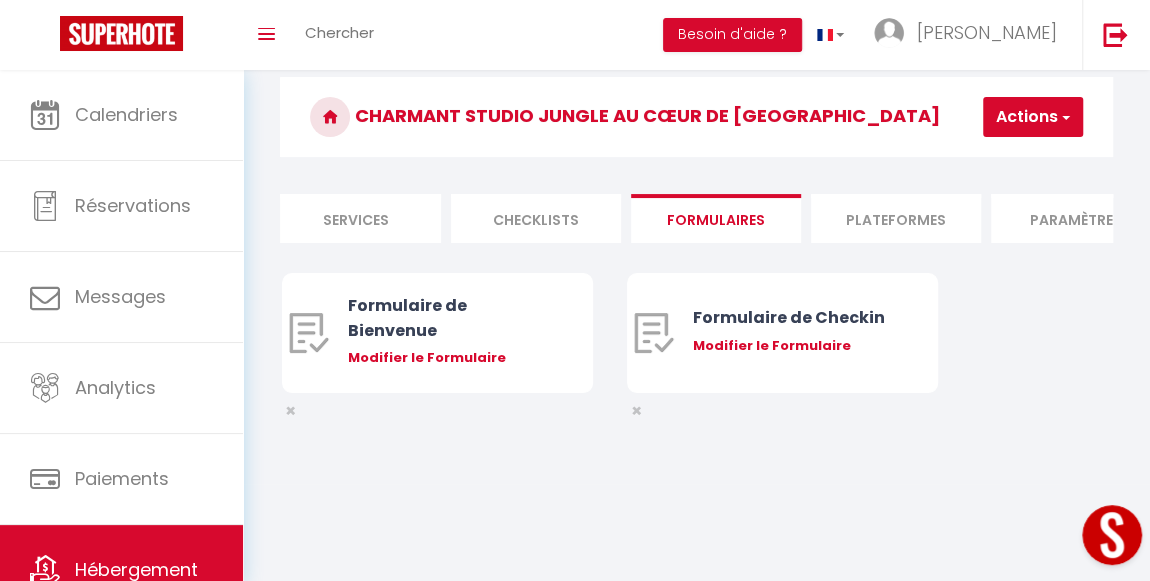 click on "Plateformes" at bounding box center (896, 218) 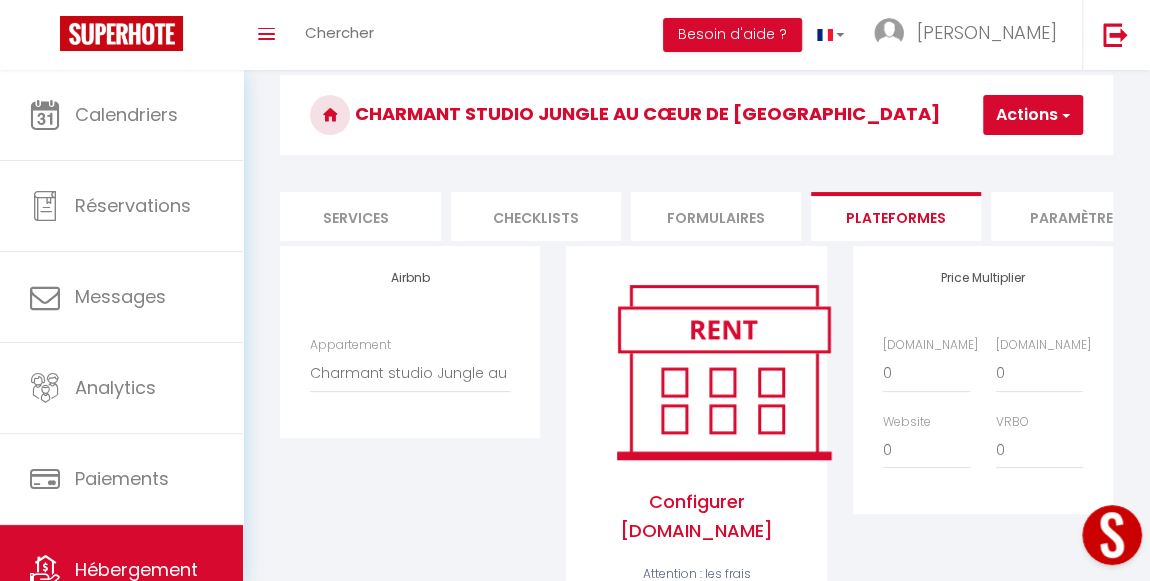scroll, scrollTop: 70, scrollLeft: 0, axis: vertical 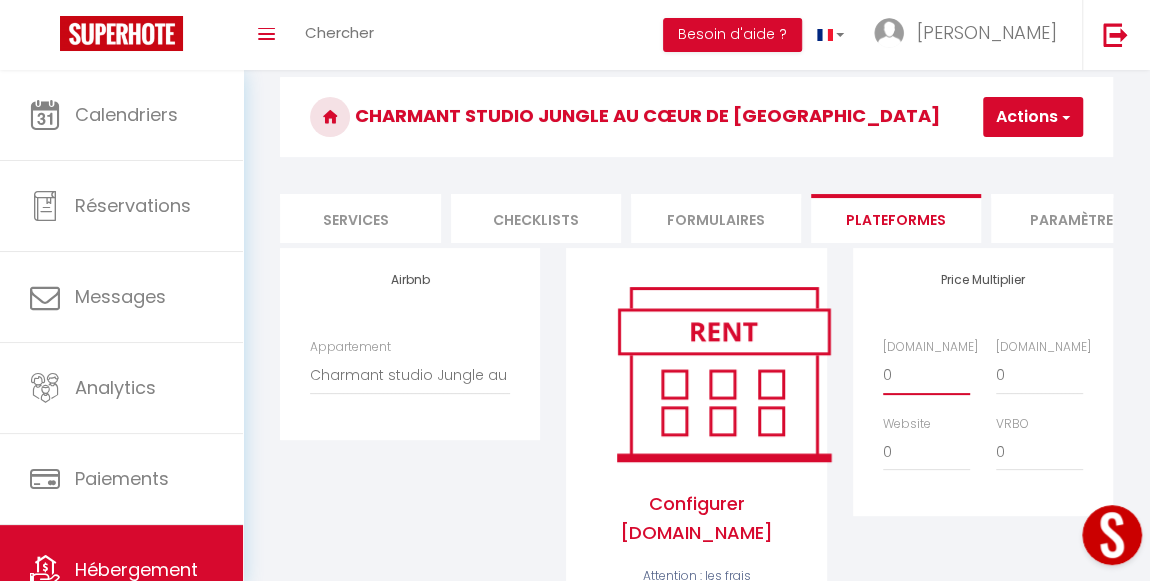 click on "0
+ 1 %
+ 2 %
+ 3 %
+ 4 %
+ 5 %
+ 6 %
+ 7 %
+ 8 %
+ 9 %" at bounding box center [926, 375] 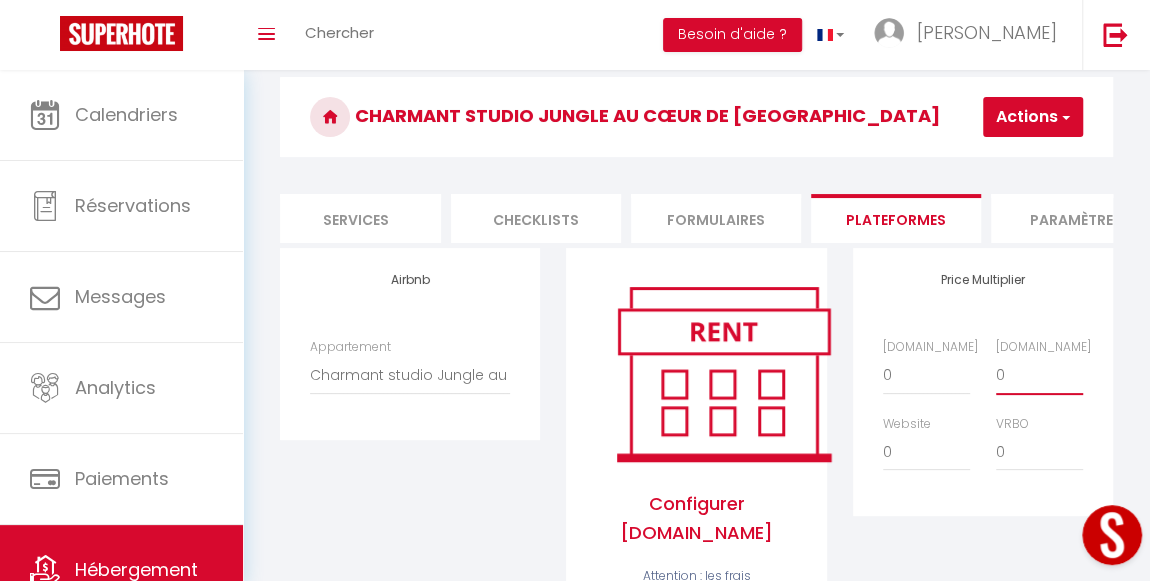 click on "0
+ 1 %
+ 2 %
+ 3 %
+ 4 %
+ 5 %
+ 6 %
+ 7 %
+ 8 %
+ 9 %" at bounding box center [1039, 375] 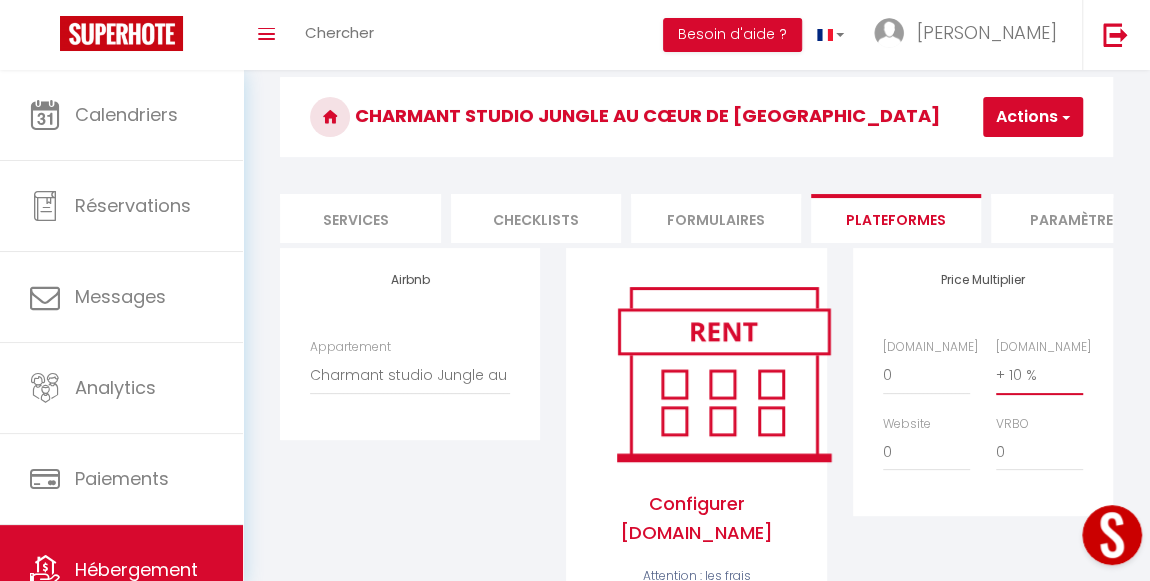 click on "0
+ 1 %
+ 2 %
+ 3 %
+ 4 %
+ 5 %
+ 6 %
+ 7 %
+ 8 %
+ 9 %" at bounding box center (1039, 375) 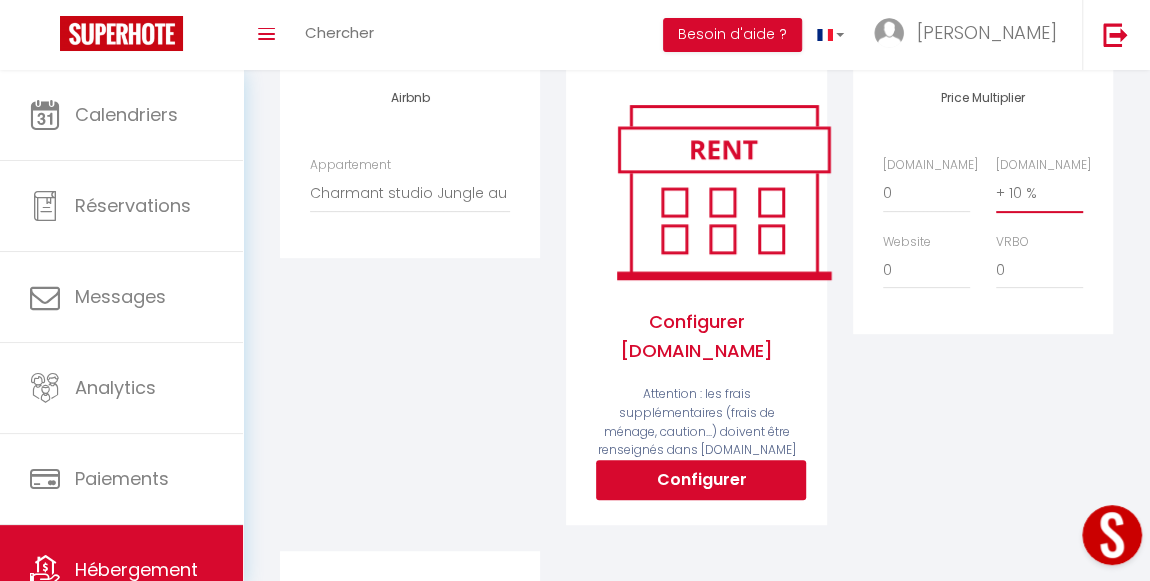 scroll, scrollTop: 161, scrollLeft: 0, axis: vertical 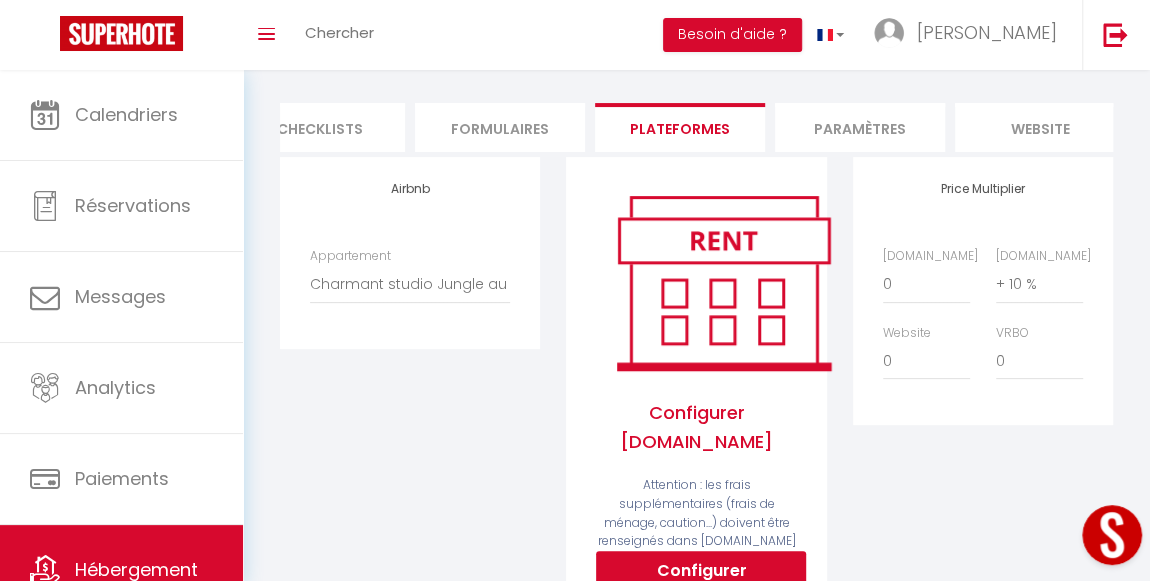click on "Paramètres" at bounding box center [860, 127] 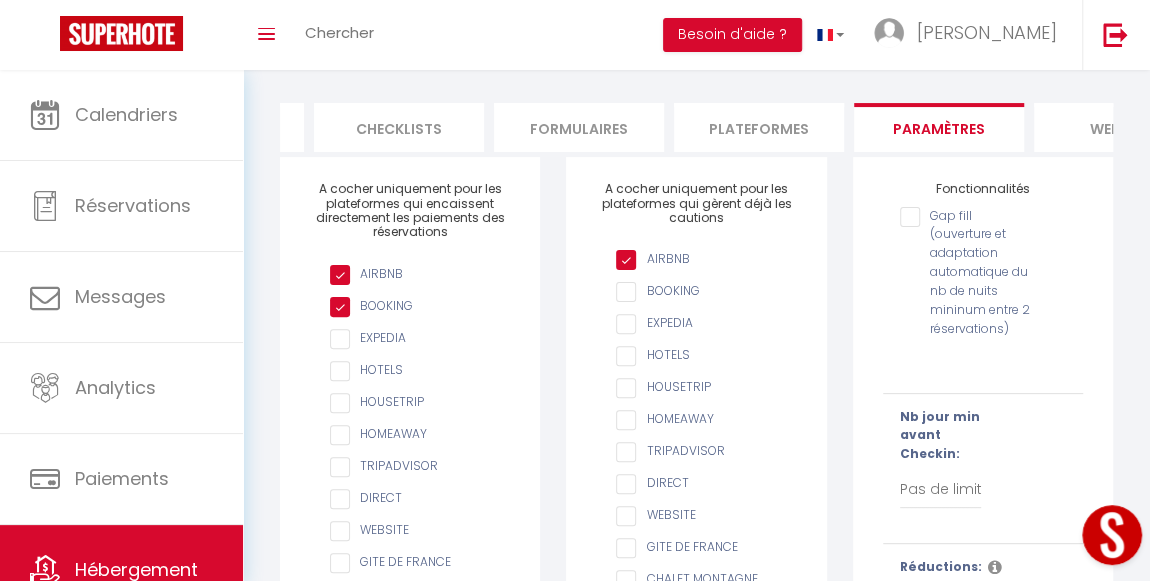 scroll, scrollTop: 0, scrollLeft: 679, axis: horizontal 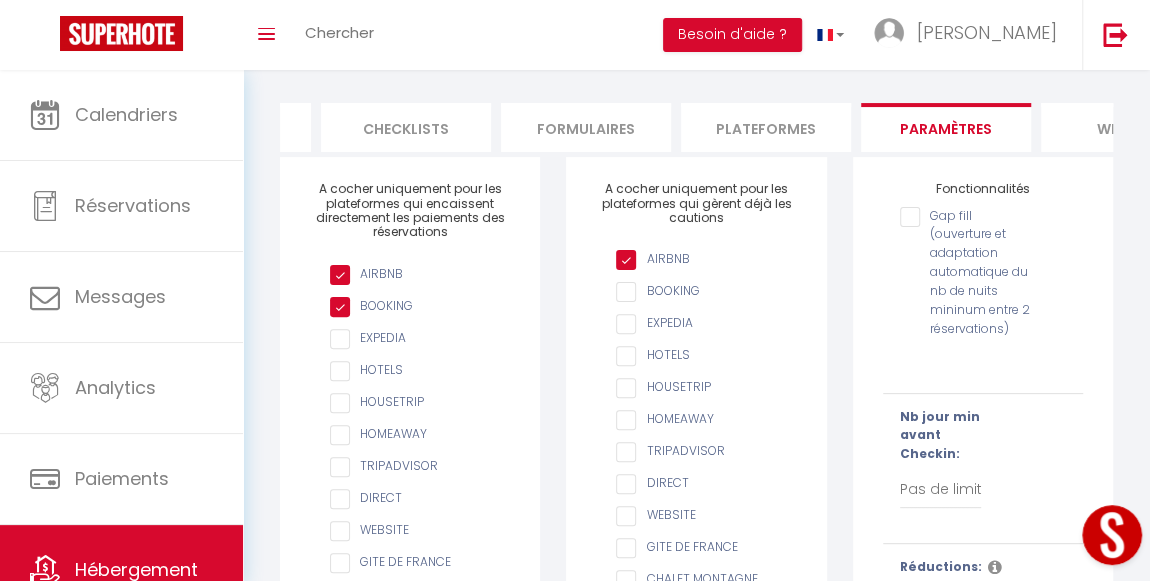 click on "Plateformes" at bounding box center (766, 127) 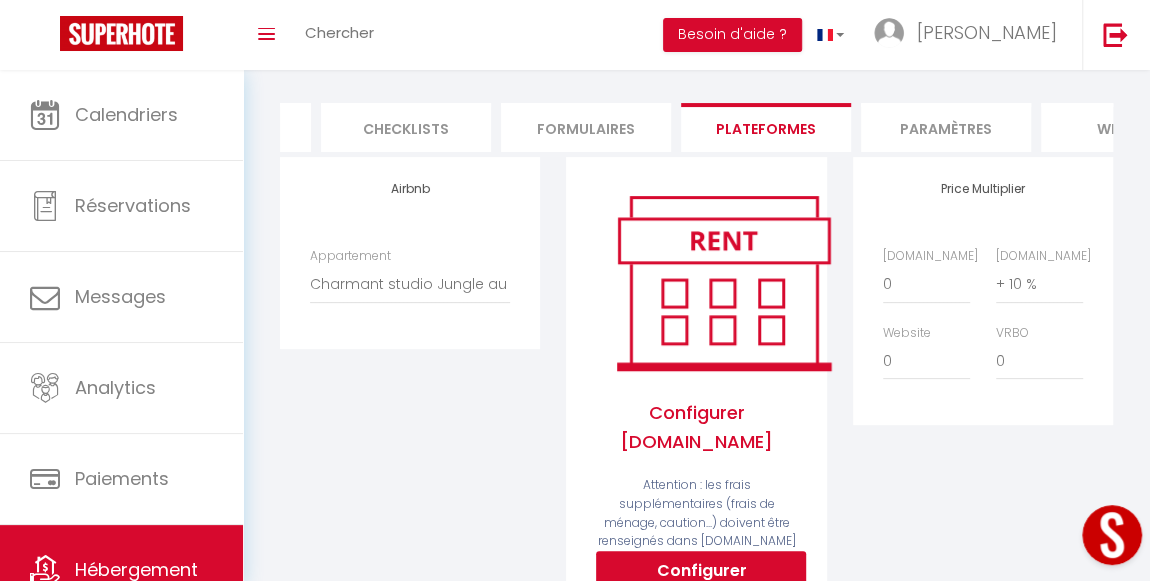 click on "Booking.com
0
+ 1 %
+ 2 %
+ 3 %
+ 4 %
+ 5 %
+ 6 %
+ 7 %
+ 8 %" at bounding box center (1039, 275) 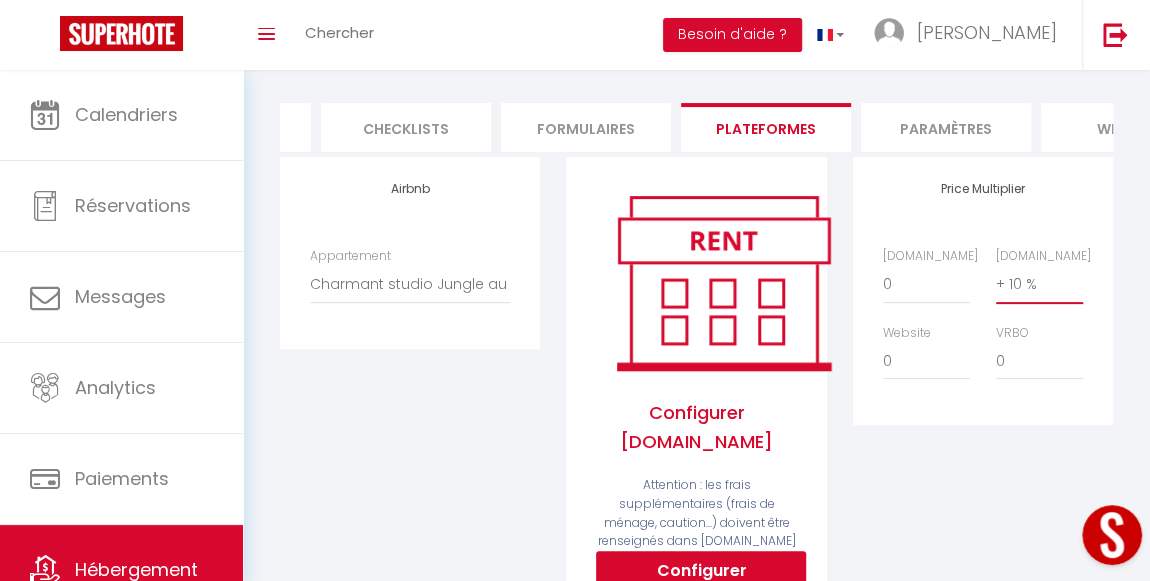 click on "0
+ 1 %
+ 2 %
+ 3 %
+ 4 %
+ 5 %
+ 6 %
+ 7 %
+ 8 %
+ 9 %" at bounding box center (1039, 284) 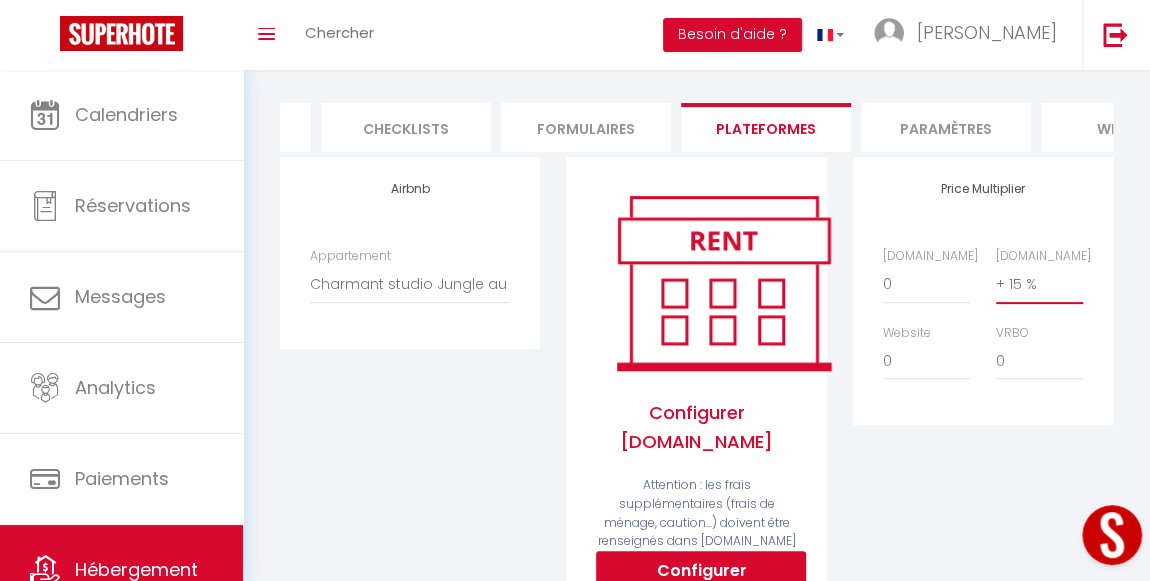 click on "0
+ 1 %
+ 2 %
+ 3 %
+ 4 %
+ 5 %
+ 6 %
+ 7 %
+ 8 %
+ 9 %" at bounding box center [1039, 284] 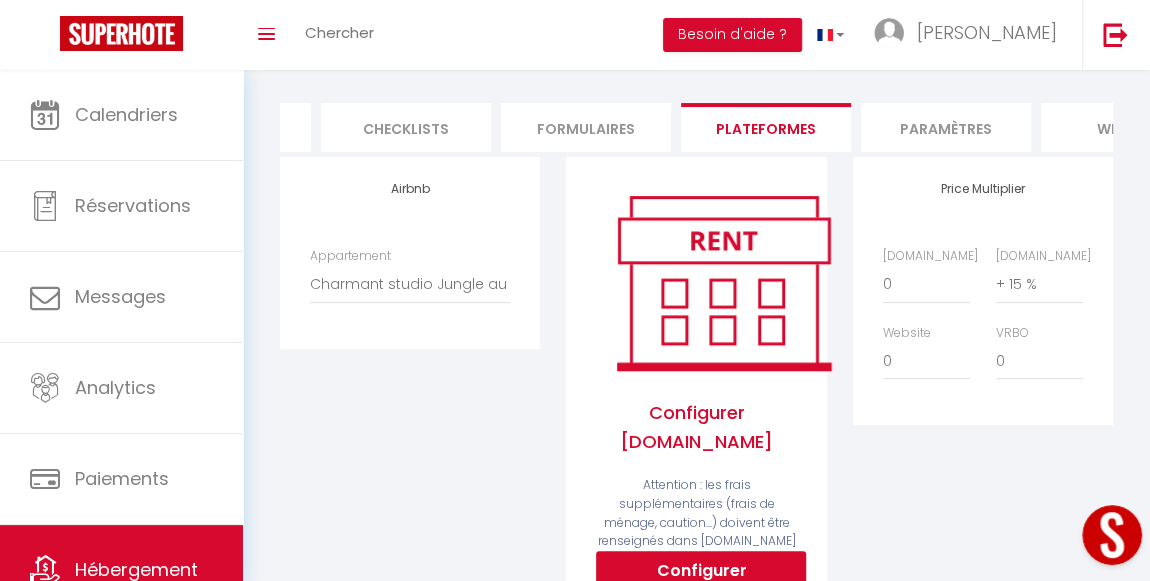 click on "Price Multiplier
Airbnb.com
0
+ 1 %
+ 2 %
+ 3 %
+ 4 %
+ 5 %
+ 6 %
+ 7 %" at bounding box center [983, 291] 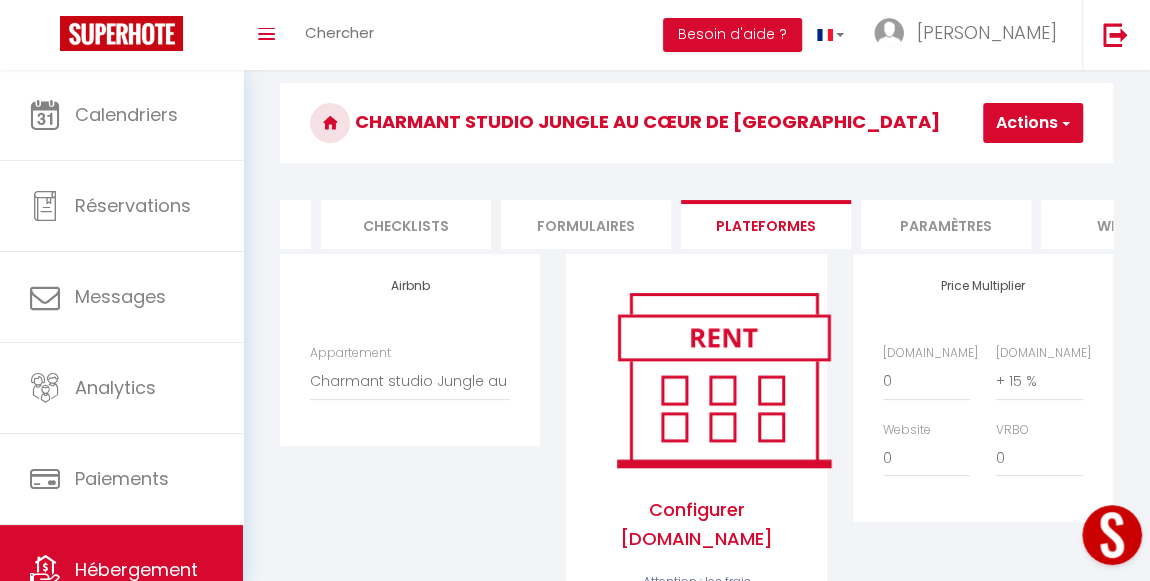 scroll, scrollTop: 0, scrollLeft: 0, axis: both 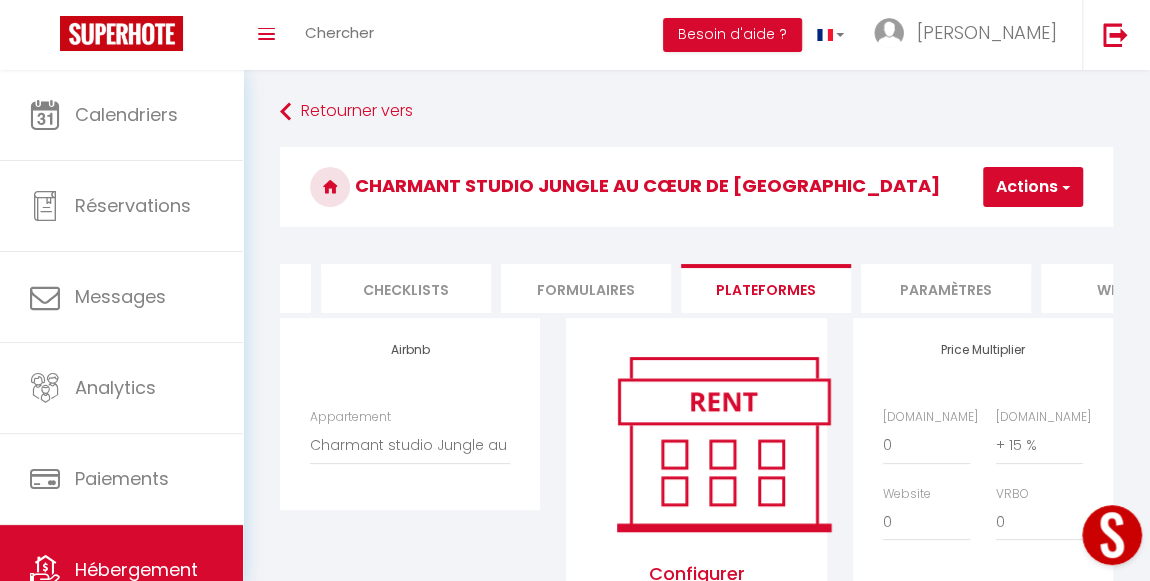 click on "Actions" at bounding box center (1033, 187) 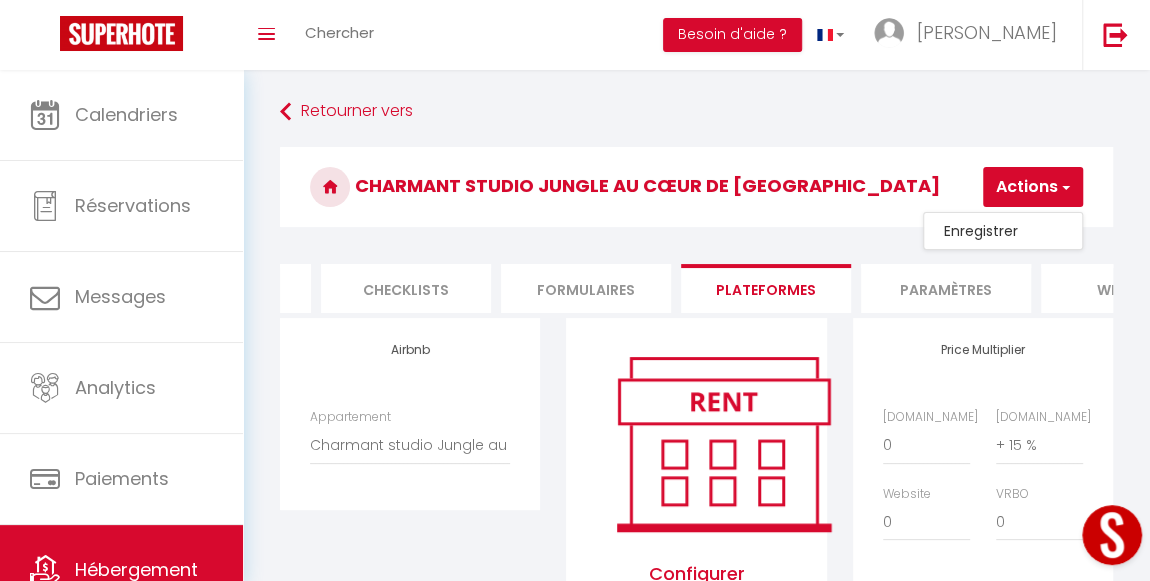 click on "Enregistrer" at bounding box center [1003, 231] 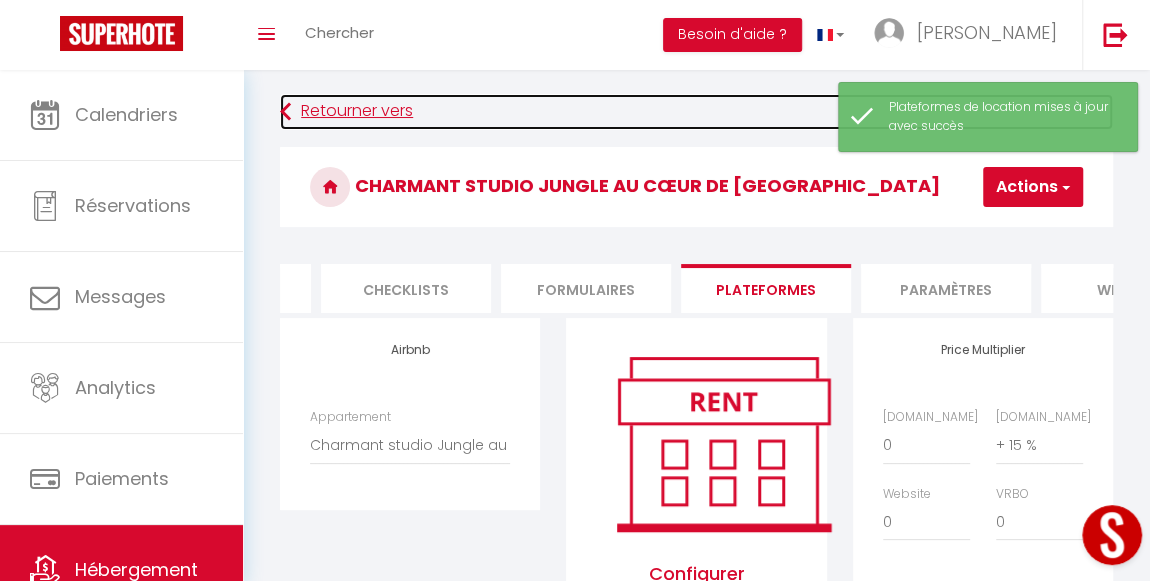 click at bounding box center [285, 112] 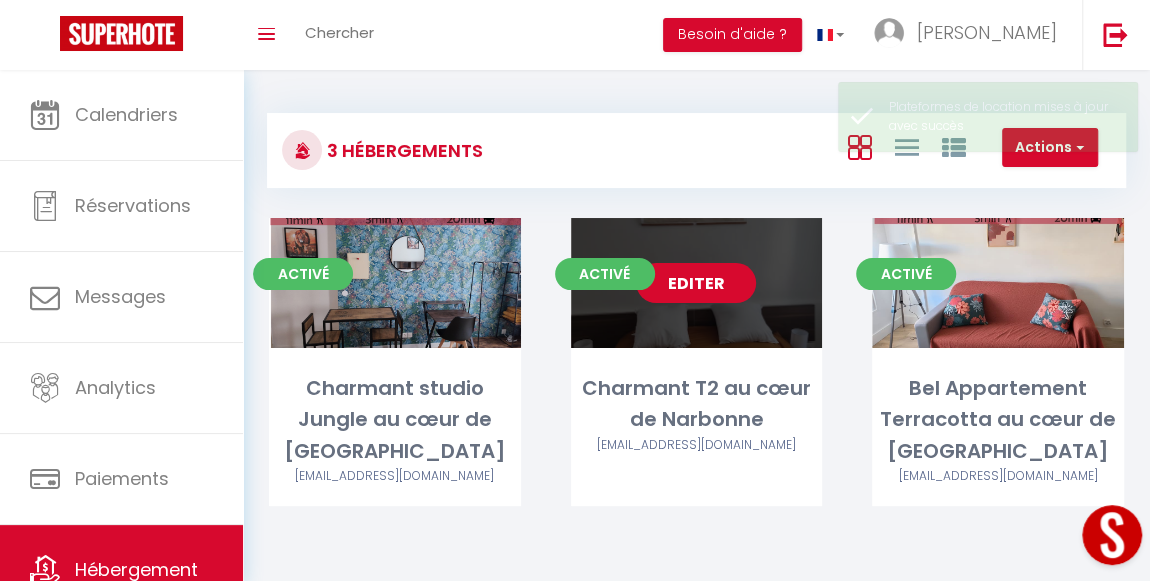 click on "Editer" at bounding box center (696, 283) 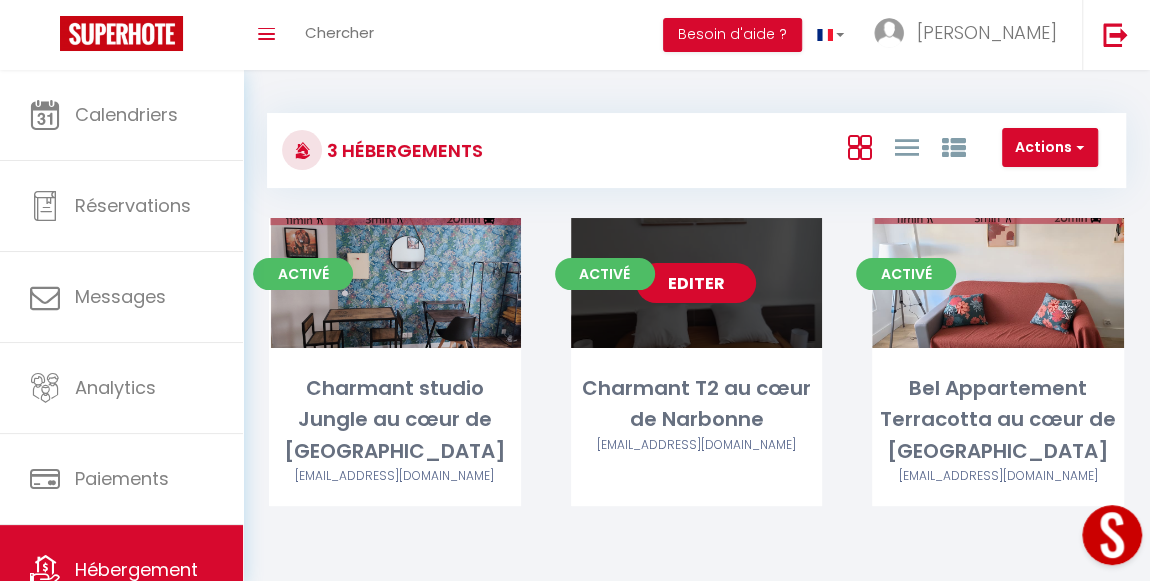 click on "Editer" at bounding box center [696, 283] 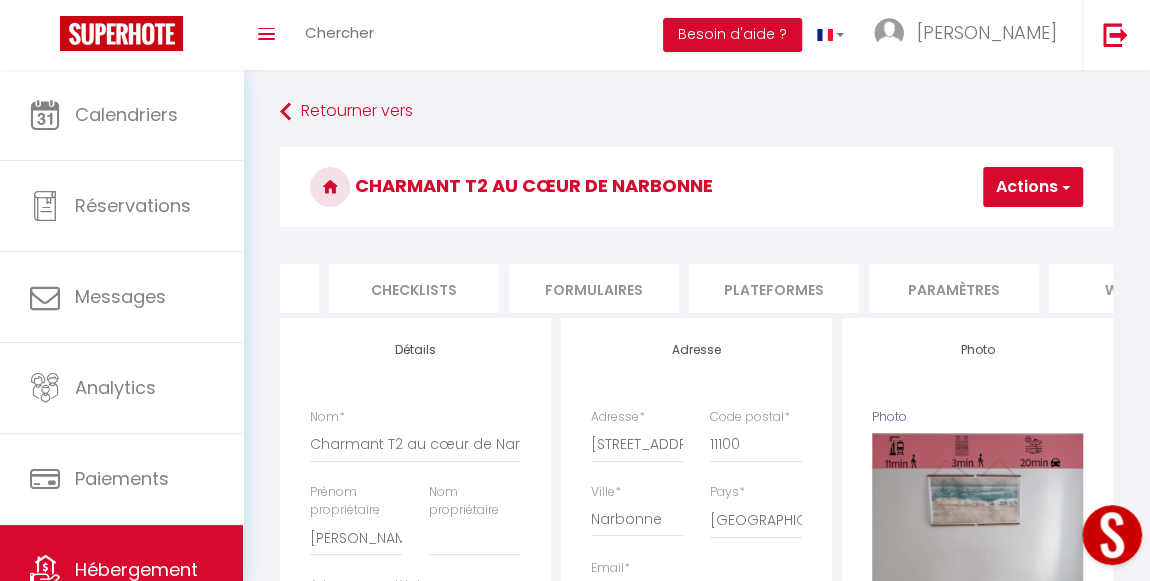 scroll, scrollTop: 0, scrollLeft: 682, axis: horizontal 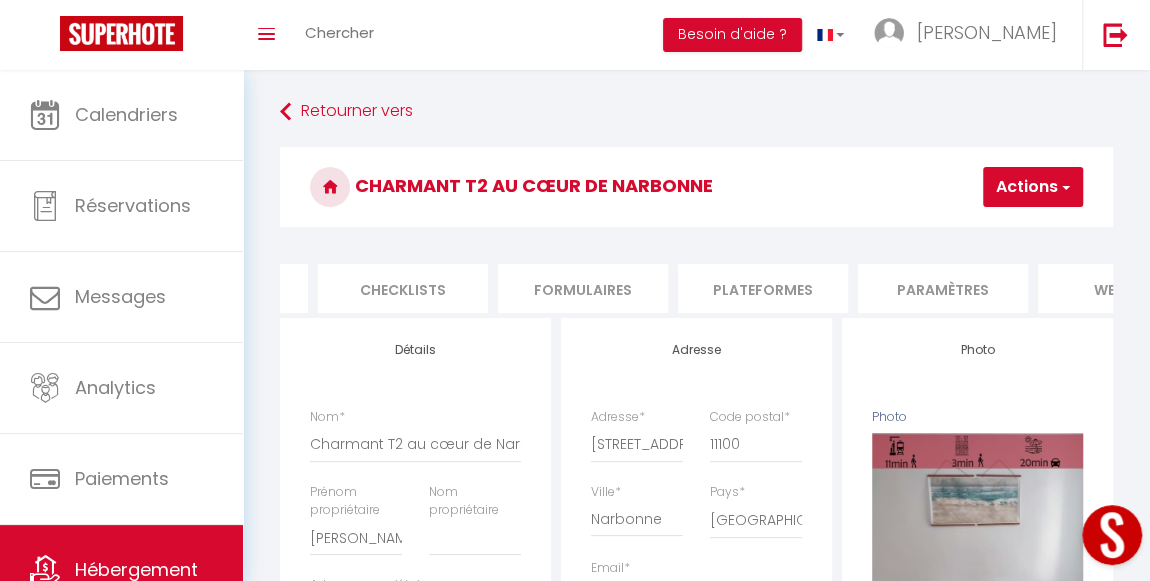 click on "Plateformes" at bounding box center (763, 288) 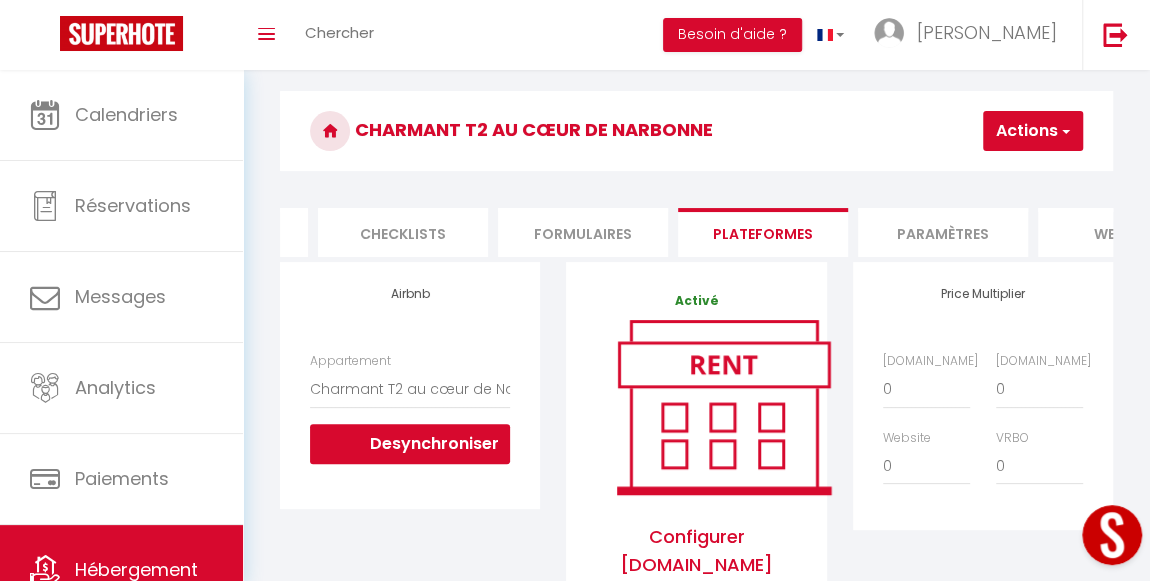 scroll, scrollTop: 181, scrollLeft: 0, axis: vertical 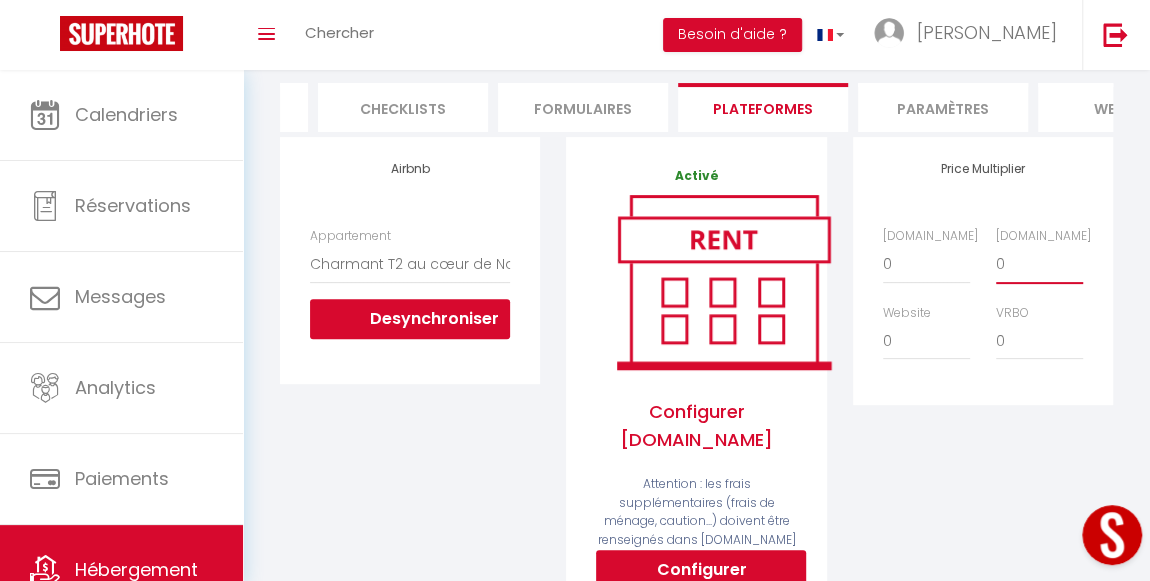 click on "0
+ 1 %
+ 2 %
+ 3 %
+ 4 %
+ 5 %
+ 6 %
+ 7 %
+ 8 %
+ 9 %" at bounding box center [1039, 264] 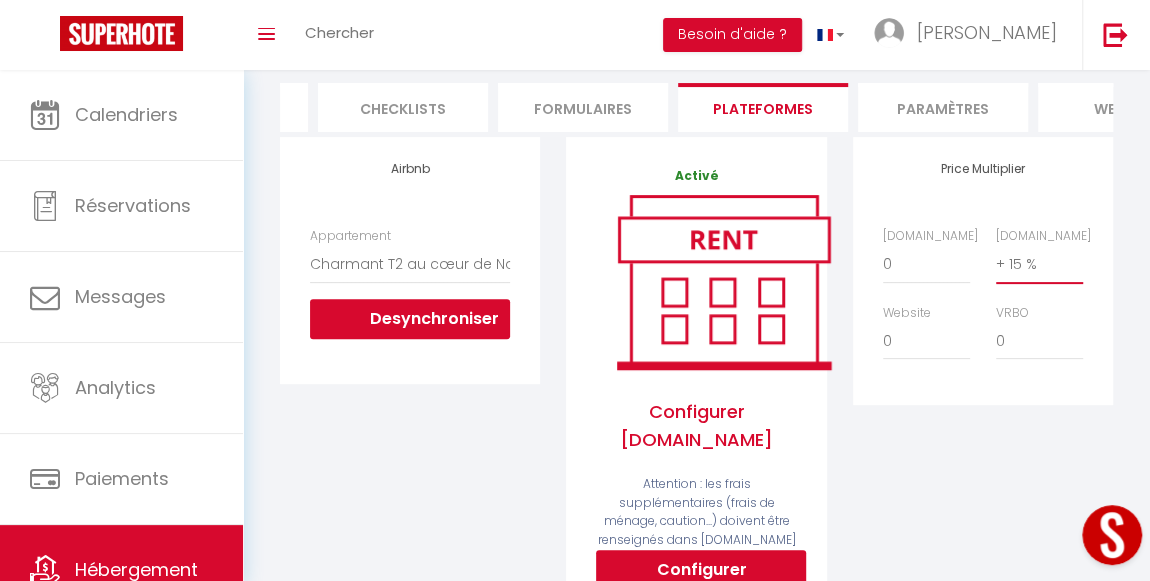 click on "0
+ 1 %
+ 2 %
+ 3 %
+ 4 %
+ 5 %
+ 6 %
+ 7 %
+ 8 %
+ 9 %" at bounding box center (1039, 264) 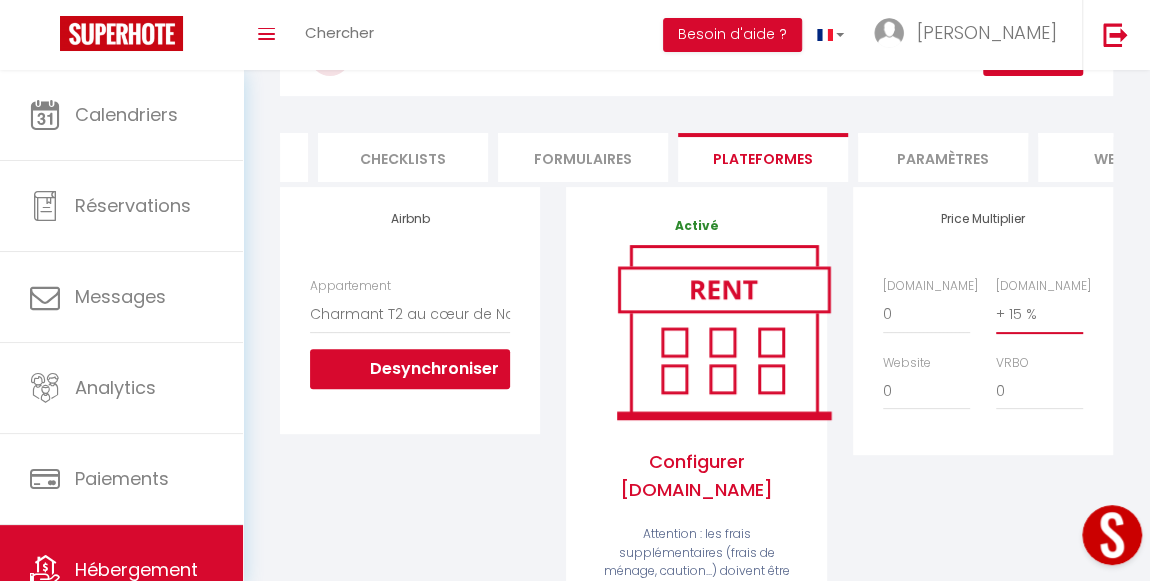 scroll, scrollTop: 0, scrollLeft: 0, axis: both 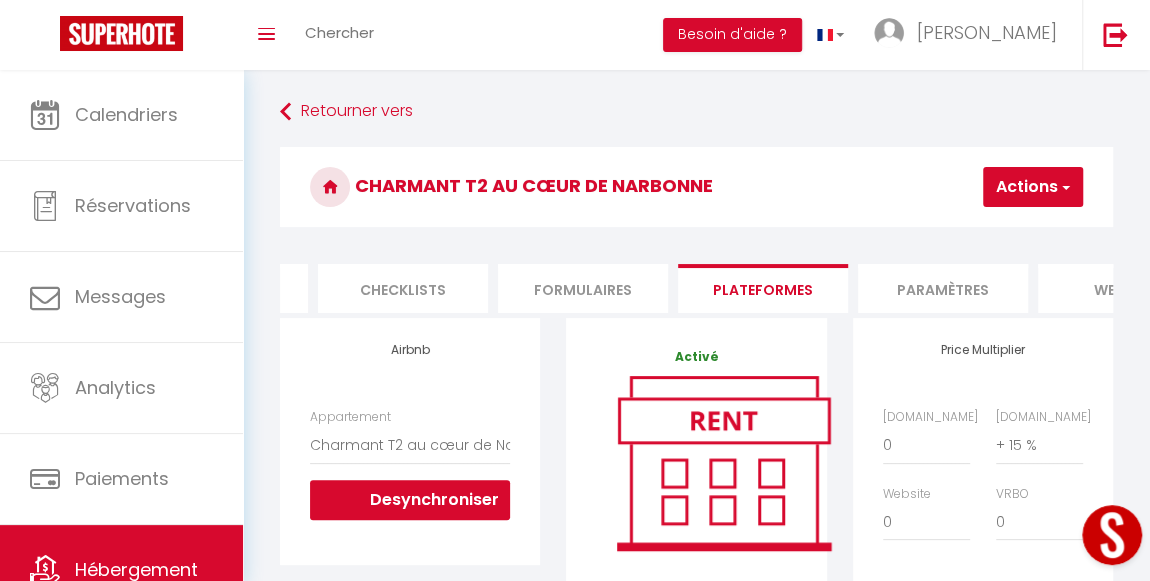 click on "Actions" at bounding box center [1033, 187] 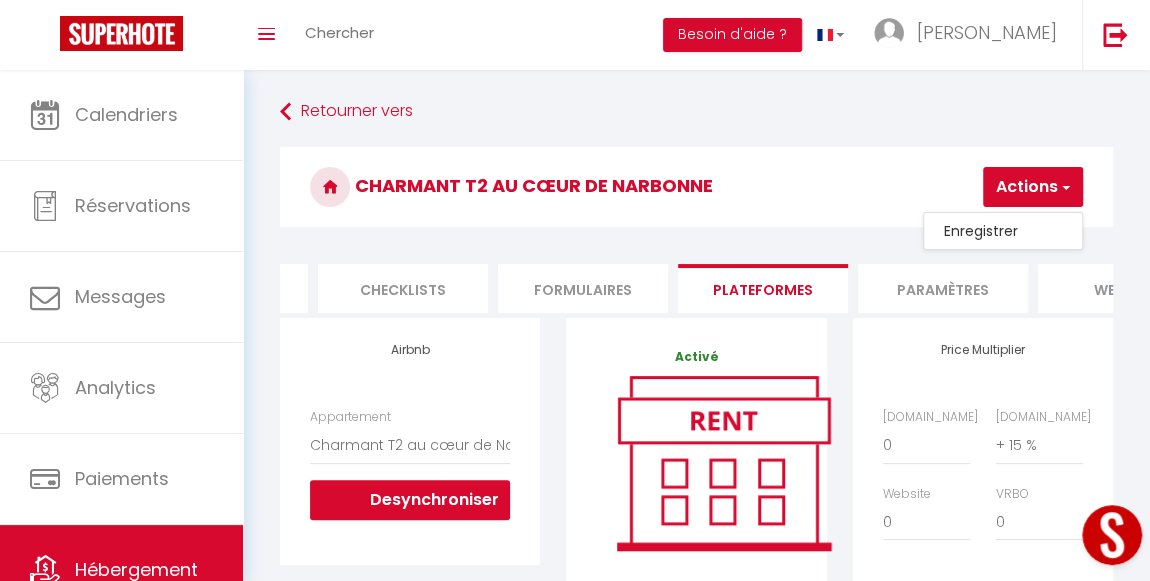 click on "Enregistrer" at bounding box center (1003, 231) 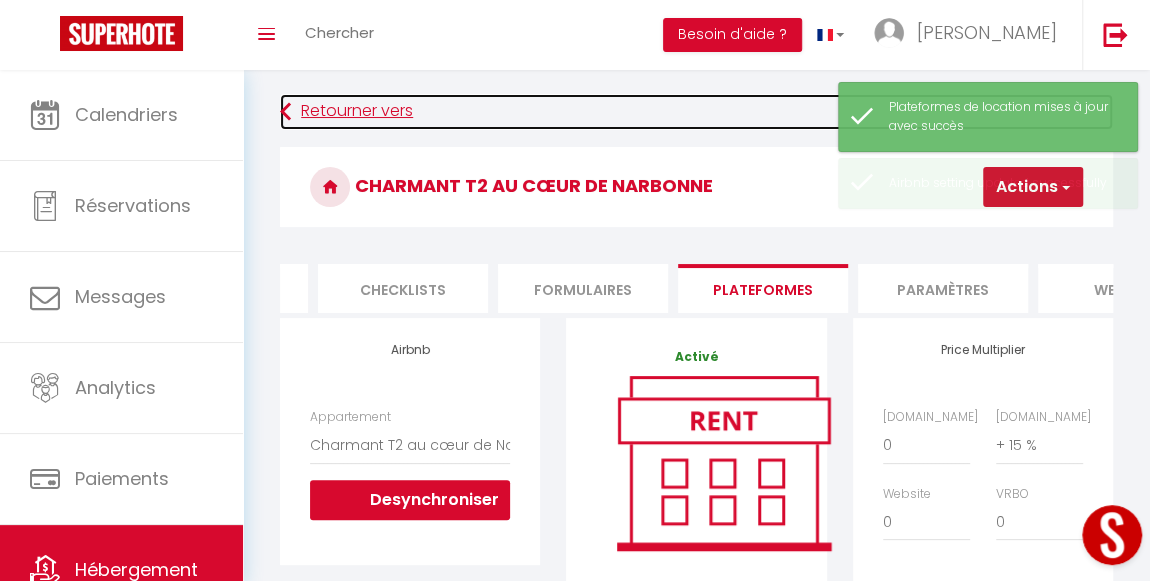 click at bounding box center [285, 112] 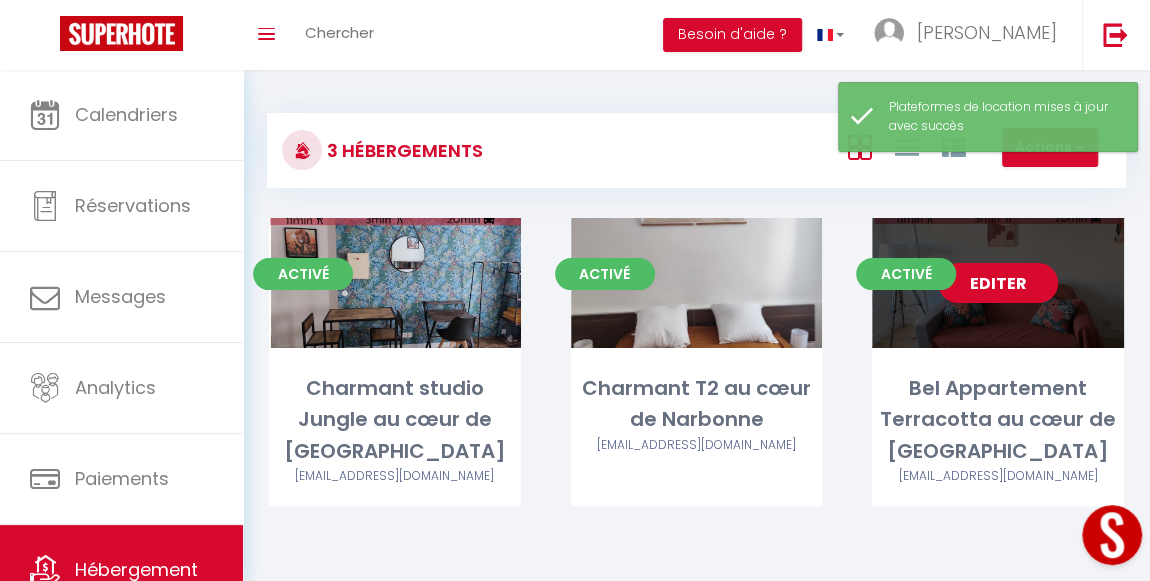 click on "Editer" at bounding box center [998, 283] 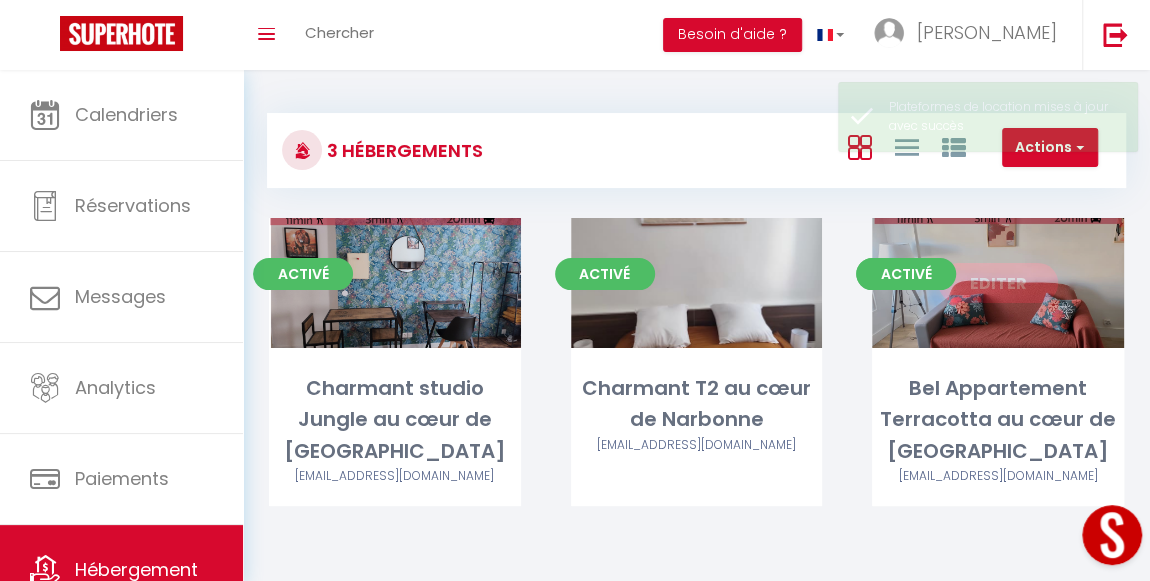 click on "Editer" at bounding box center (998, 283) 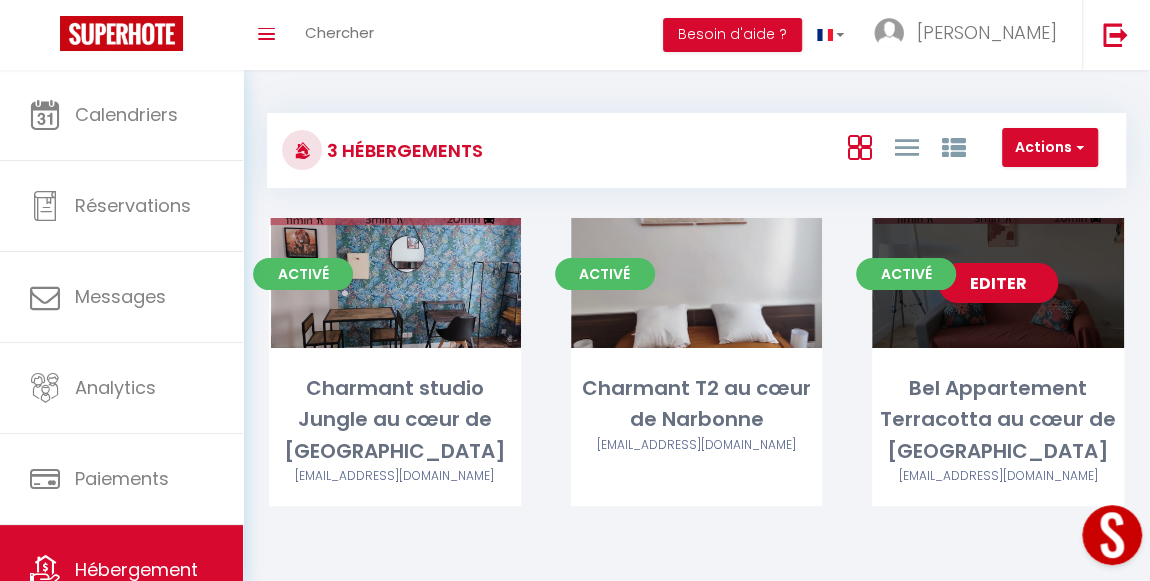 click on "Editer" at bounding box center [998, 283] 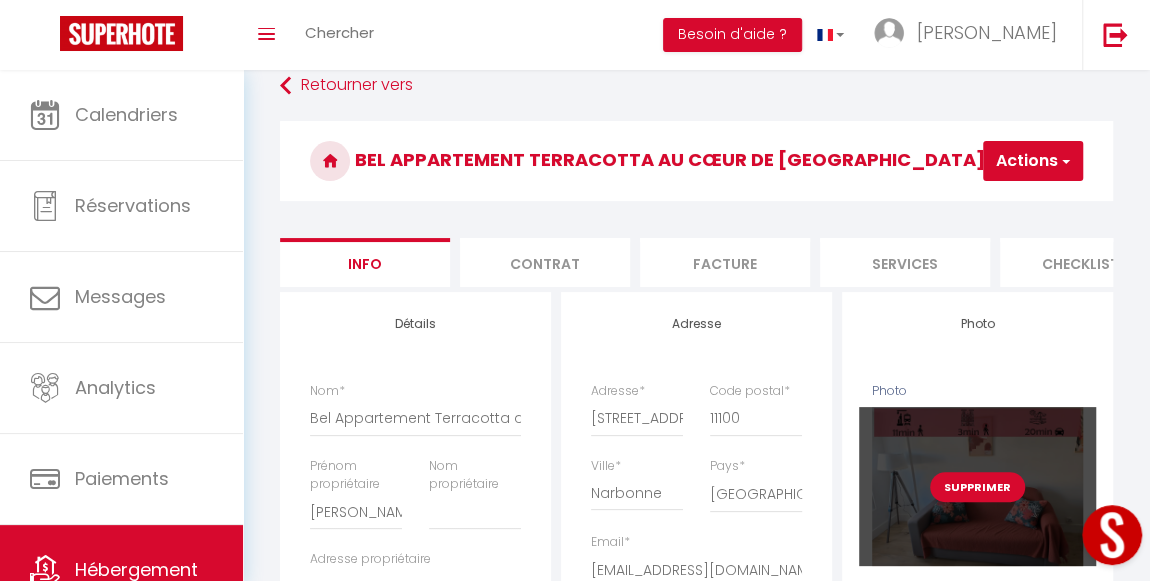 scroll, scrollTop: 0, scrollLeft: 0, axis: both 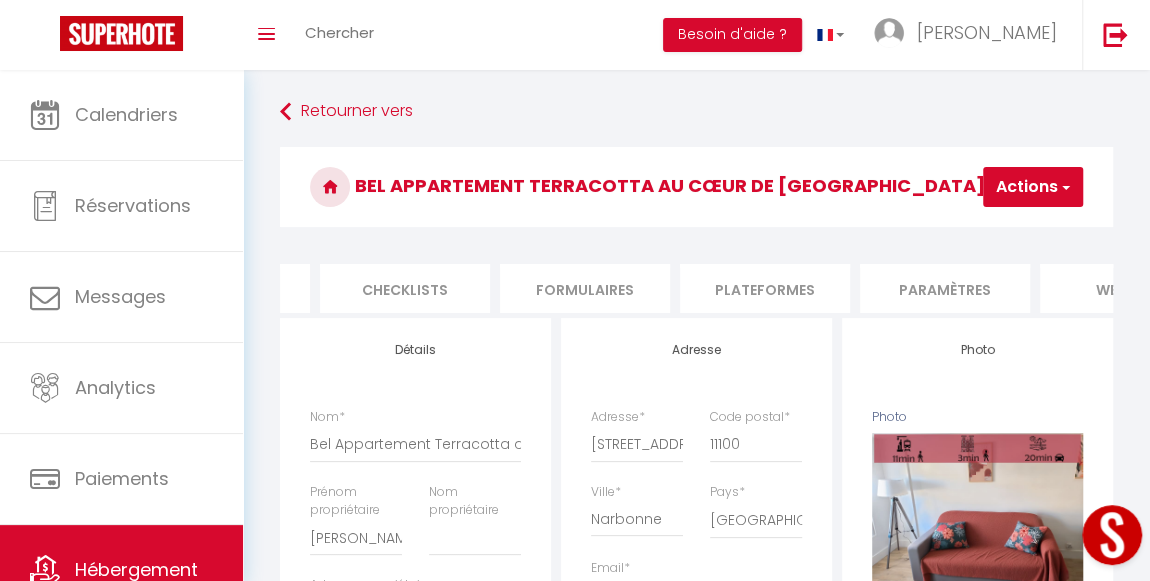 click on "Plateformes" at bounding box center [765, 288] 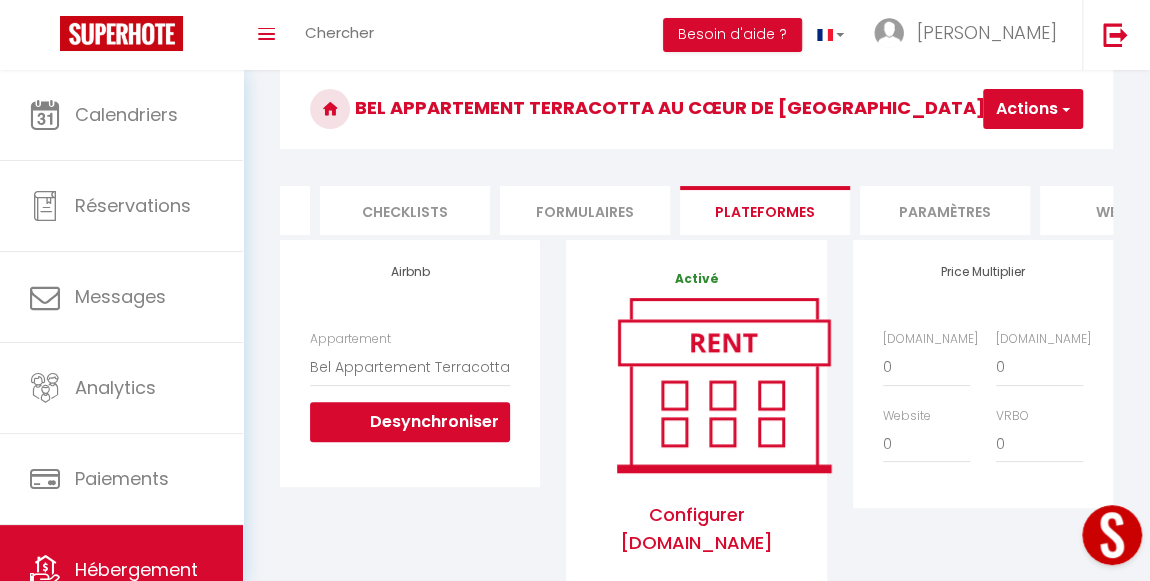 scroll, scrollTop: 181, scrollLeft: 0, axis: vertical 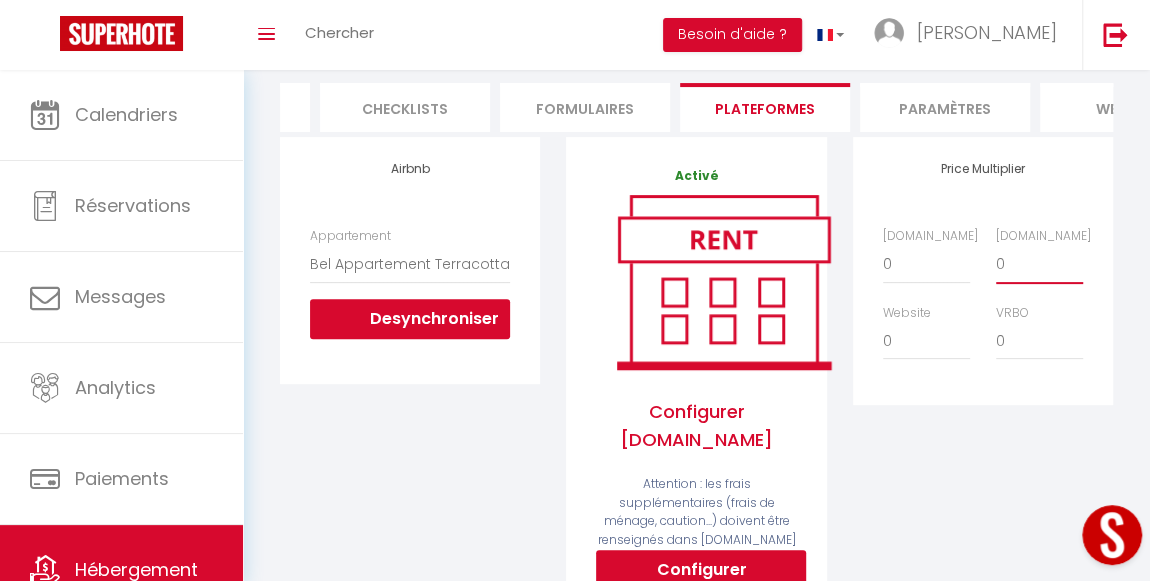 click on "0
+ 1 %
+ 2 %
+ 3 %
+ 4 %
+ 5 %
+ 6 %
+ 7 %
+ 8 %
+ 9 %" at bounding box center (1039, 264) 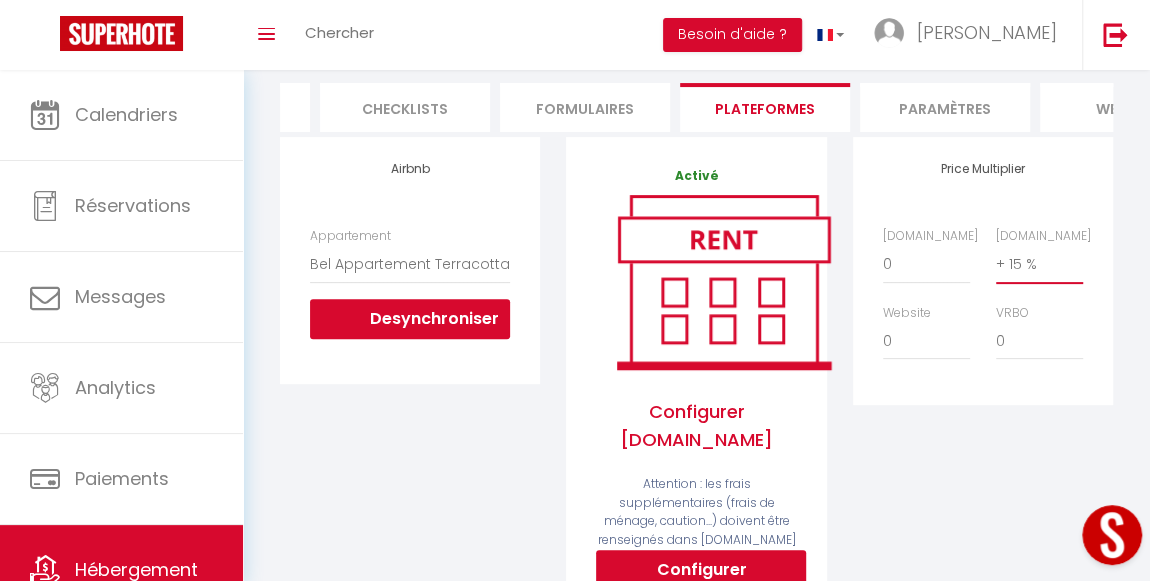 click on "0
+ 1 %
+ 2 %
+ 3 %
+ 4 %
+ 5 %
+ 6 %
+ 7 %
+ 8 %
+ 9 %" at bounding box center [1039, 264] 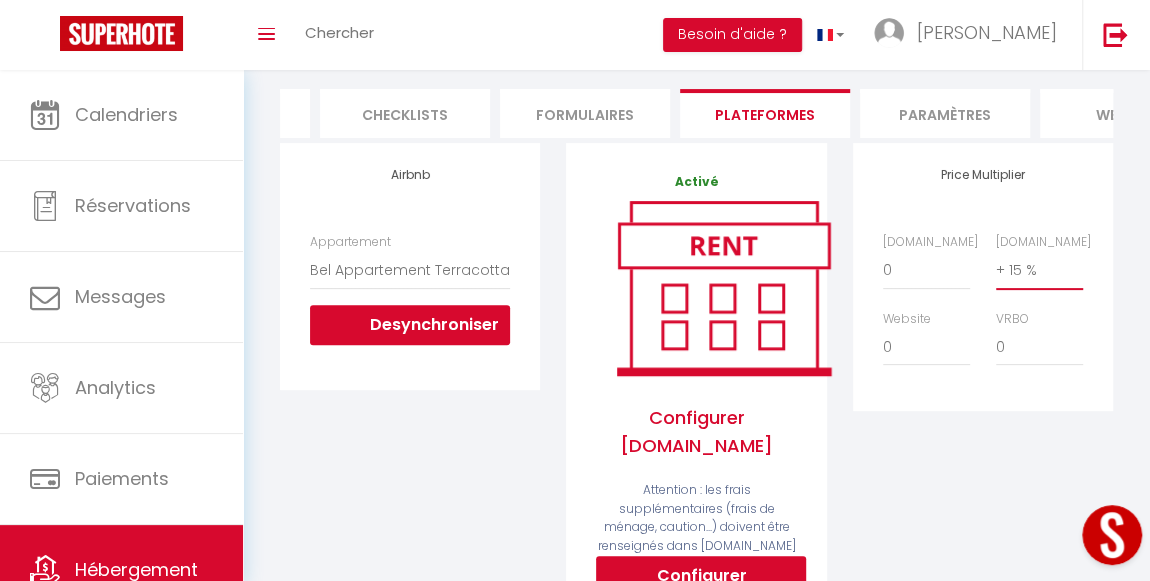 scroll, scrollTop: 90, scrollLeft: 0, axis: vertical 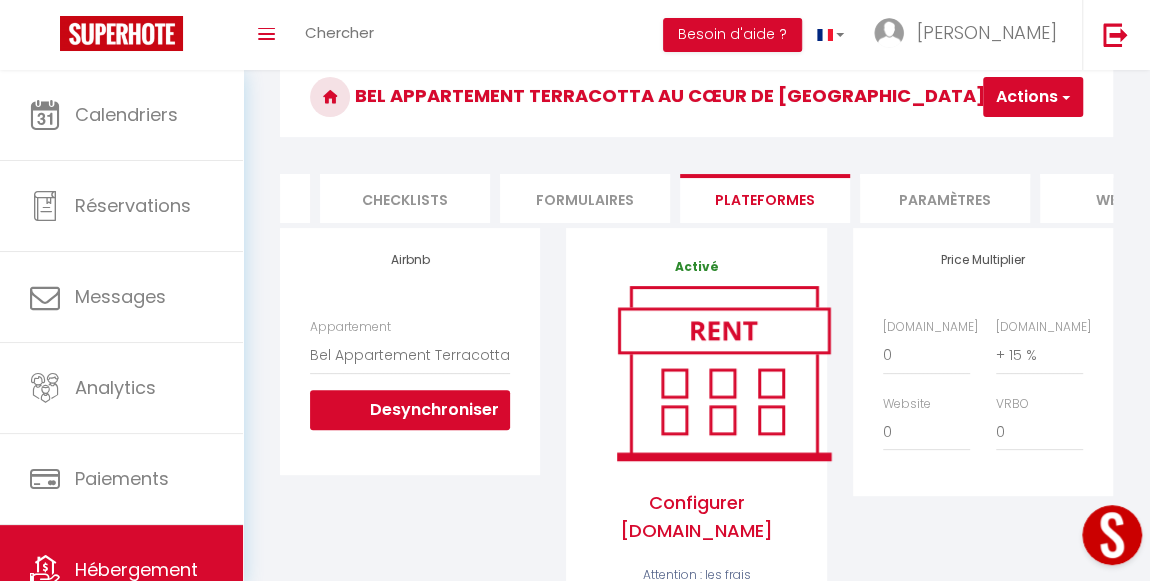 click on "Actions" at bounding box center (1033, 97) 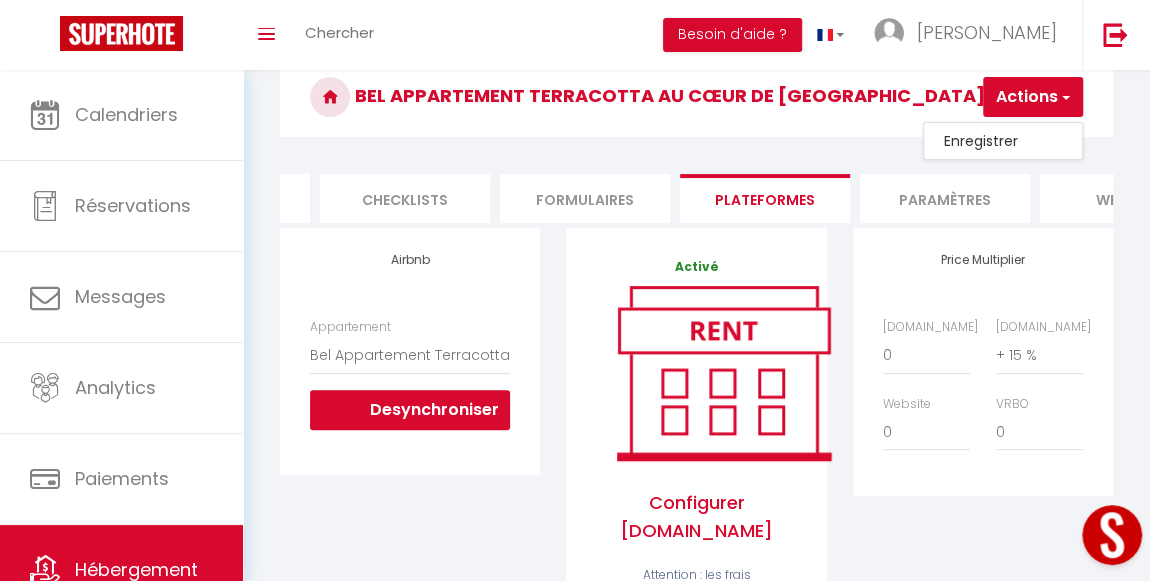 click on "Enregistrer" at bounding box center [1003, 141] 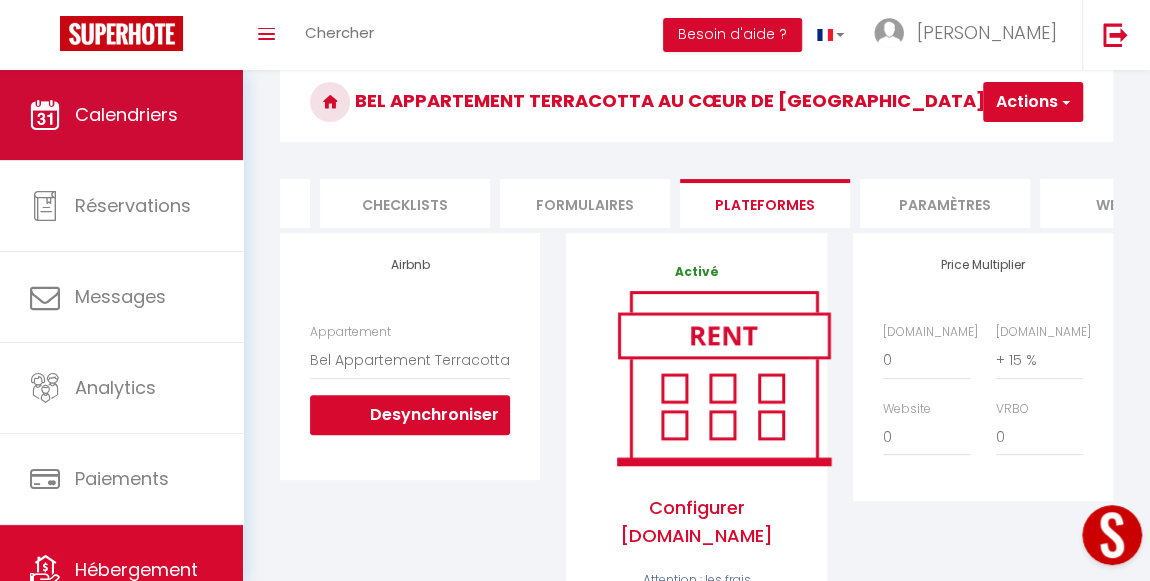 scroll, scrollTop: 0, scrollLeft: 0, axis: both 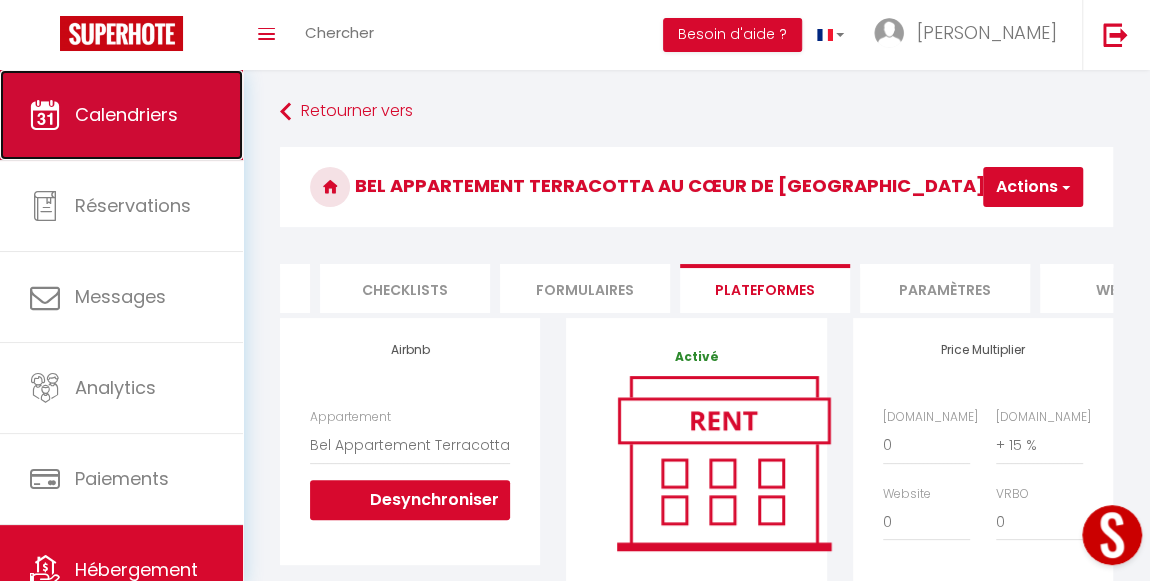 click on "Calendriers" at bounding box center (121, 115) 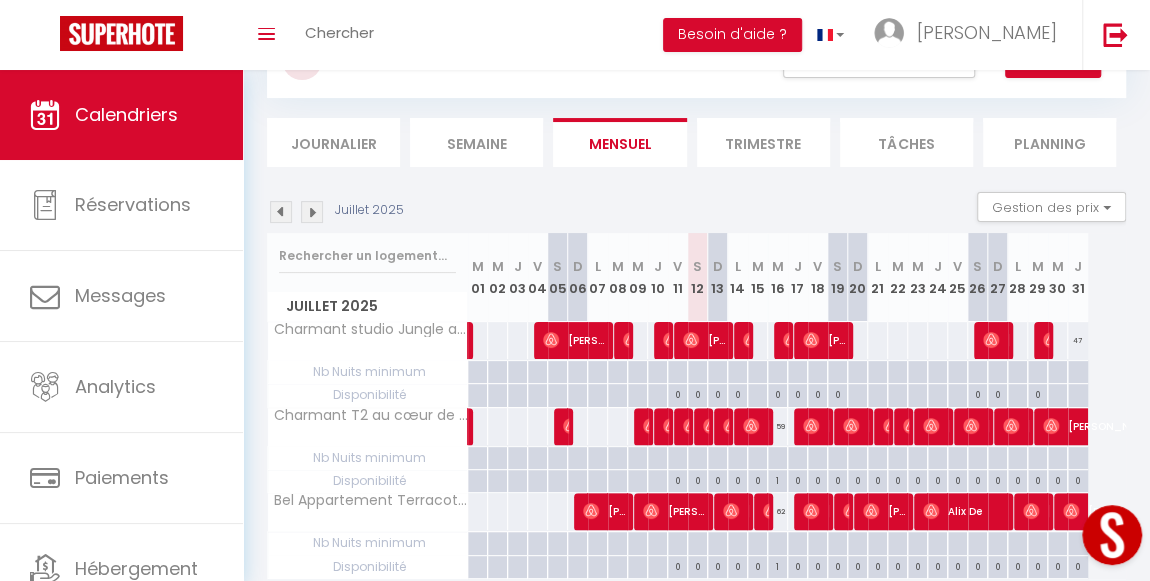 scroll, scrollTop: 179, scrollLeft: 0, axis: vertical 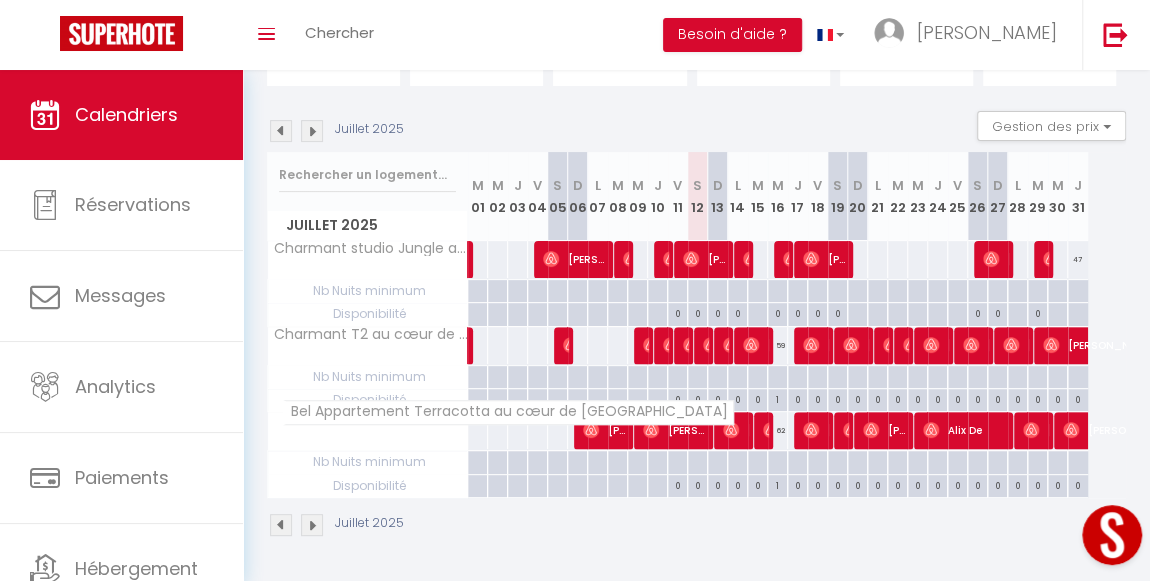 click on "Bel Appartement Terracotta au cœur de [GEOGRAPHIC_DATA]" at bounding box center [508, 412] 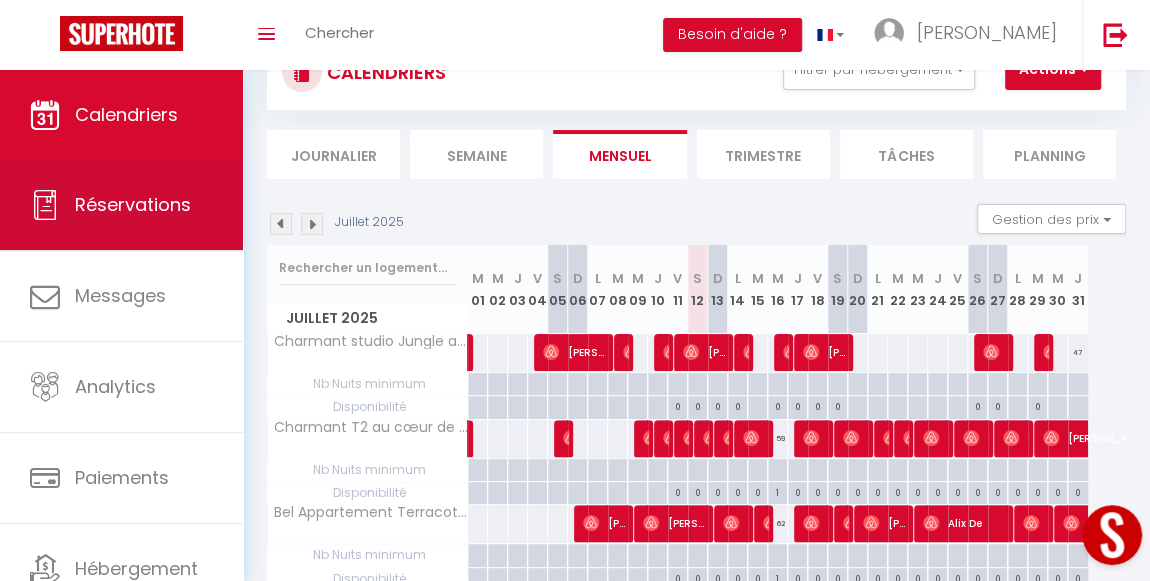 scroll, scrollTop: 0, scrollLeft: 0, axis: both 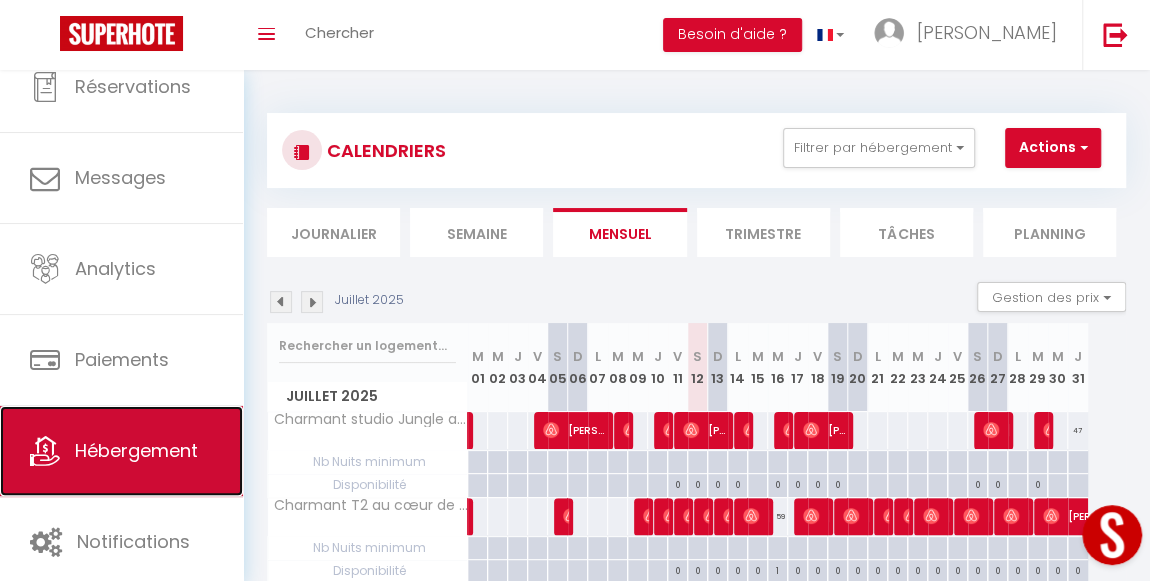 click on "Hébergement" at bounding box center (136, 450) 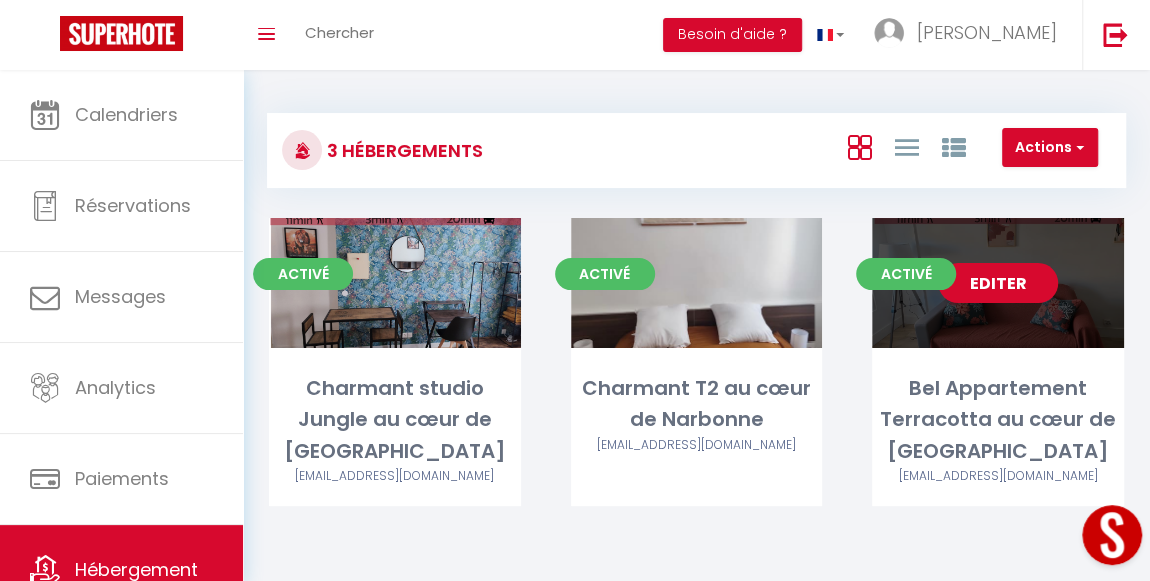 click on "Editer" at bounding box center [998, 283] 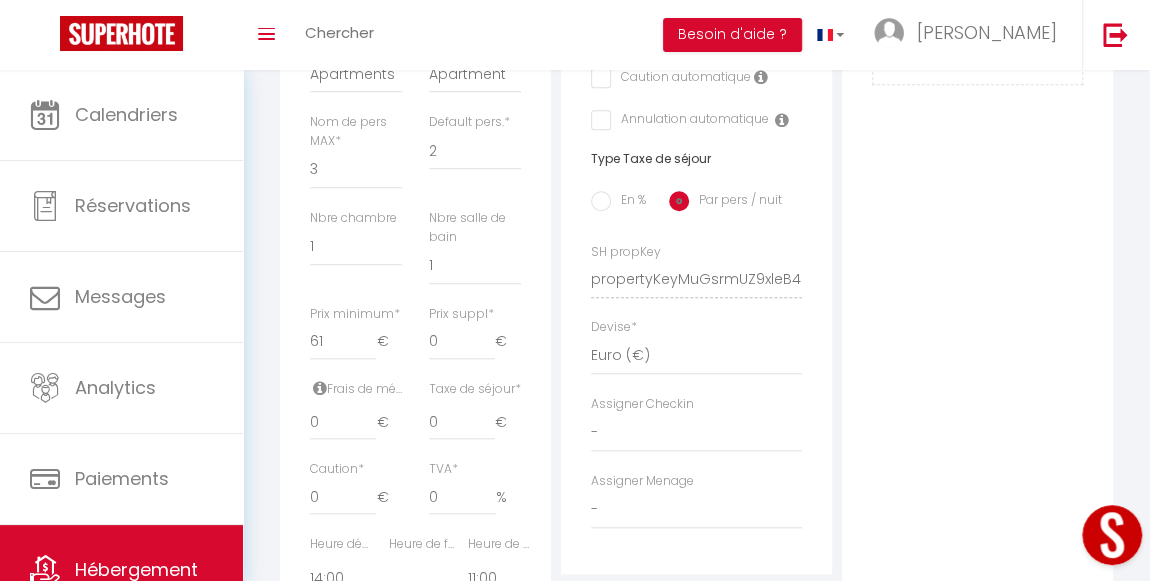 scroll, scrollTop: 818, scrollLeft: 0, axis: vertical 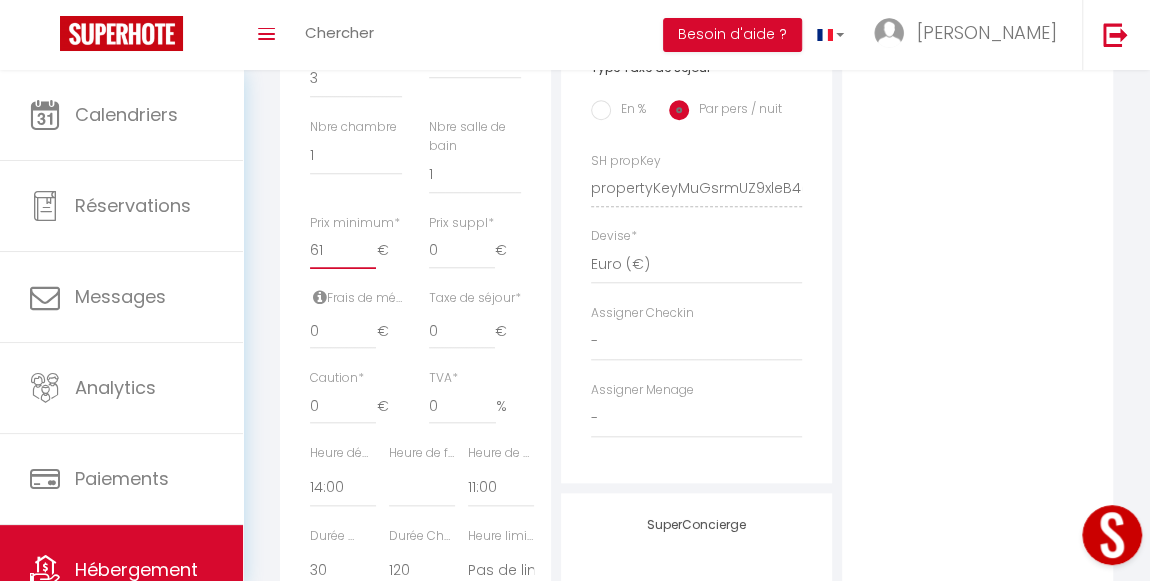 click on "61" at bounding box center (343, 251) 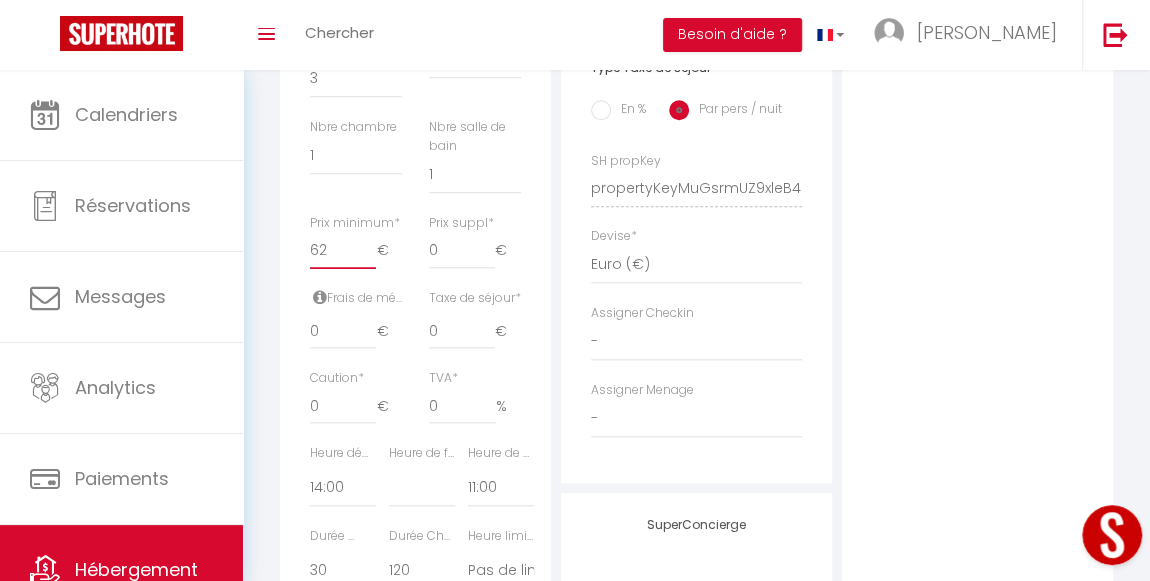click on "62" at bounding box center [343, 251] 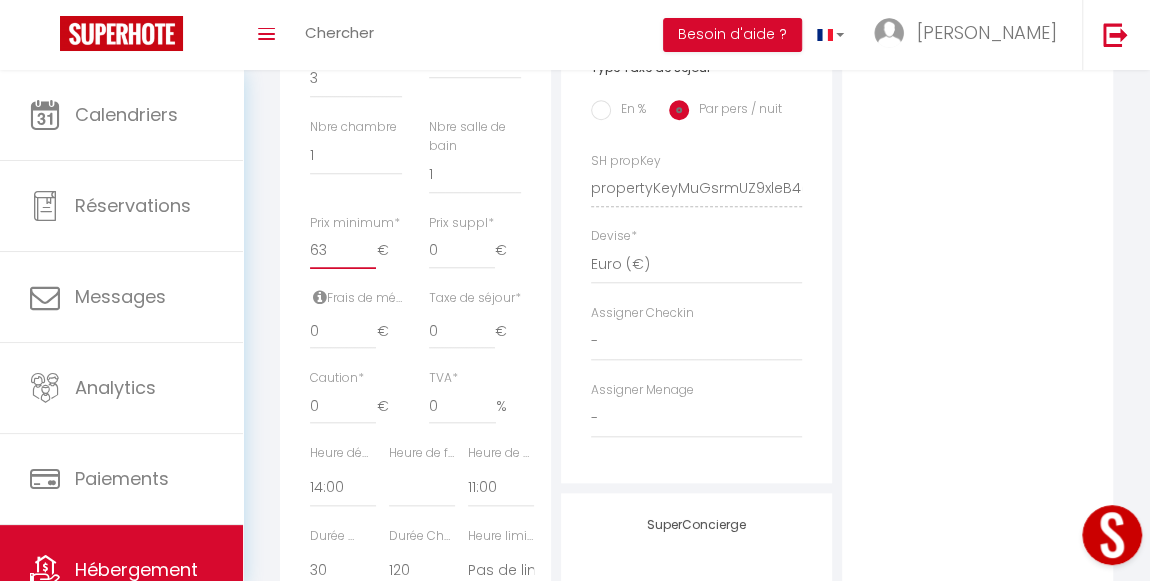 click on "63" at bounding box center (343, 251) 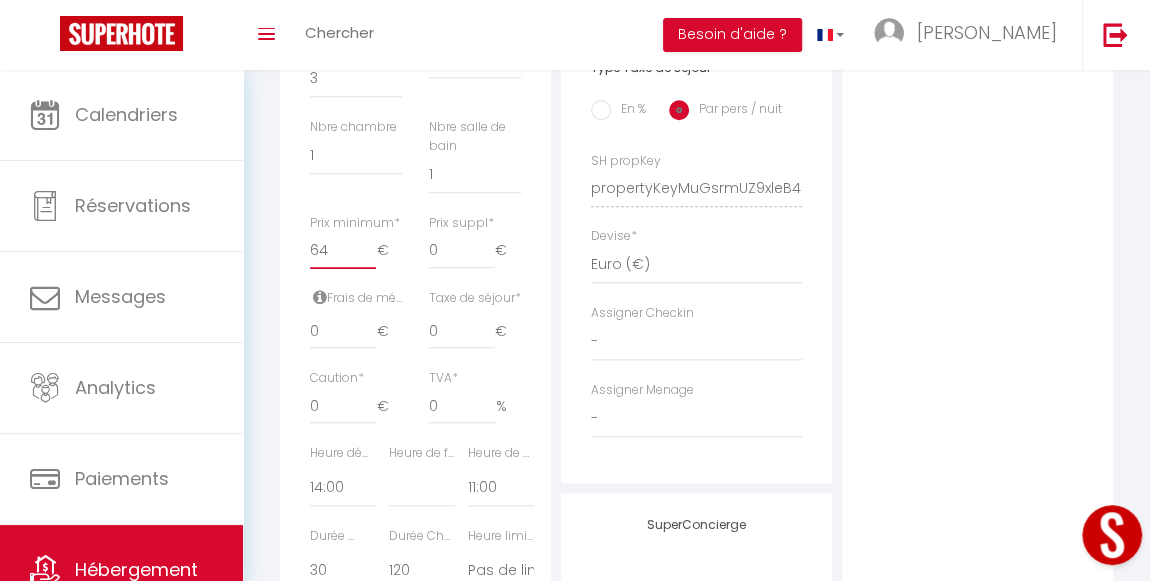 click on "64" at bounding box center (343, 251) 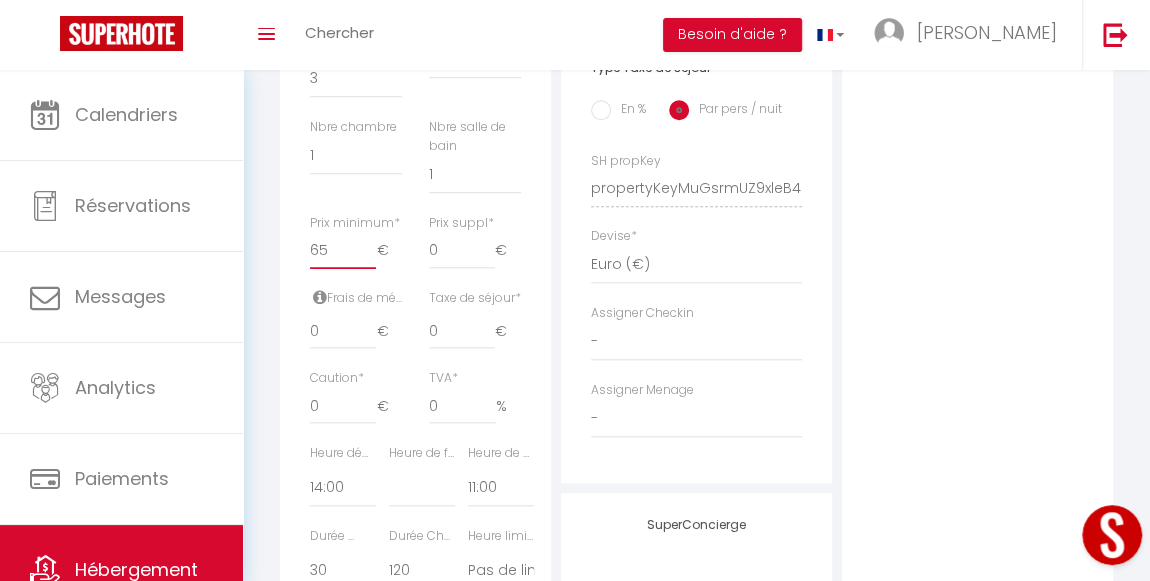 click on "65" at bounding box center [343, 251] 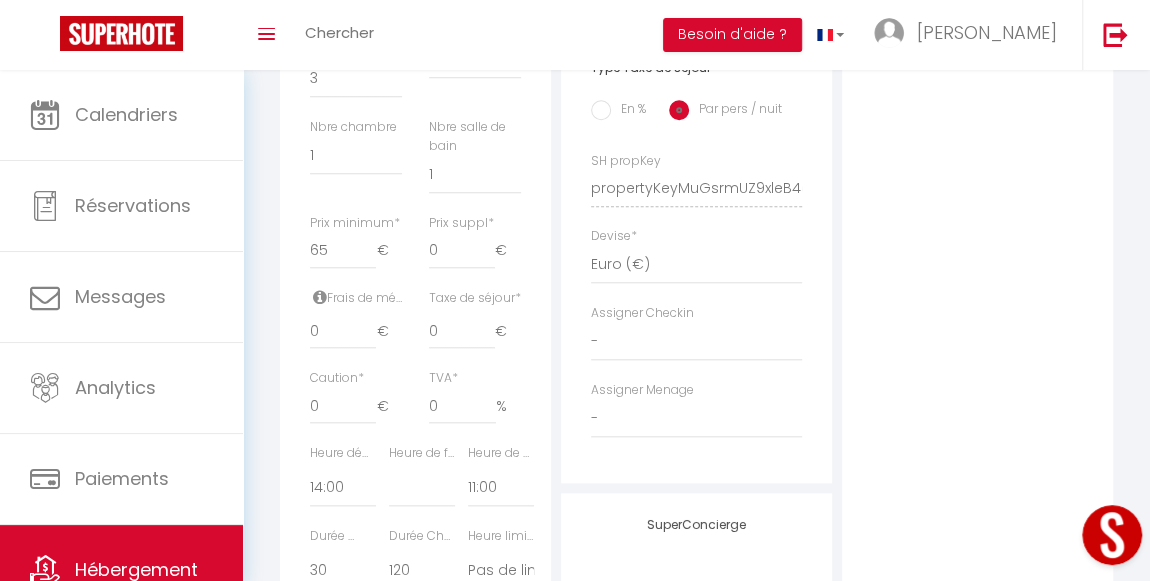 click on "Détails
Nom
*   Bel Appartement Terracotta au cœur de Narbonne
Prénom propriétaire
Damien
Nom propriétaire
Adresse propriétaire
Code postal du propriétaire
Ville propriétaire
Catégorie d'hébergement
*
Apartments
Houses
Secondary units
*     *     *             *   65   €   *" at bounding box center (415, 143) 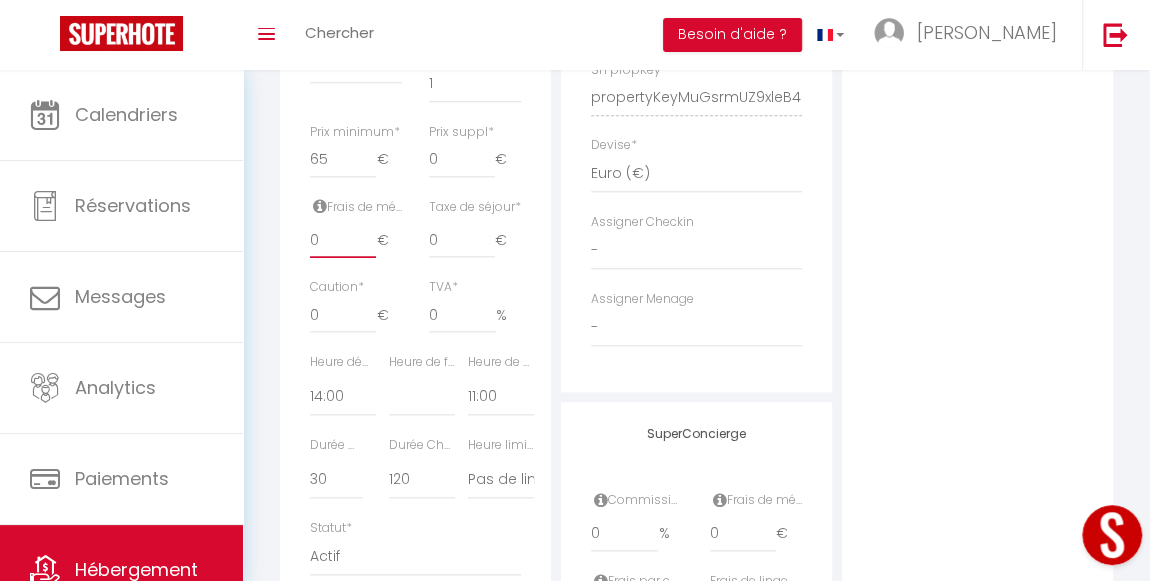 click on "0" at bounding box center (343, 240) 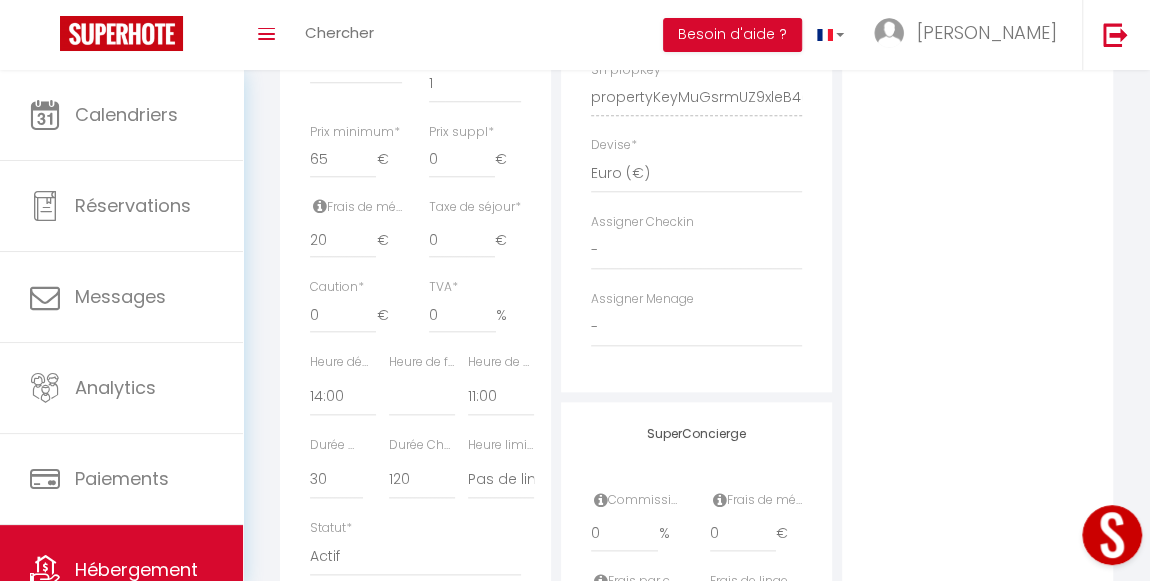 click on "Photo
Photo
Supprimer
Drag and drop a file here or click Ooops, something wrong appended. Remove   Drag and drop or click to replace" at bounding box center [977, 83] 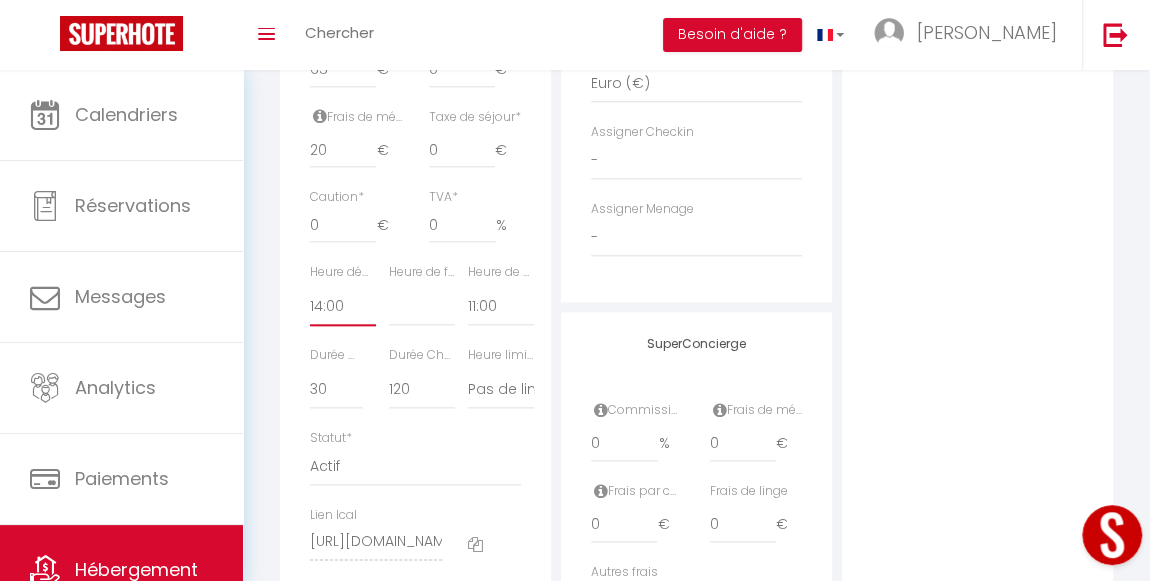 click on "00:00
00:15
00:30
00:45
01:00
01:15
01:30
01:45
02:00
02:15
02:30
02:45
03:00" at bounding box center [343, 307] 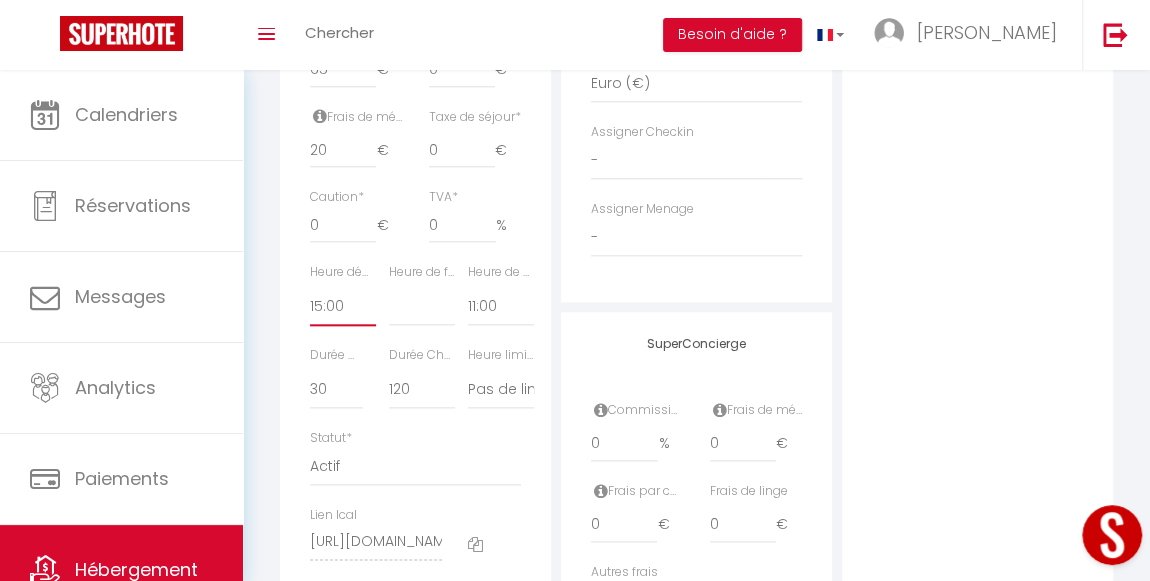 click on "00:00
00:15
00:30
00:45
01:00
01:15
01:30
01:45
02:00
02:15
02:30
02:45
03:00" at bounding box center (343, 307) 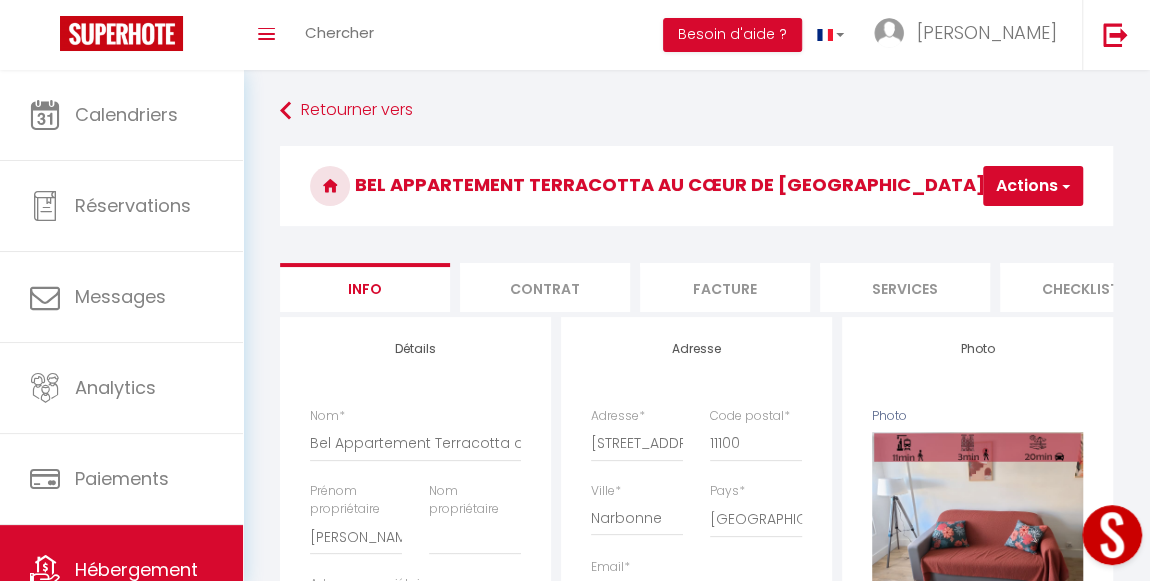 scroll, scrollTop: 0, scrollLeft: 0, axis: both 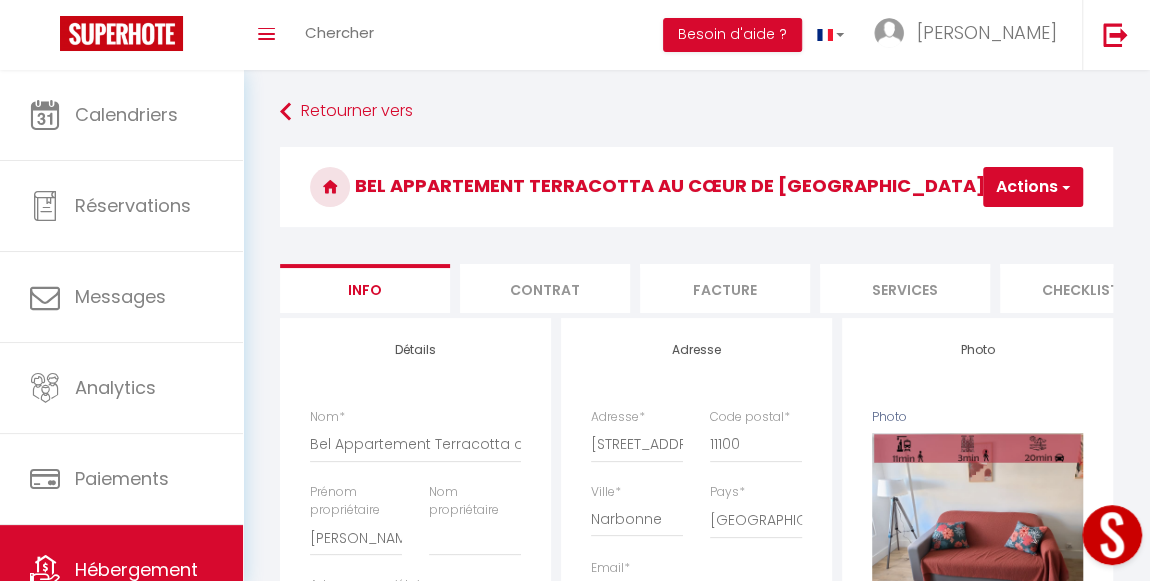 click on "Actions" at bounding box center (1033, 187) 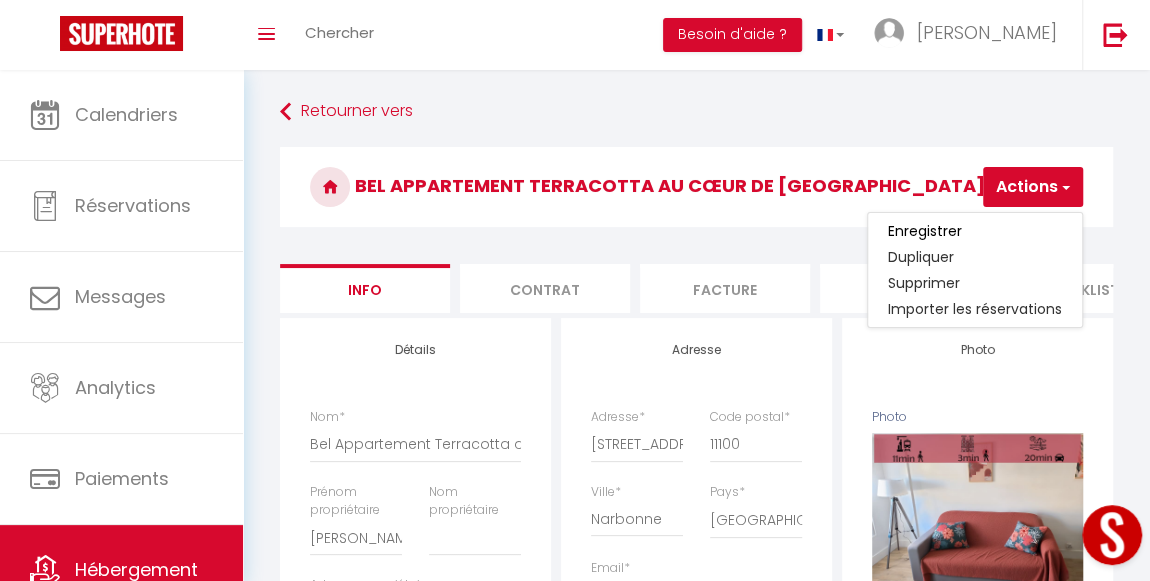 click on "Contrat" at bounding box center (545, 288) 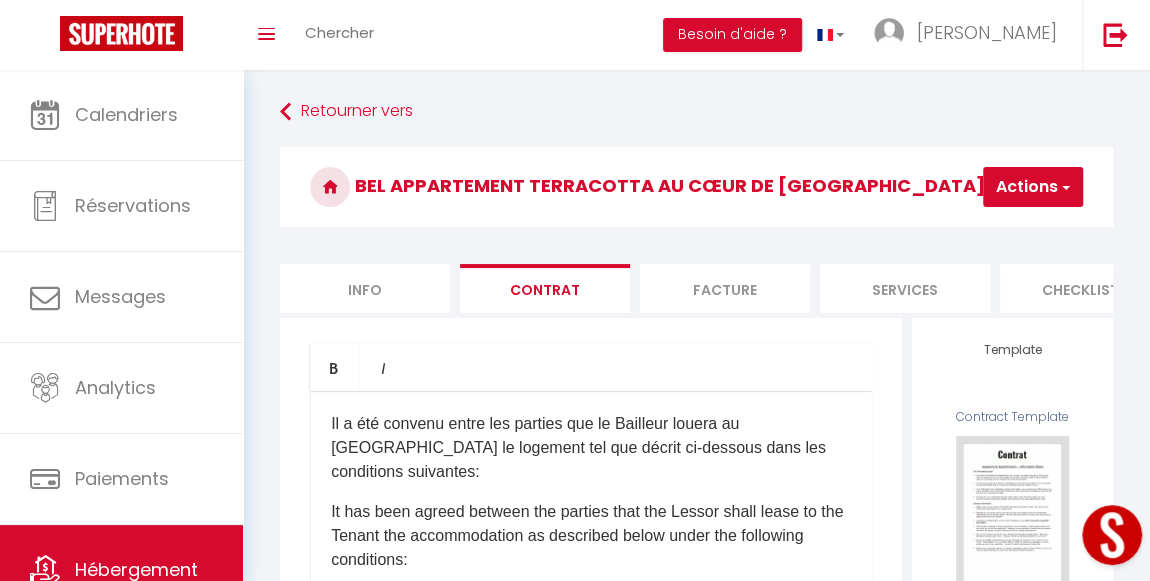 click on "Facture" at bounding box center (725, 288) 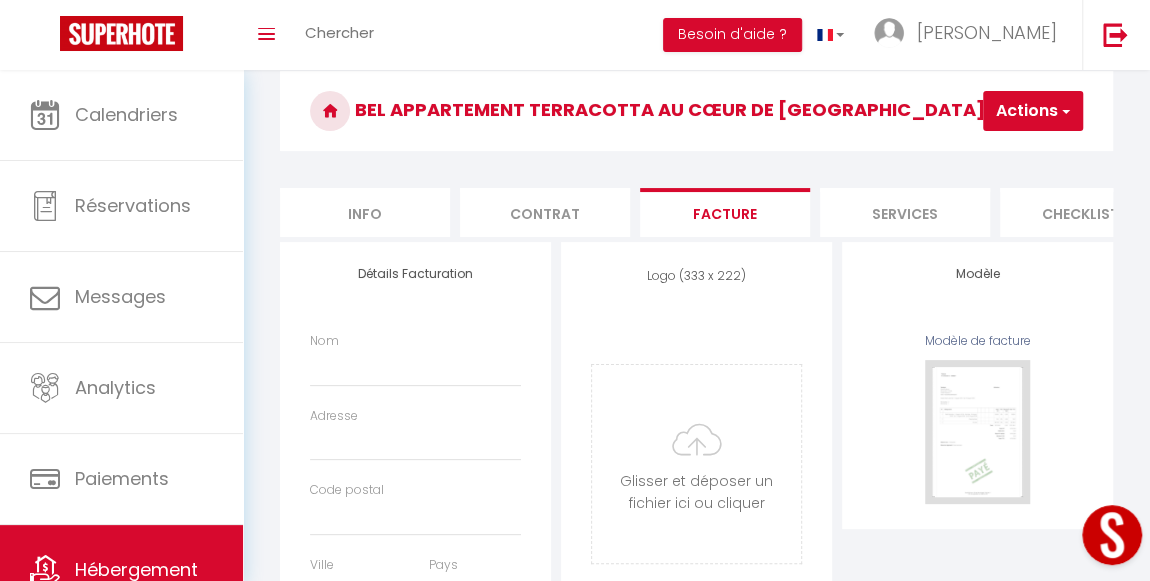 scroll, scrollTop: 181, scrollLeft: 0, axis: vertical 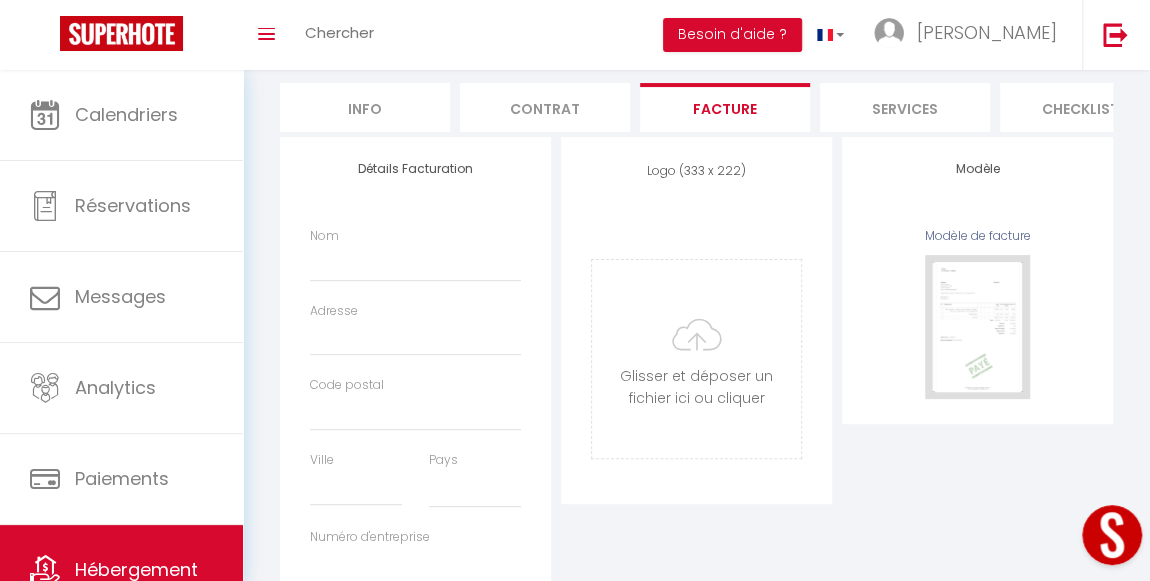 click on "Services" at bounding box center (905, 107) 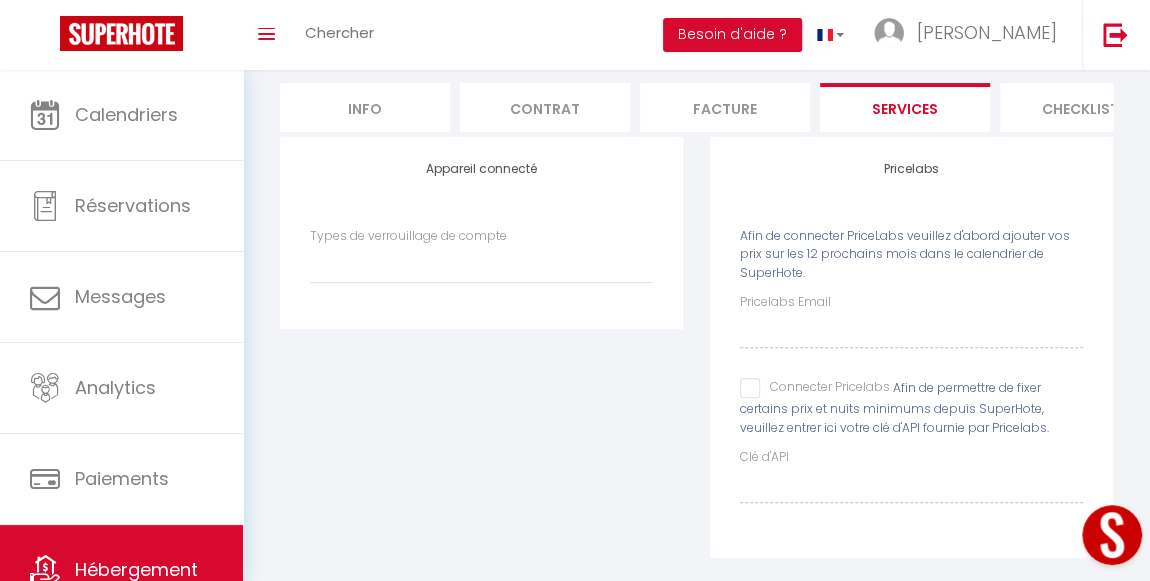 click on "Checklists" at bounding box center [1085, 107] 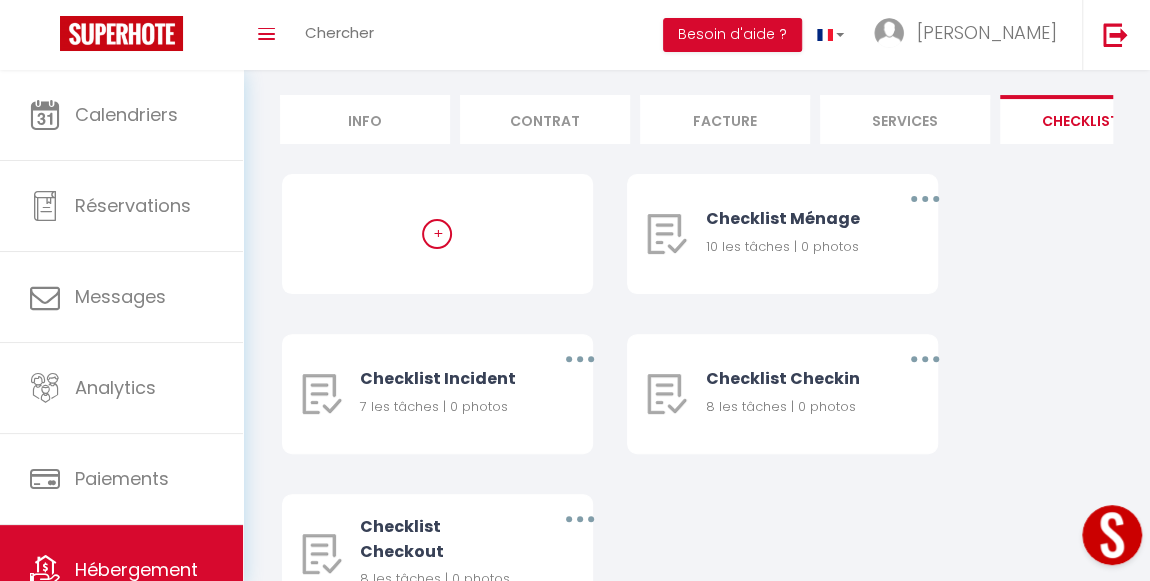 scroll, scrollTop: 90, scrollLeft: 0, axis: vertical 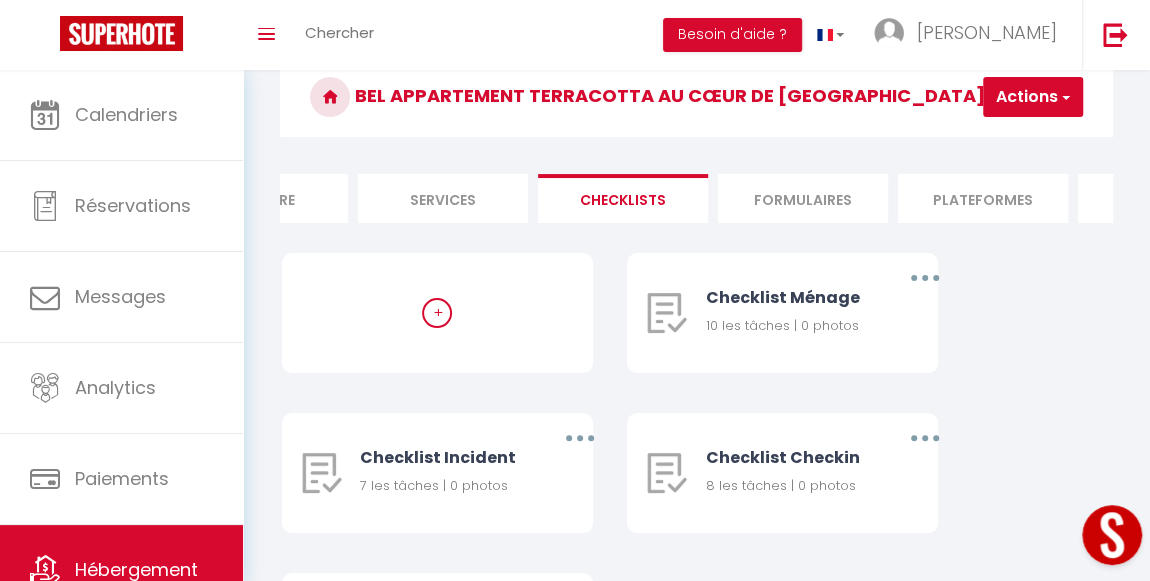 click on "Formulaires" at bounding box center [803, 198] 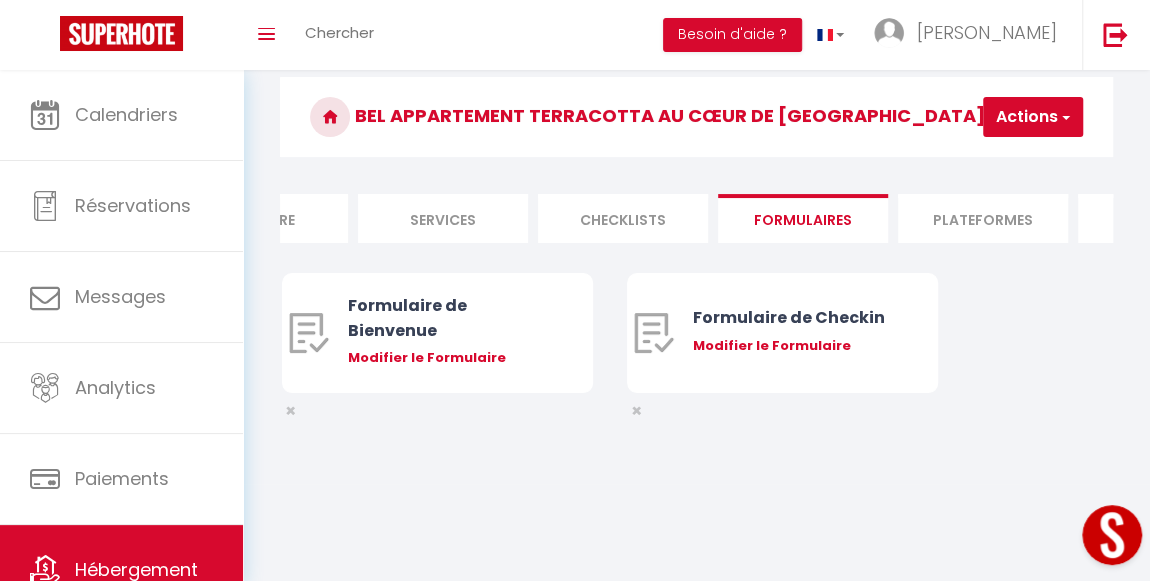 scroll, scrollTop: 70, scrollLeft: 0, axis: vertical 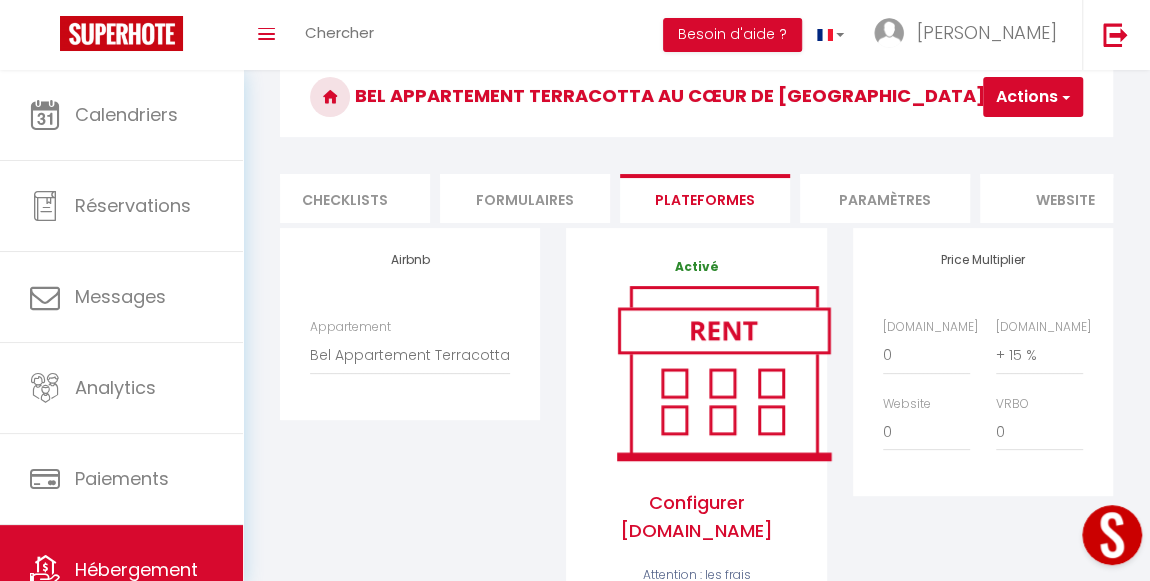 click on "Paramètres" at bounding box center (885, 198) 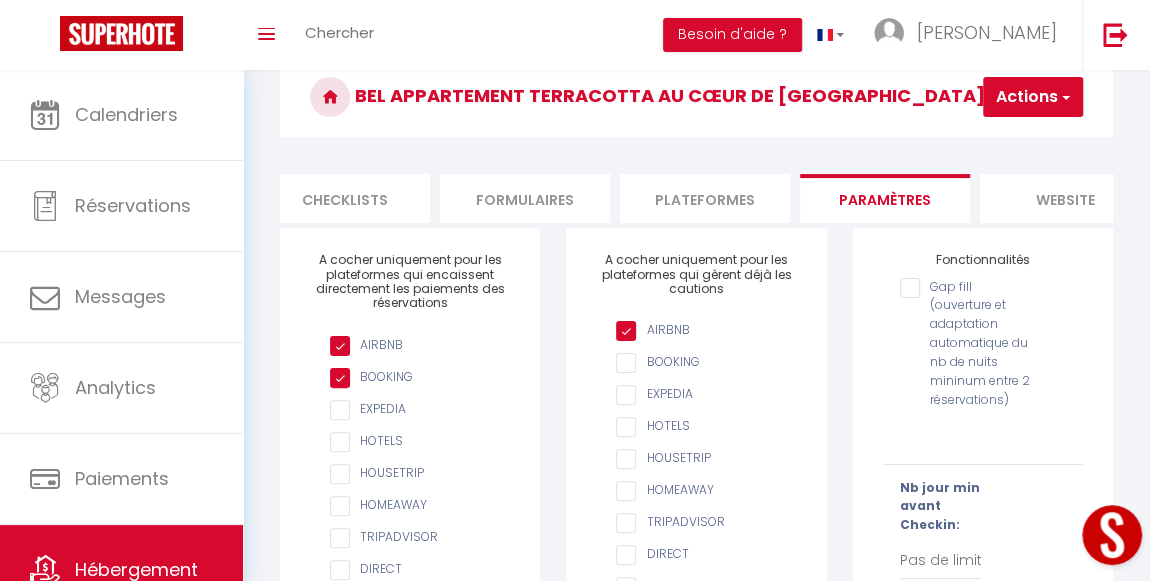 click on "website" at bounding box center [1065, 198] 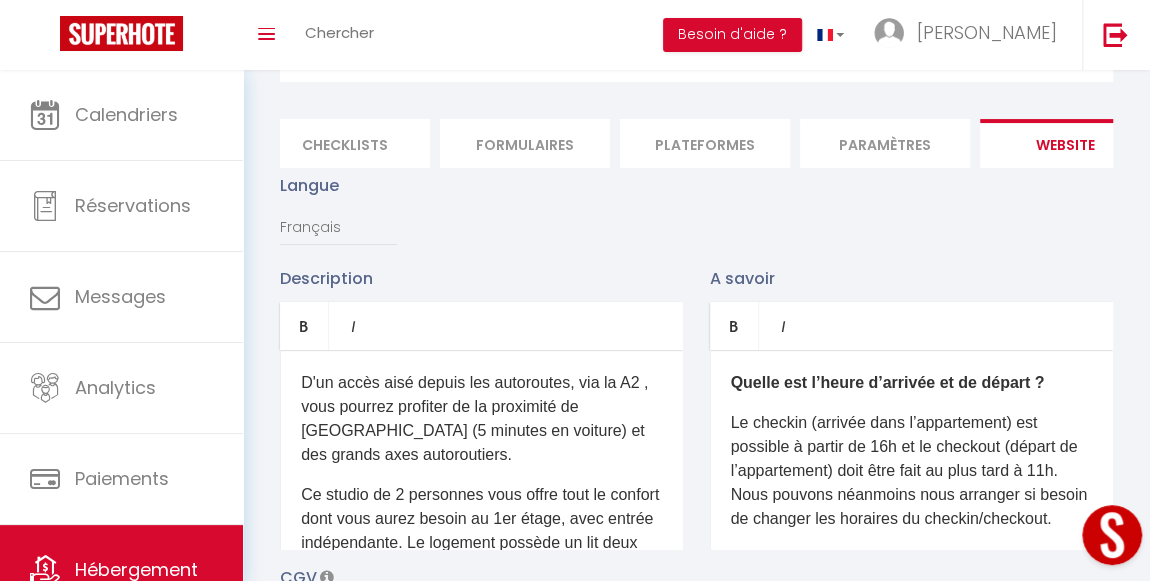 scroll, scrollTop: 181, scrollLeft: 0, axis: vertical 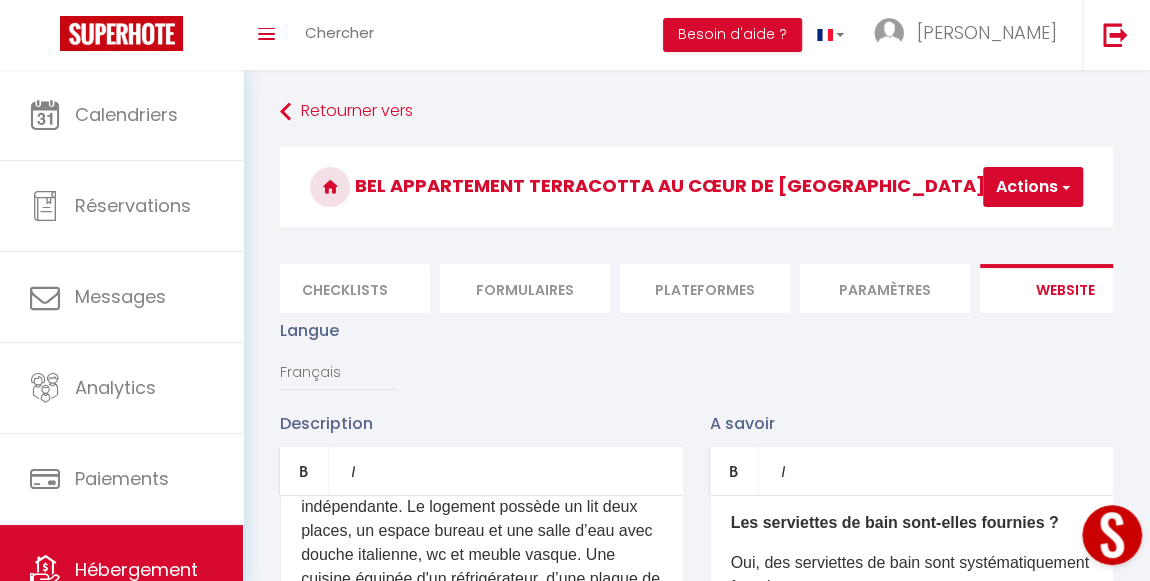 click on "Actions" at bounding box center (1033, 187) 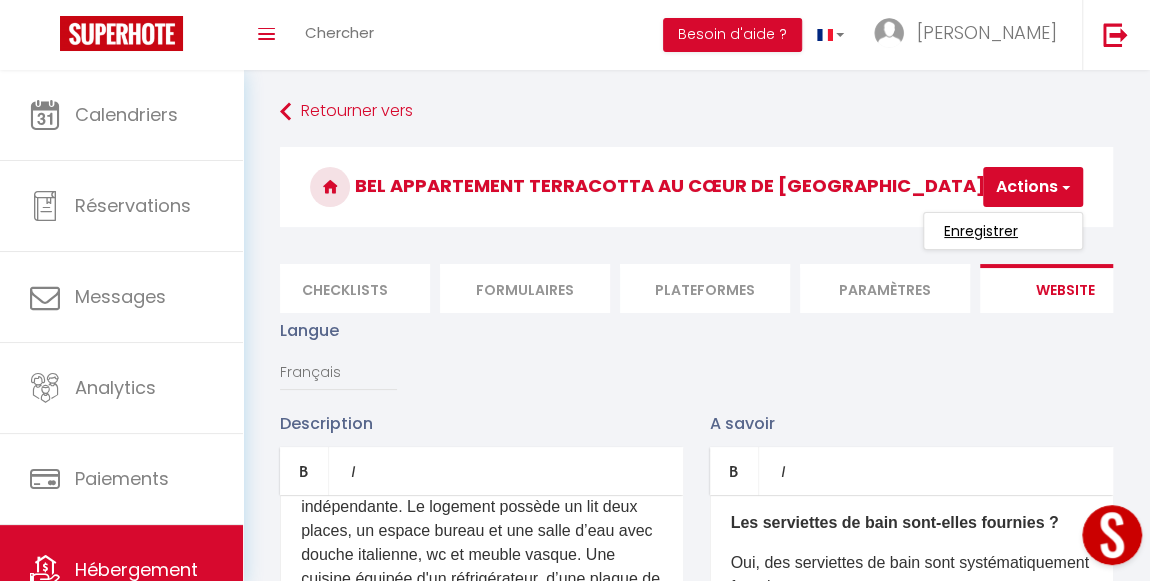 click on "Enregistrer" at bounding box center [981, 231] 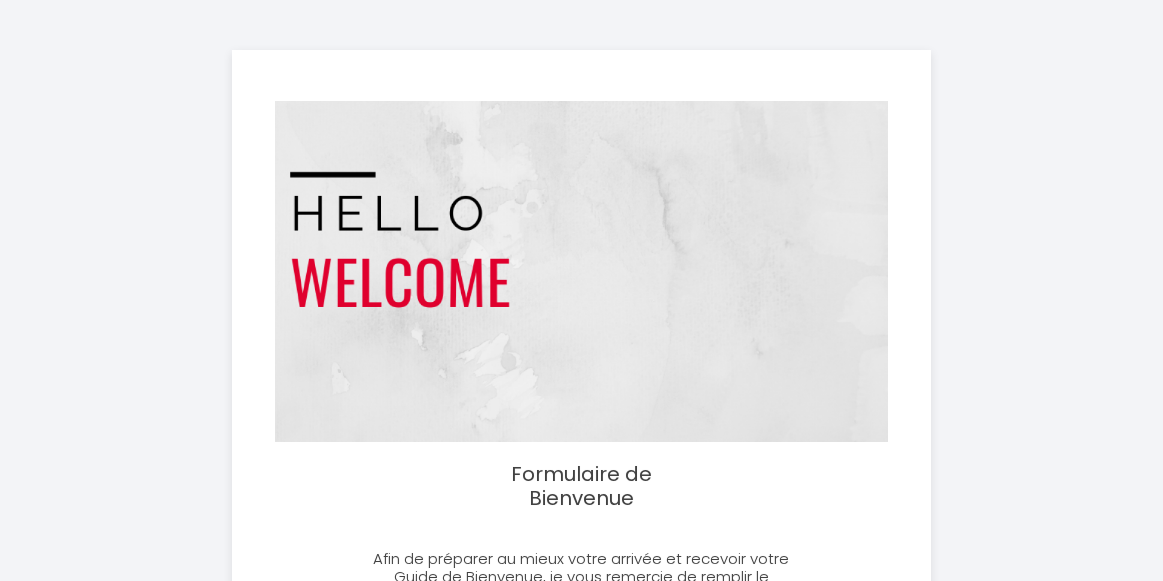 select 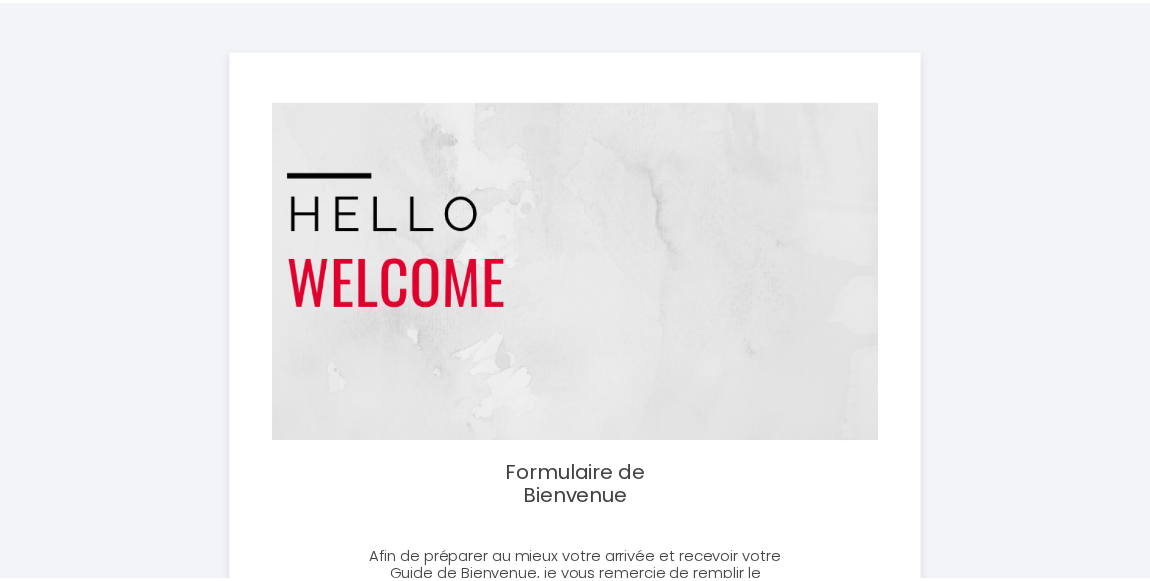 scroll, scrollTop: 0, scrollLeft: 0, axis: both 